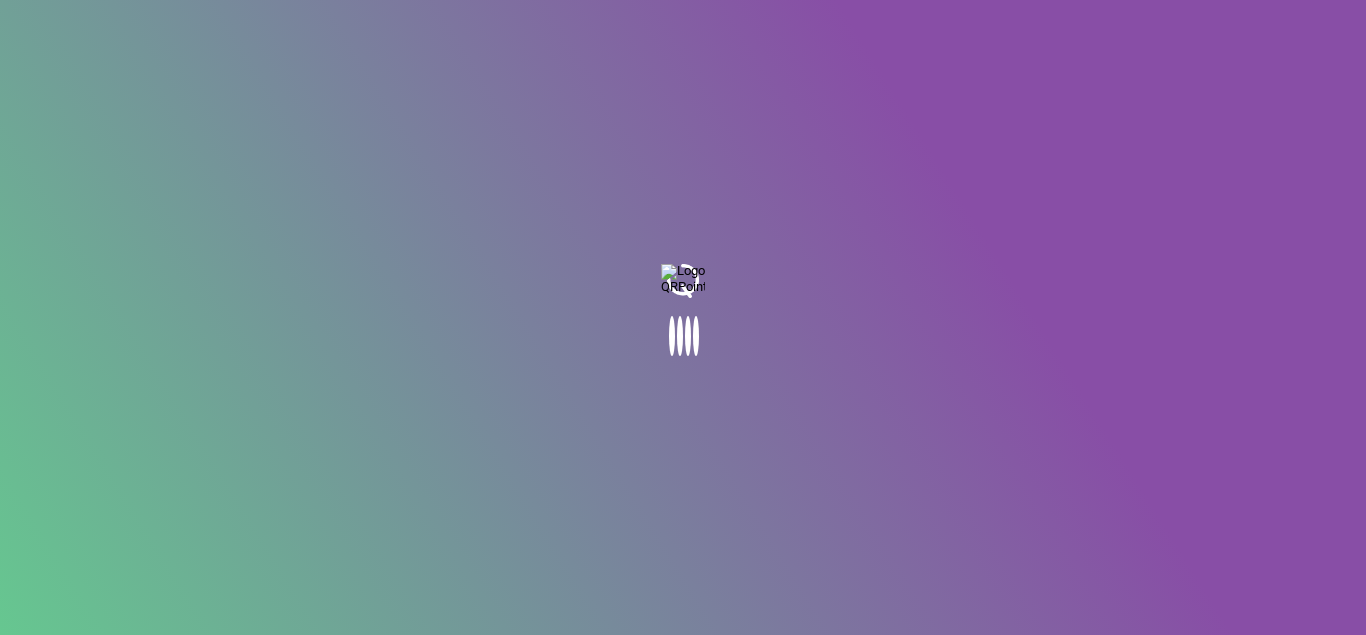 scroll, scrollTop: 0, scrollLeft: 0, axis: both 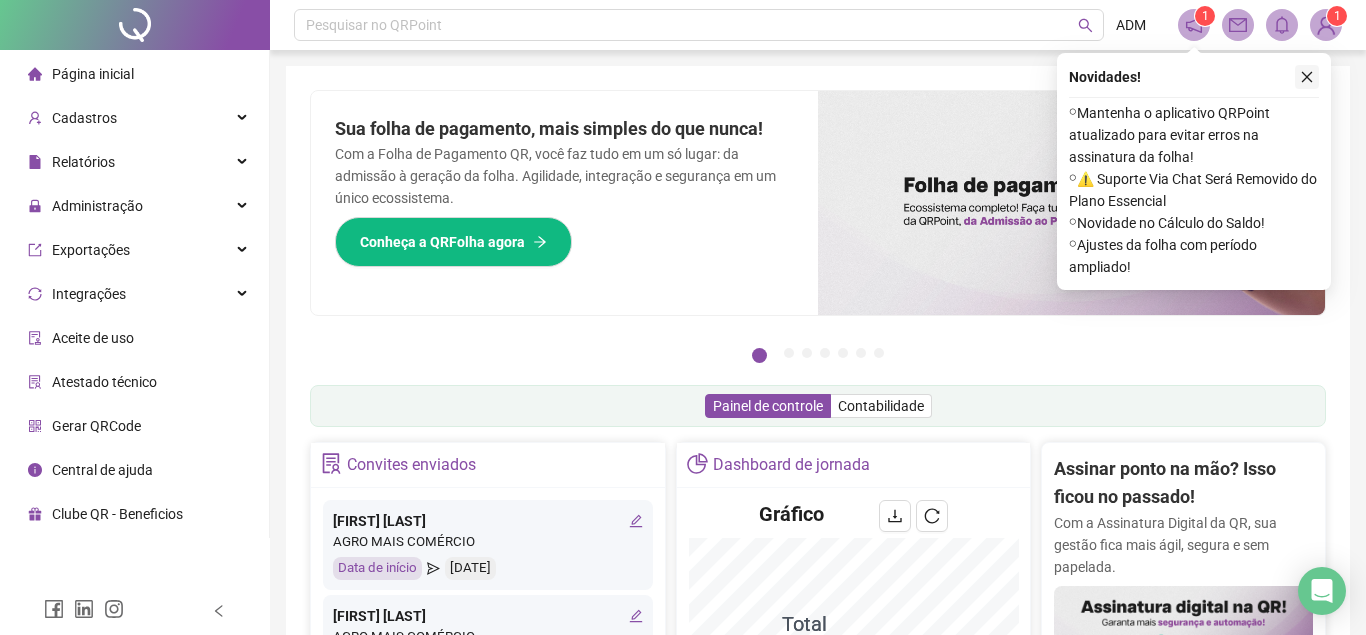 click 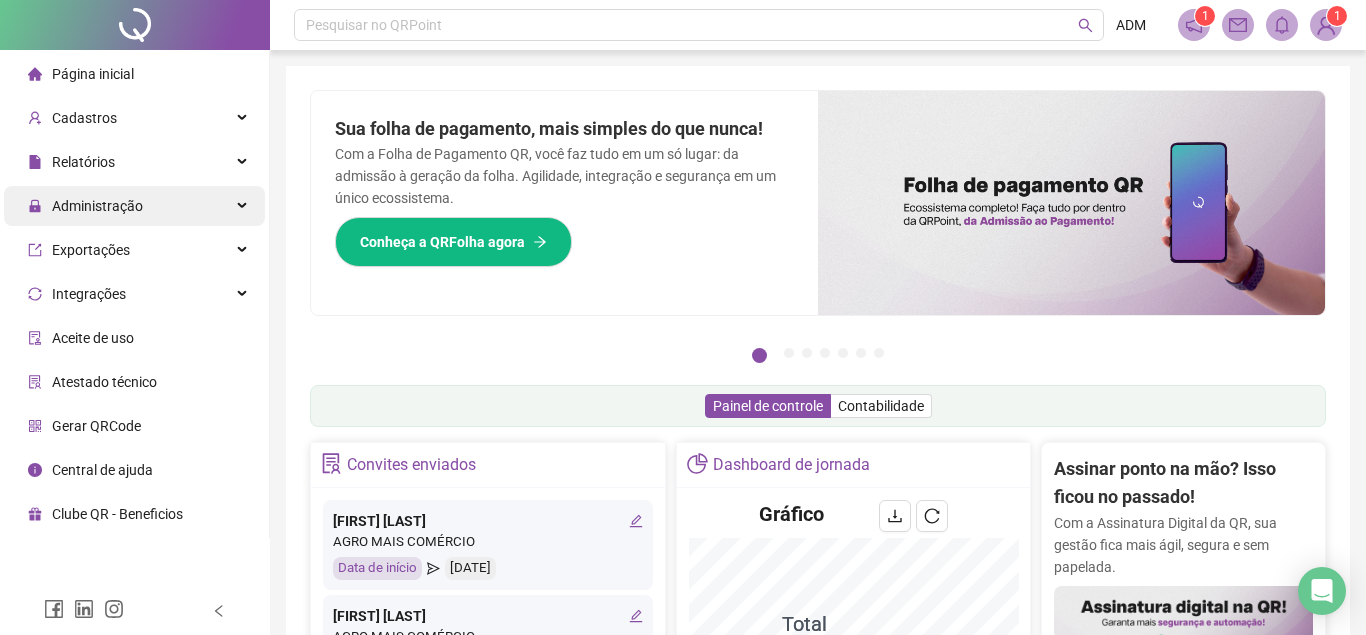 click on "Administração" at bounding box center (97, 206) 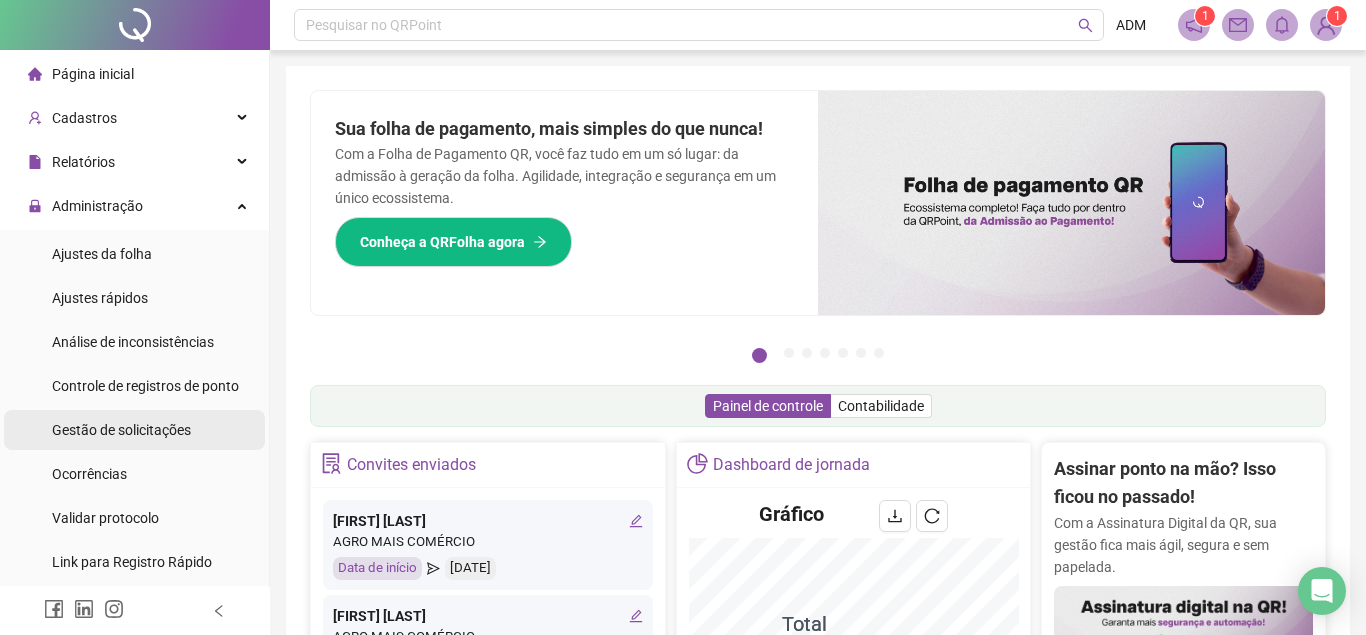 click on "Gestão de solicitações" at bounding box center (121, 430) 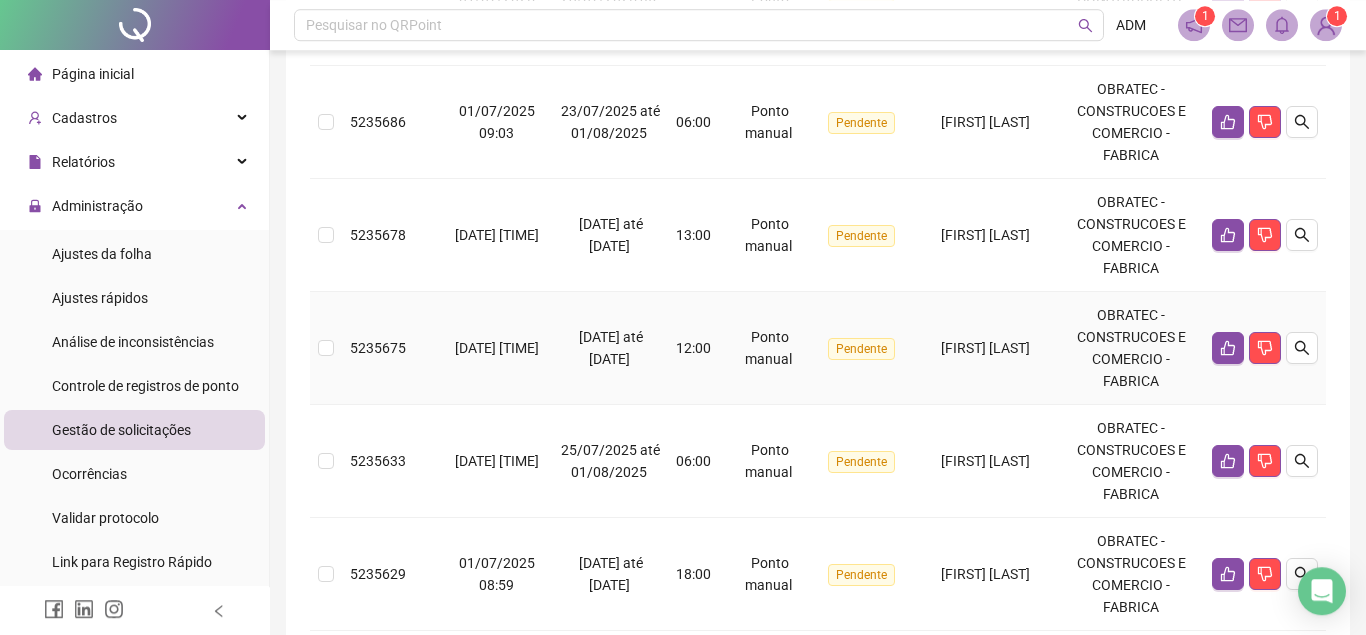 scroll, scrollTop: 1151, scrollLeft: 0, axis: vertical 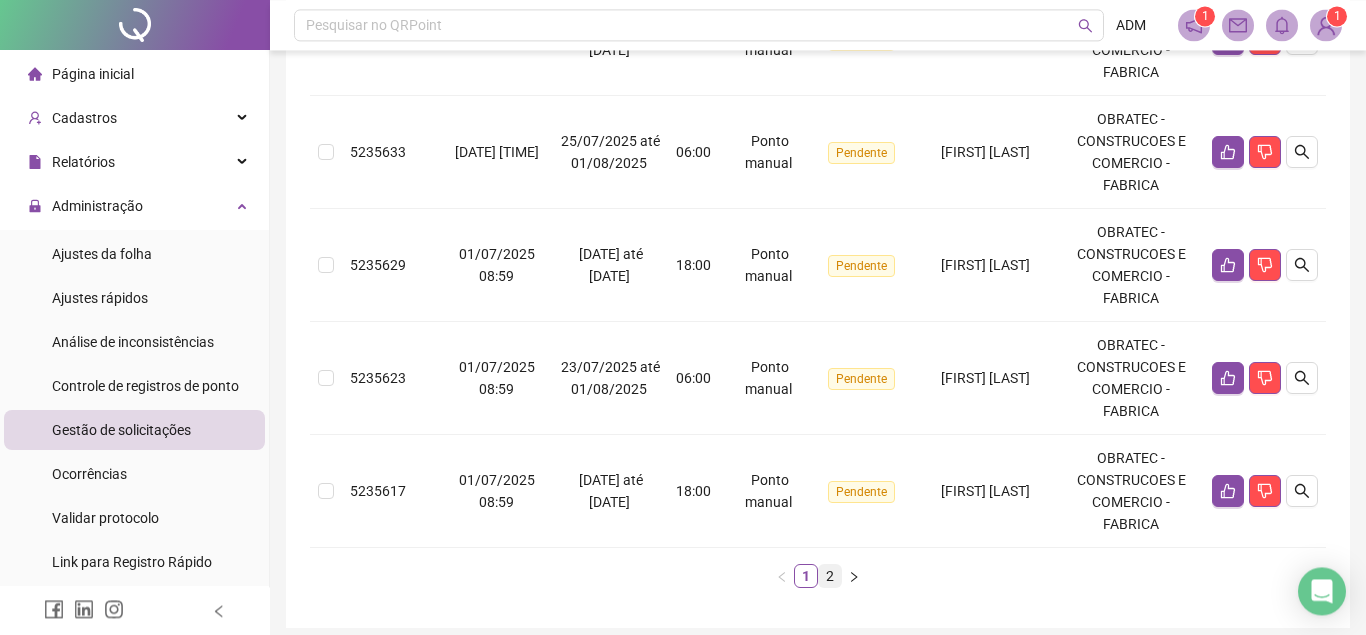 click on "2" at bounding box center [830, 576] 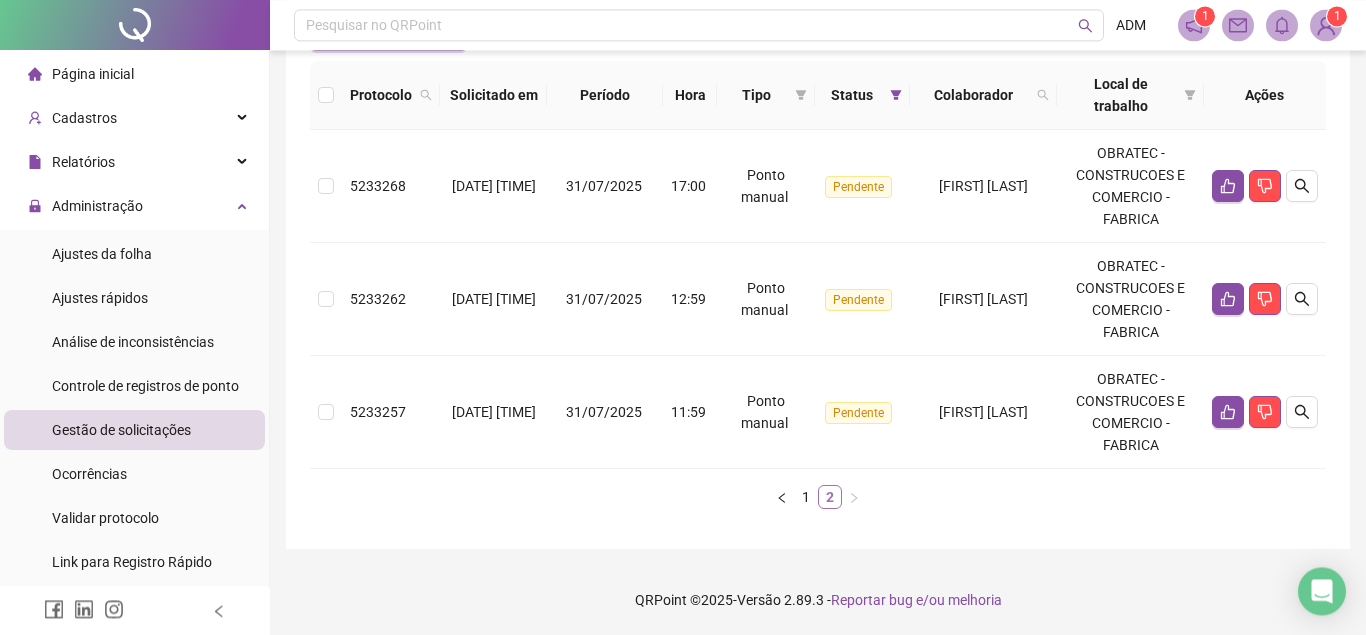 scroll, scrollTop: 213, scrollLeft: 0, axis: vertical 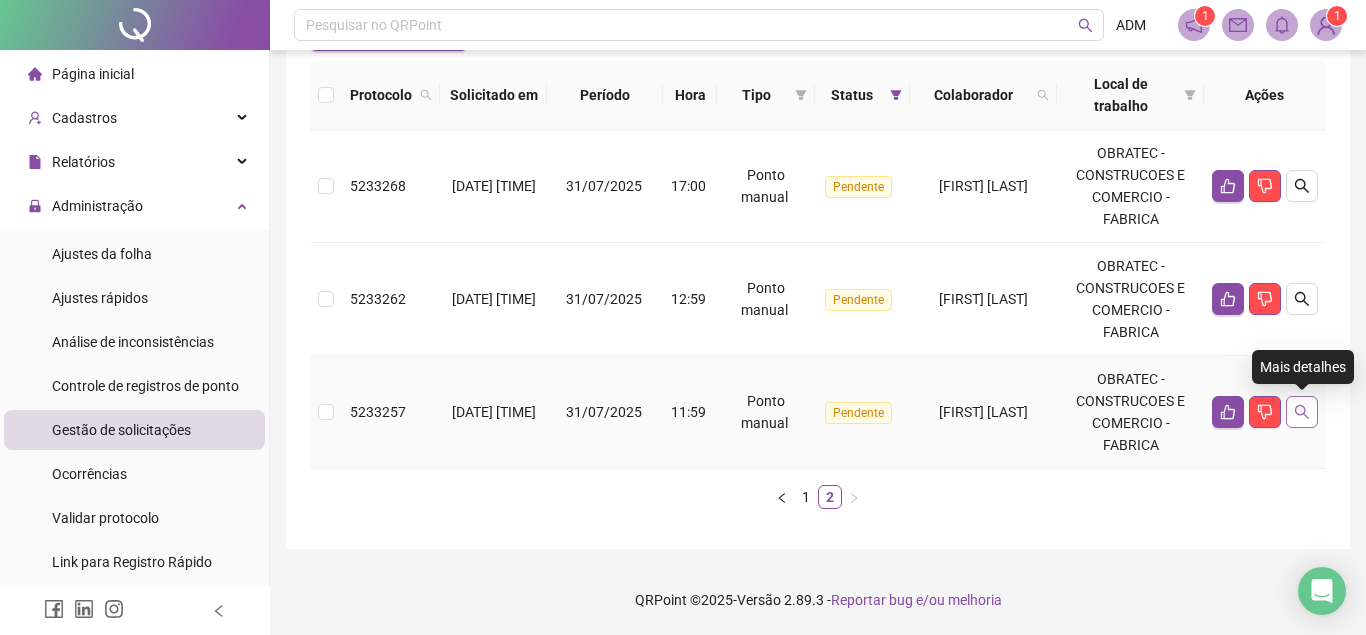 click 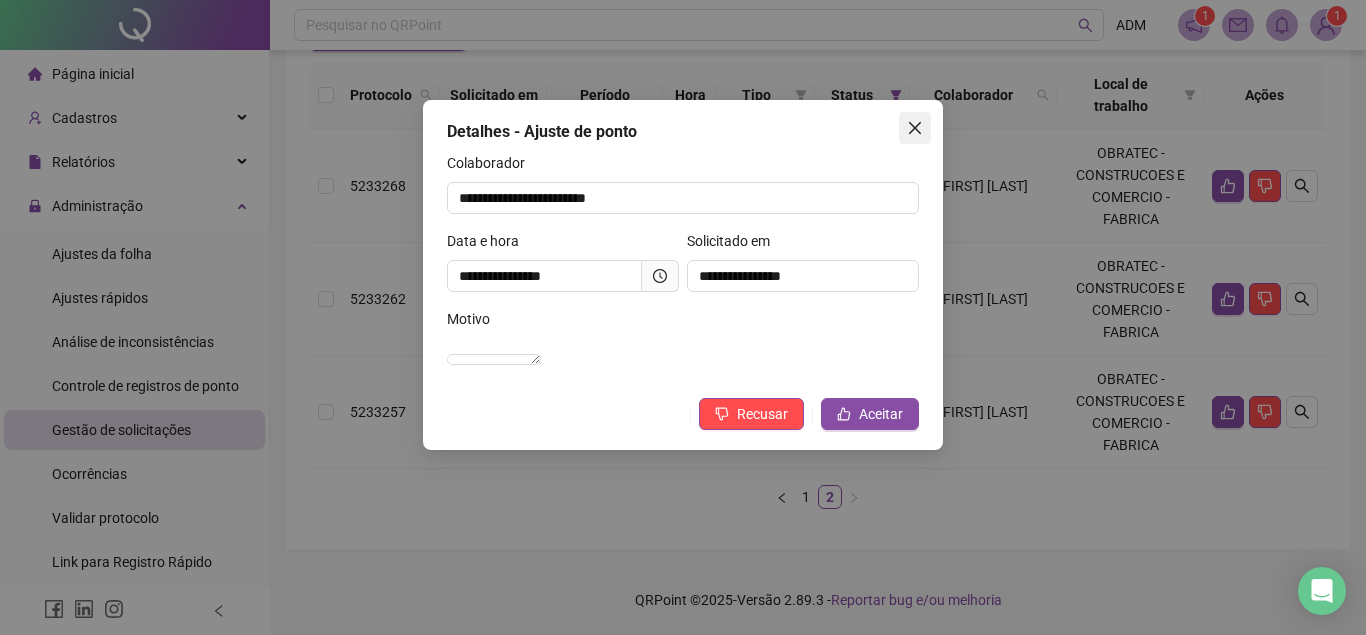 click 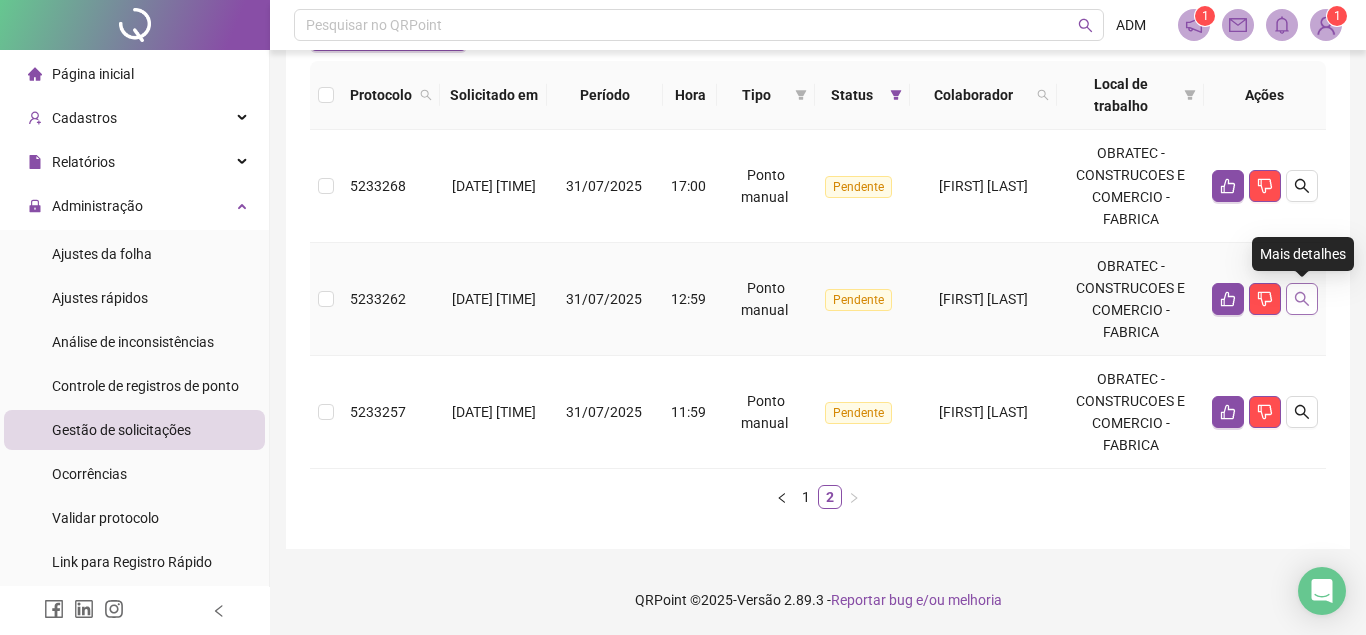 click 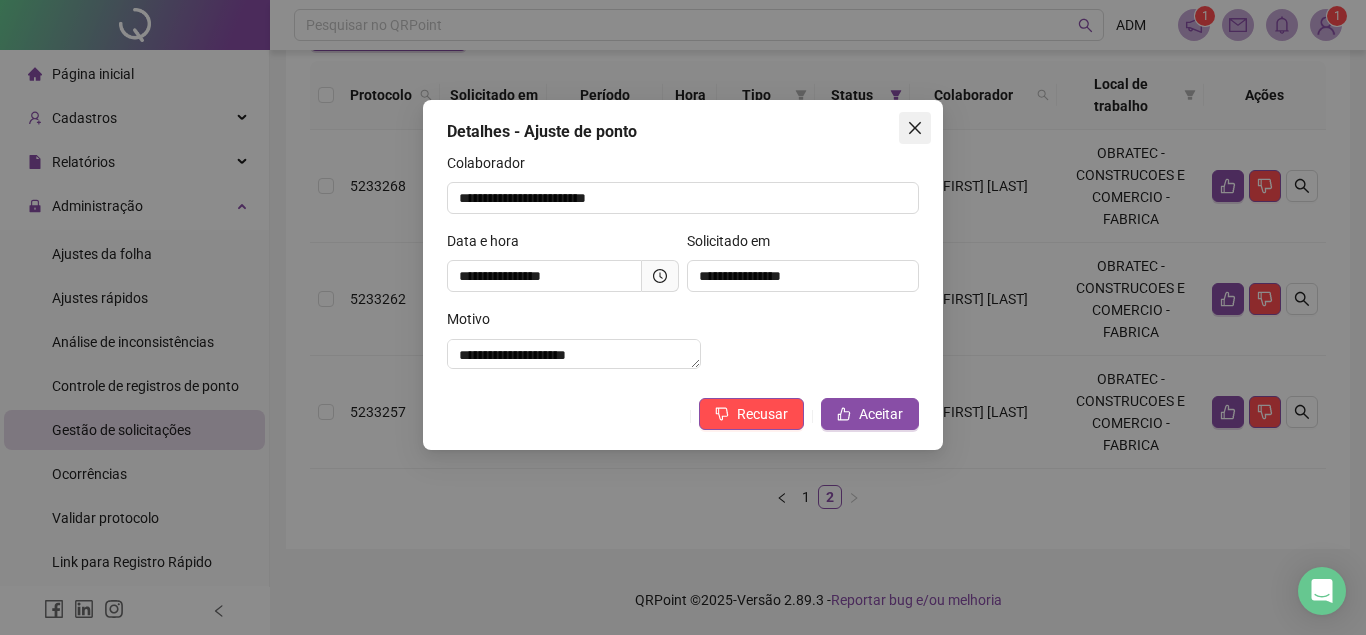 click 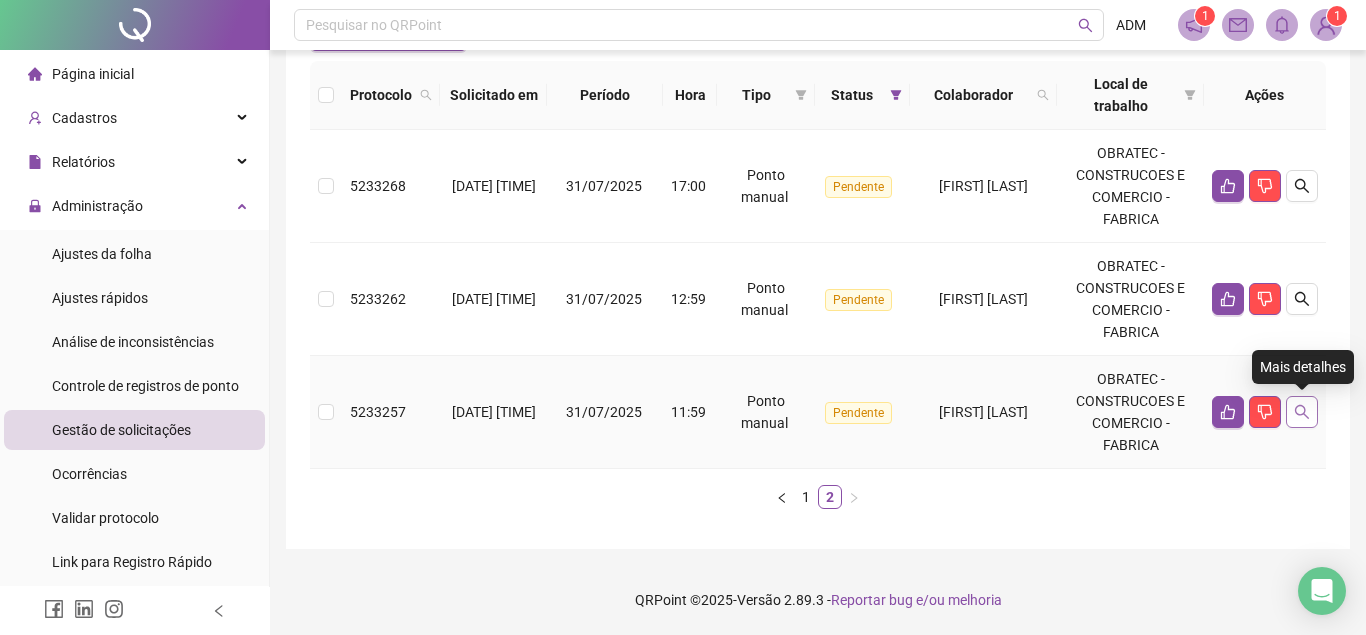 click 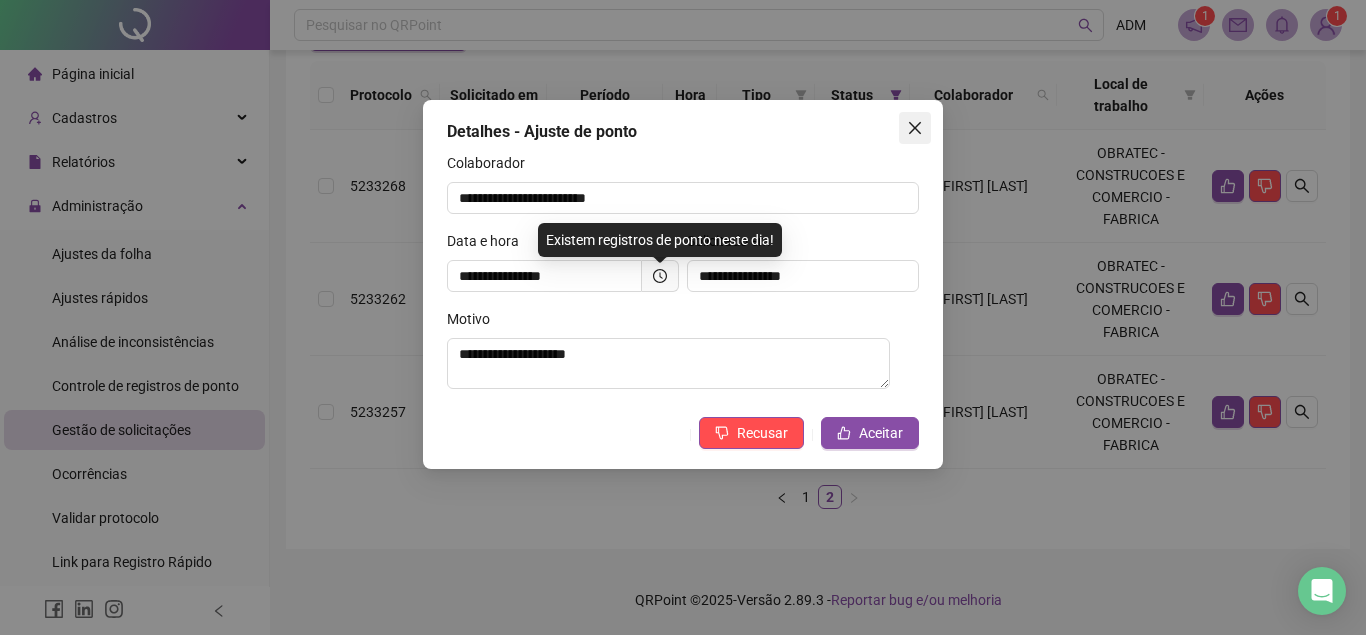 click 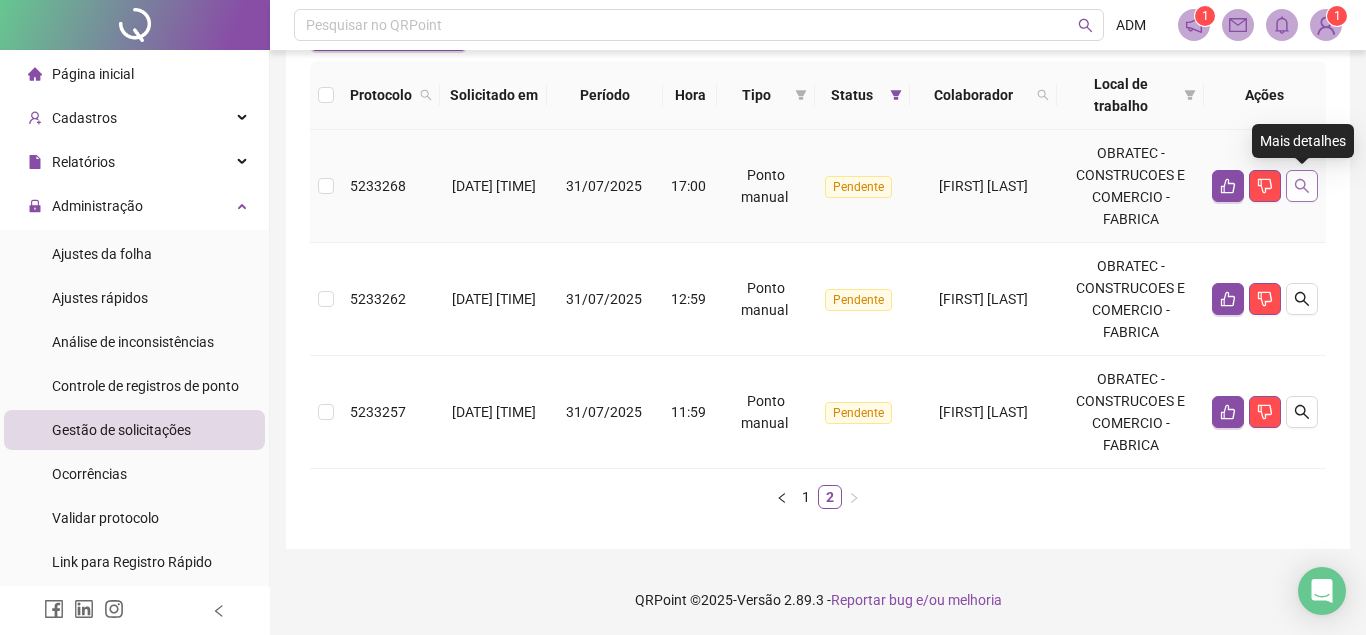 click 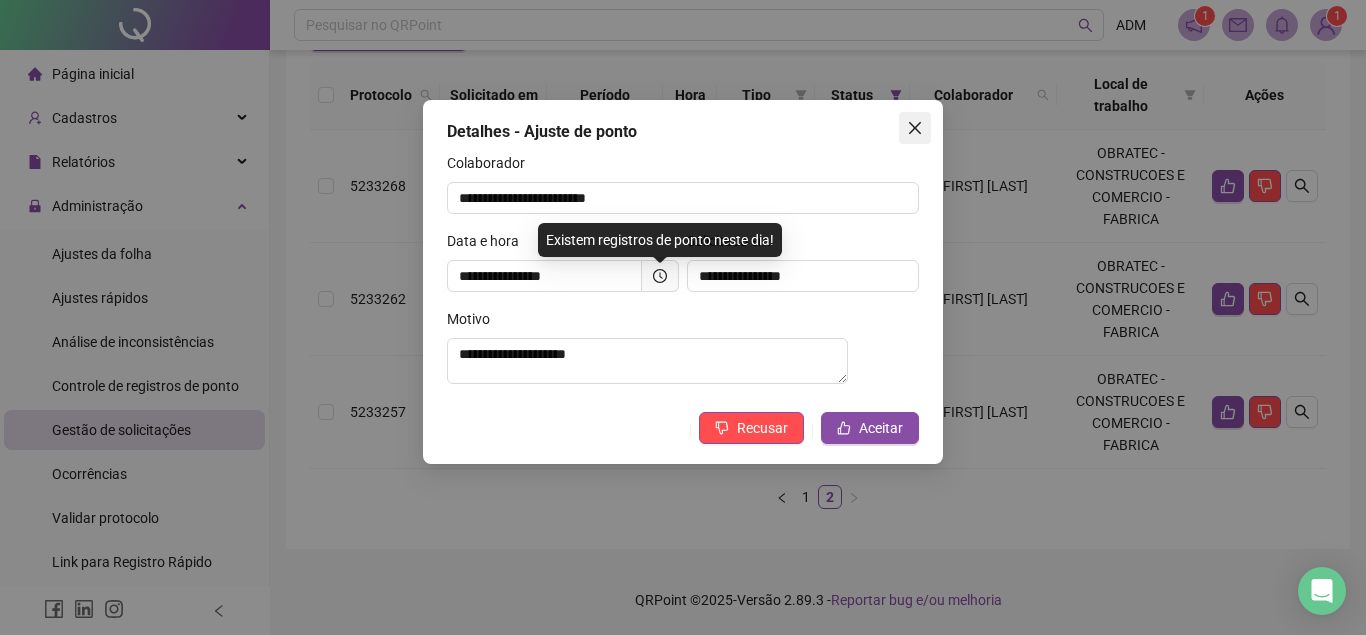 click 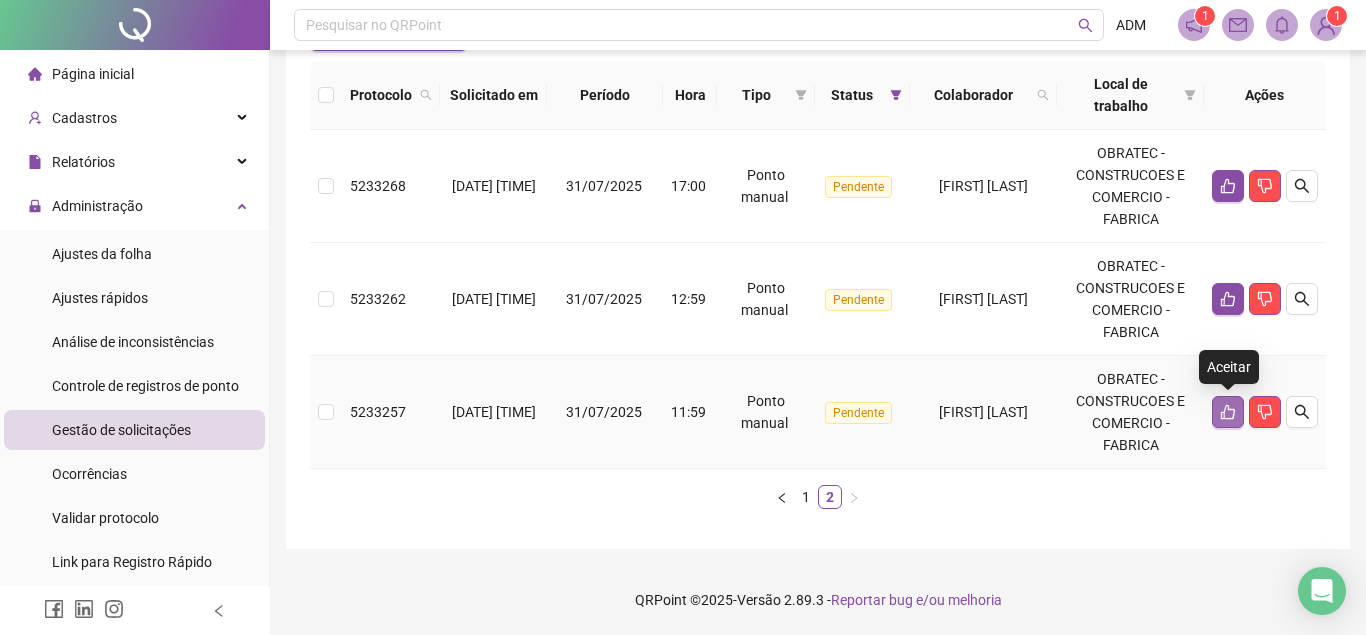 click 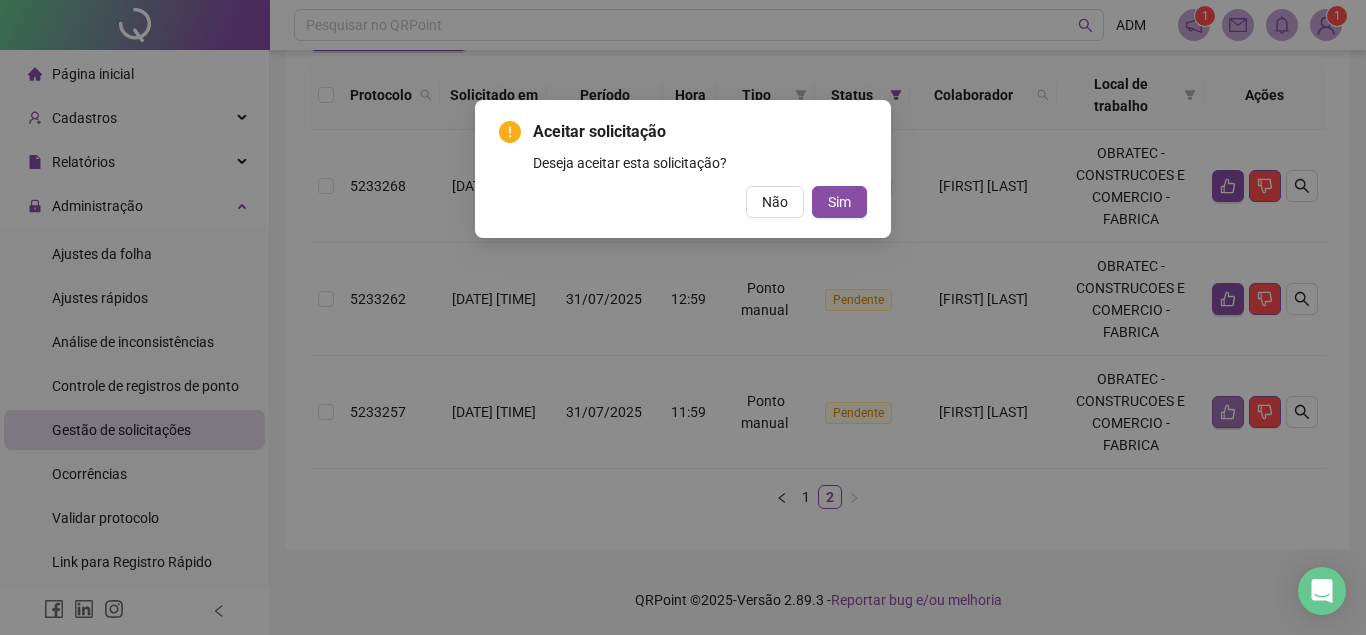 type 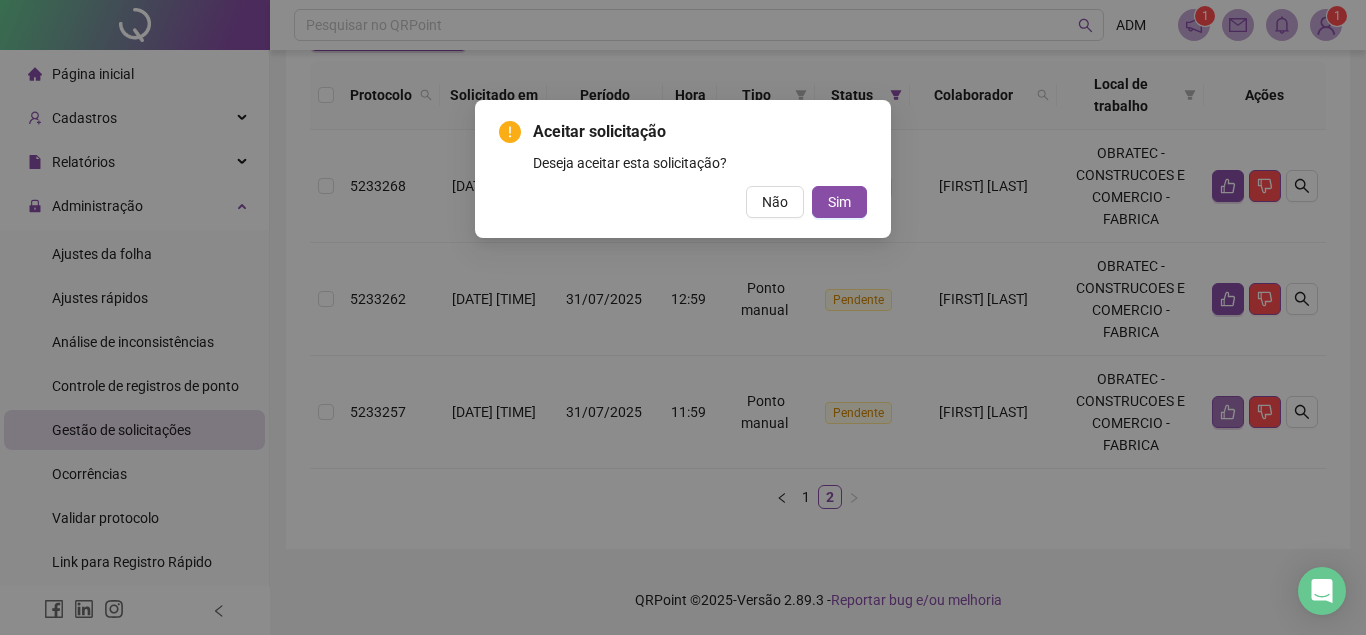 click on "Sim" at bounding box center (839, 202) 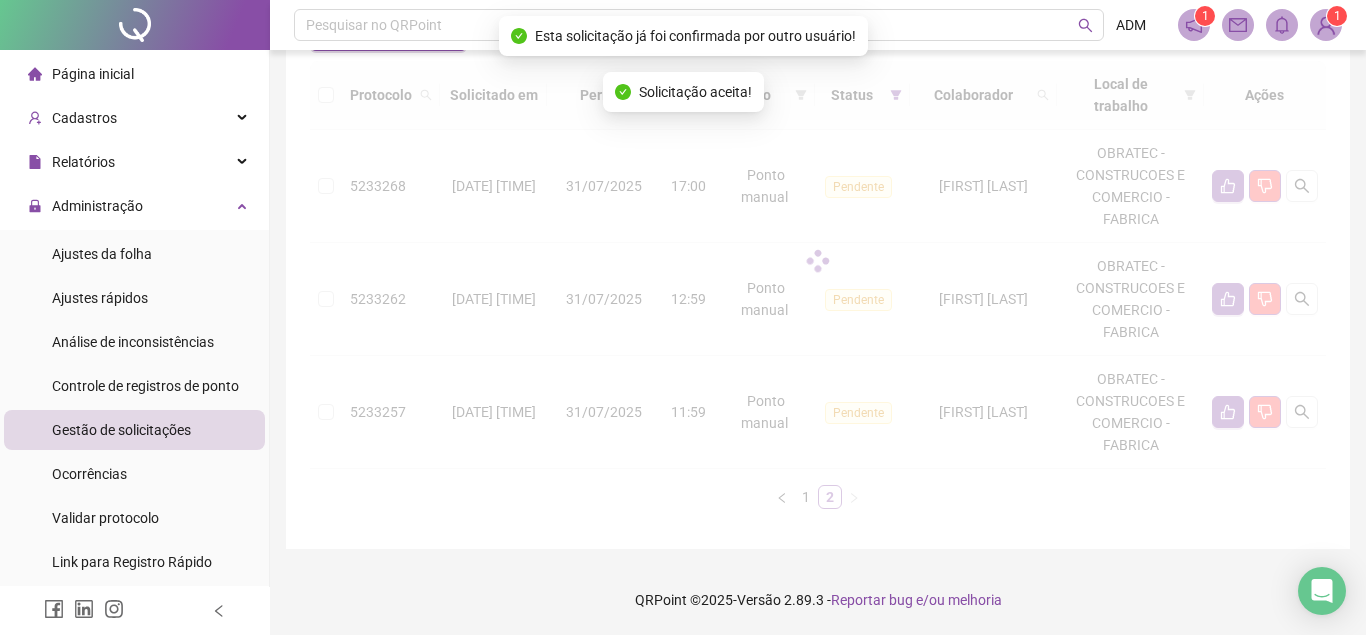 scroll, scrollTop: 100, scrollLeft: 0, axis: vertical 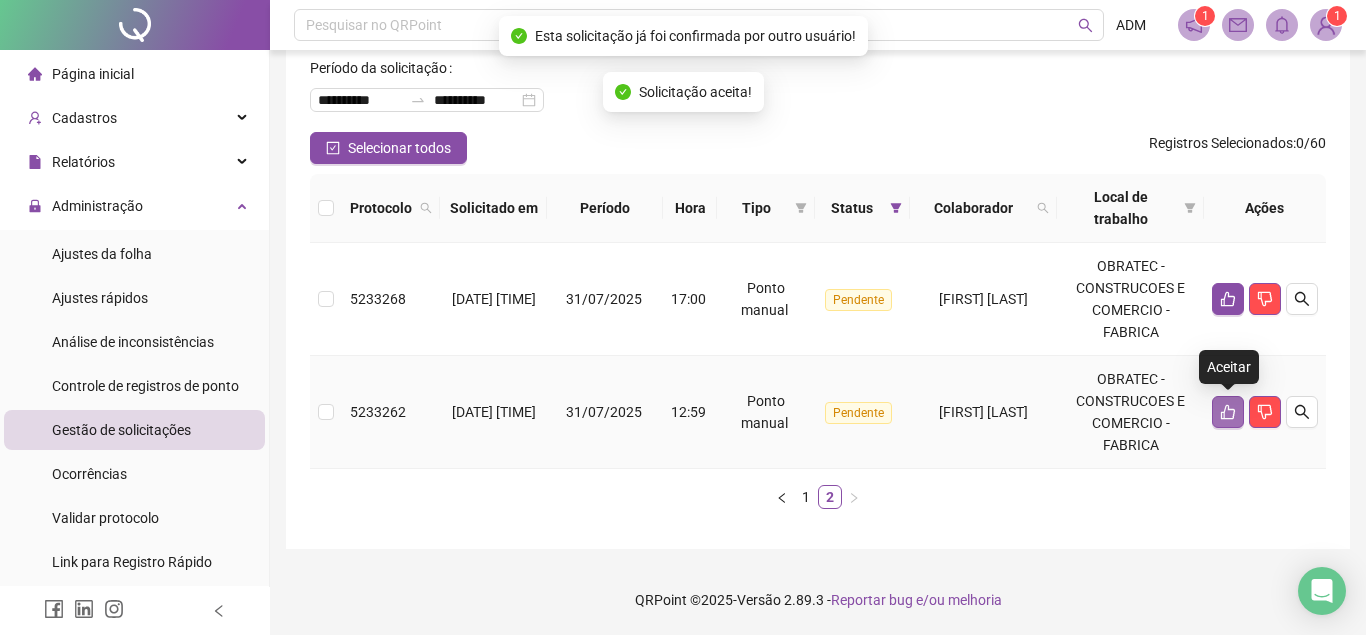 click 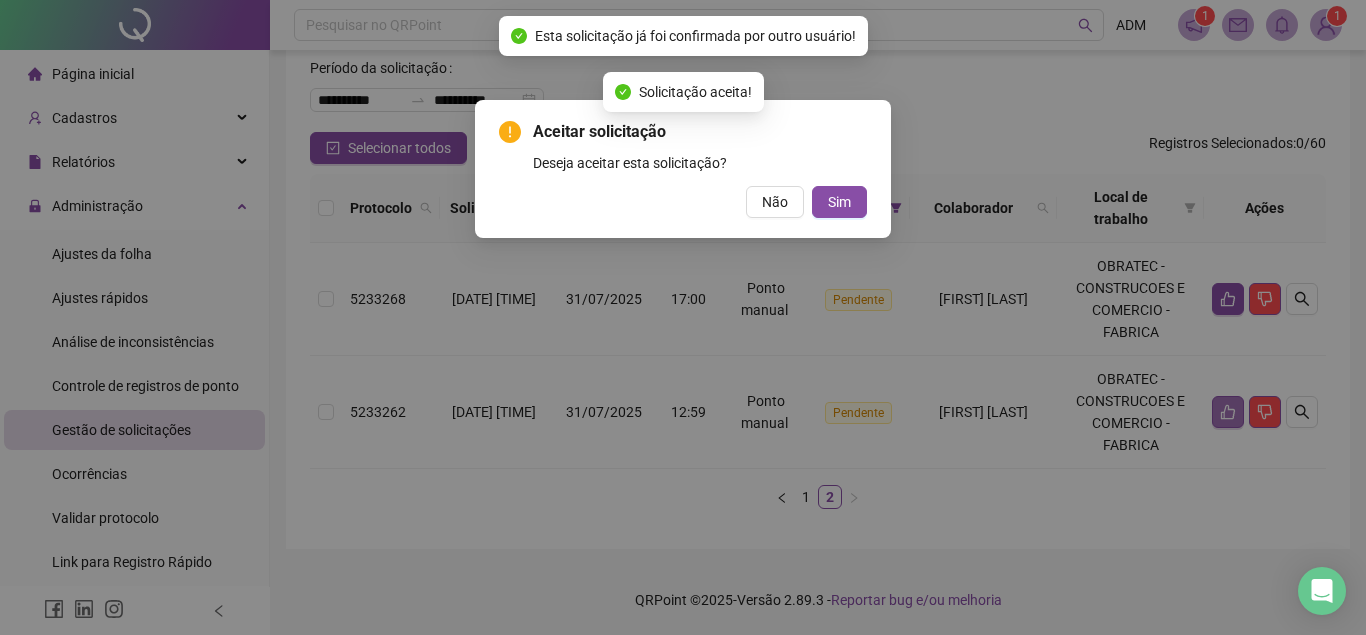 type 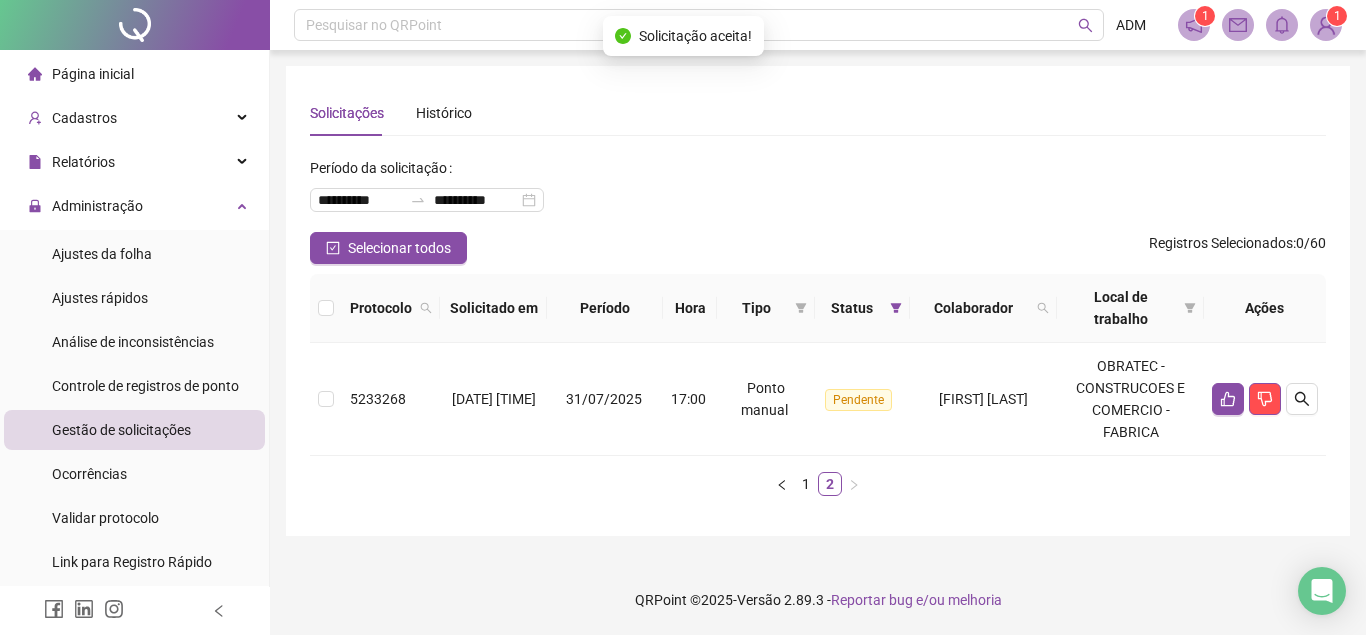 scroll, scrollTop: 0, scrollLeft: 0, axis: both 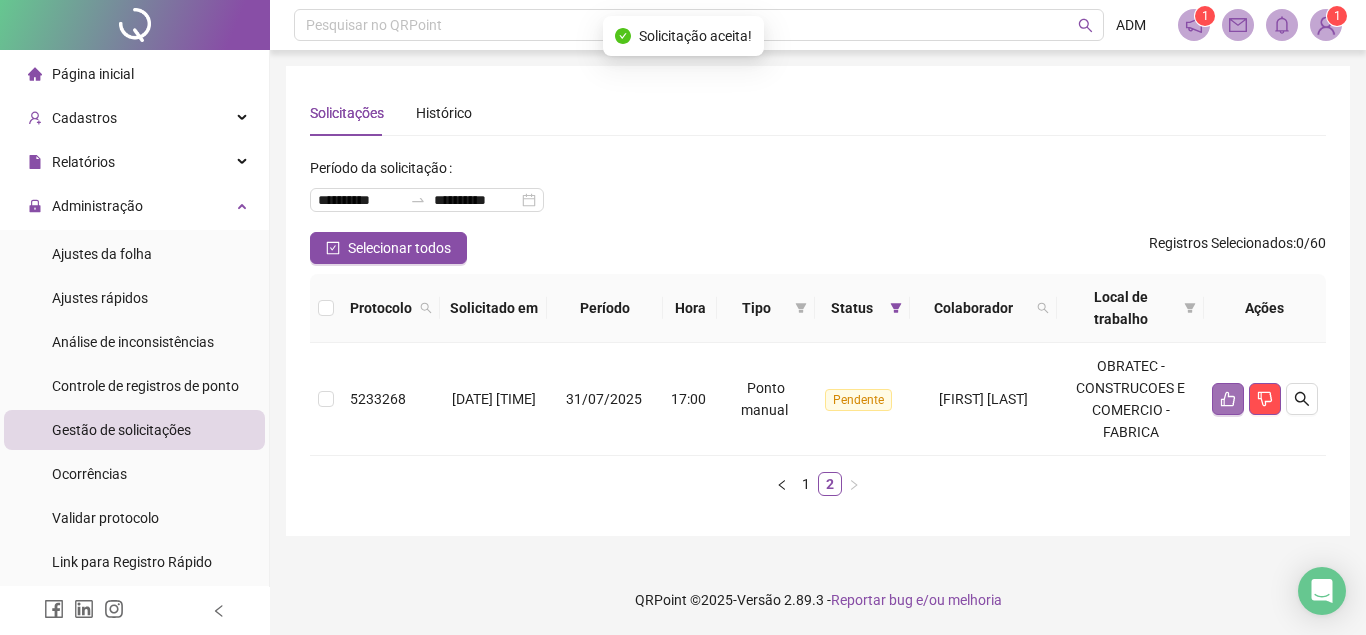 click 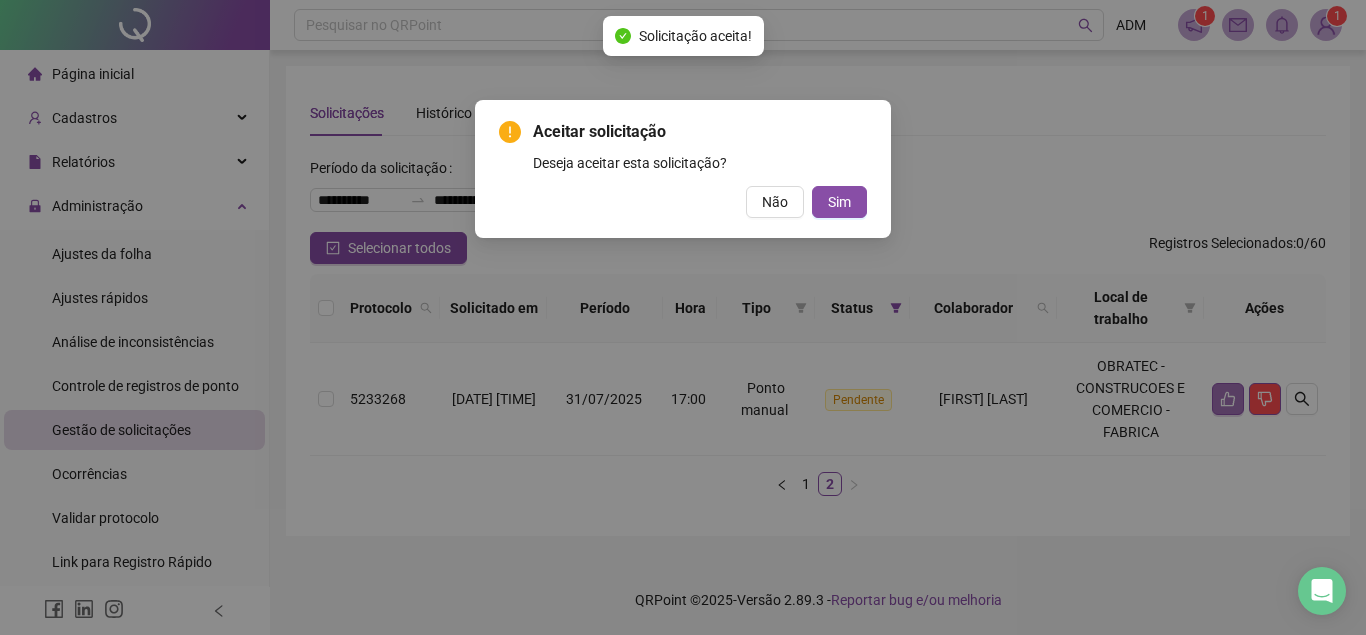 type 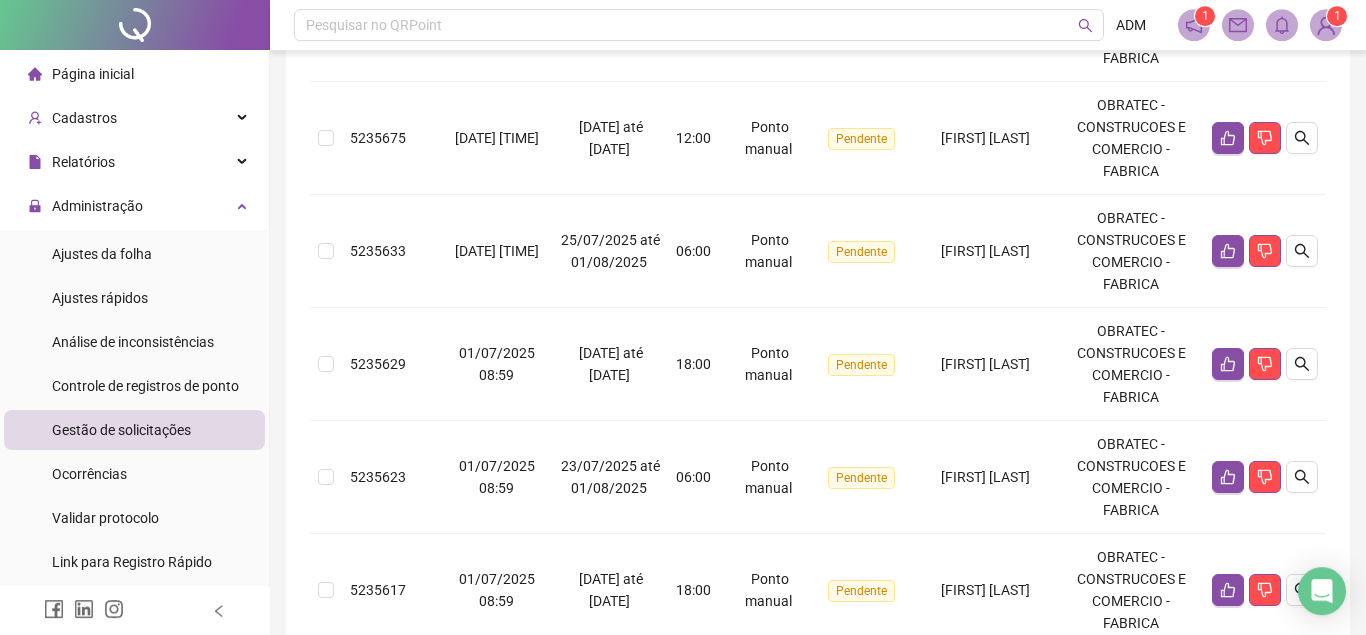 scroll, scrollTop: 1230, scrollLeft: 0, axis: vertical 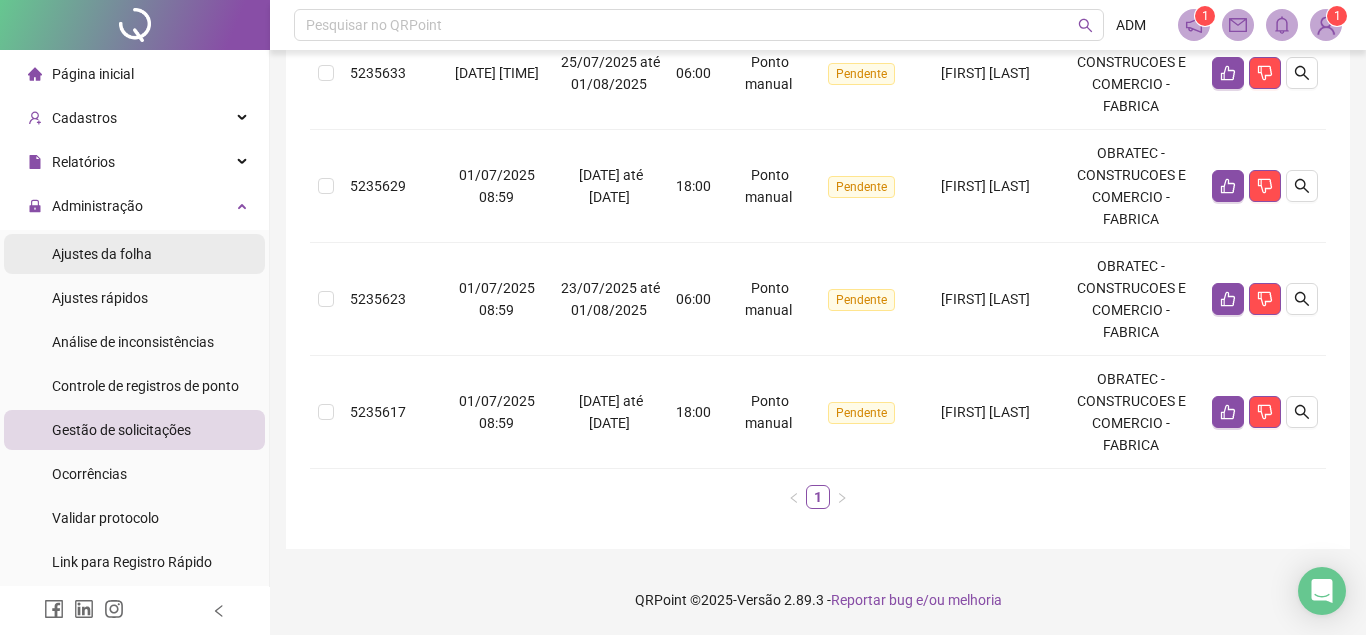 click on "Ajustes da folha" at bounding box center (102, 254) 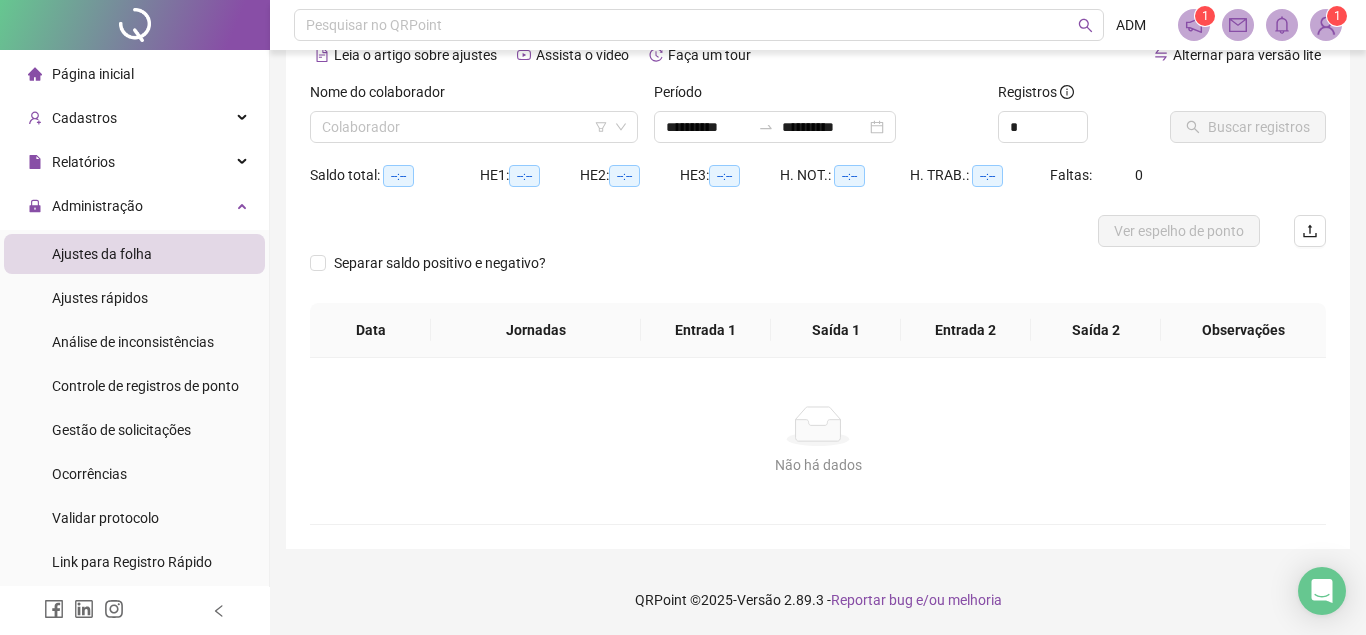 scroll, scrollTop: 103, scrollLeft: 0, axis: vertical 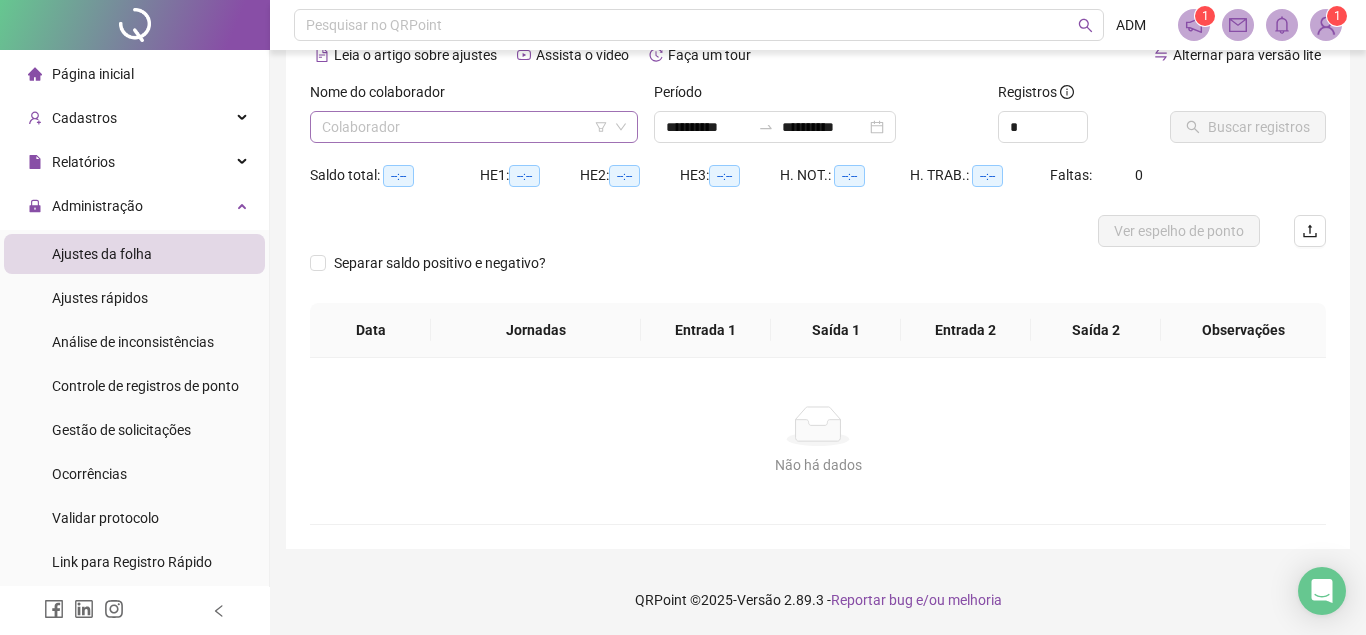 click at bounding box center [465, 127] 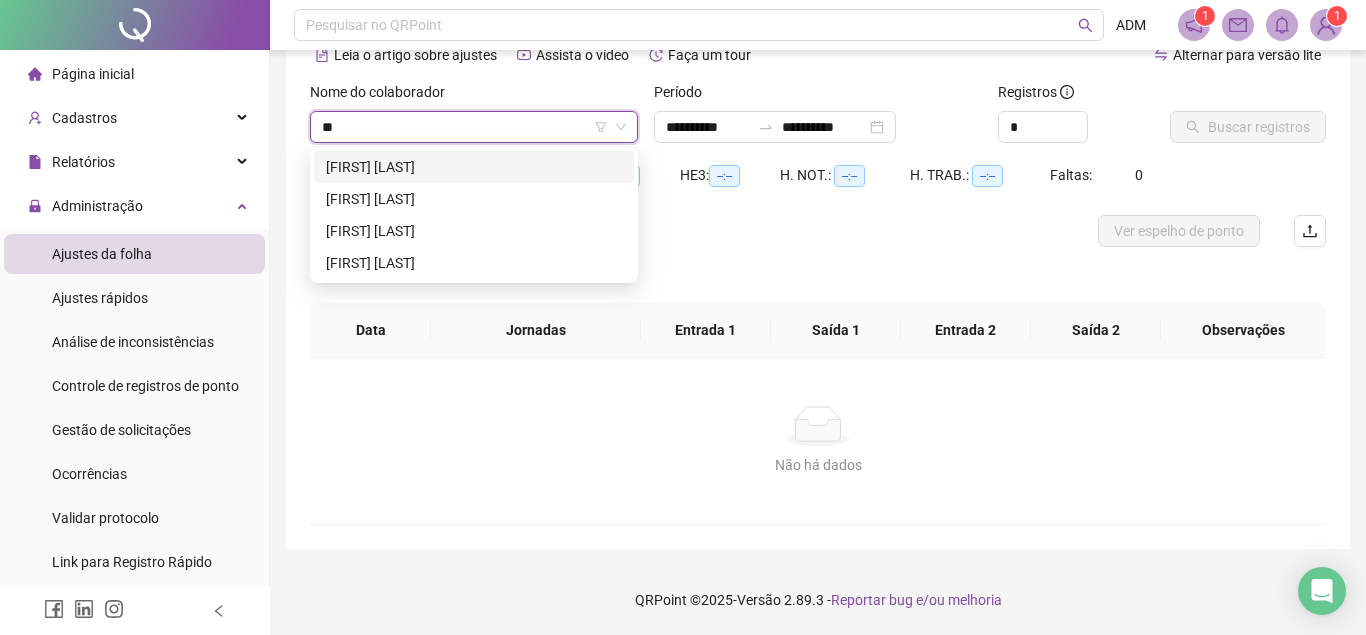 type on "***" 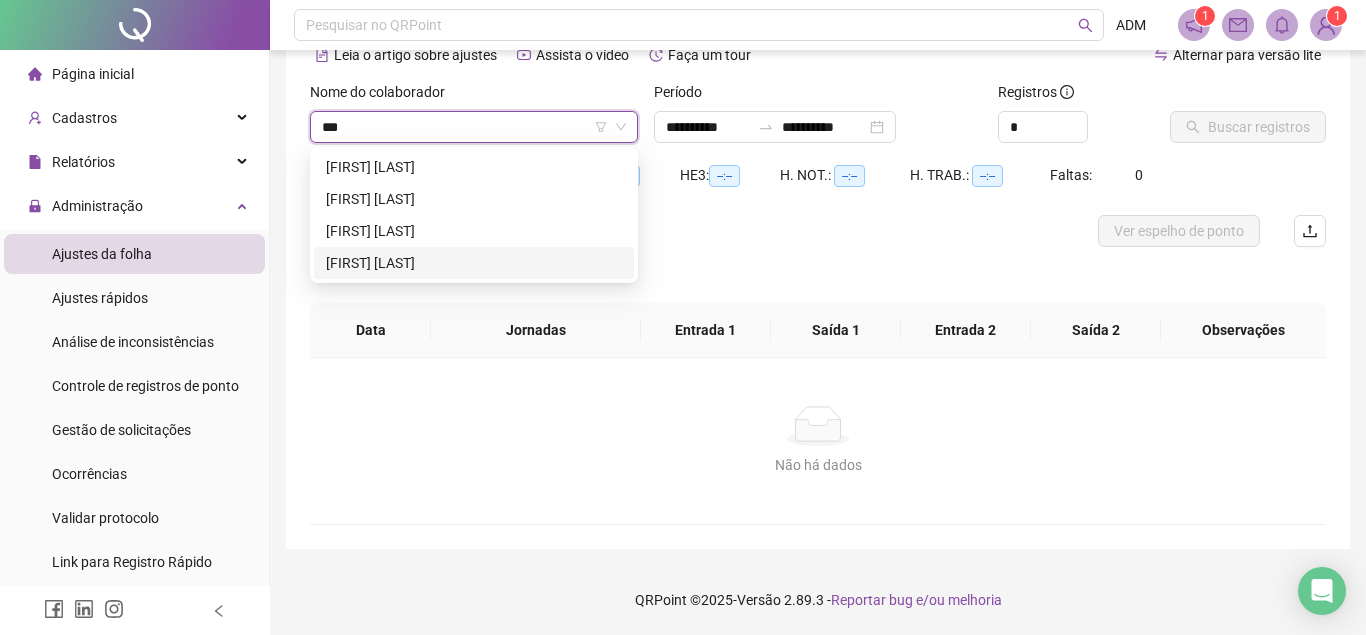 click on "[FIRST] [LAST]" at bounding box center [474, 263] 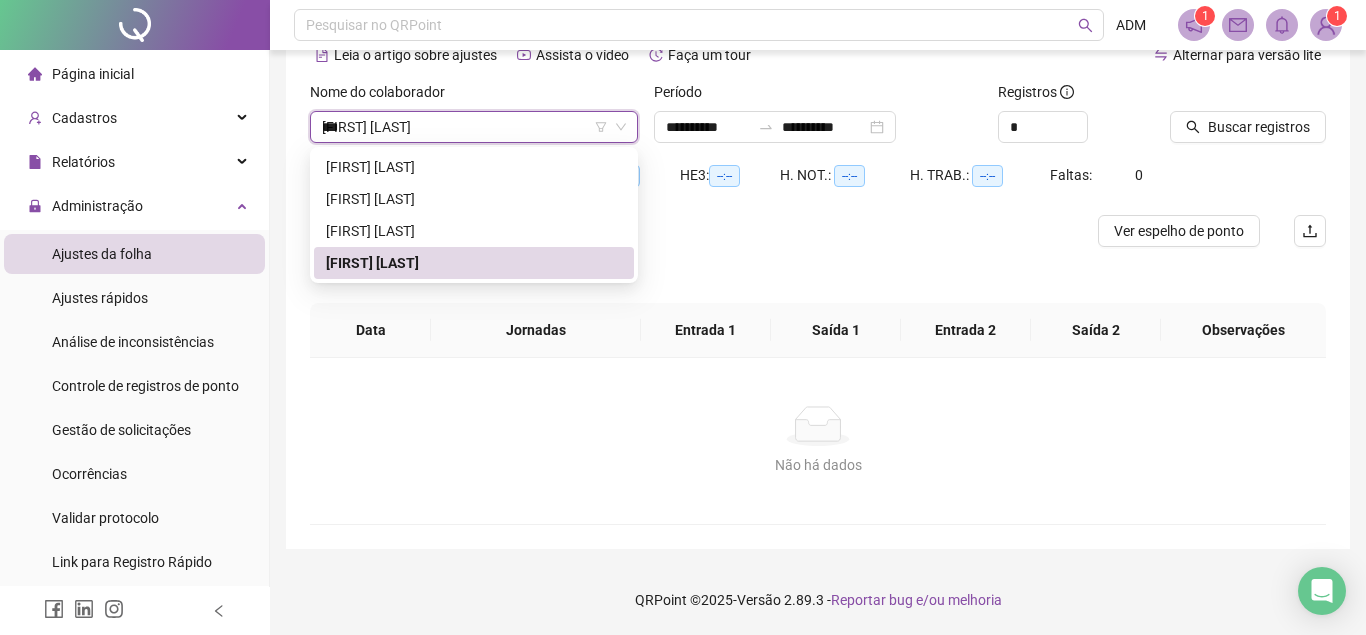 type 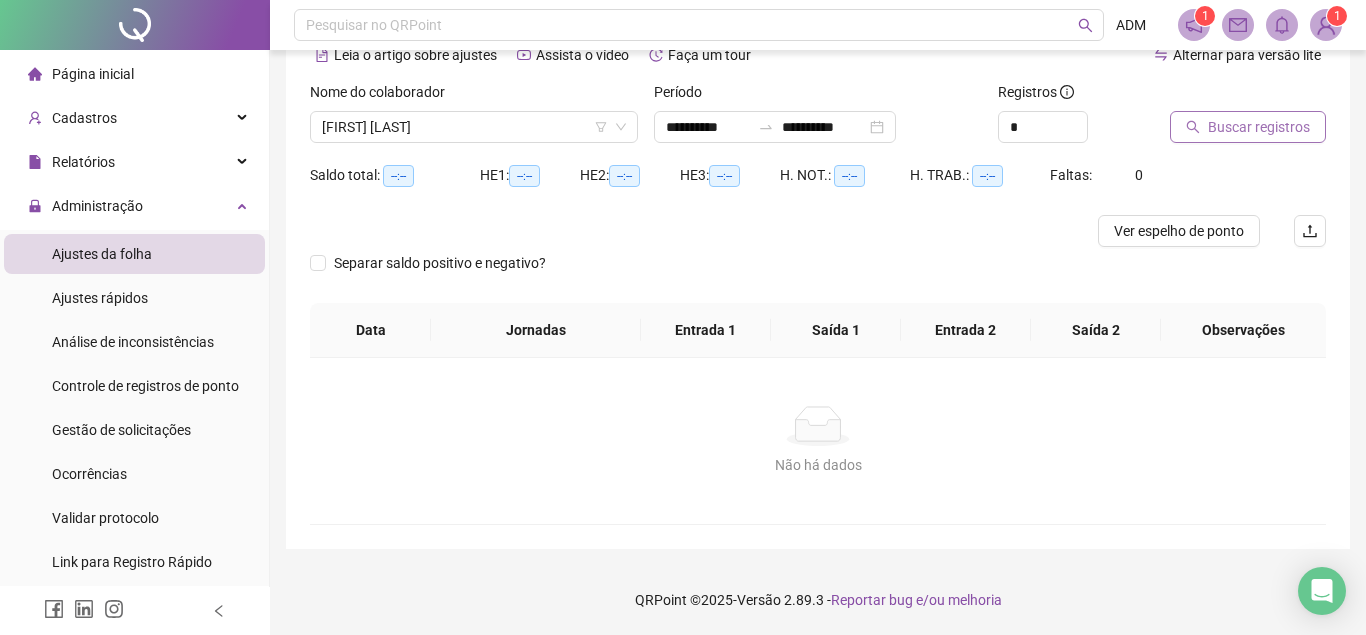 click on "Buscar registros" at bounding box center (1259, 127) 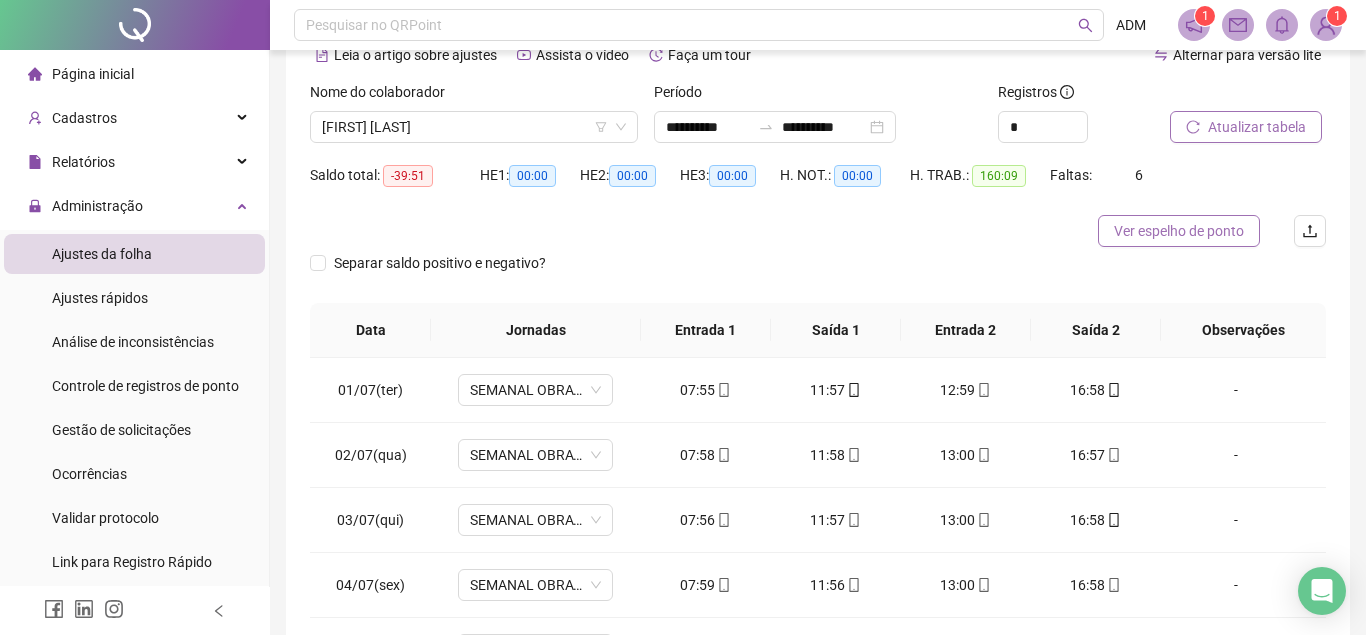 click on "Ver espelho de ponto" at bounding box center (1179, 231) 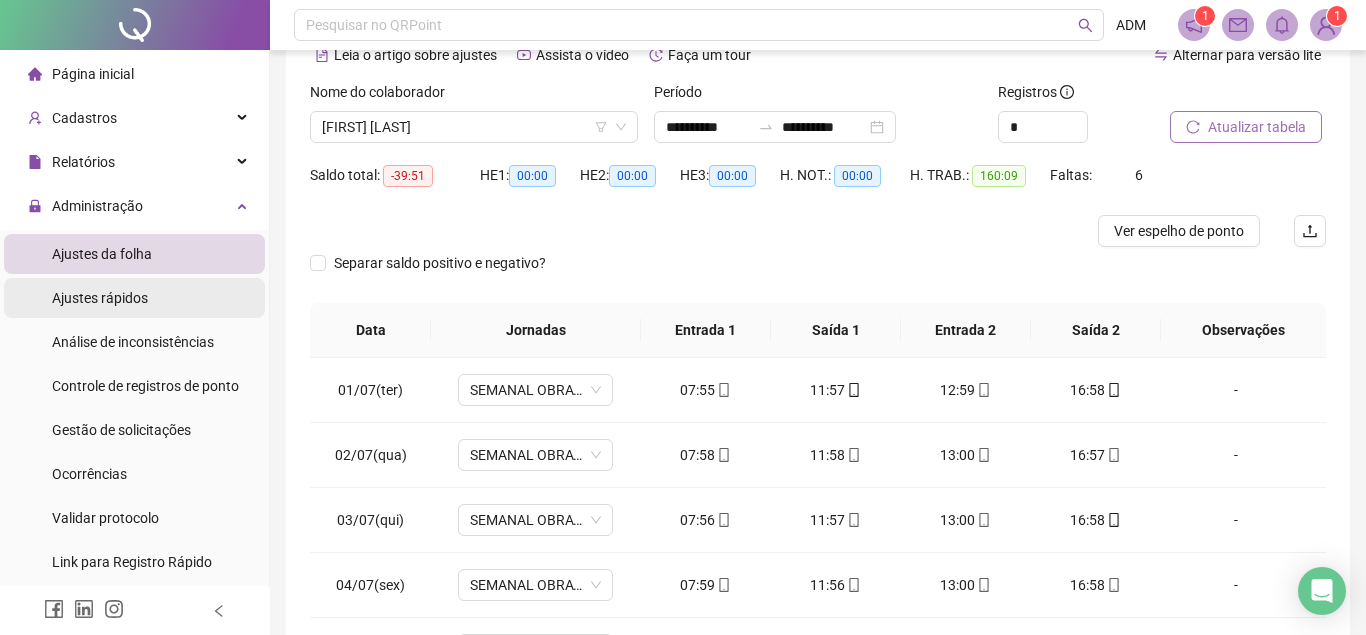 click on "Ajustes rápidos" at bounding box center (100, 298) 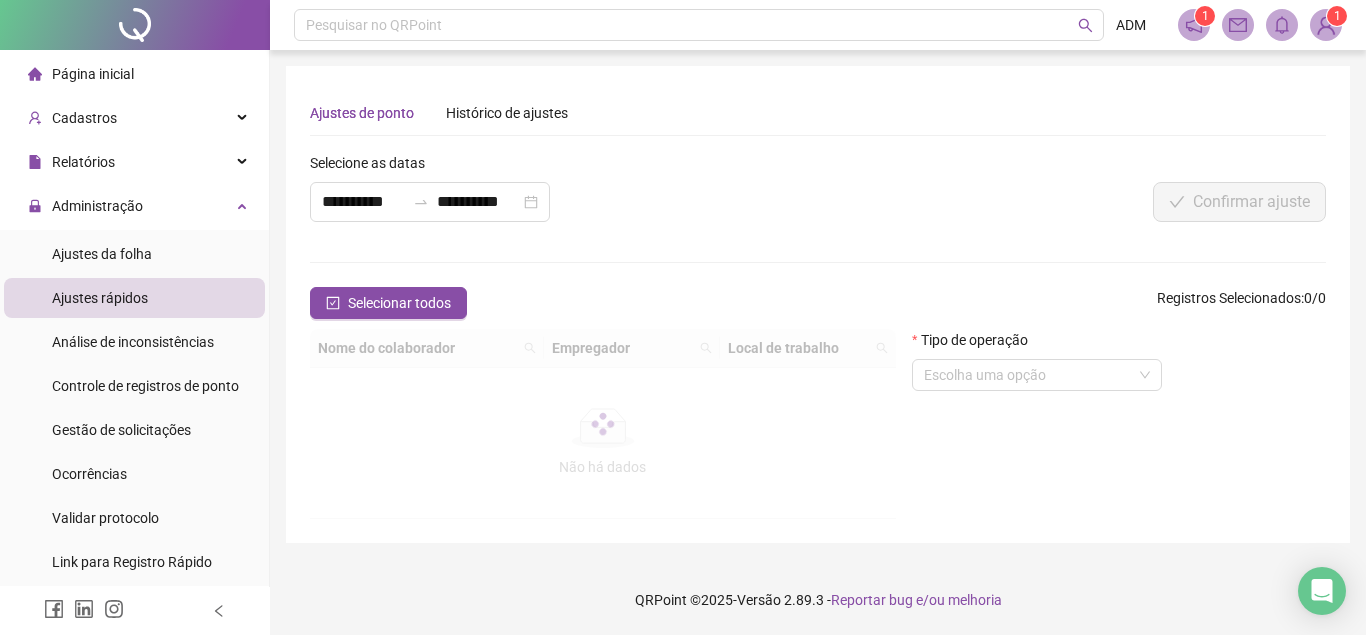 scroll, scrollTop: 0, scrollLeft: 0, axis: both 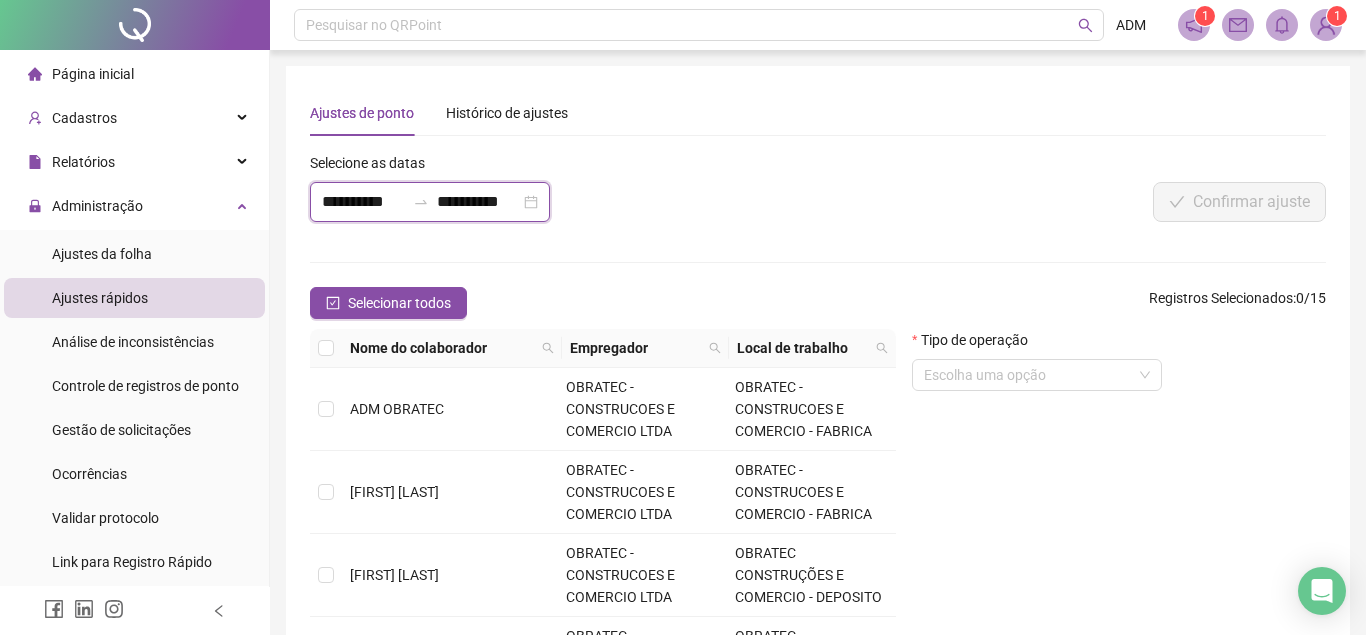 click on "**********" at bounding box center (363, 202) 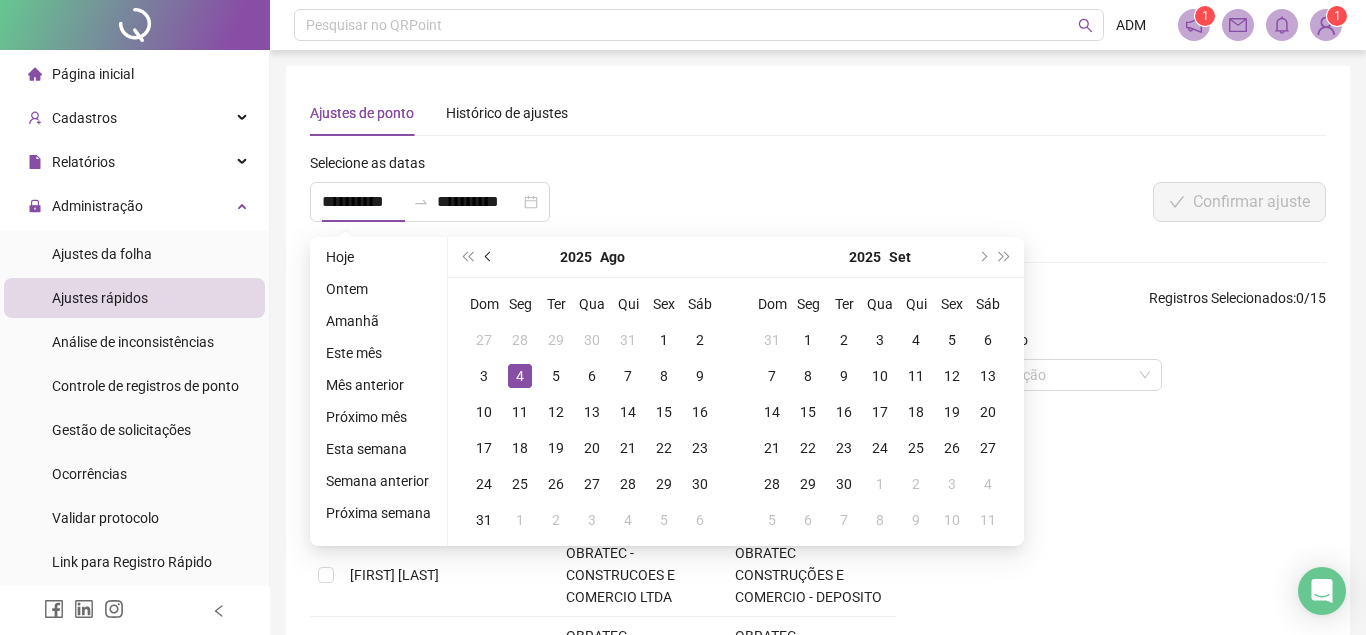 click at bounding box center (490, 257) 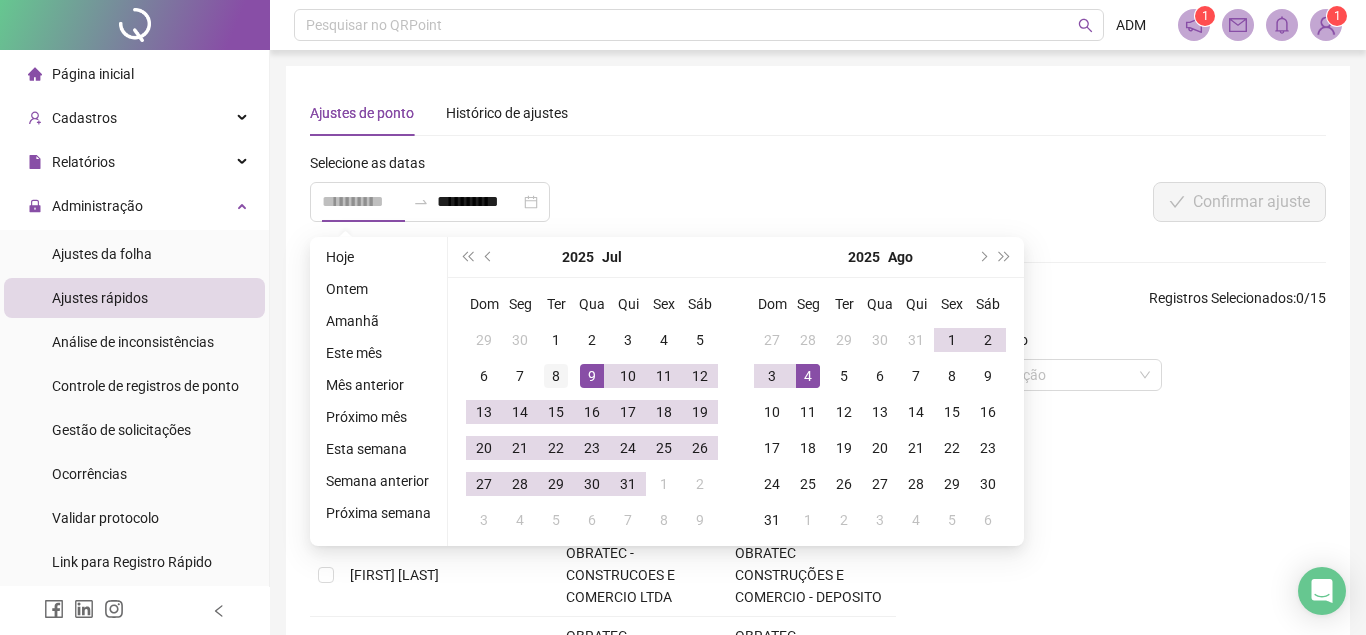 type on "**********" 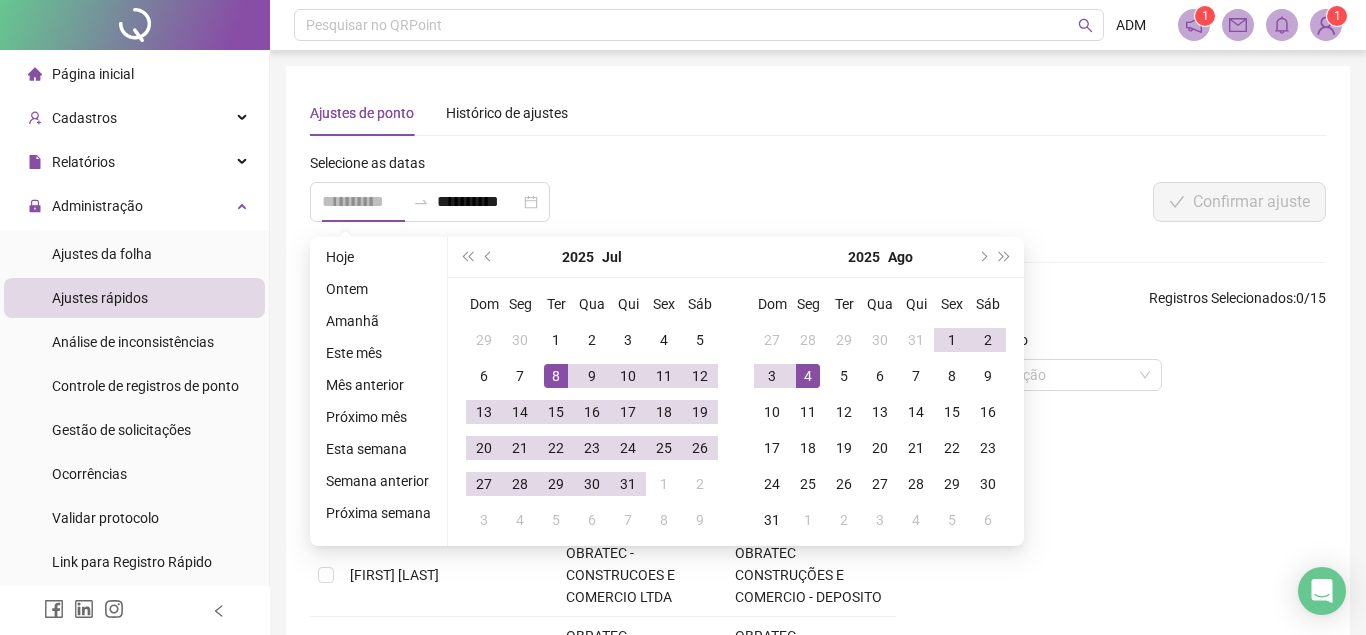 click on "8" at bounding box center [556, 376] 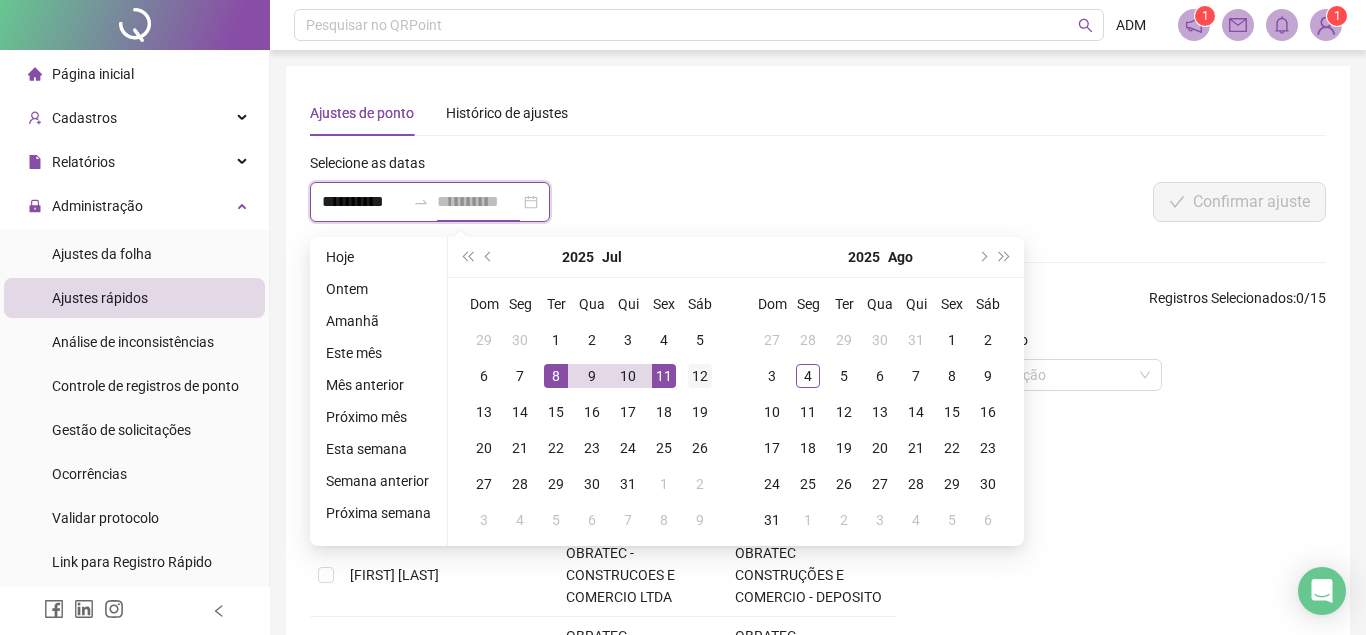 type on "**********" 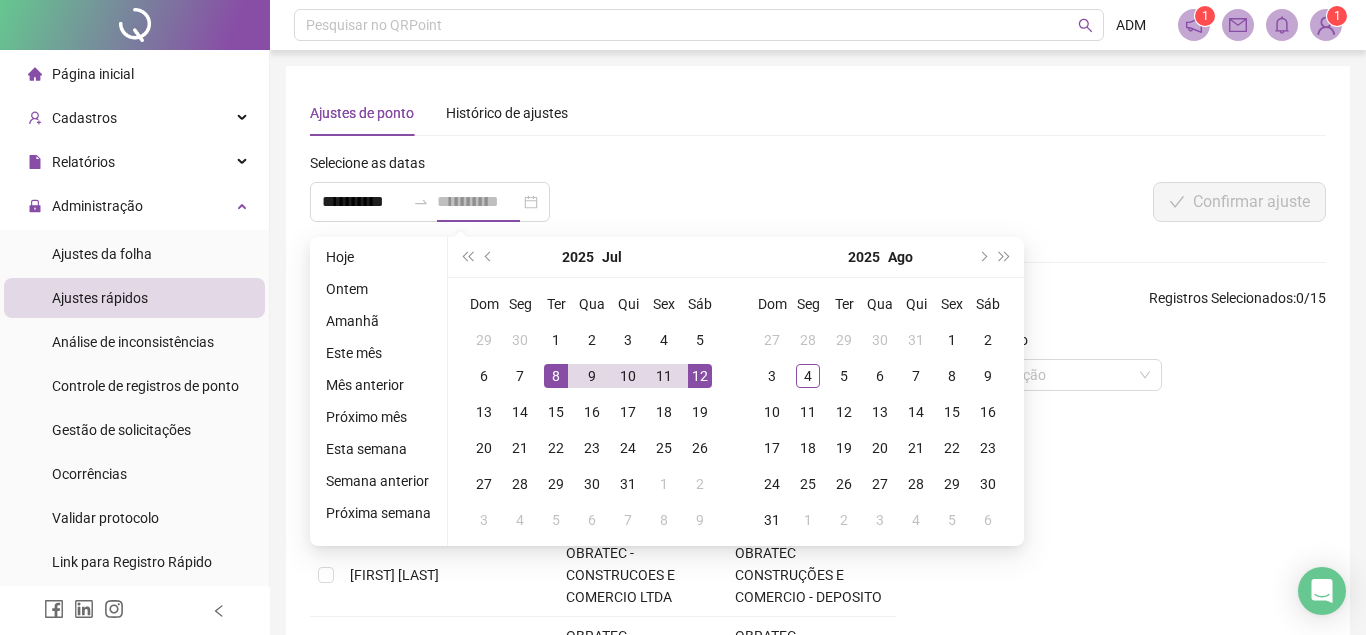 click on "12" at bounding box center (700, 376) 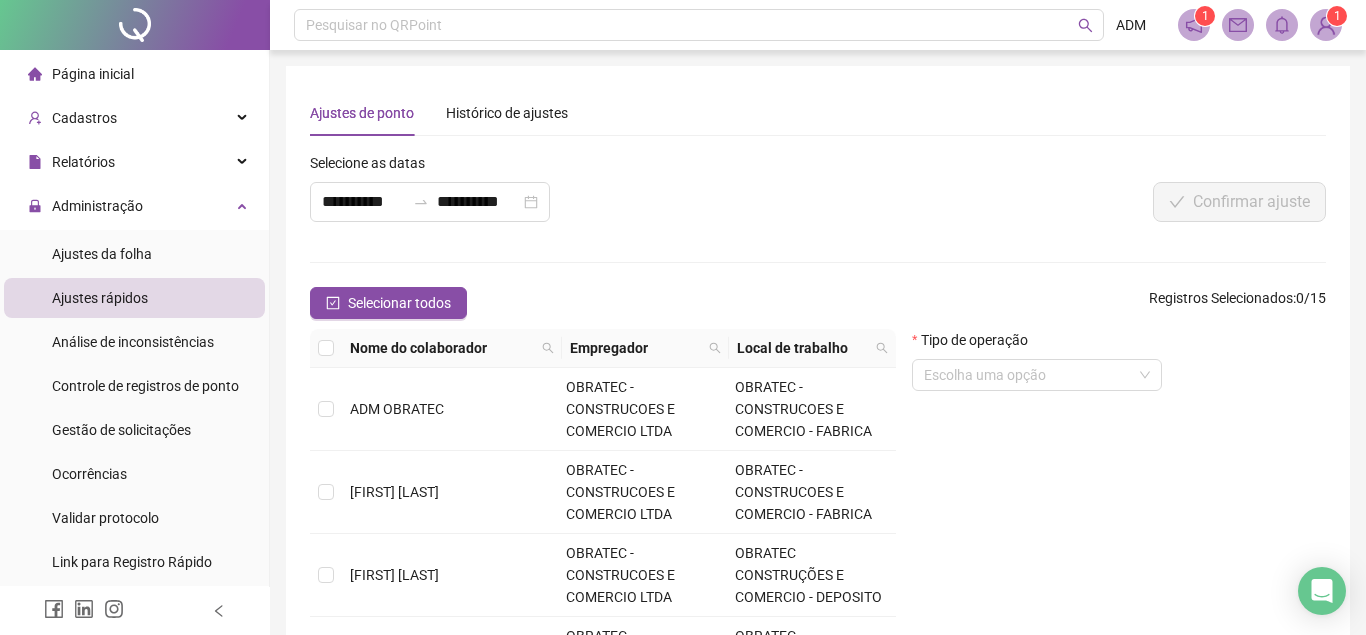 scroll, scrollTop: 199, scrollLeft: 0, axis: vertical 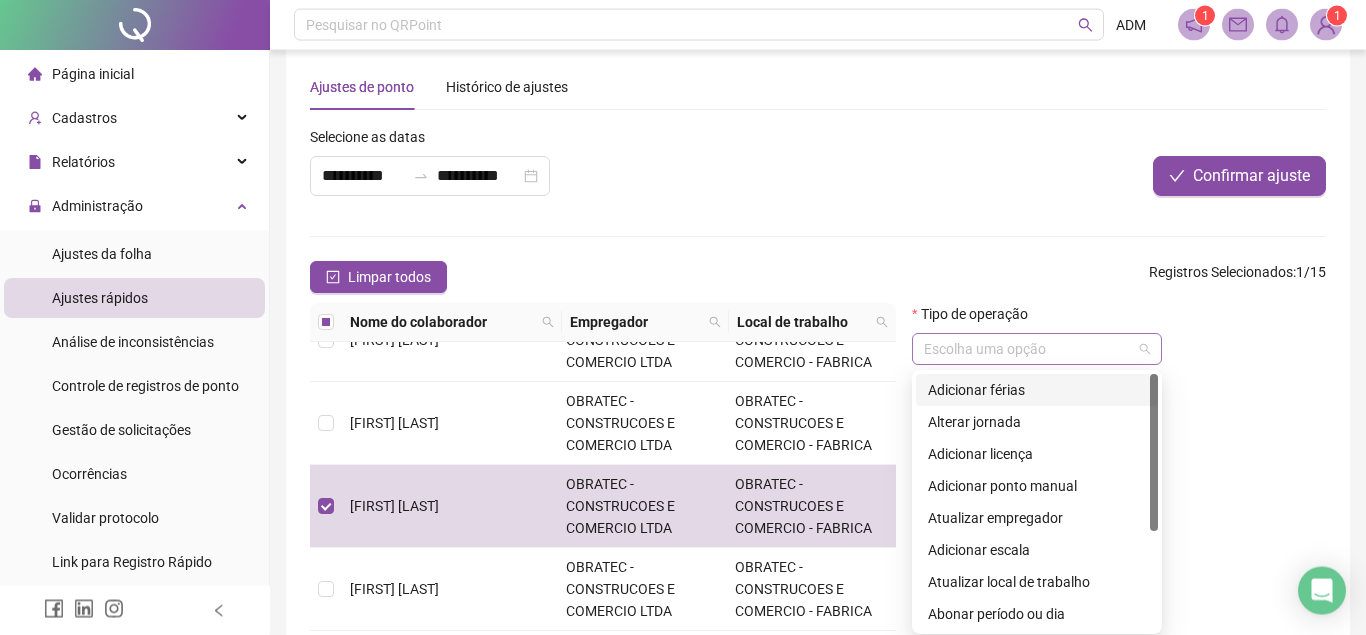 click at bounding box center [1037, 349] 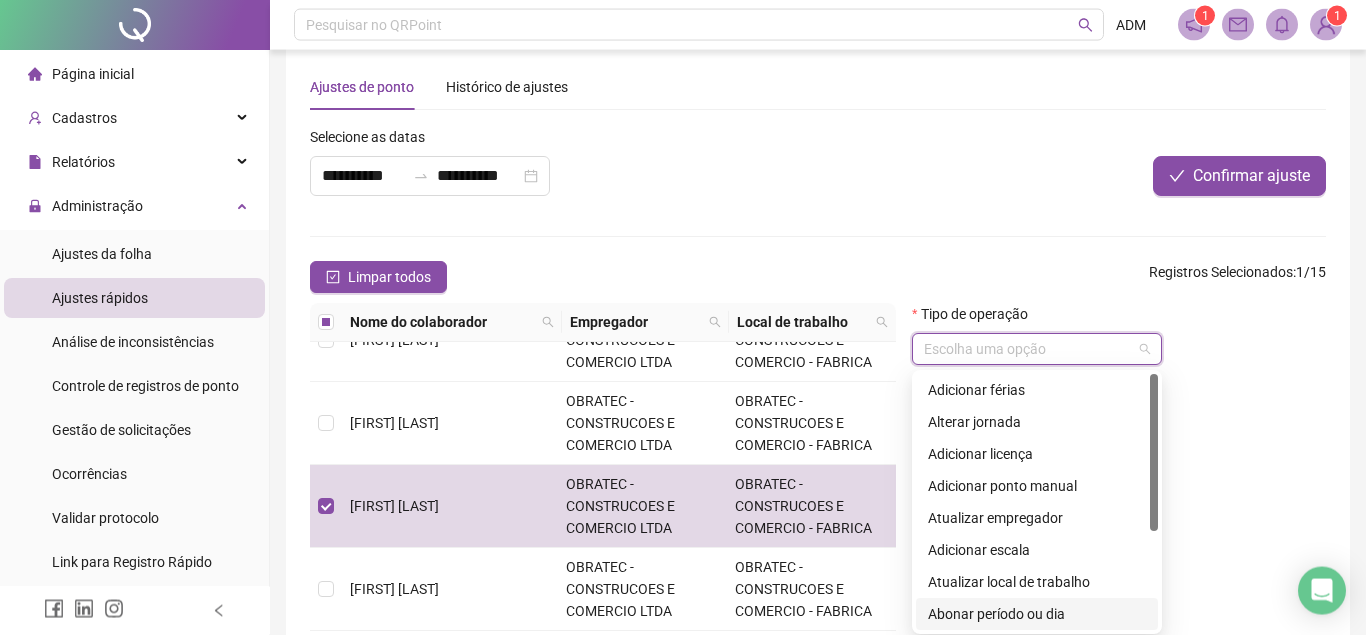 click on "Abonar período ou dia" at bounding box center [1037, 614] 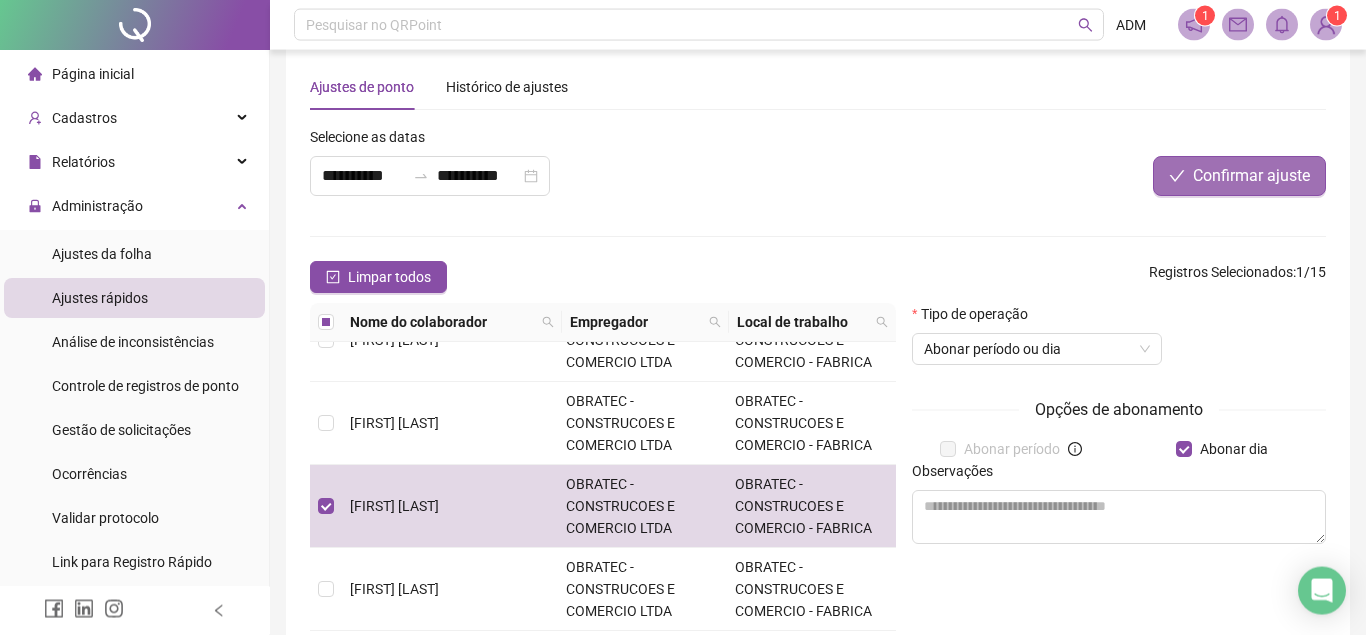 click on "Confirmar ajuste" at bounding box center [1251, 176] 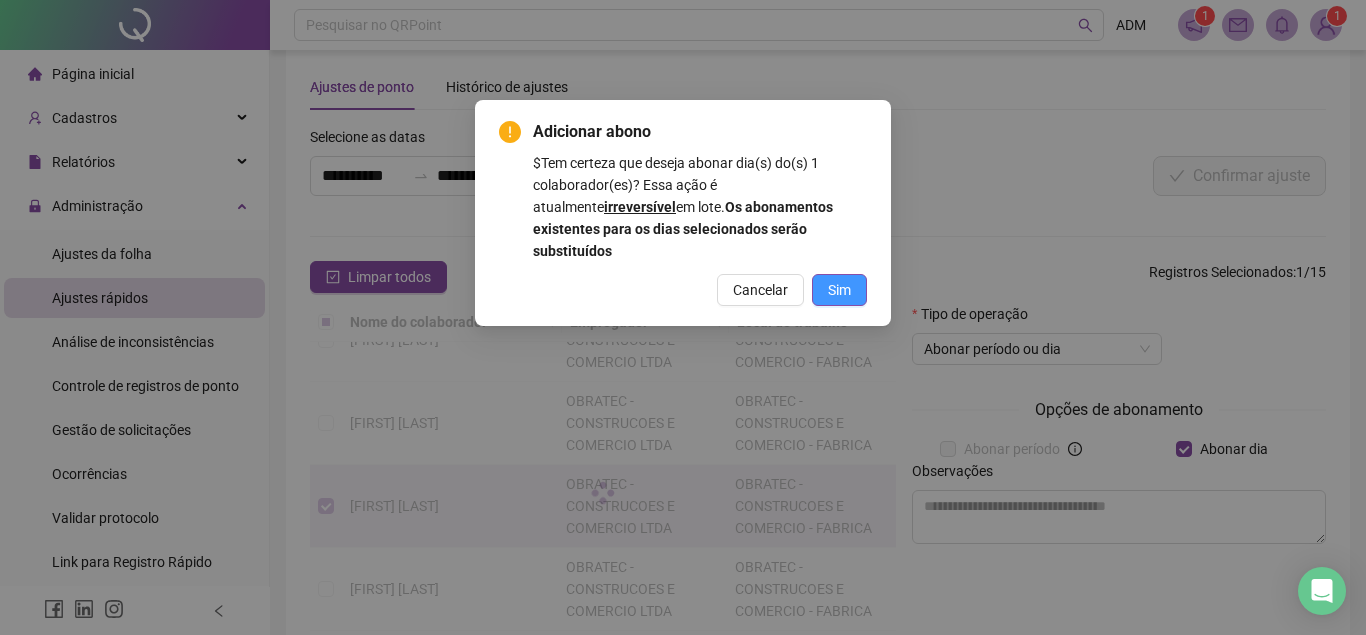 click on "Sim" at bounding box center (839, 290) 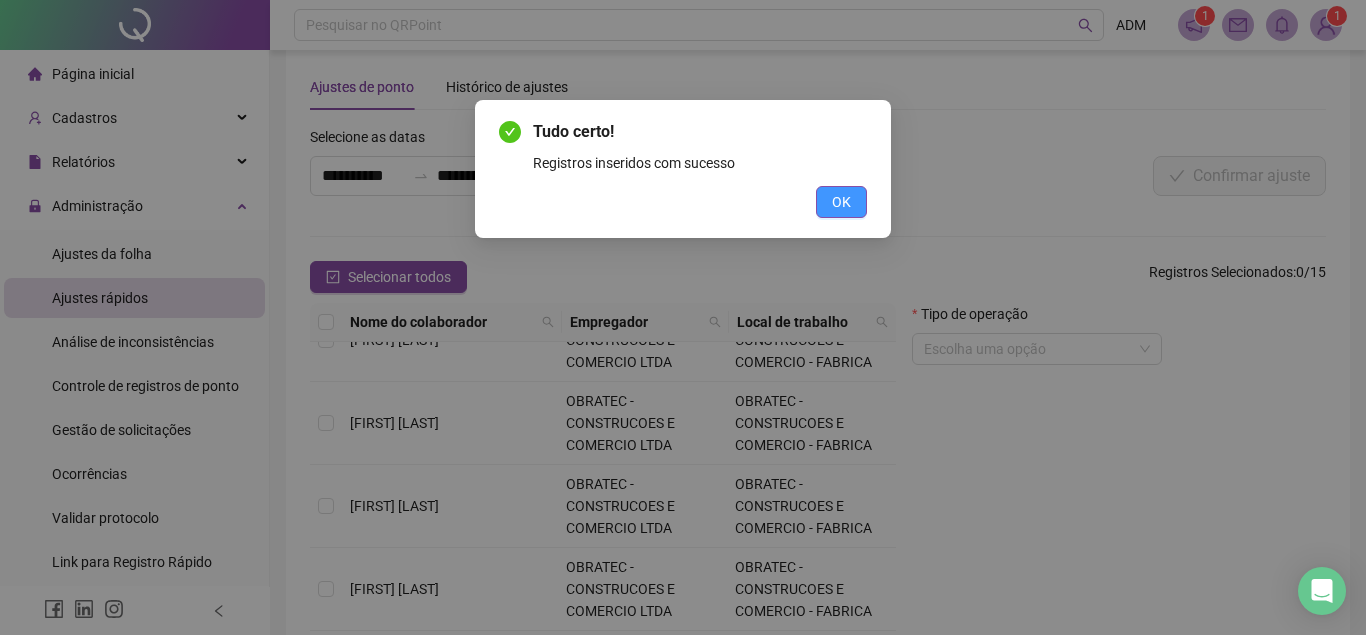click on "OK" at bounding box center (841, 202) 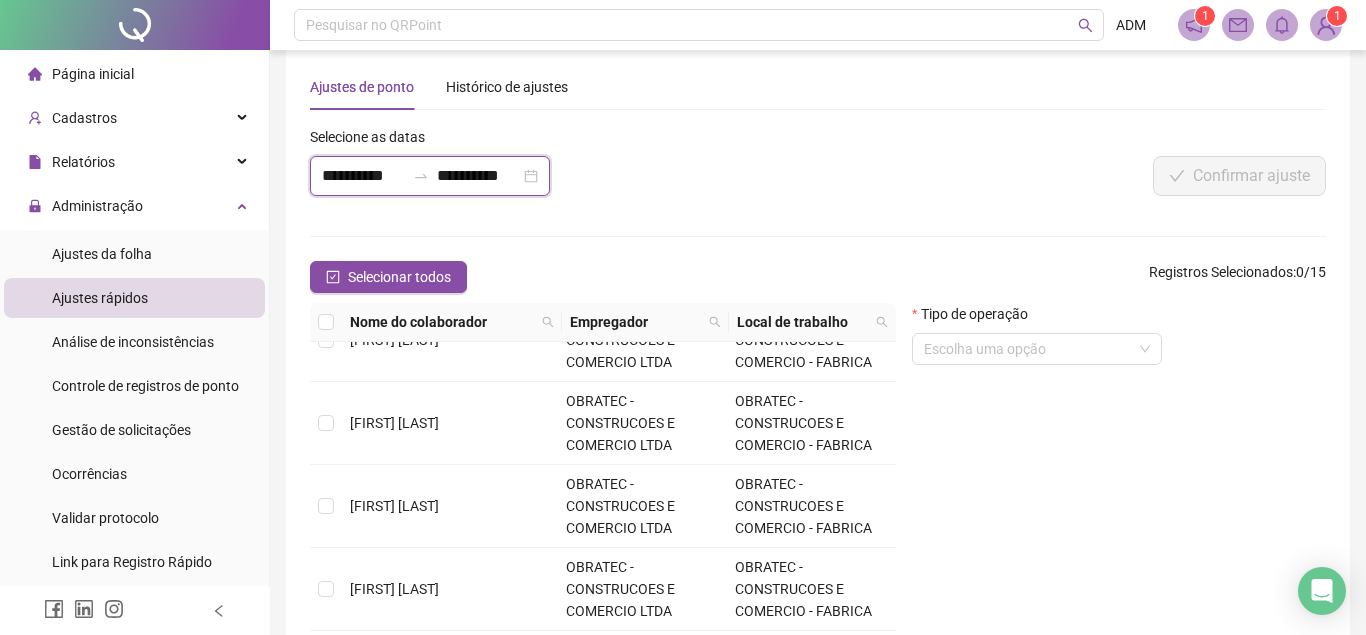 click on "**********" at bounding box center (363, 176) 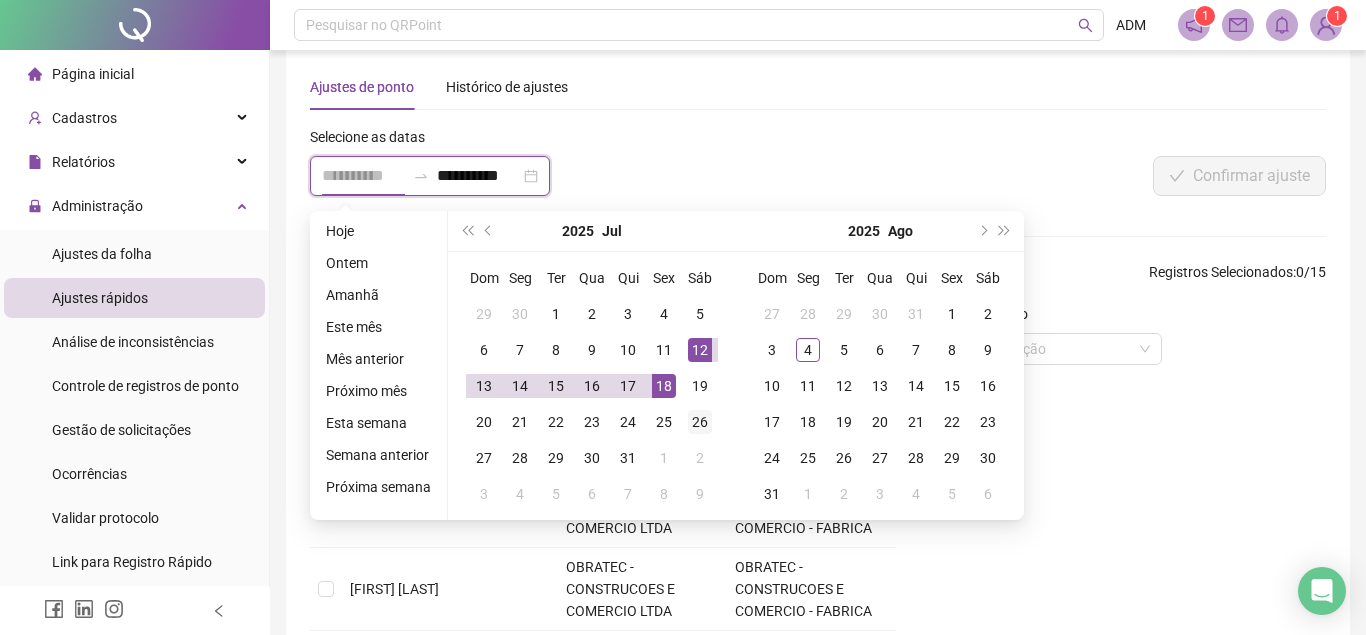 type on "**********" 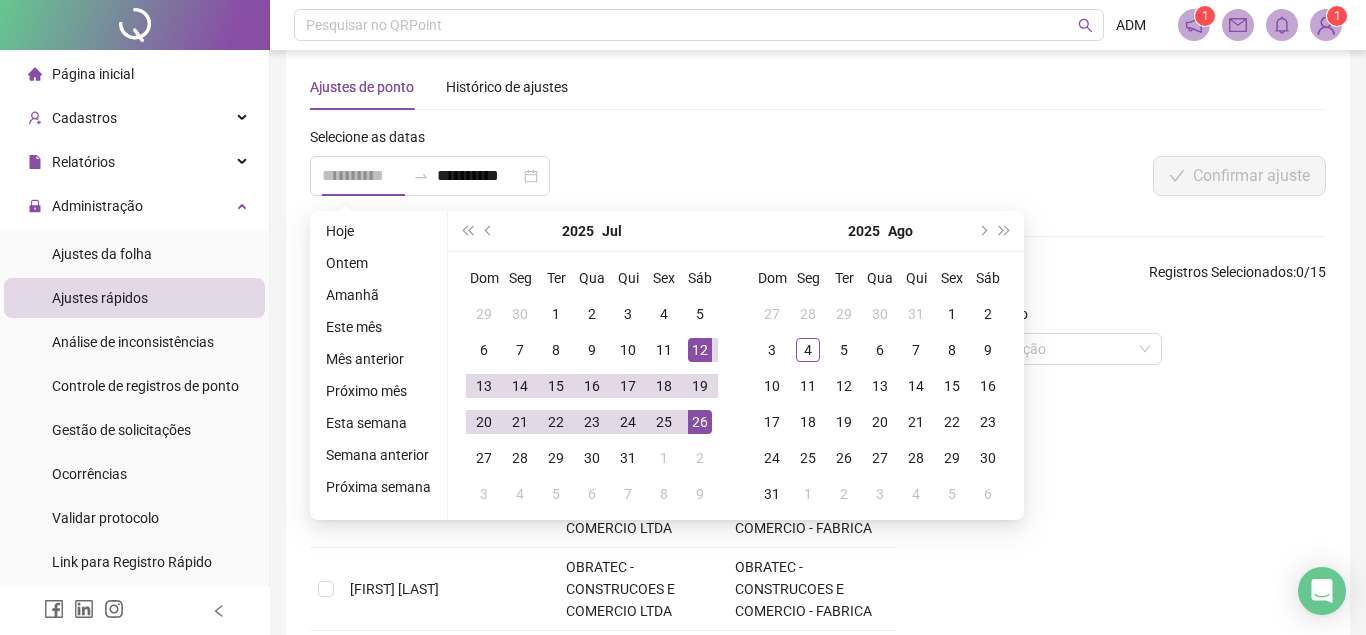 click on "26" at bounding box center (700, 422) 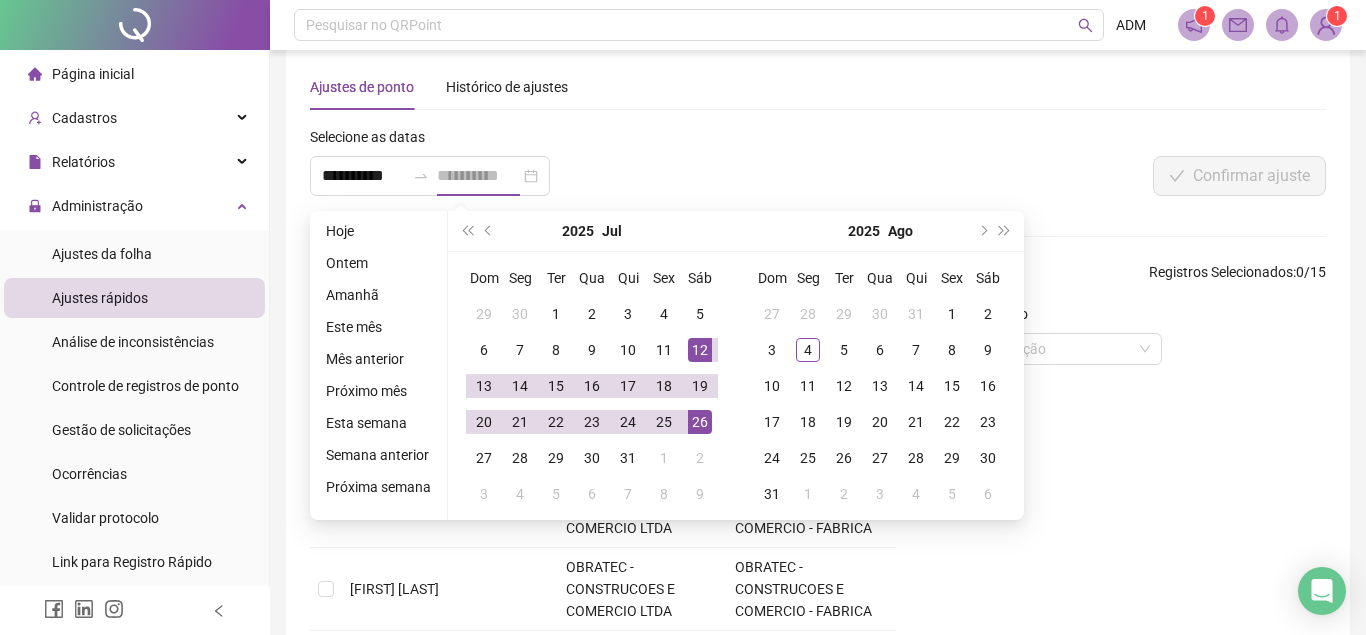 click on "26" at bounding box center [700, 422] 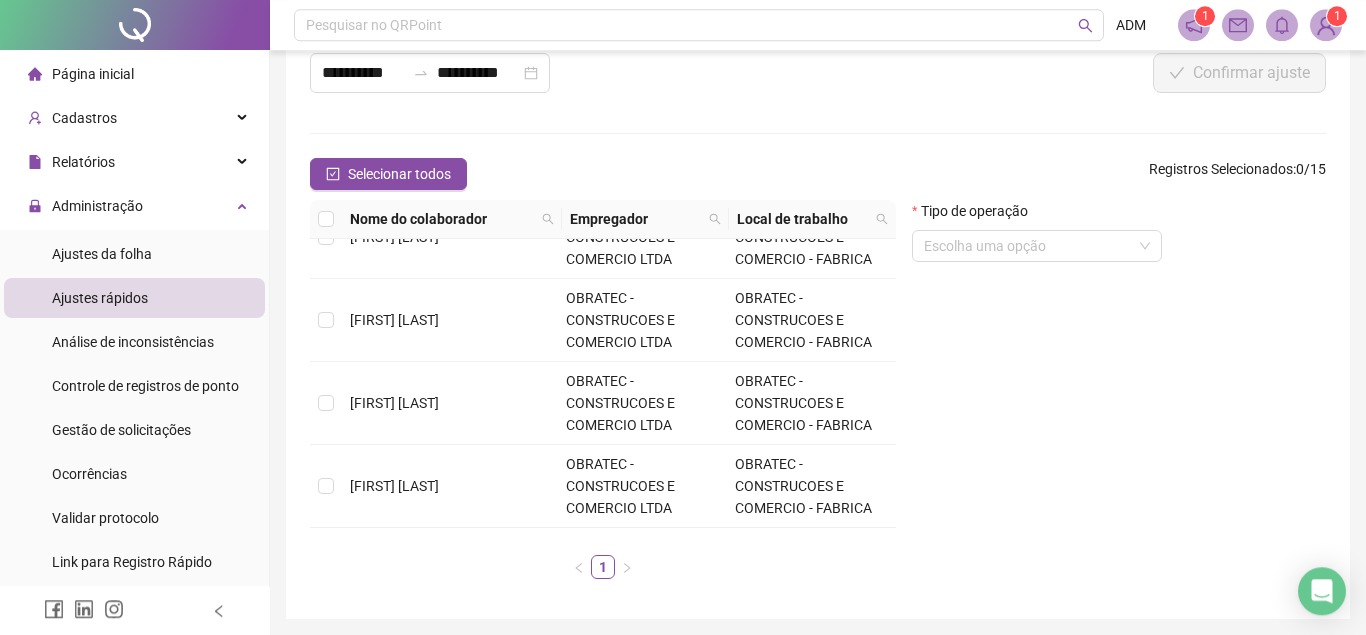 scroll, scrollTop: 199, scrollLeft: 0, axis: vertical 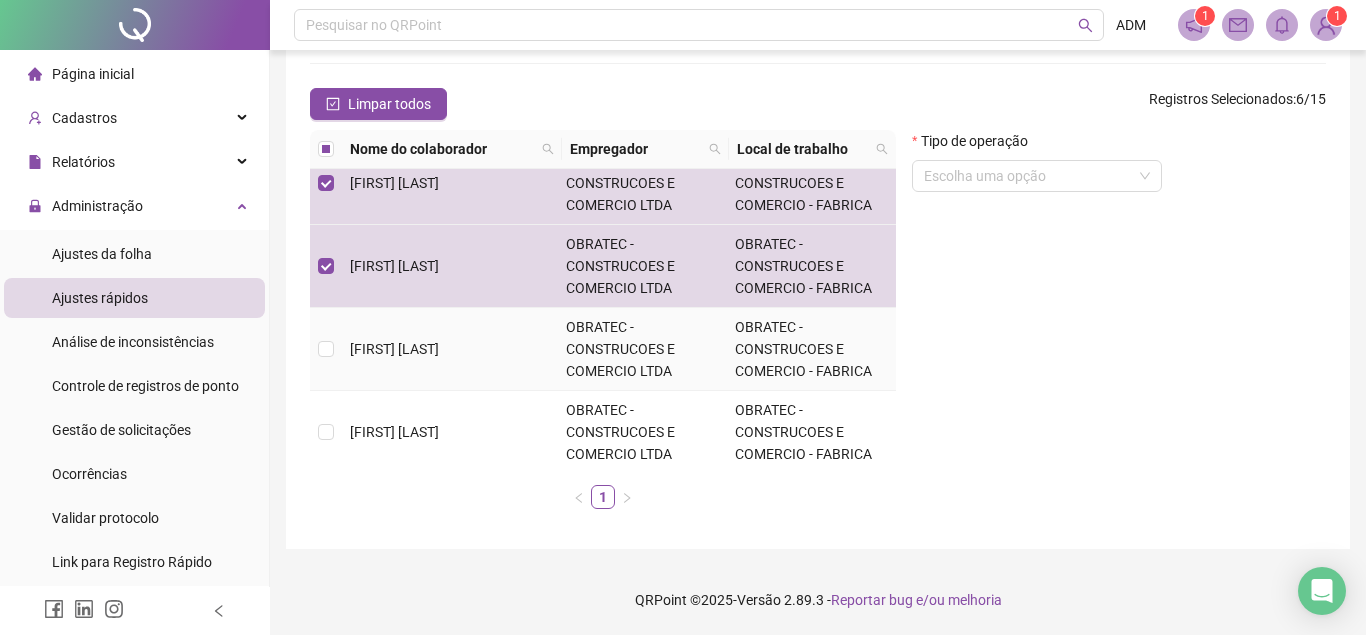 click at bounding box center [326, 349] 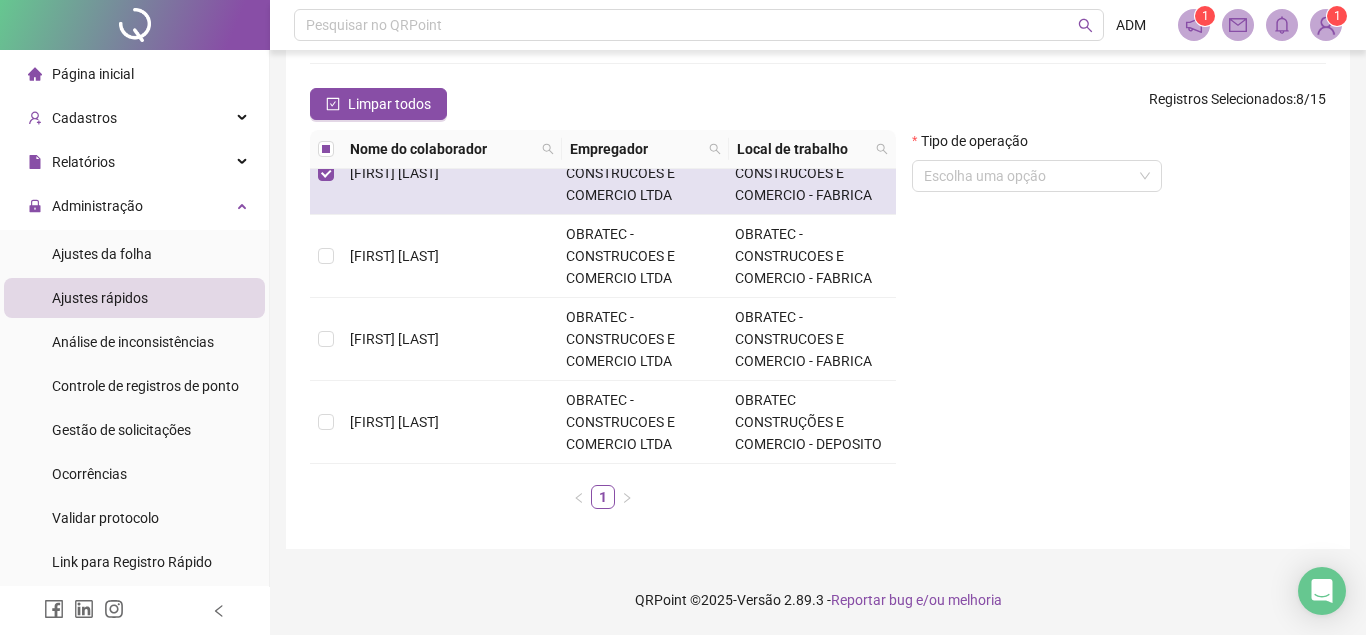 scroll, scrollTop: 882, scrollLeft: 0, axis: vertical 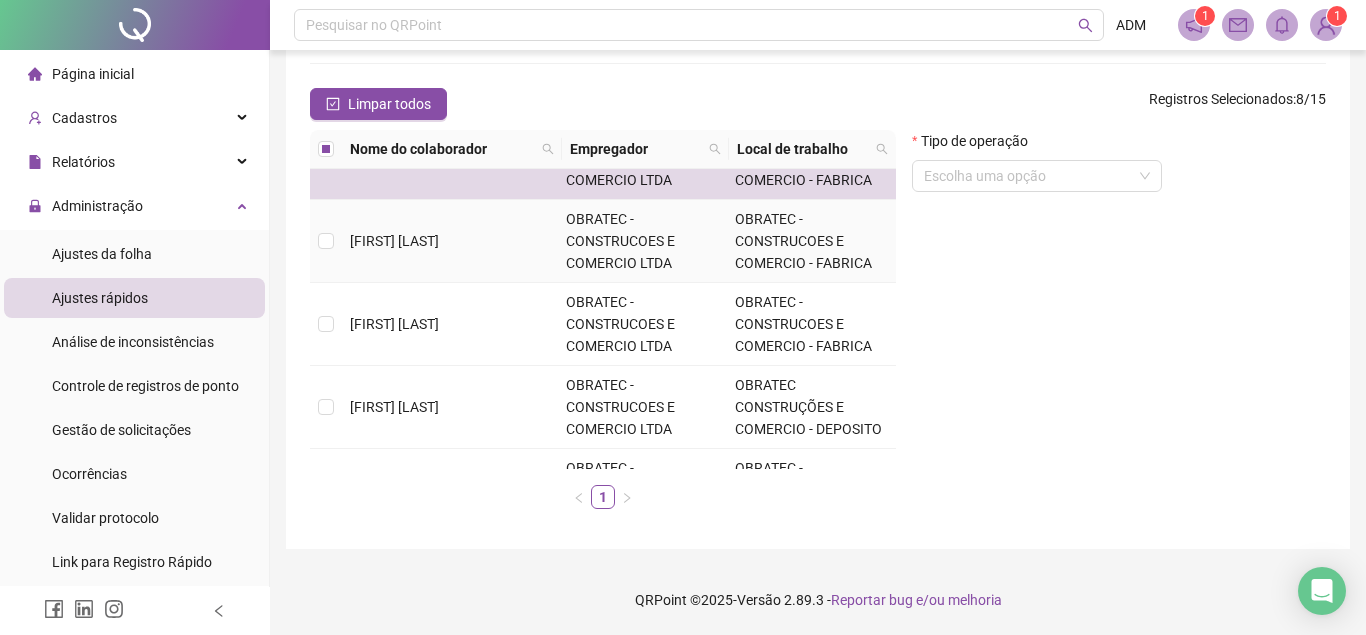 click at bounding box center [326, 241] 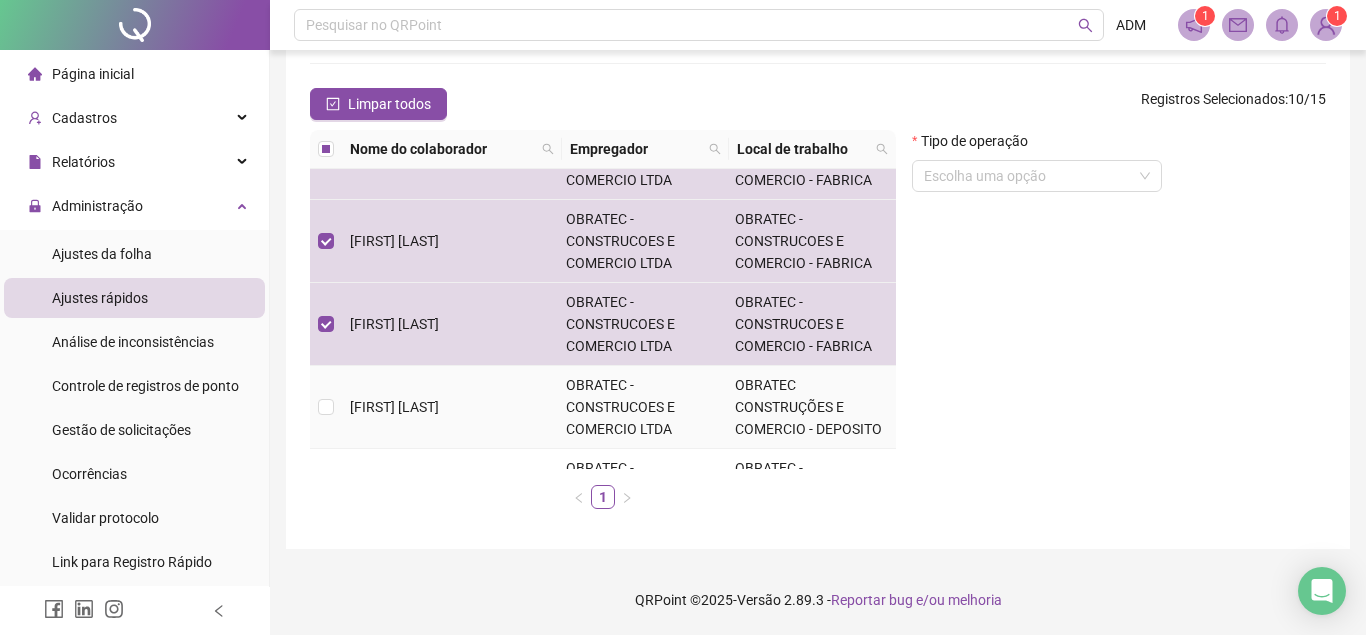 scroll, scrollTop: 945, scrollLeft: 0, axis: vertical 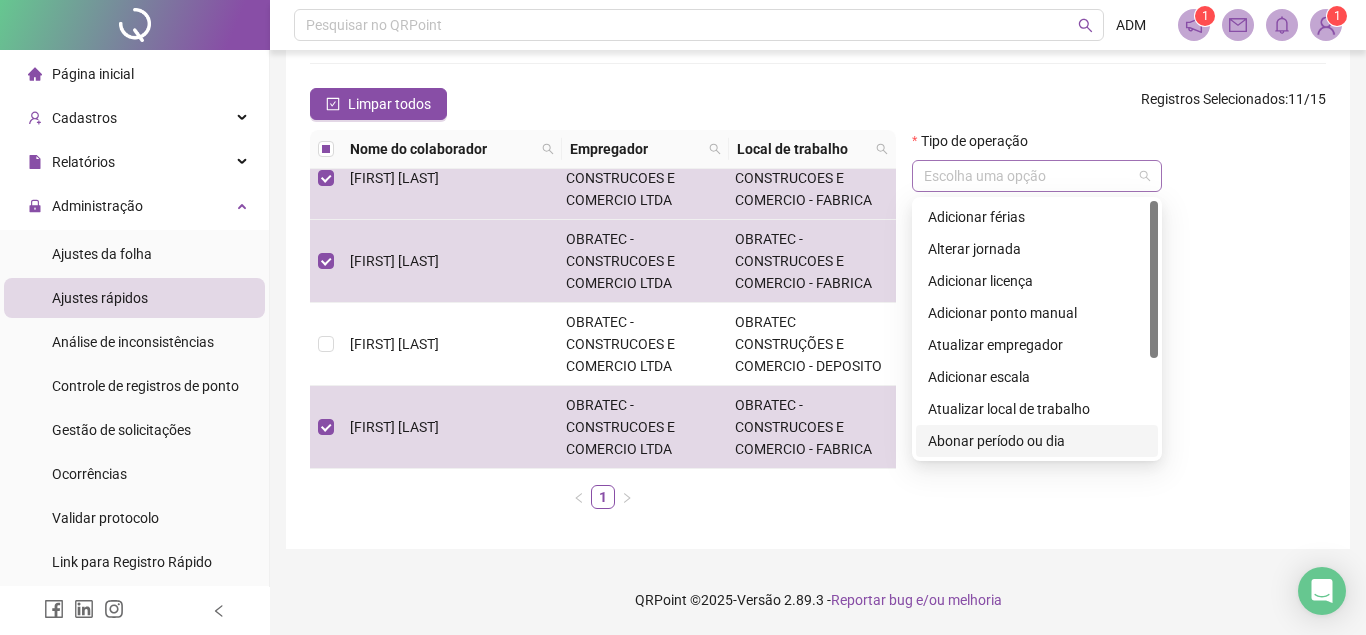 click at bounding box center [1037, 176] 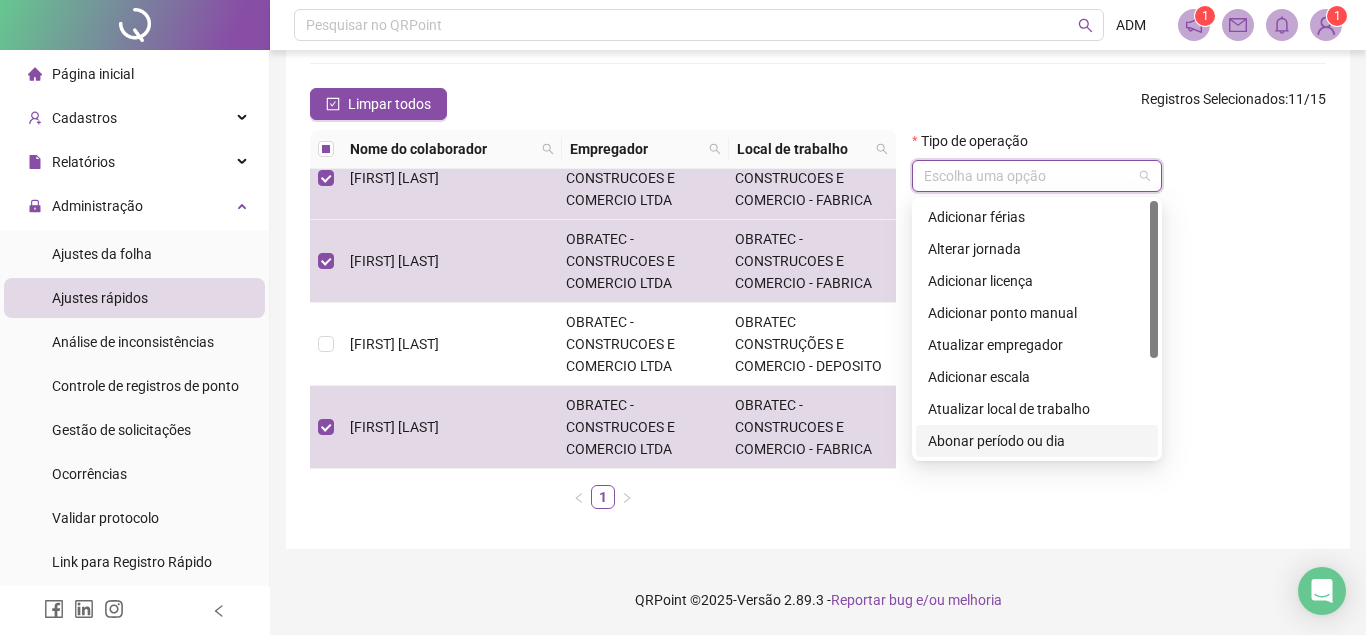 click on "Abonar período ou dia" at bounding box center [1037, 441] 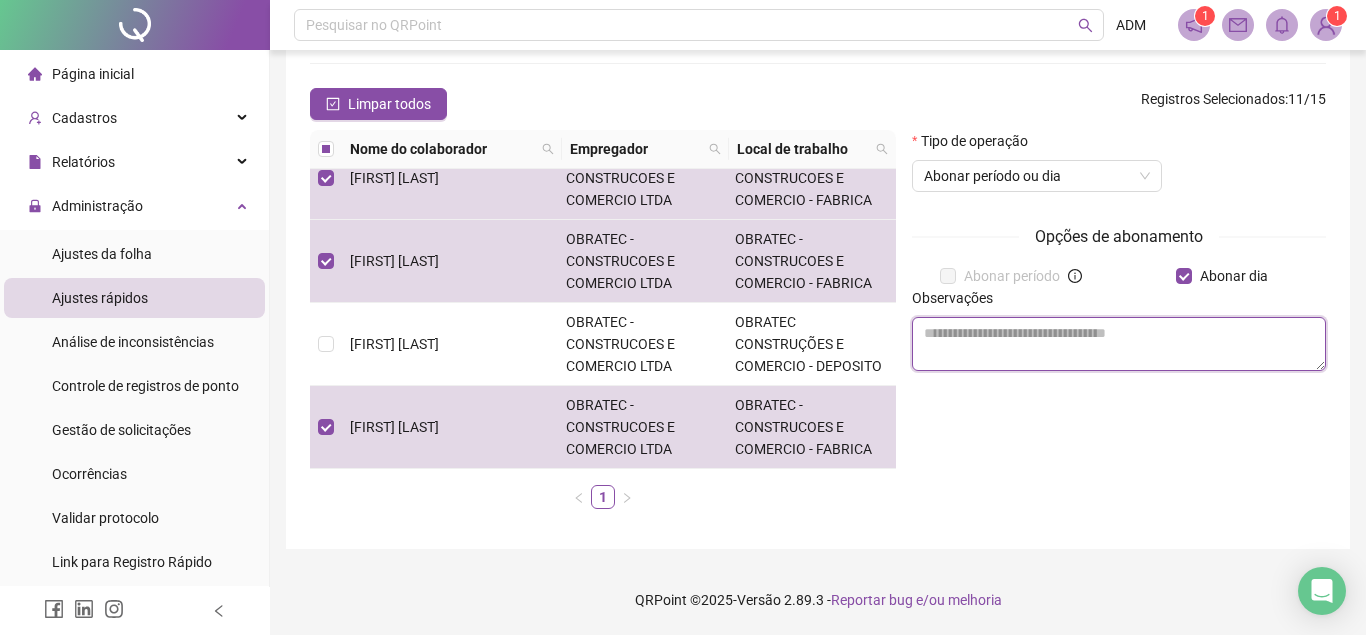 click at bounding box center (1119, 344) 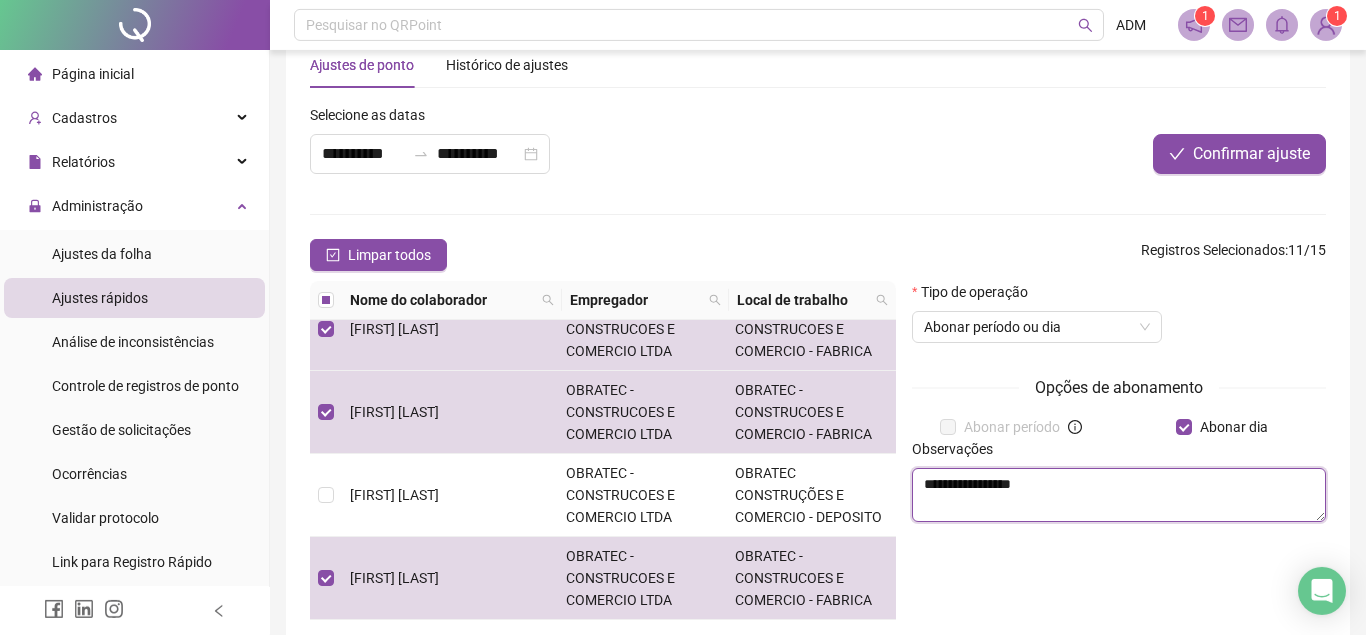 scroll, scrollTop: 47, scrollLeft: 0, axis: vertical 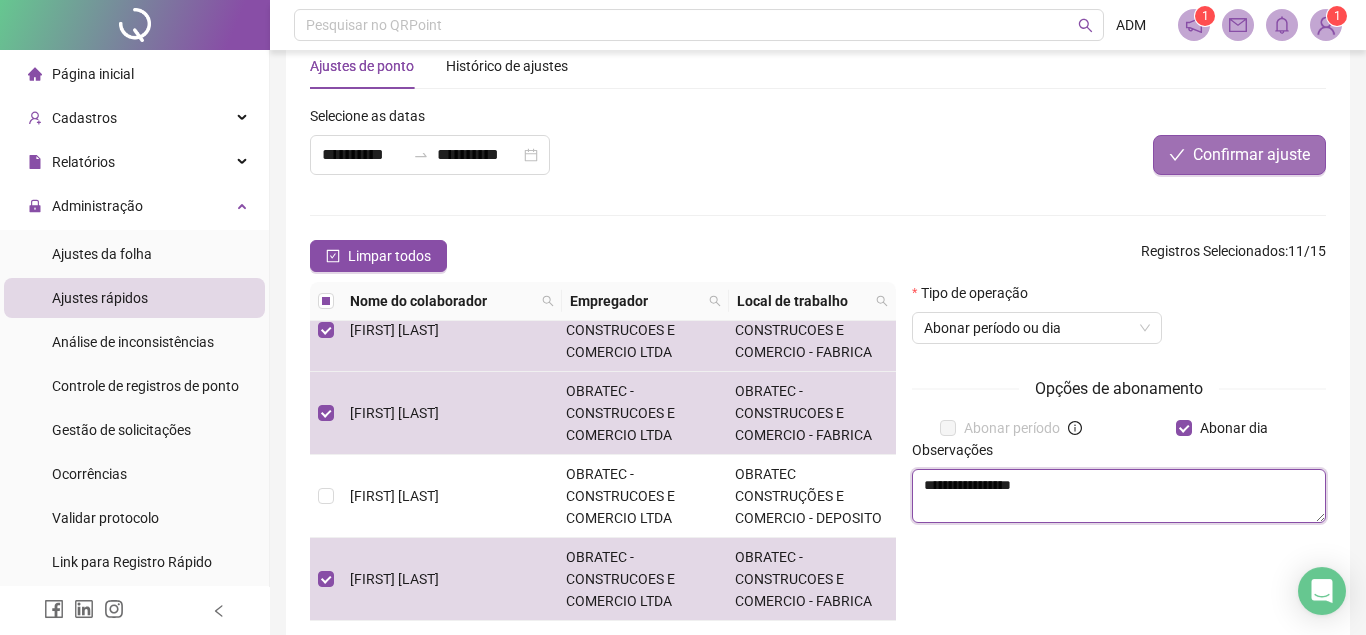 type on "**********" 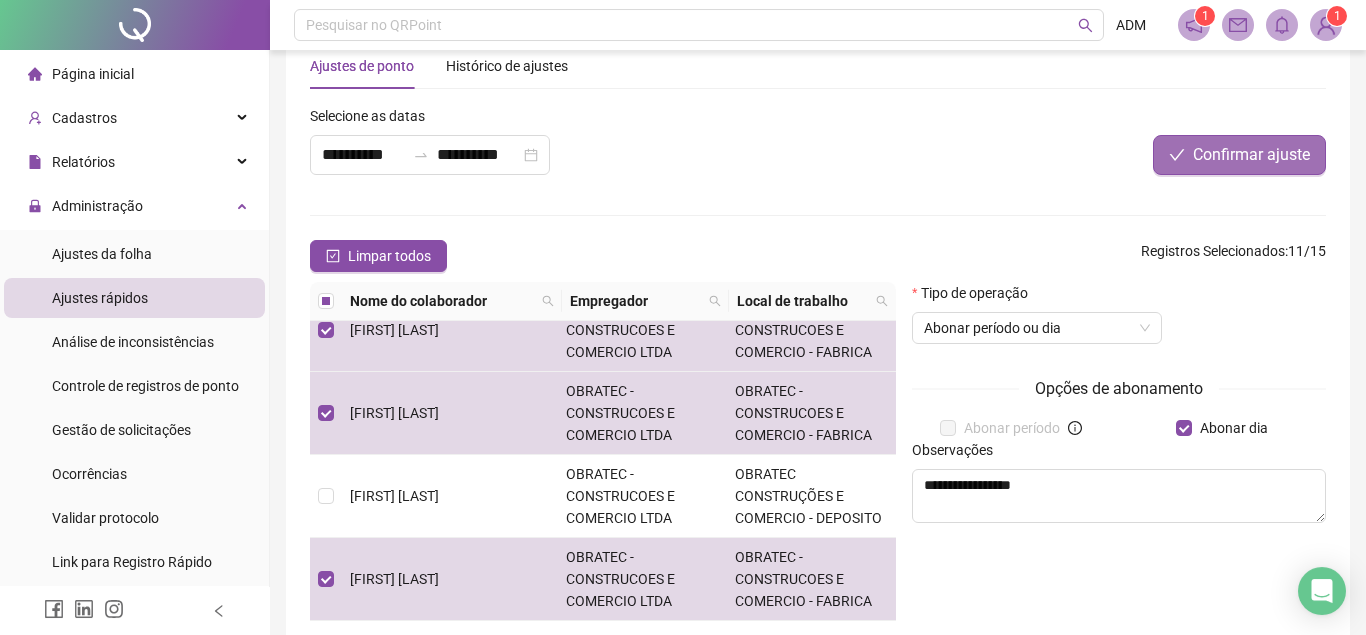click on "Confirmar ajuste" at bounding box center (1251, 155) 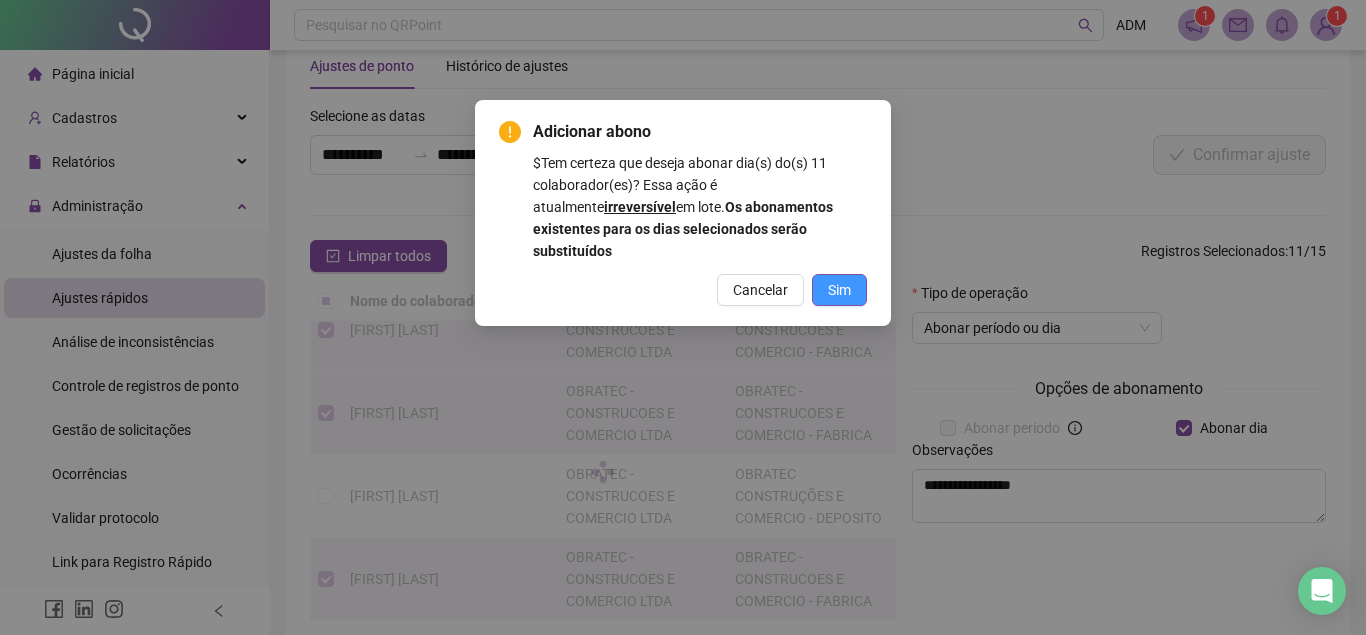 click on "Sim" at bounding box center (839, 290) 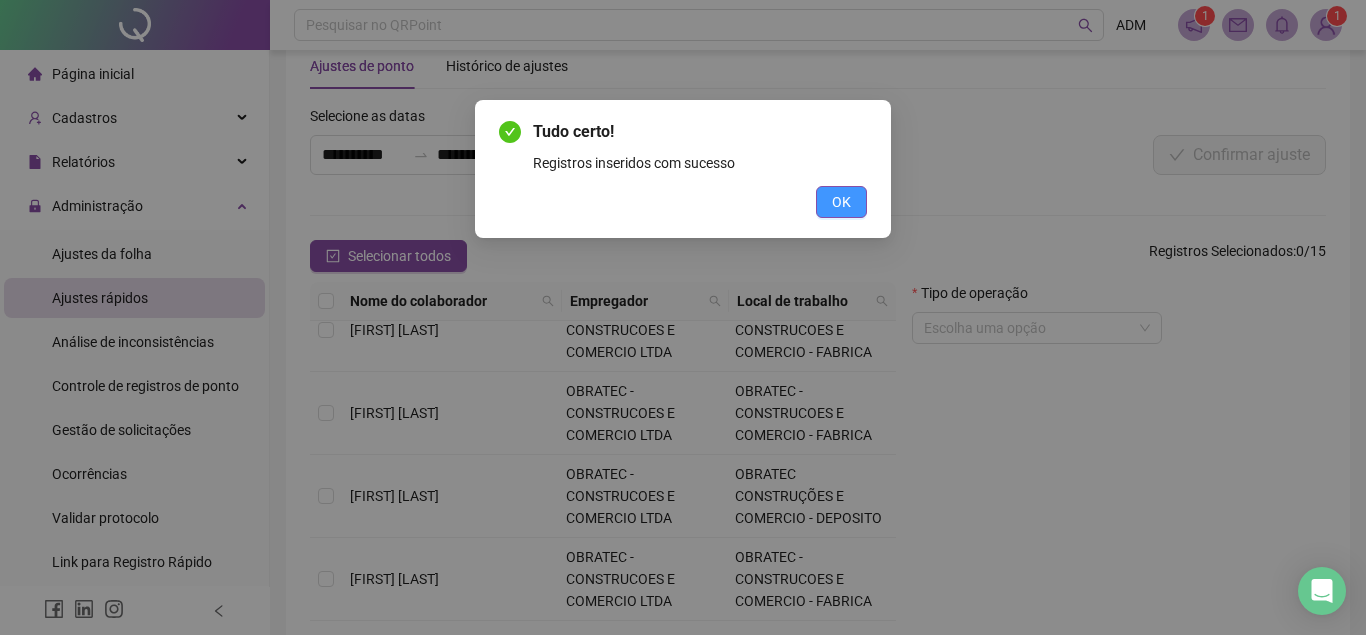 click on "OK" at bounding box center (841, 202) 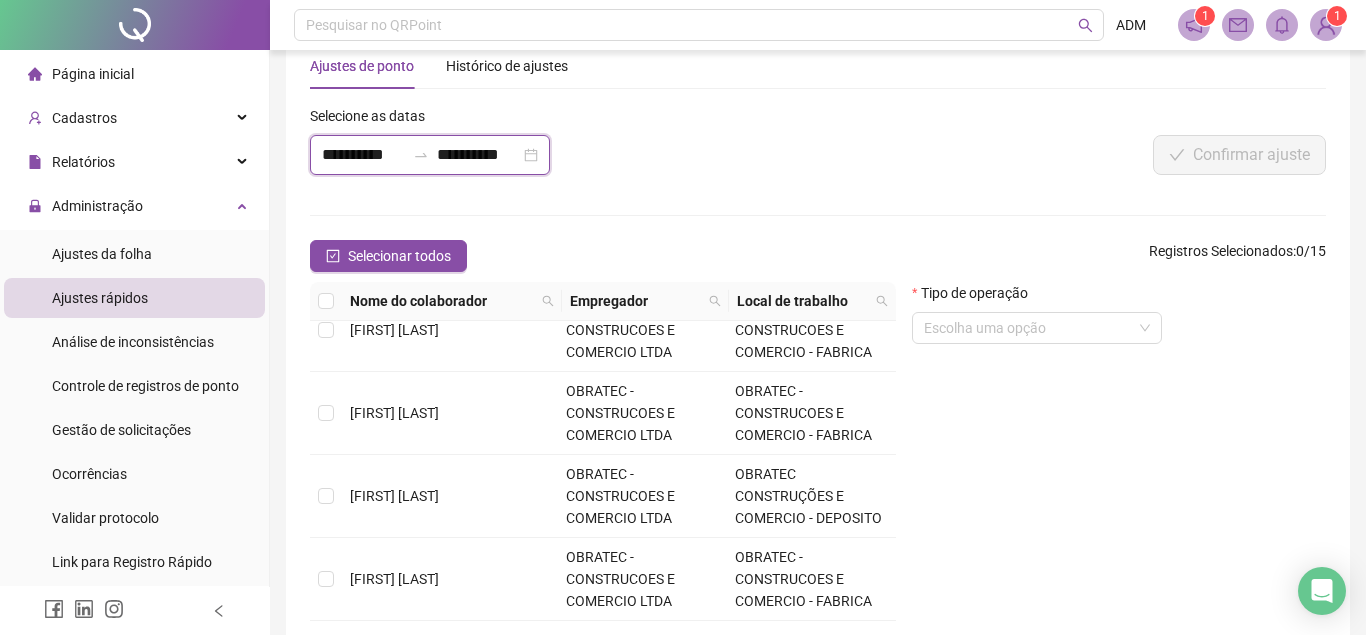 click on "**********" at bounding box center [363, 155] 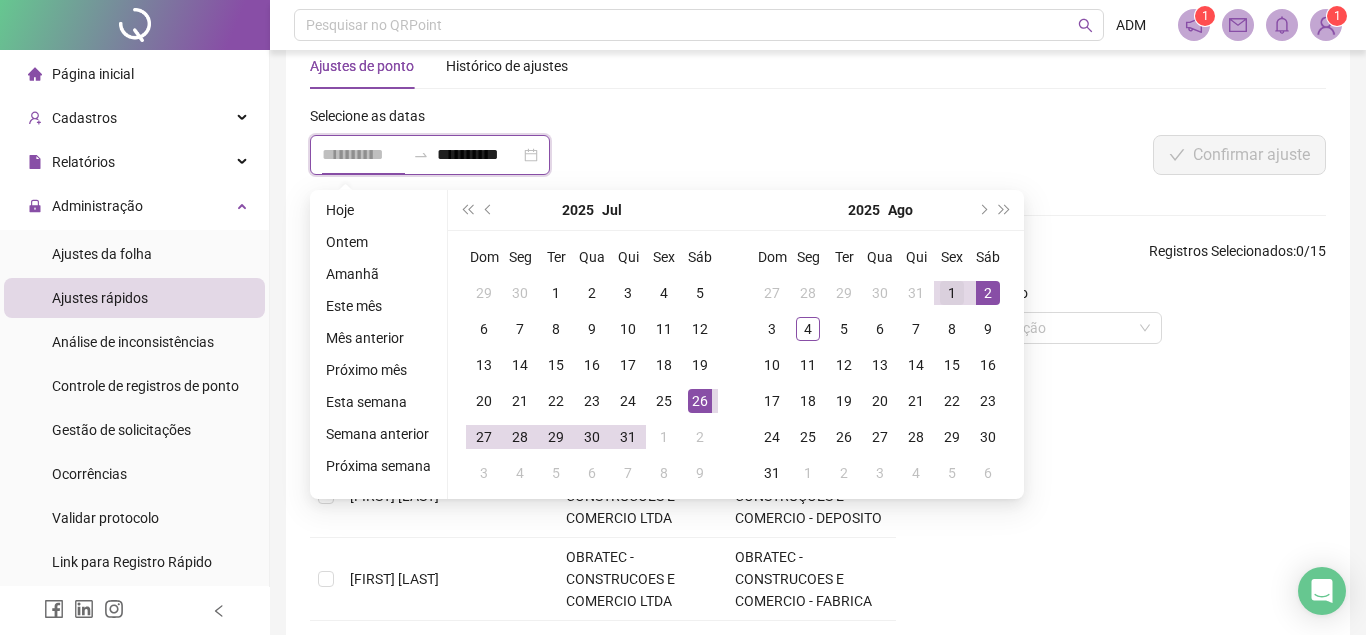 type on "**********" 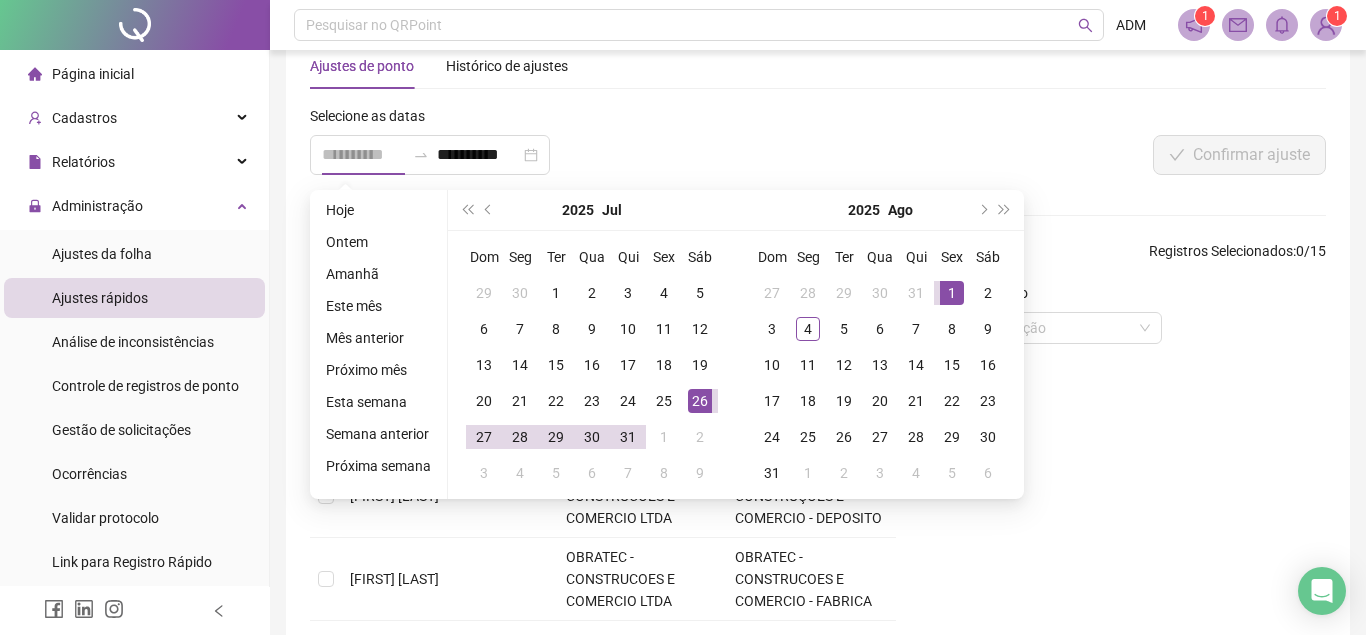 click on "1" at bounding box center (952, 293) 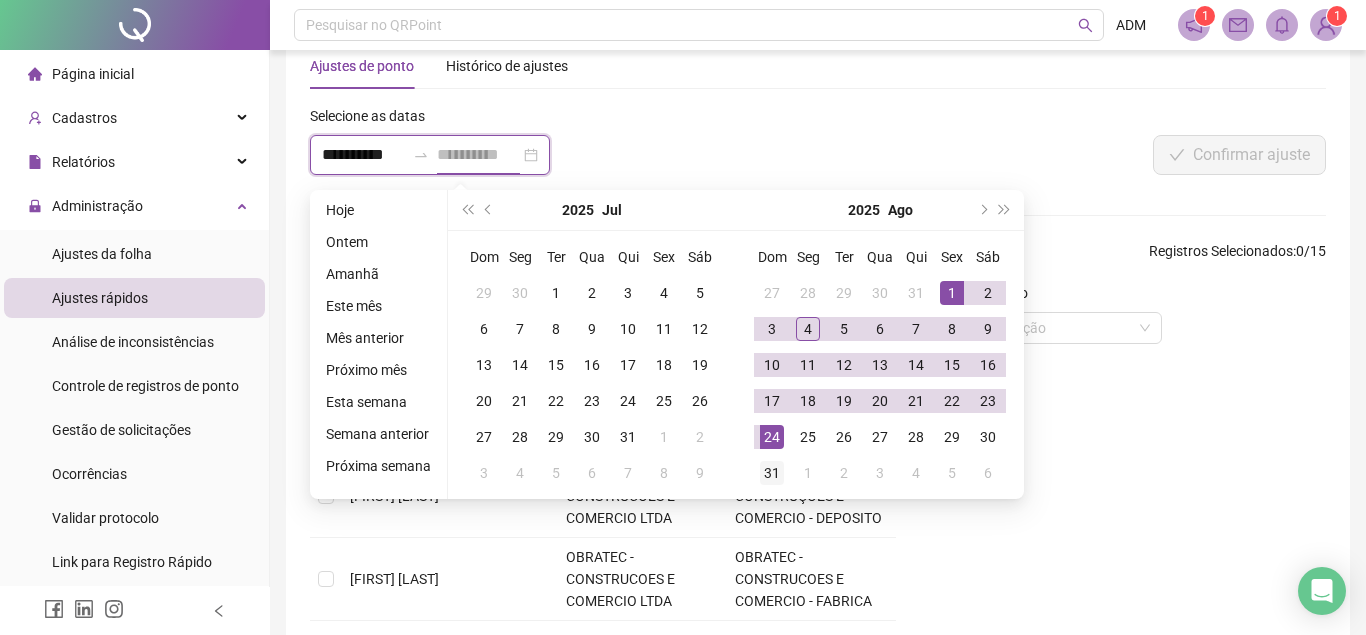 type on "**********" 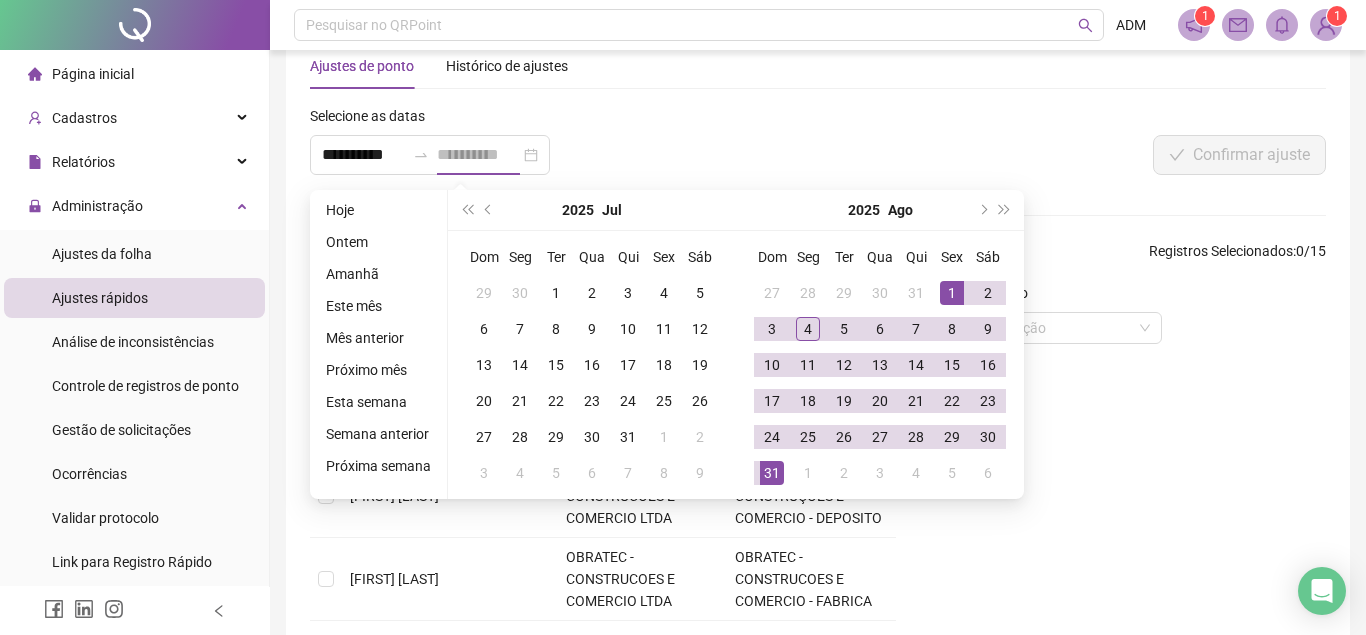 click on "31" at bounding box center (772, 473) 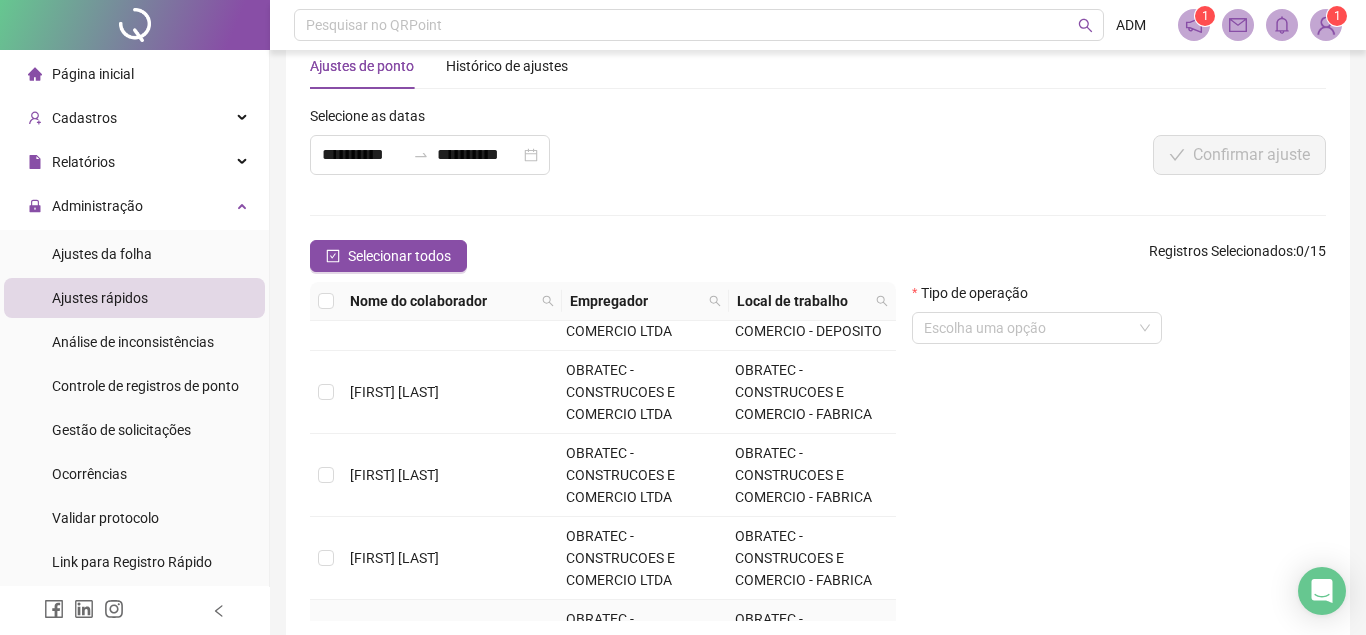 scroll, scrollTop: 217, scrollLeft: 0, axis: vertical 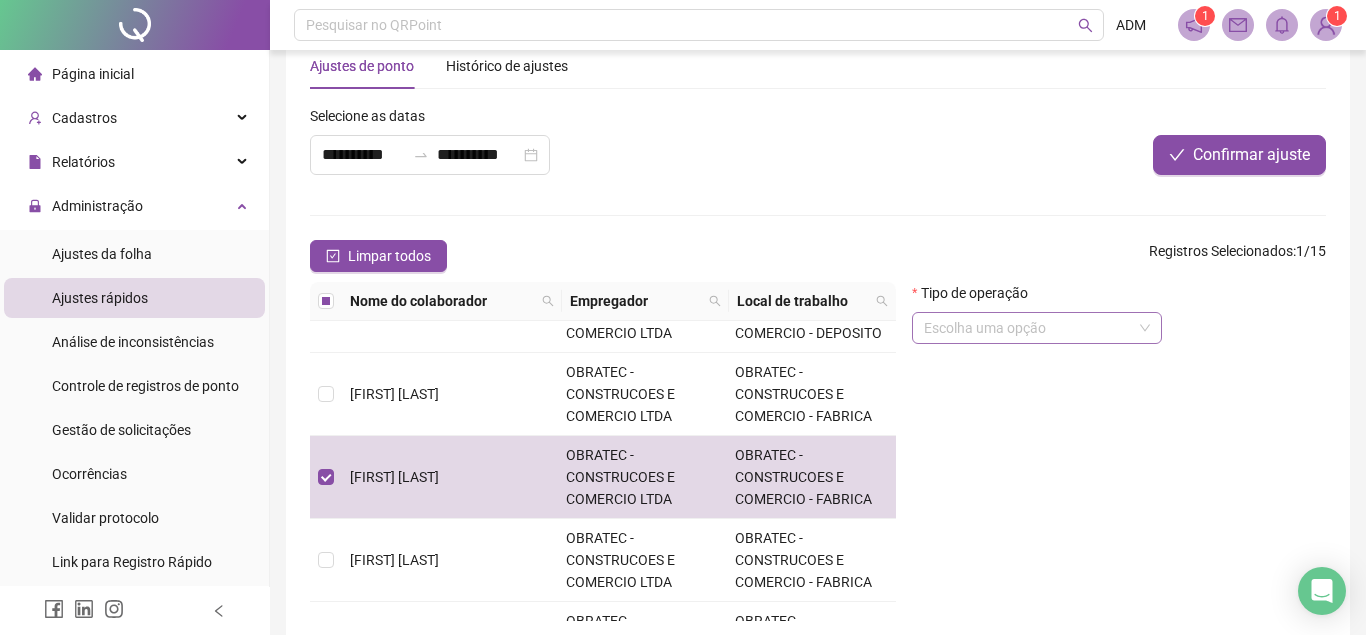 click at bounding box center [1037, 328] 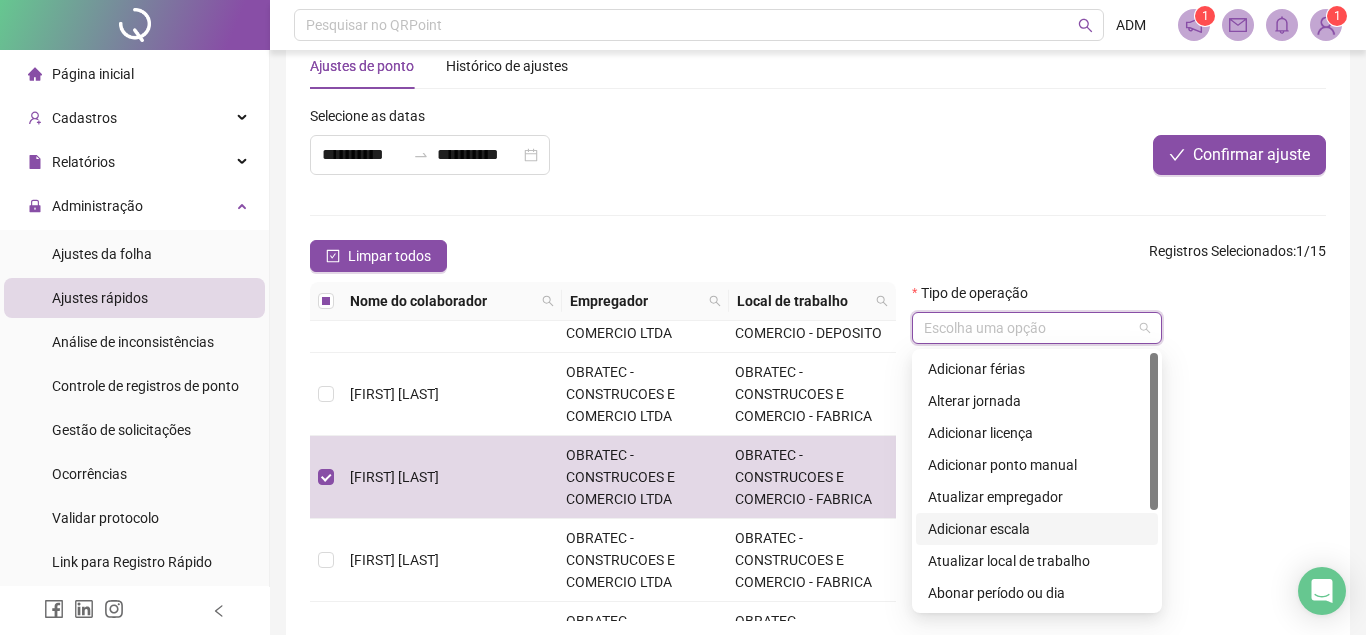 scroll, scrollTop: 160, scrollLeft: 0, axis: vertical 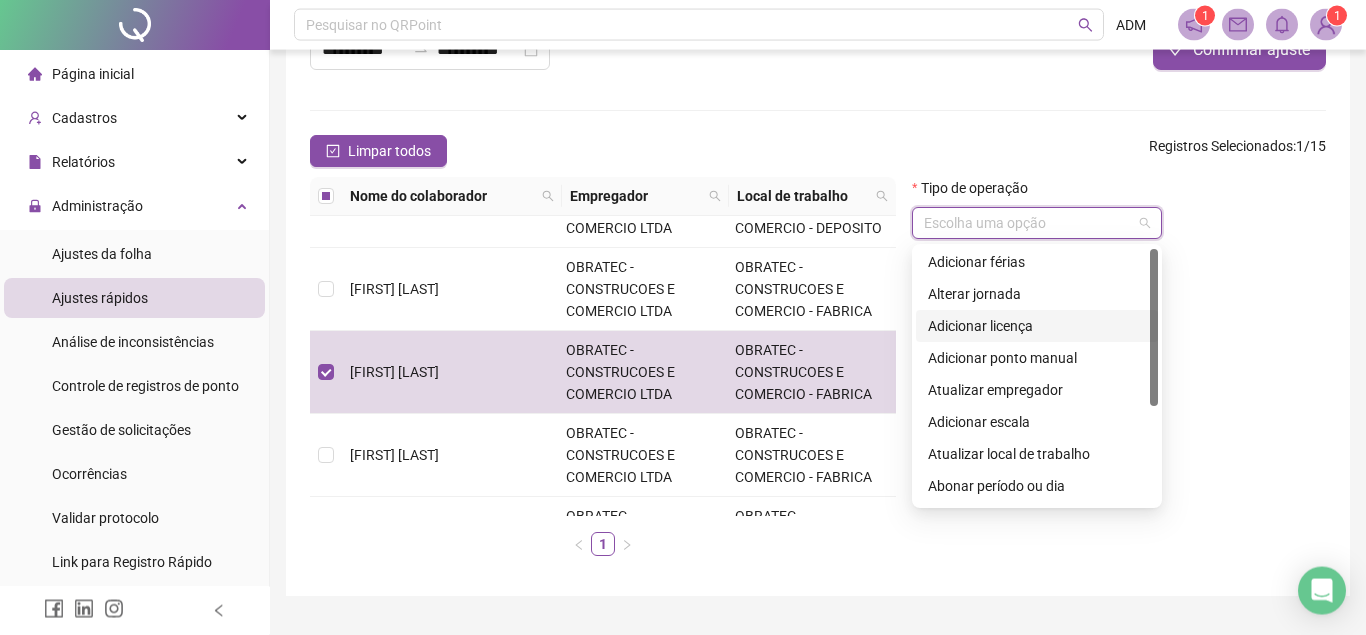 click on "Adicionar licença" at bounding box center [1037, 326] 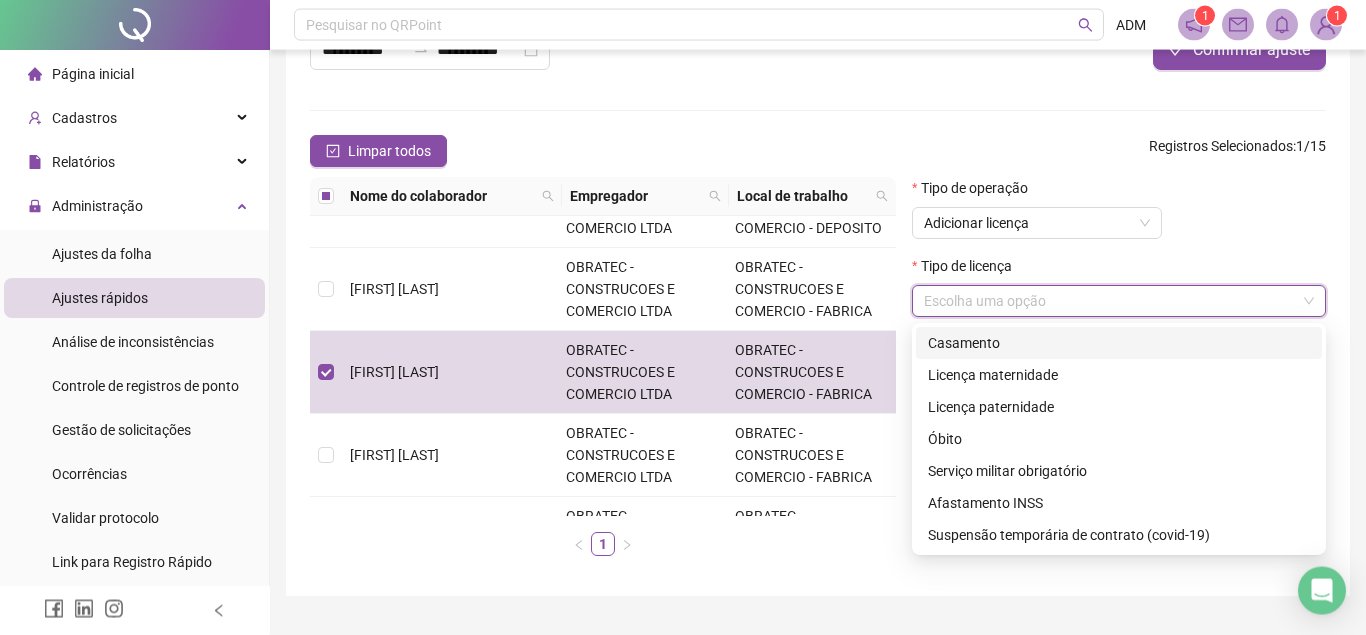 click at bounding box center (1110, 301) 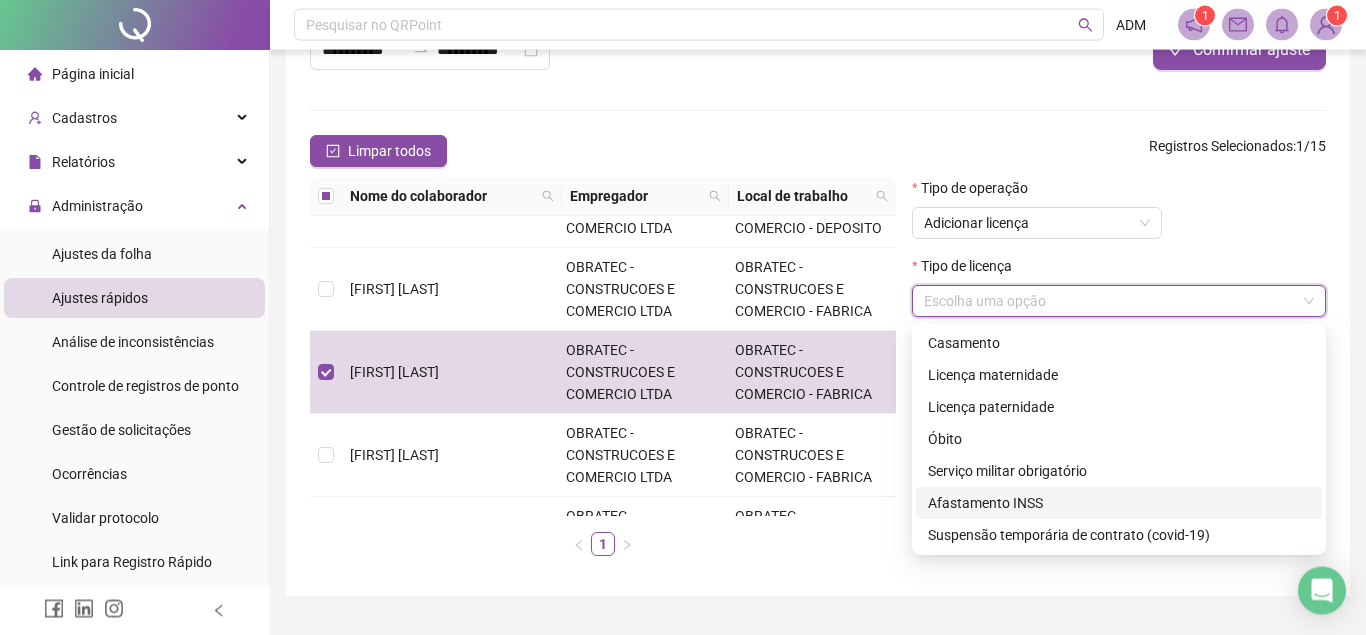 click on "Afastamento INSS" at bounding box center (1119, 503) 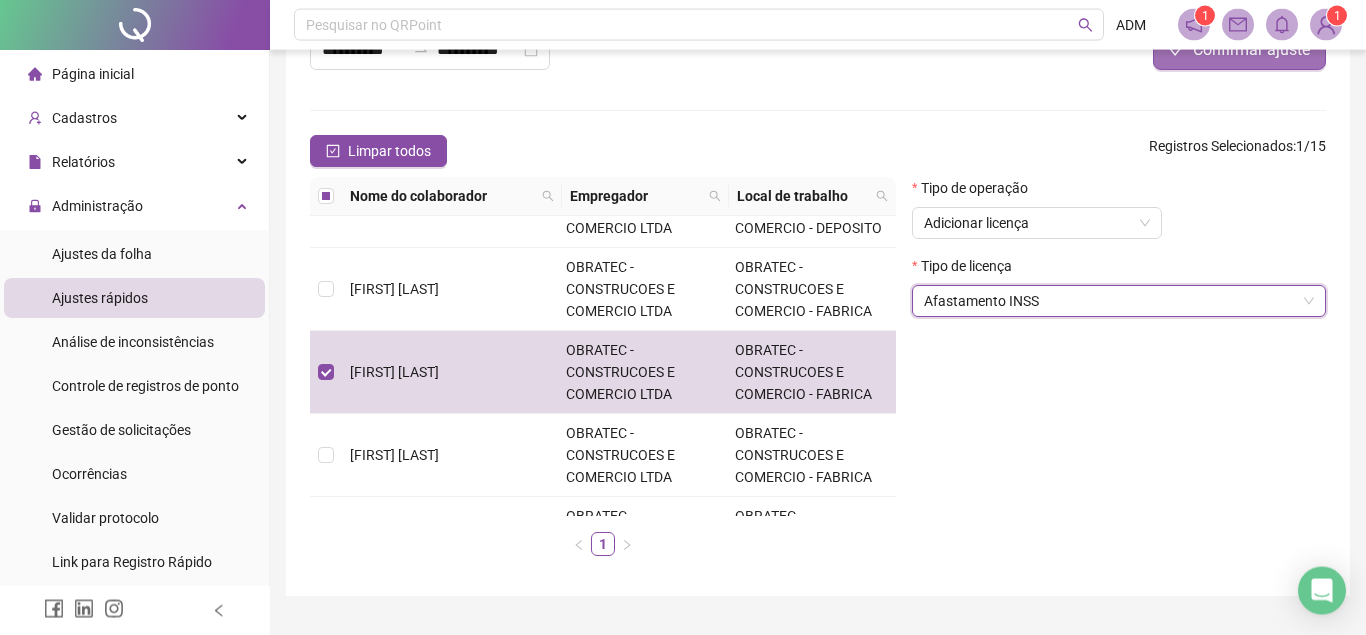 click on "Confirmar ajuste" at bounding box center (1251, 50) 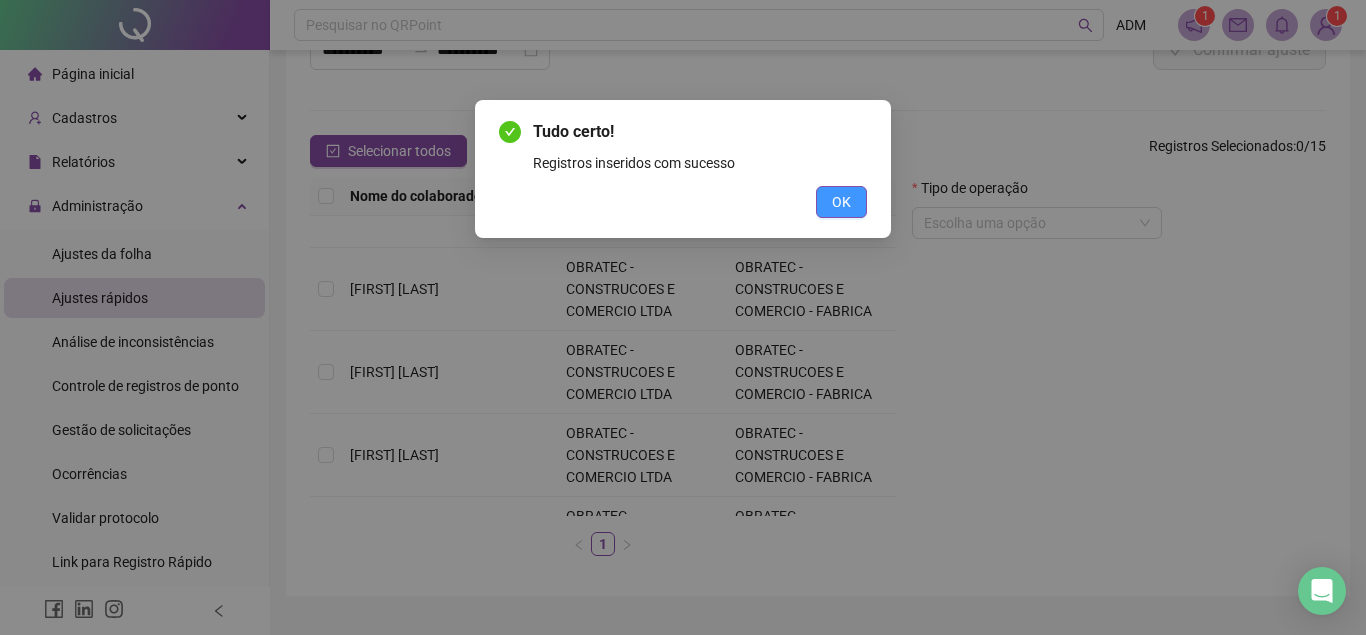 click on "OK" at bounding box center [841, 202] 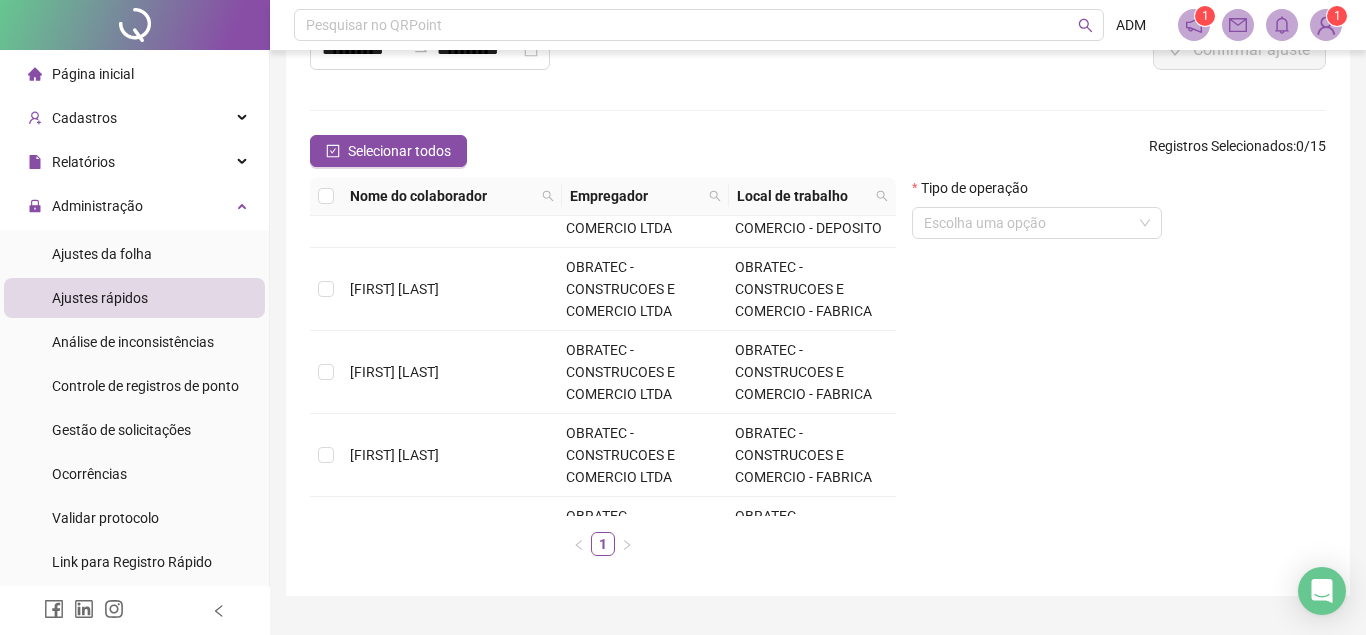scroll, scrollTop: 0, scrollLeft: 0, axis: both 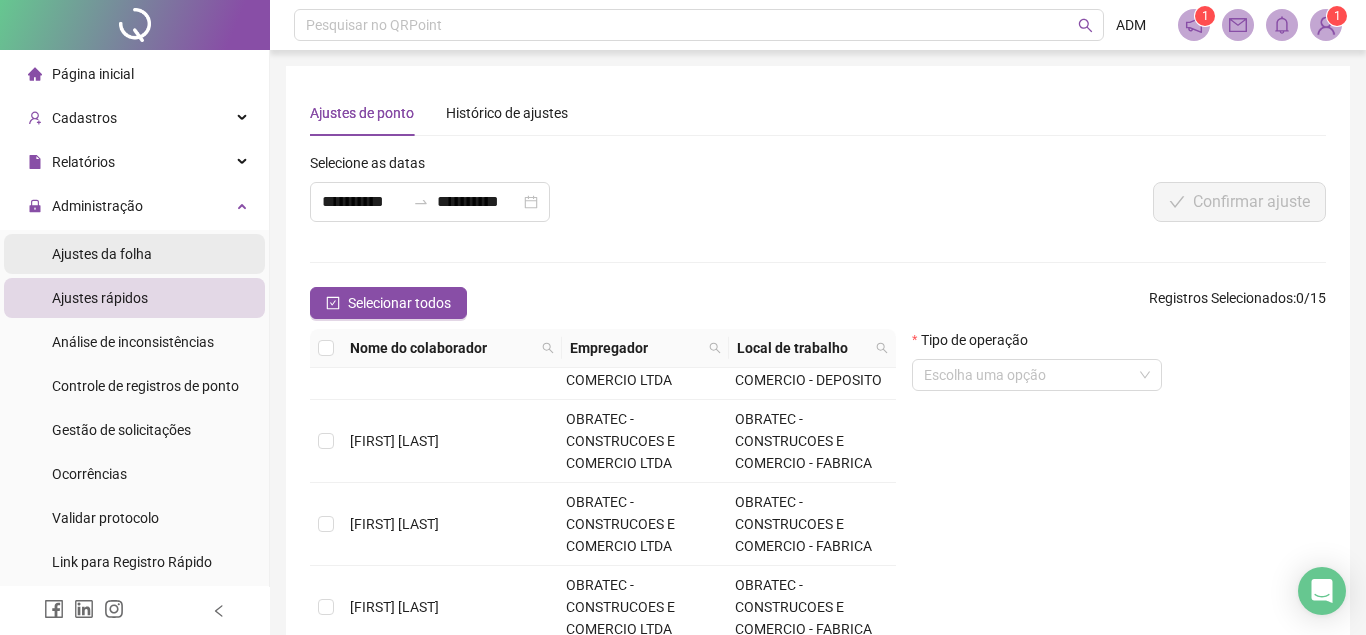click on "Ajustes da folha" at bounding box center (102, 254) 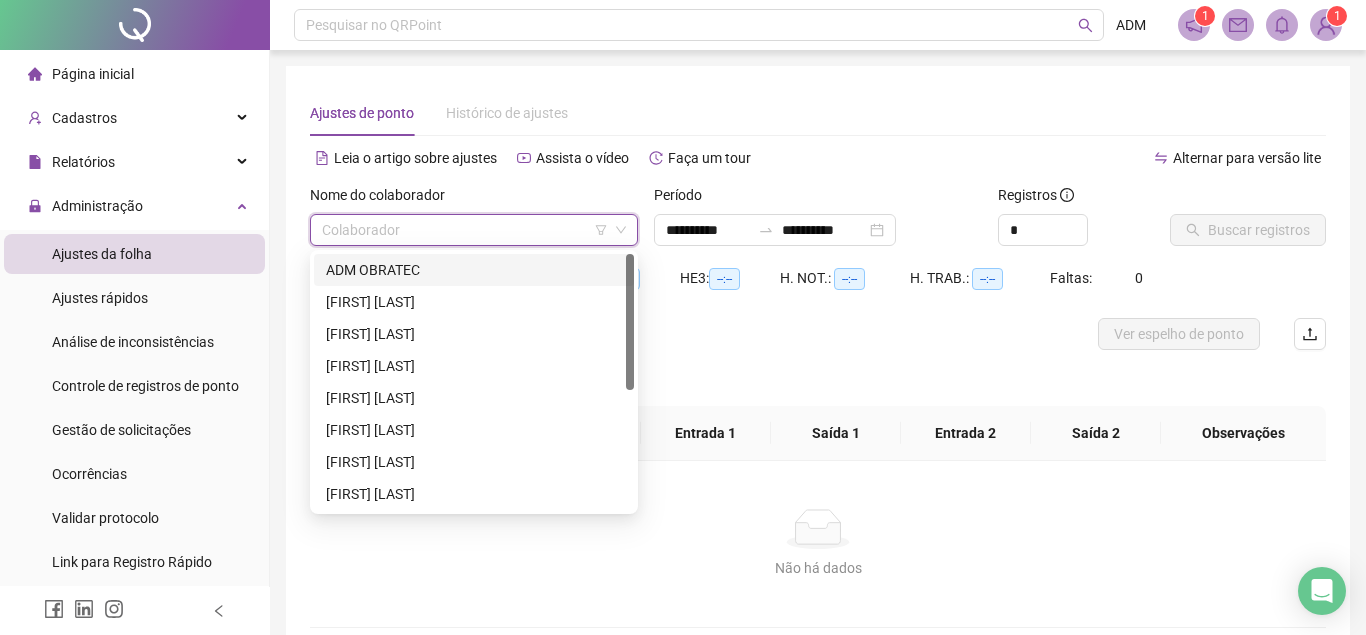 click at bounding box center (465, 230) 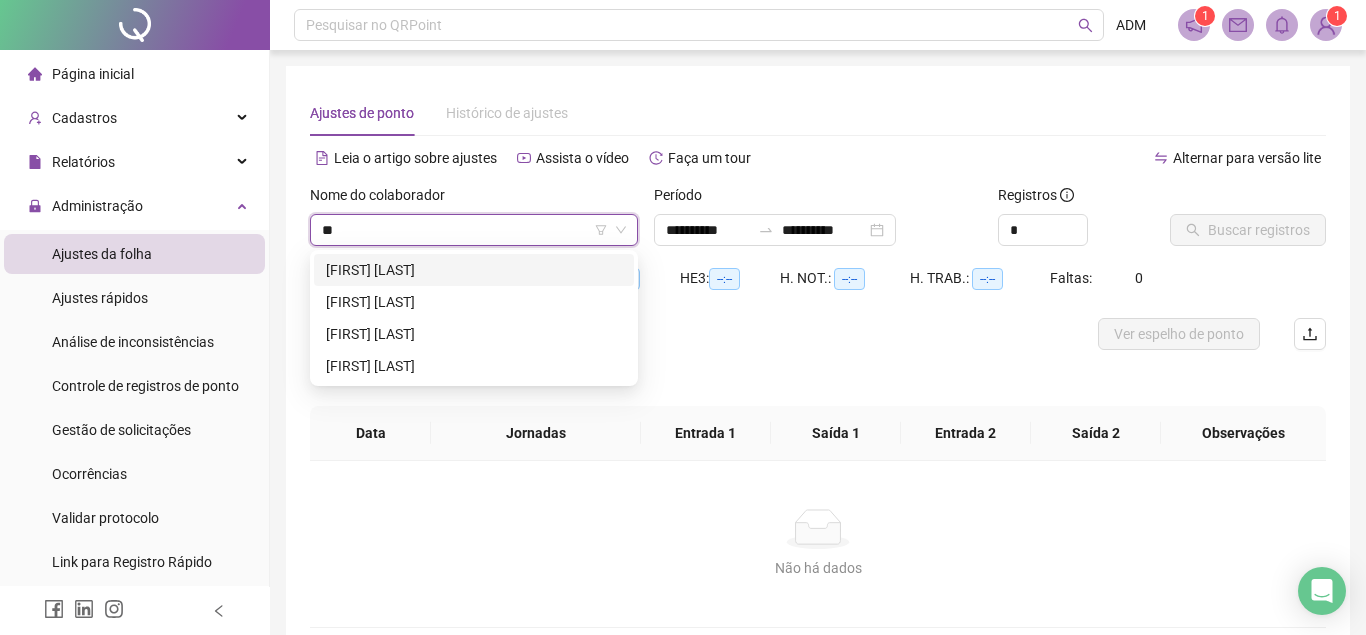type on "***" 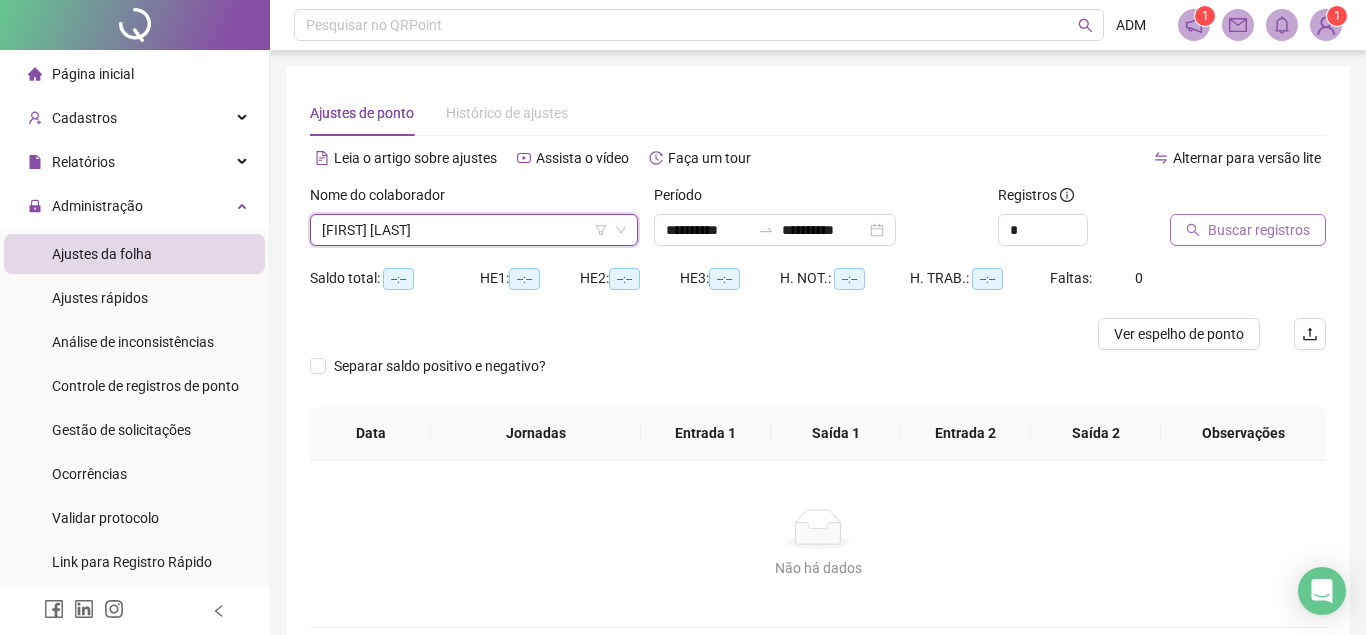 click on "Buscar registros" at bounding box center [1259, 230] 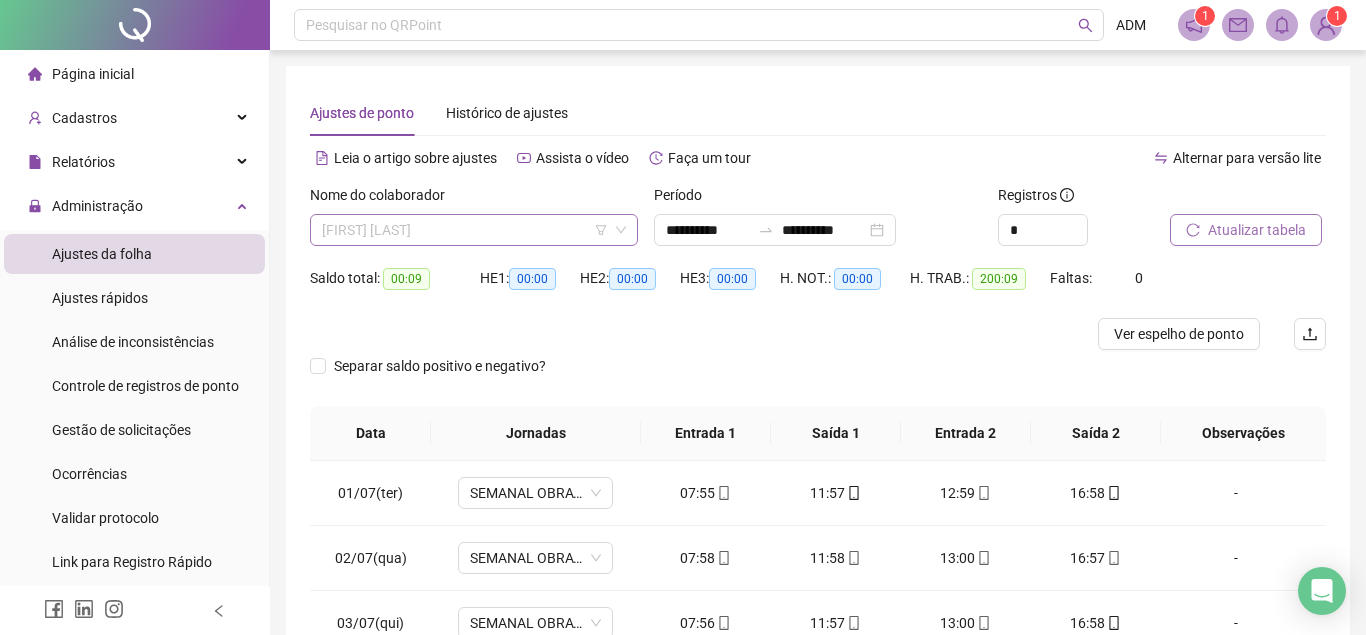 scroll, scrollTop: 96, scrollLeft: 0, axis: vertical 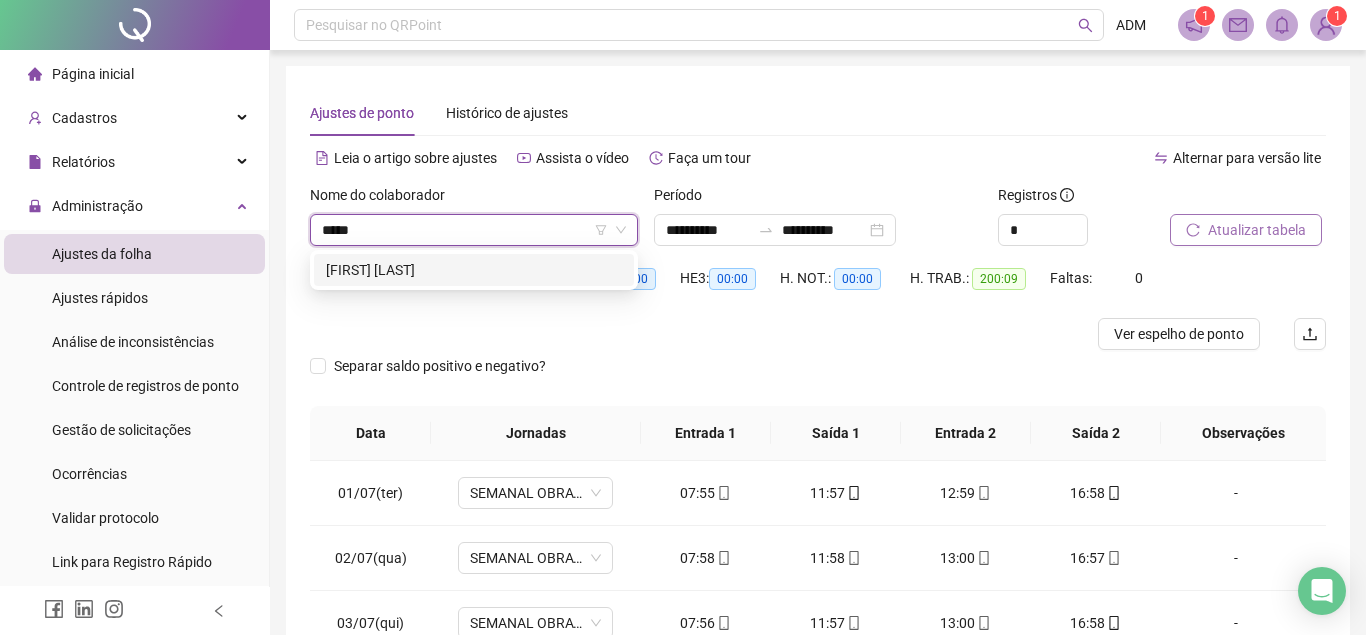 type on "******" 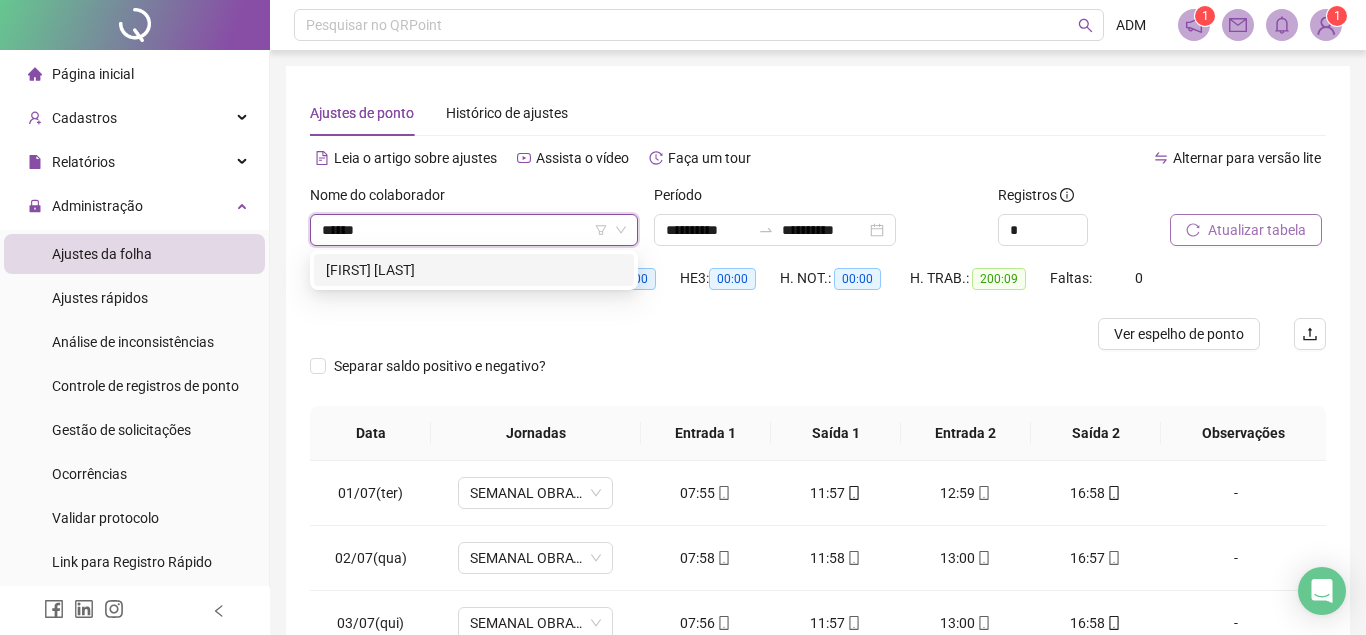 type 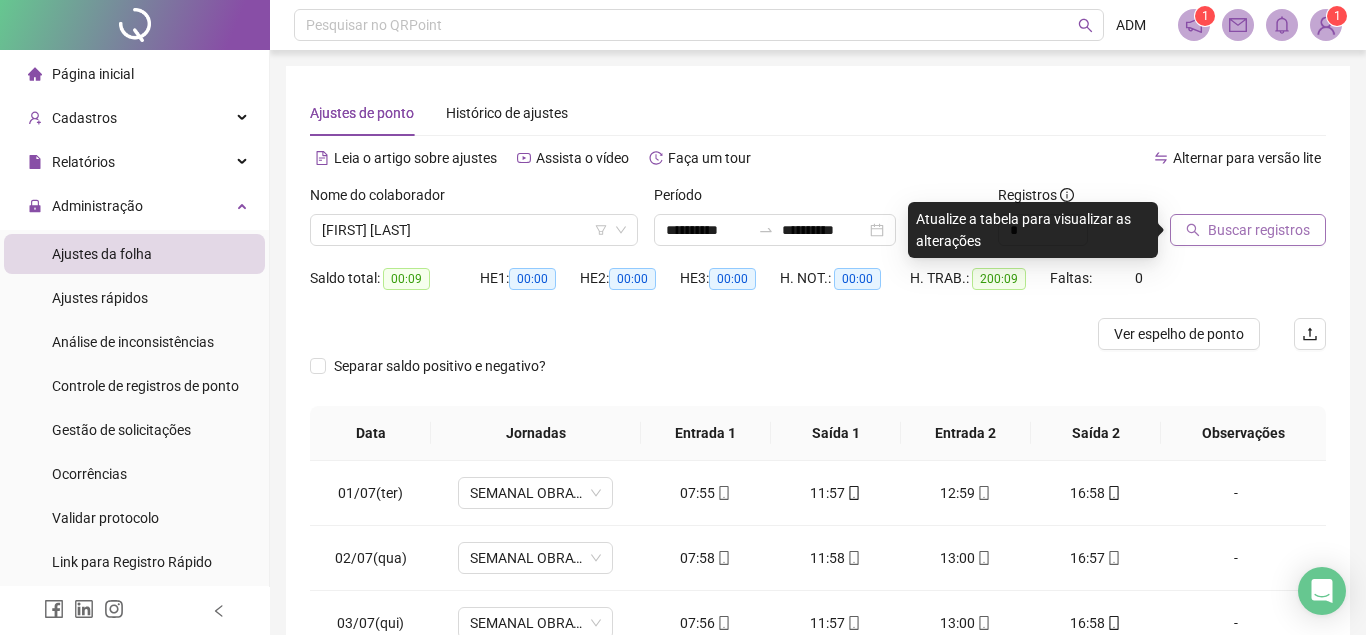 click on "Buscar registros" at bounding box center (1248, 230) 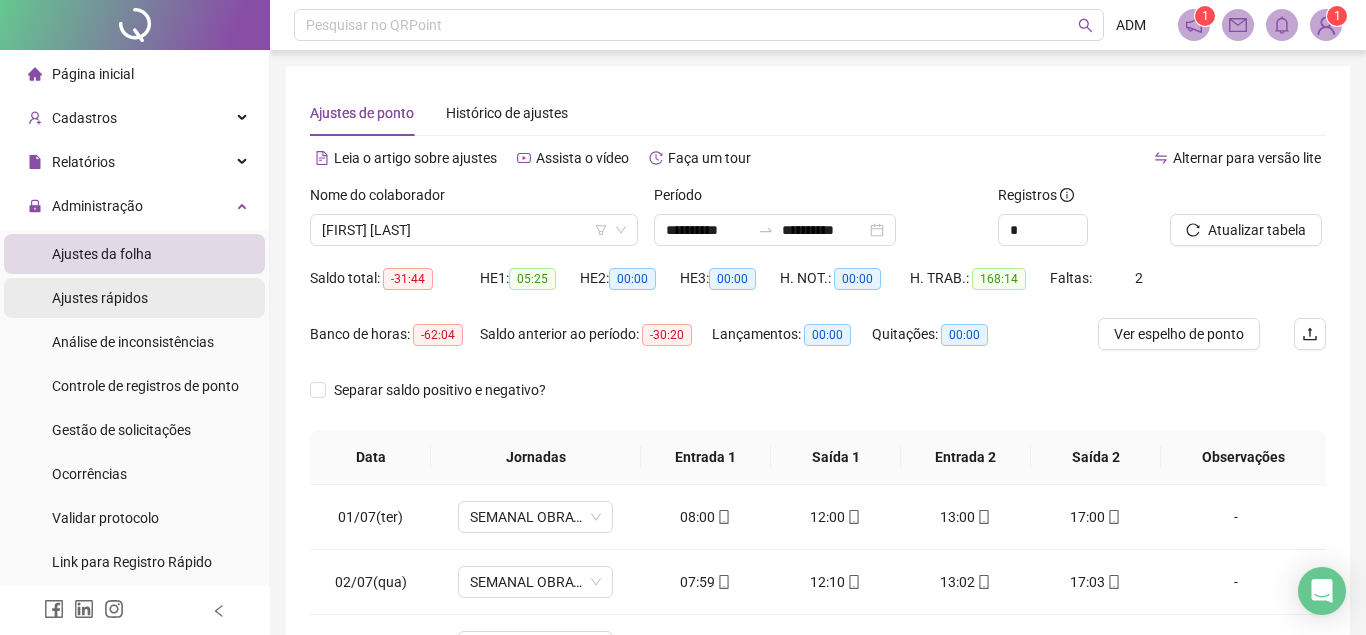 click on "Ajustes rápidos" at bounding box center (100, 298) 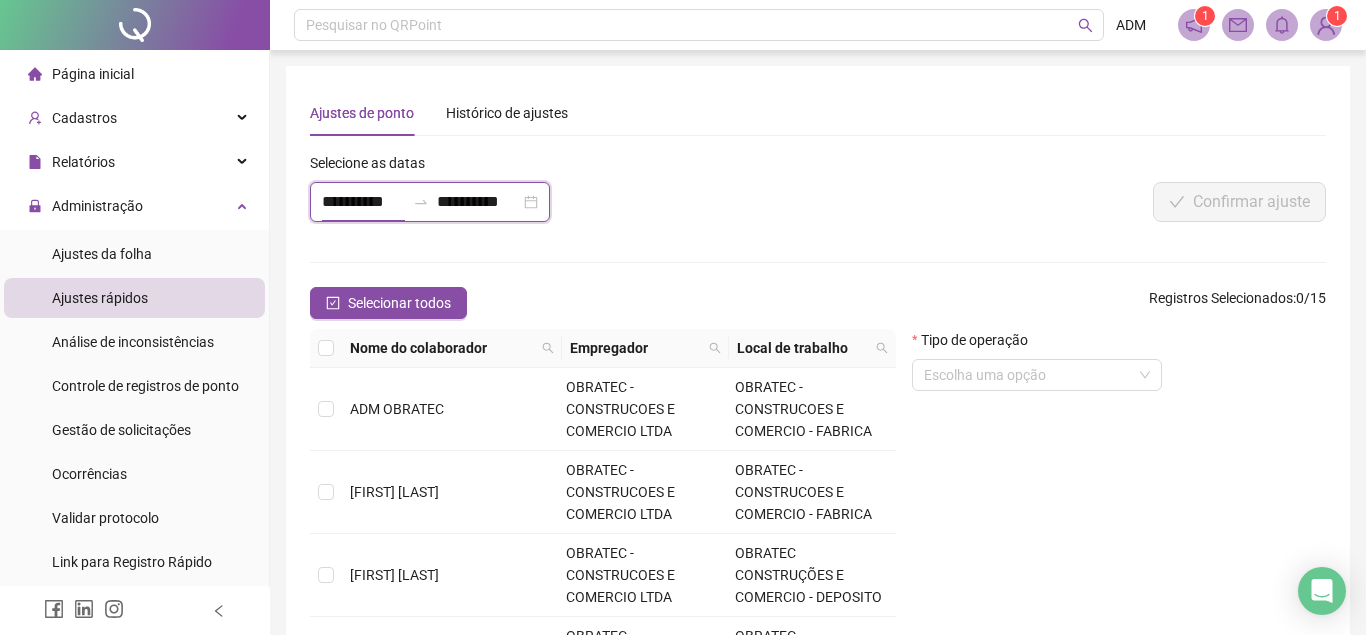 click on "**********" at bounding box center (363, 202) 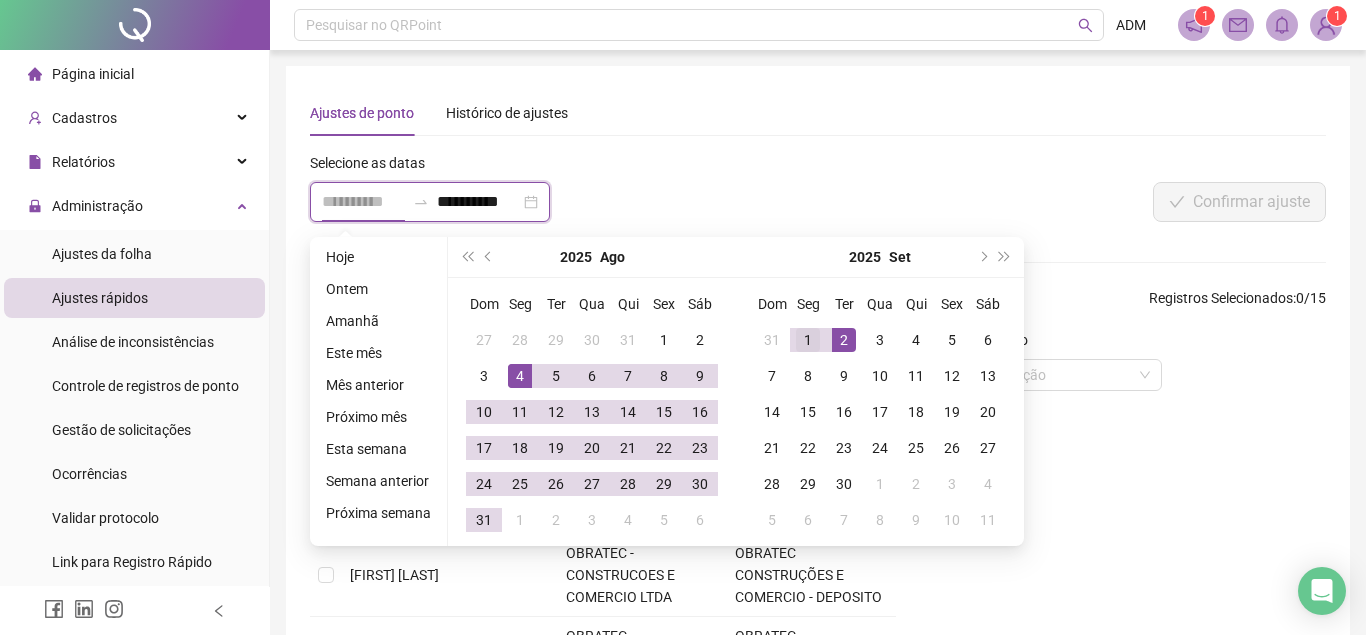 type on "**********" 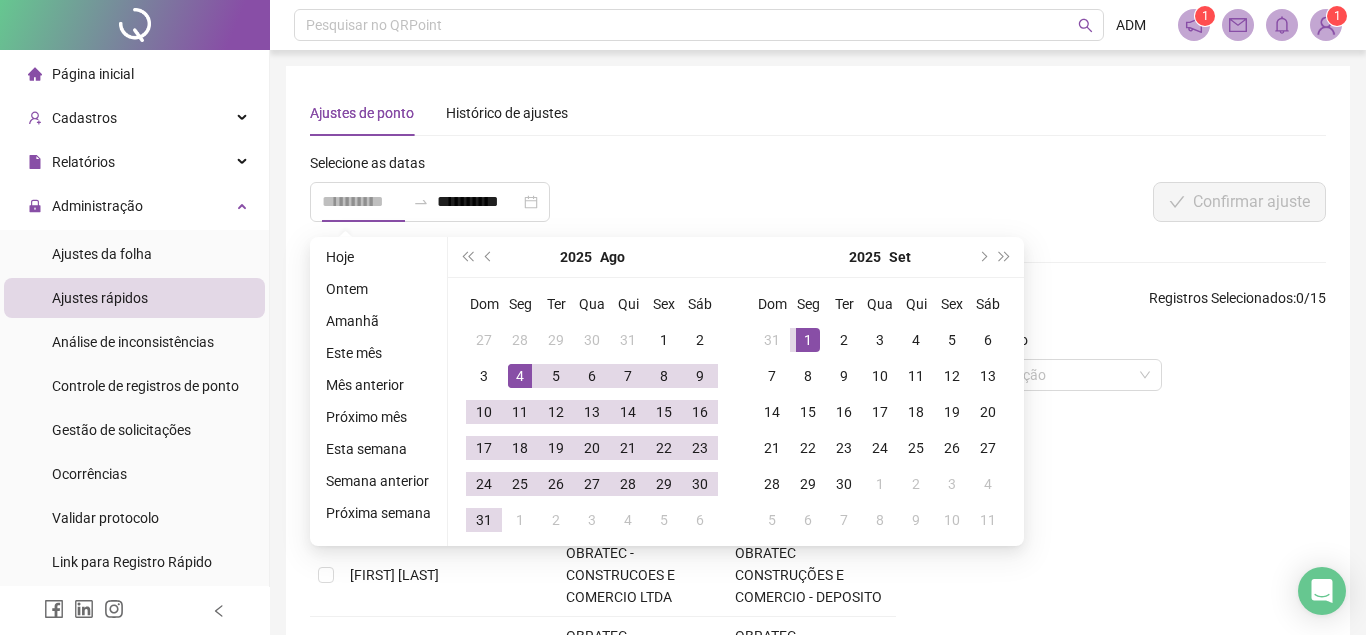 click on "1" at bounding box center (808, 340) 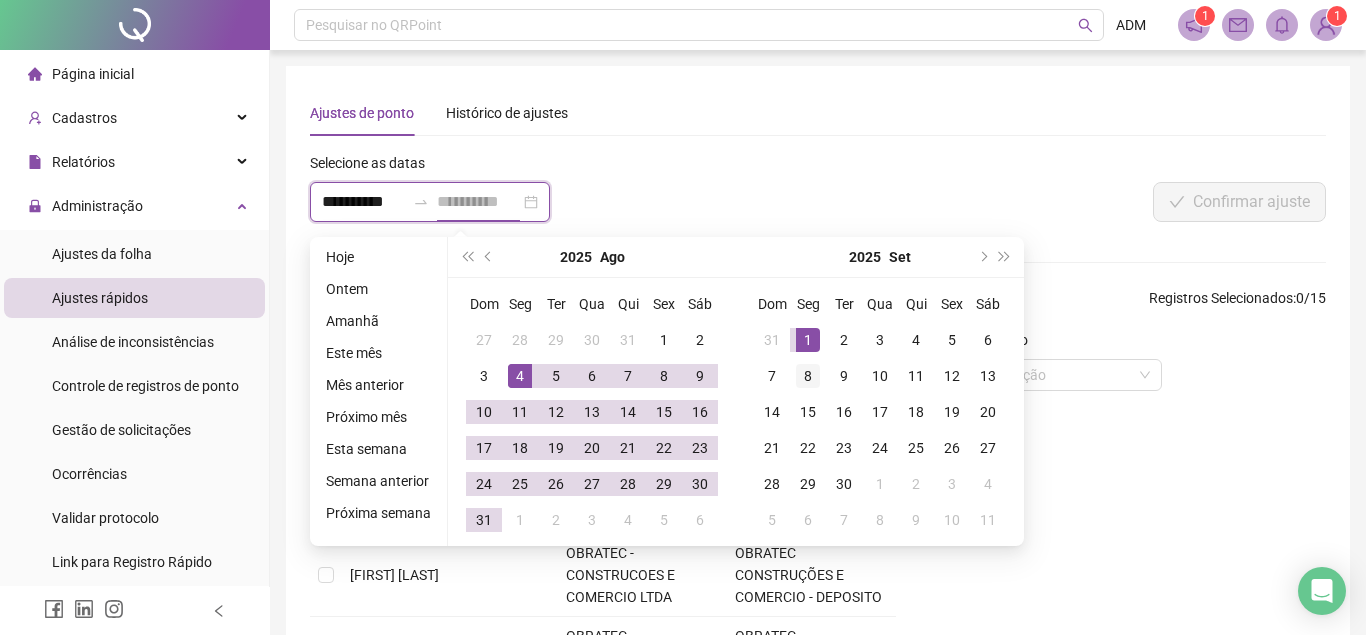 type on "**********" 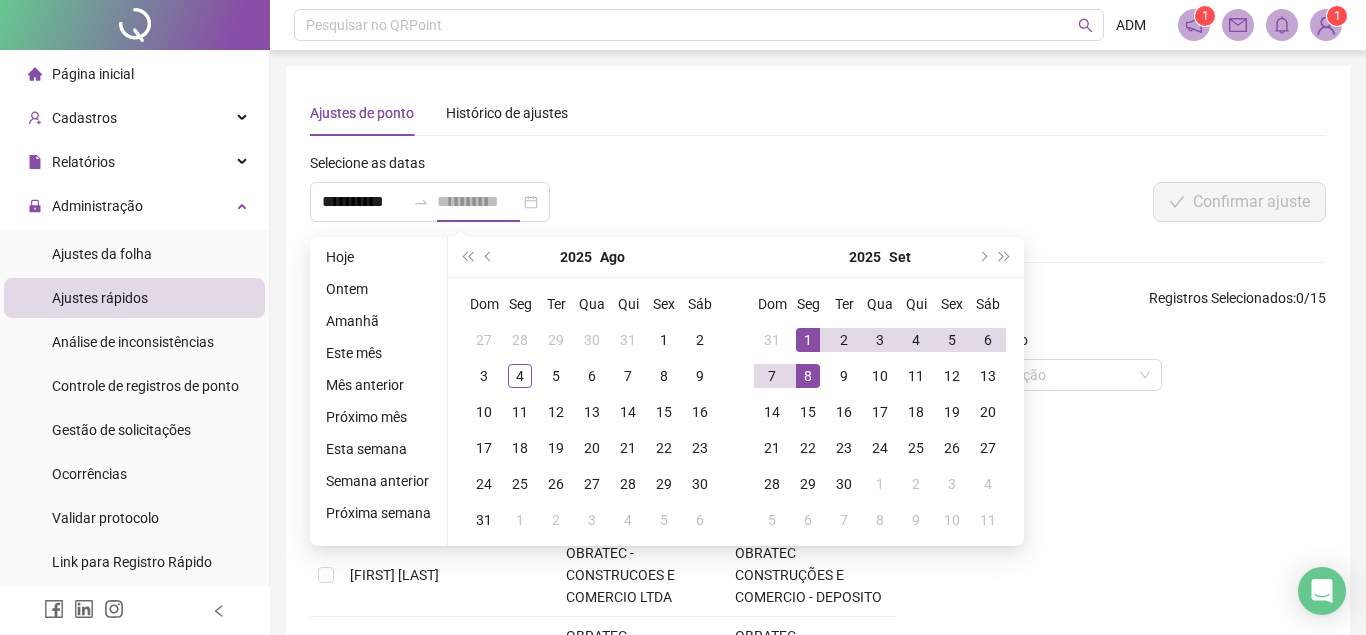 click on "8" at bounding box center [808, 376] 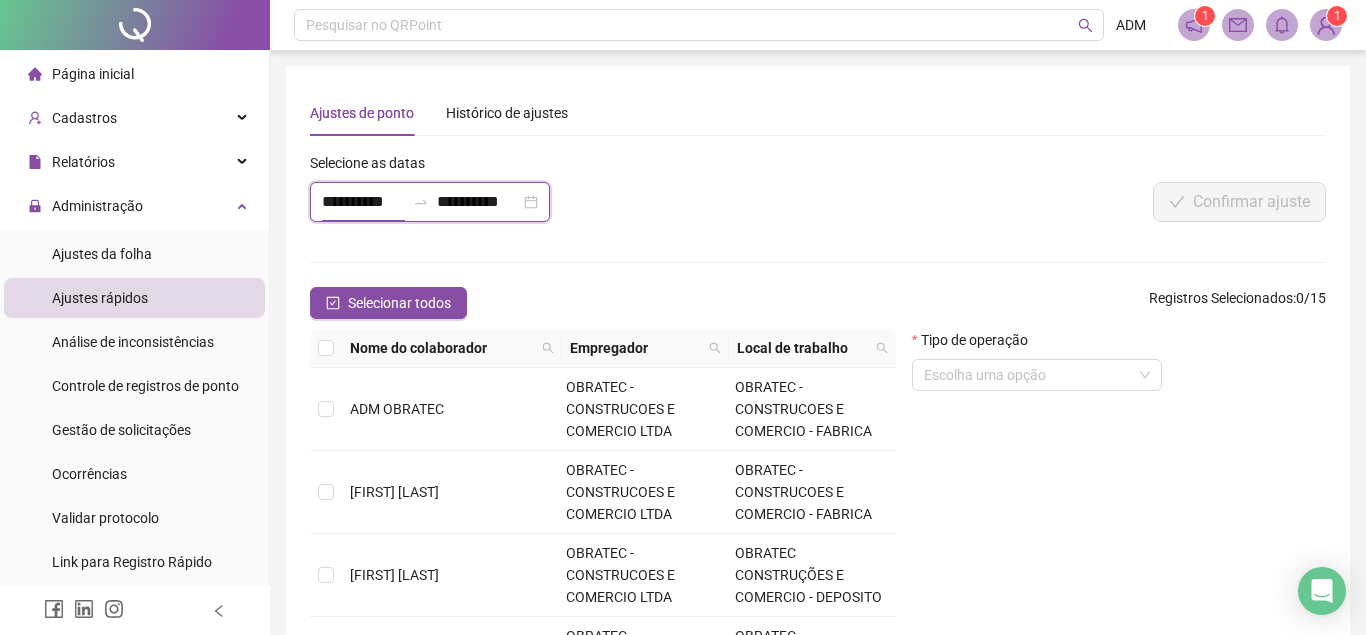 click on "**********" at bounding box center (363, 202) 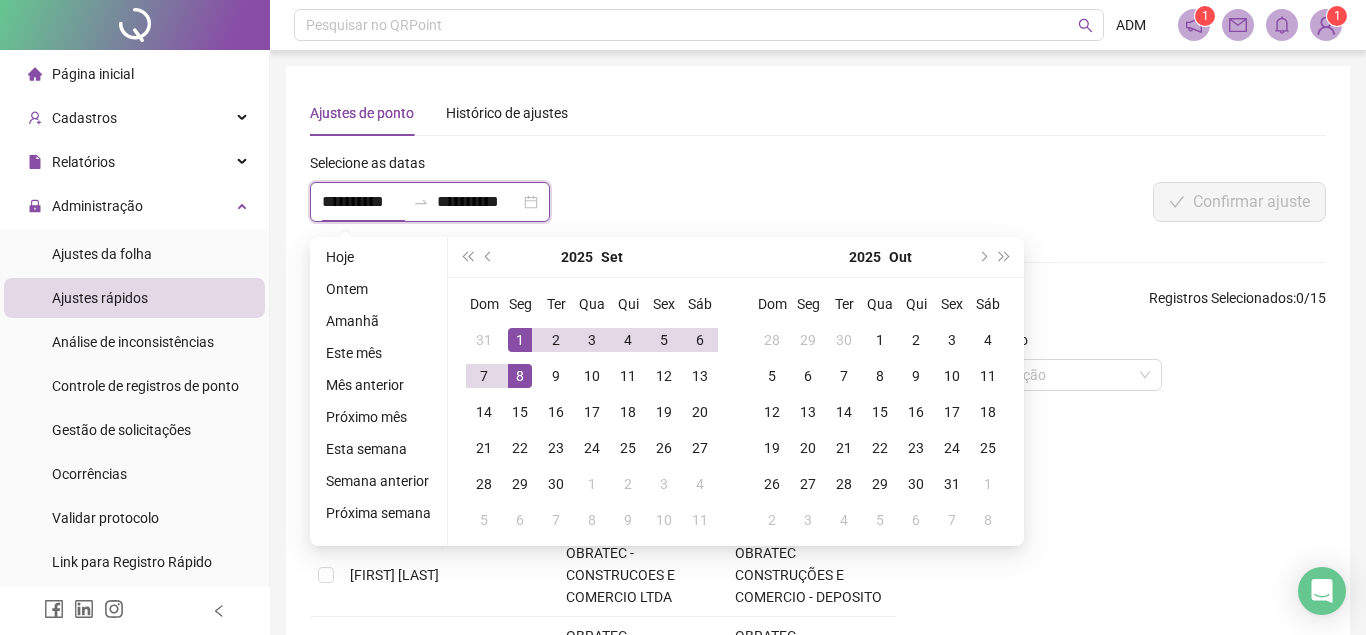type on "**********" 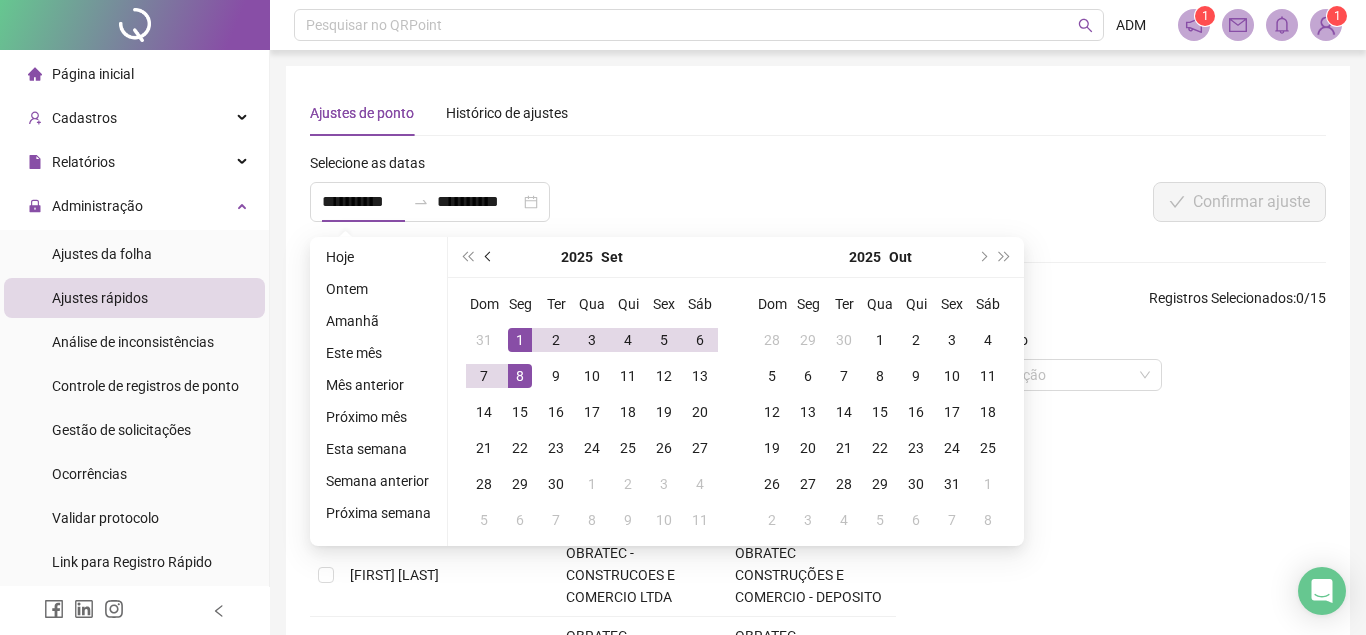 click at bounding box center (489, 257) 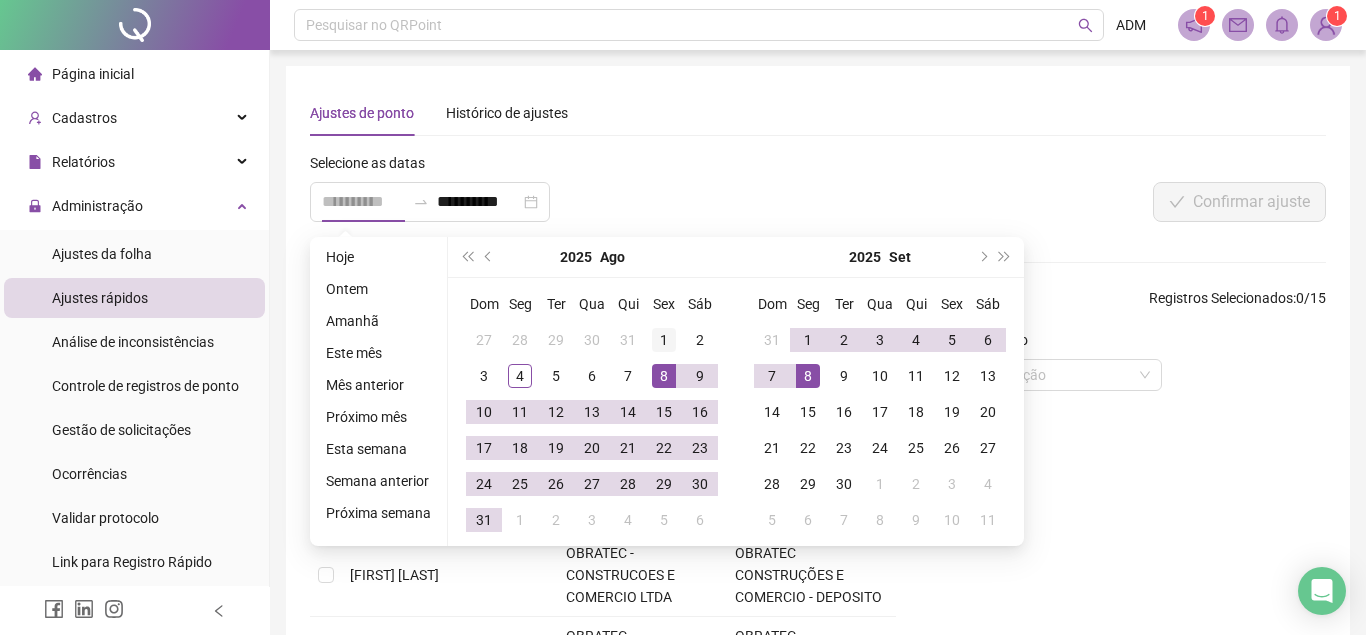 type on "**********" 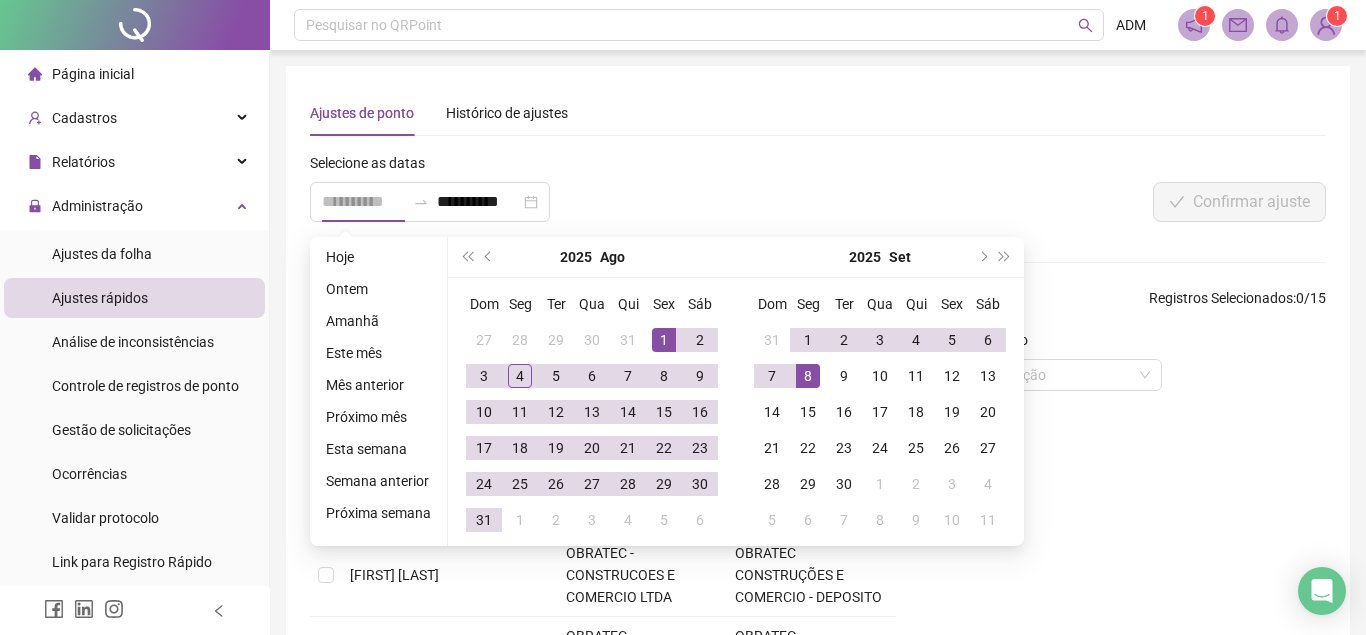 click on "1" at bounding box center [664, 340] 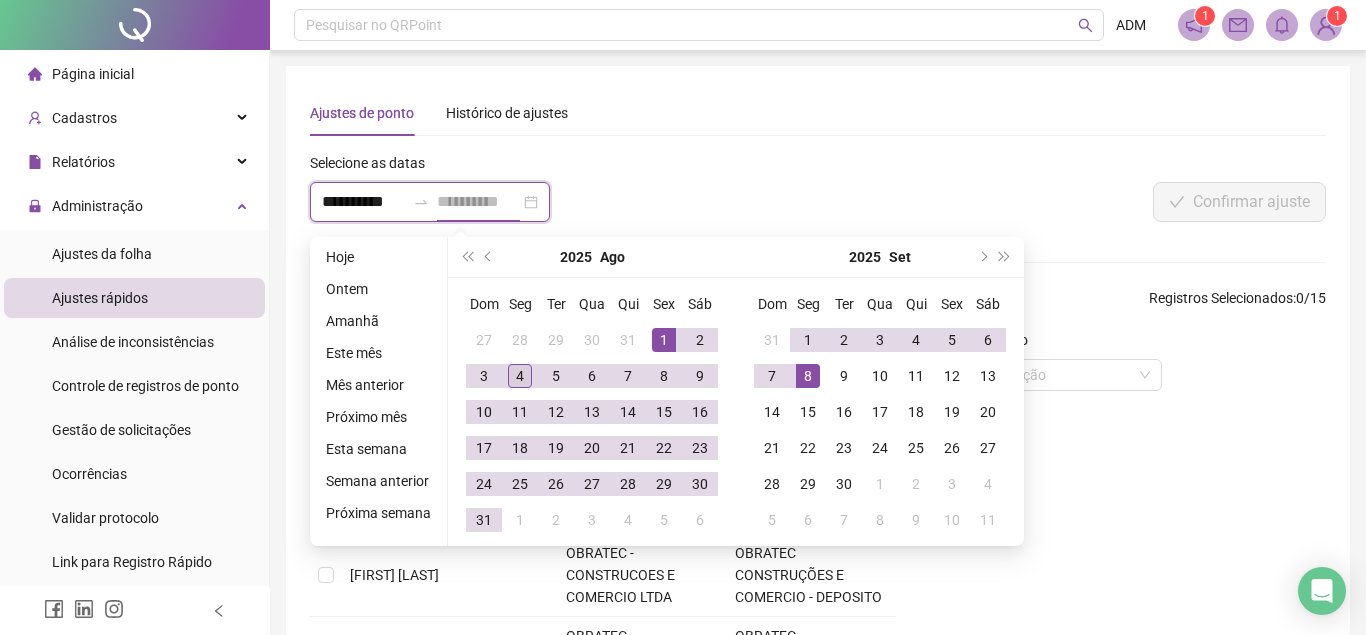 type on "**********" 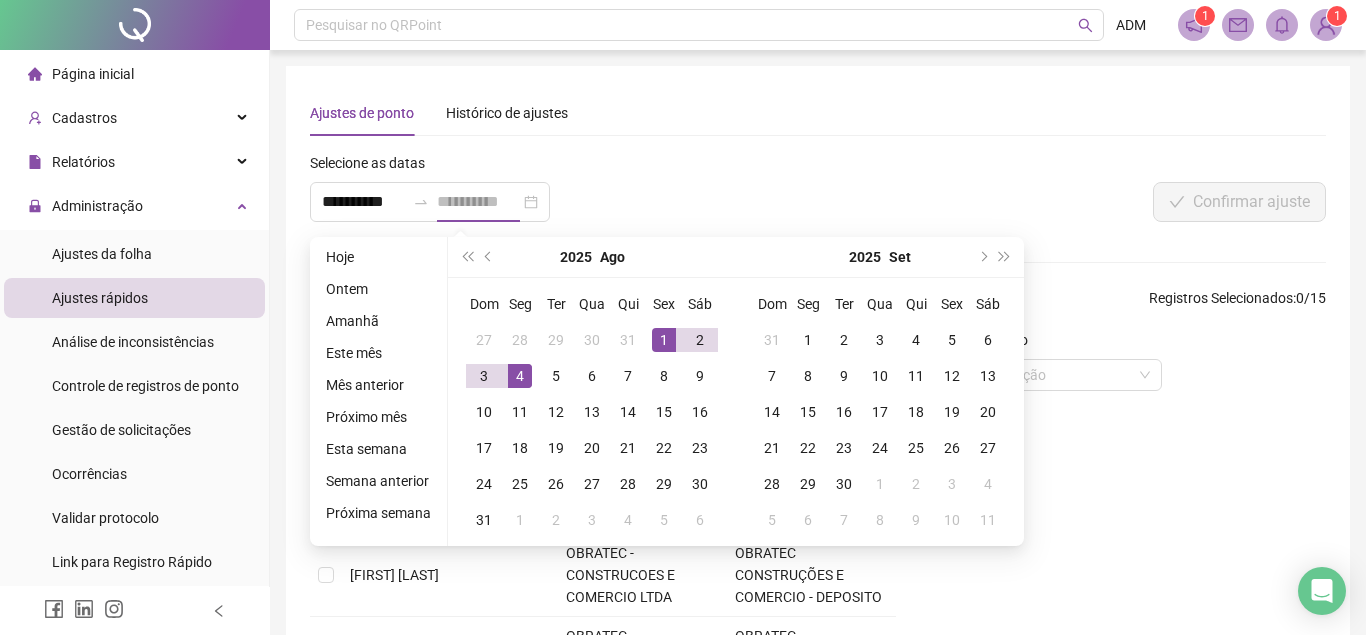 click on "4" at bounding box center (520, 376) 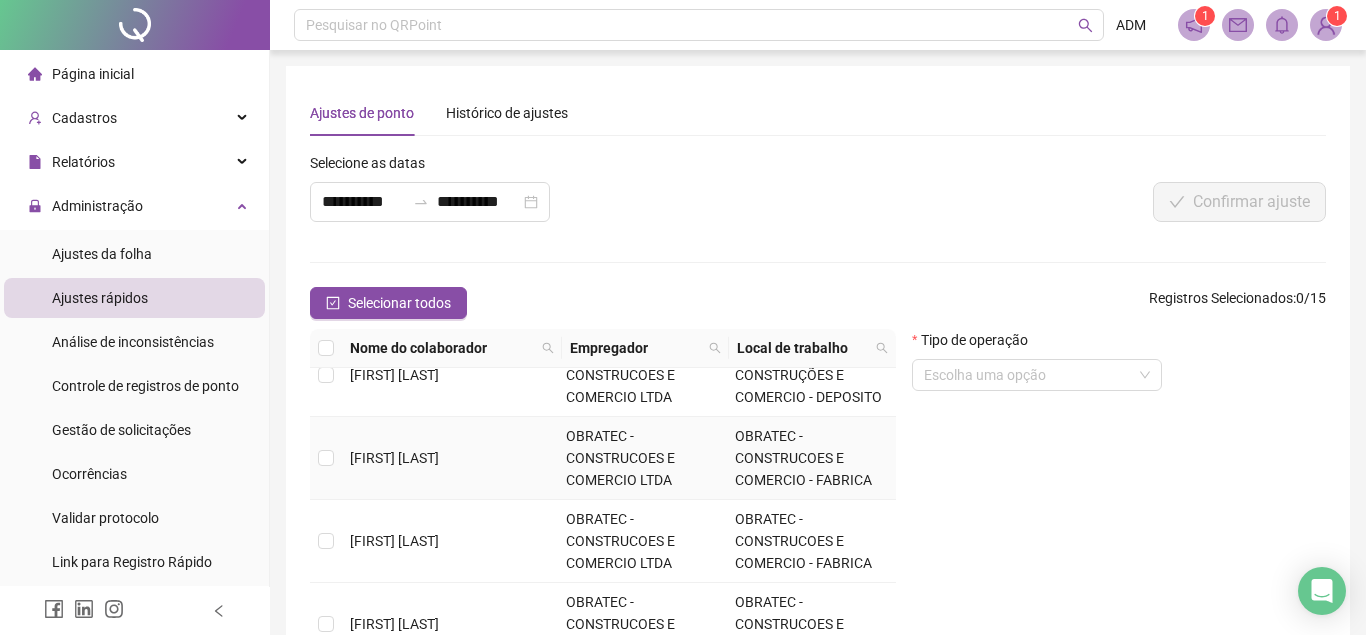 scroll, scrollTop: 201, scrollLeft: 0, axis: vertical 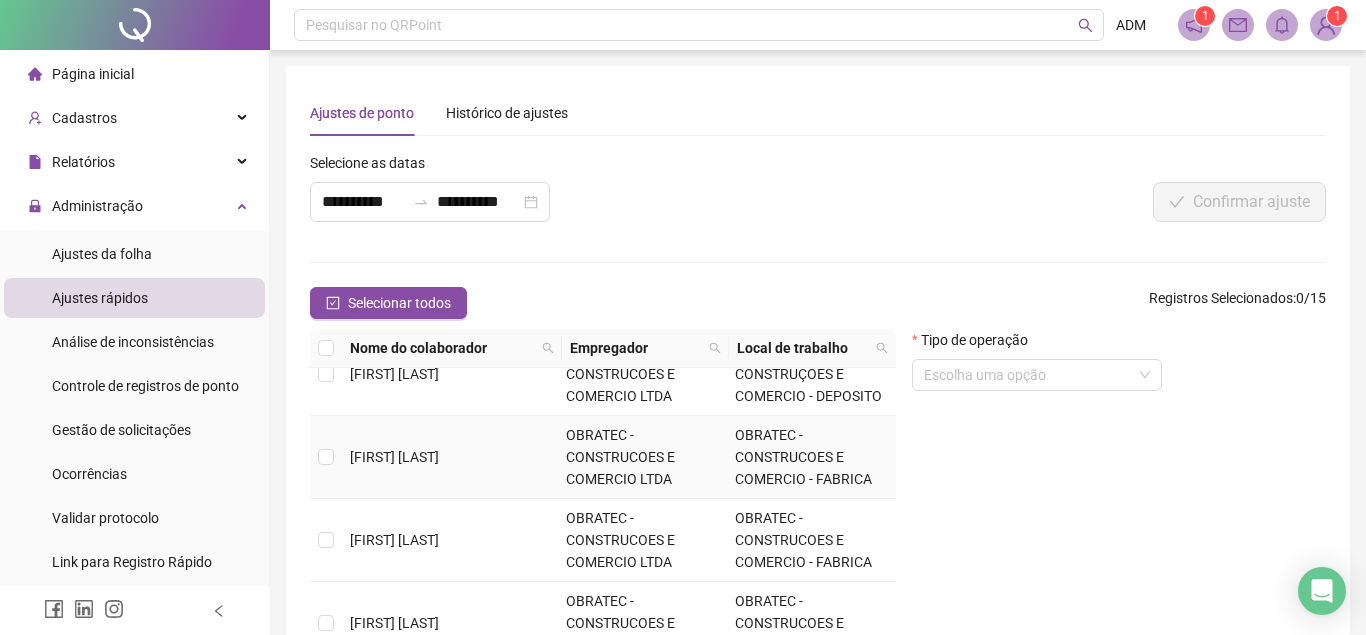 click on "[FIRST] [LAST]" at bounding box center [394, 457] 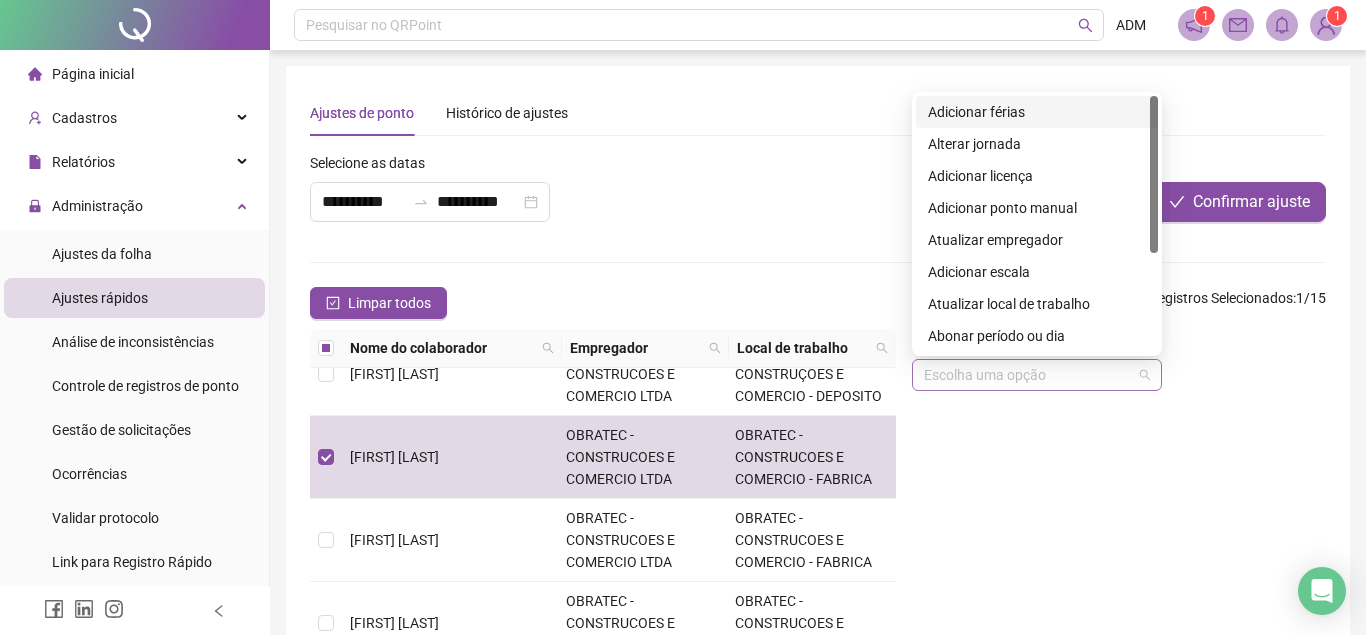 click at bounding box center (1037, 375) 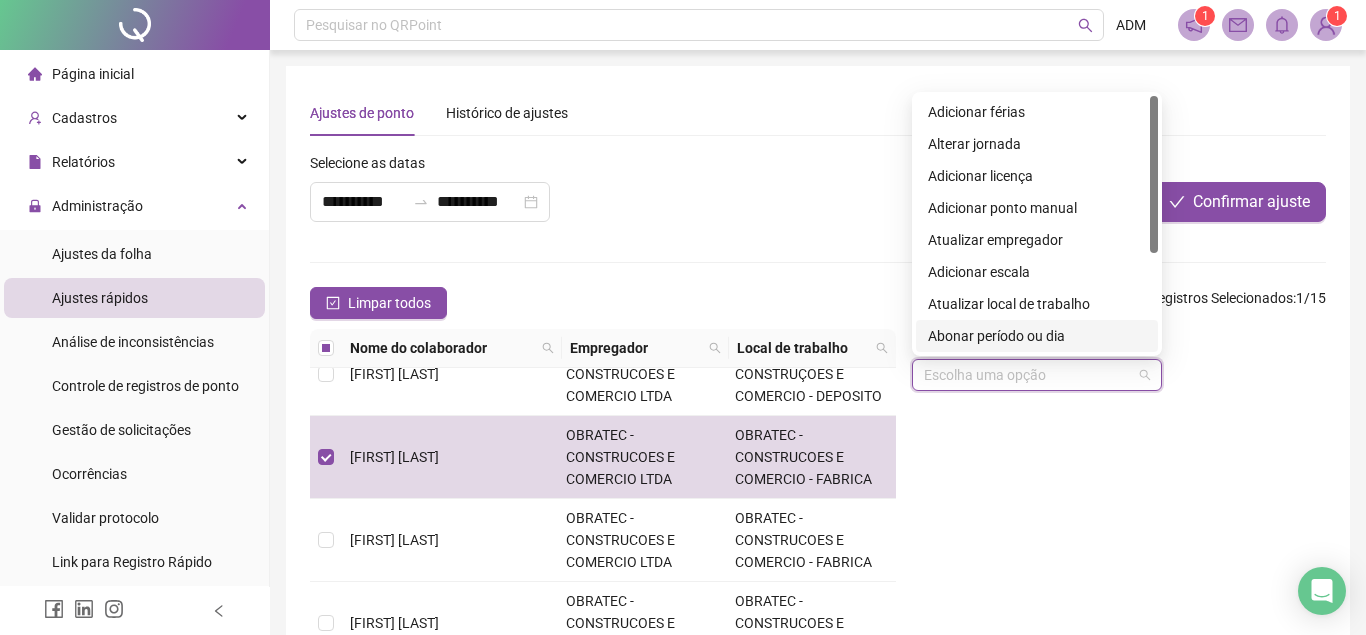 click on "Abonar período ou dia" at bounding box center [1037, 336] 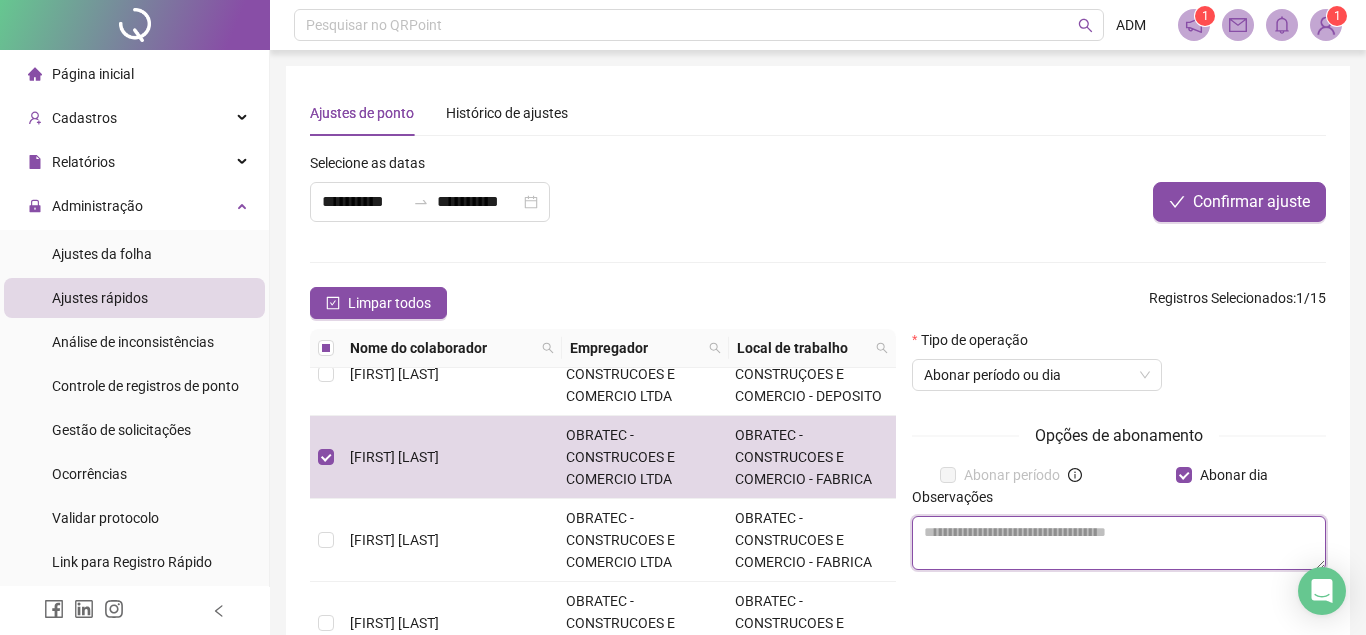 click at bounding box center [1119, 543] 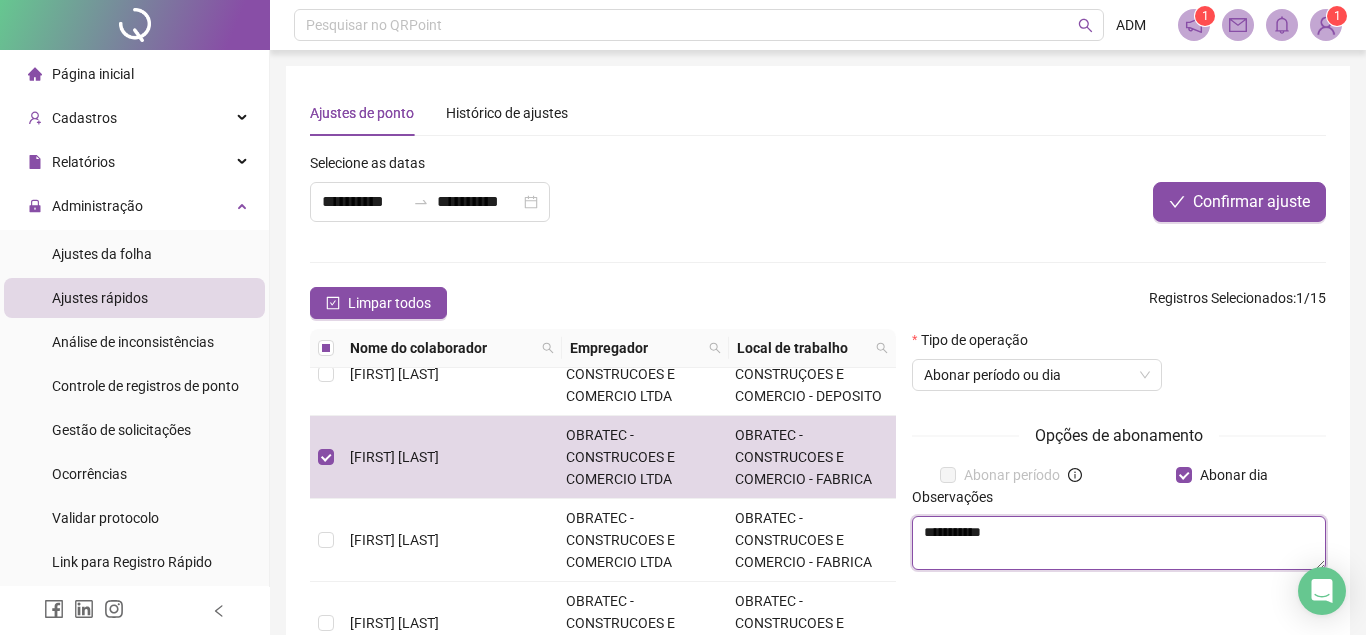 click on "**********" at bounding box center [1119, 543] 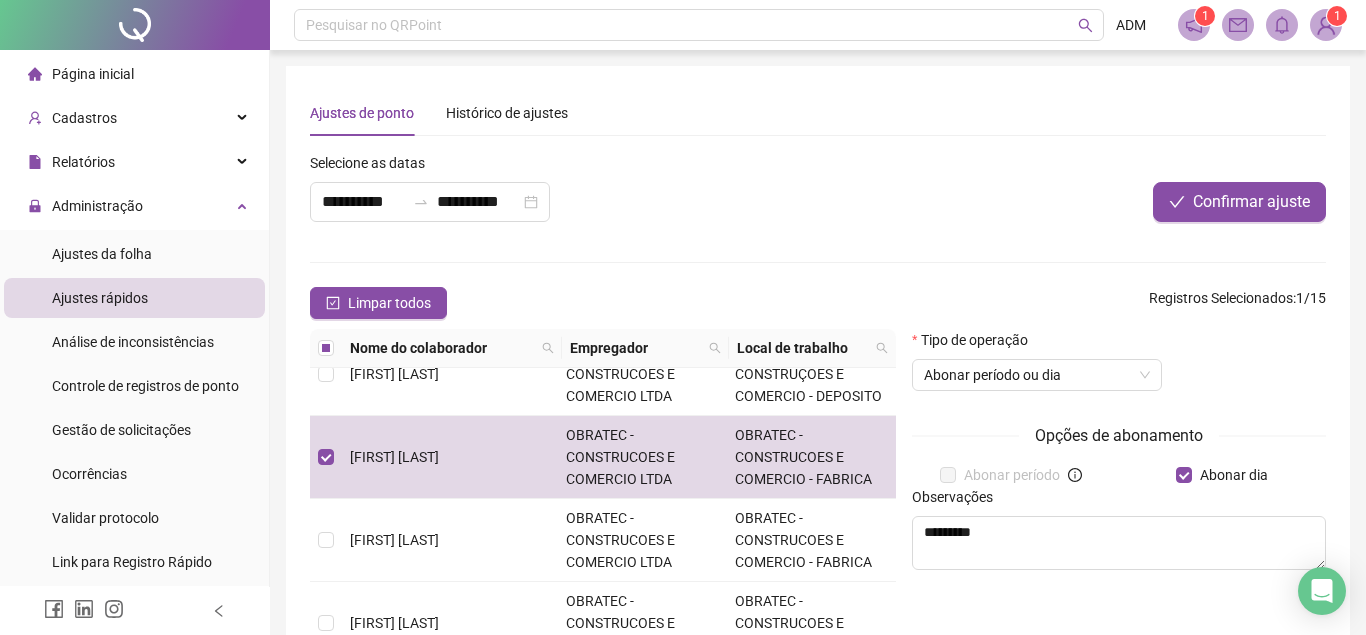 click on "Observações" at bounding box center [959, 497] 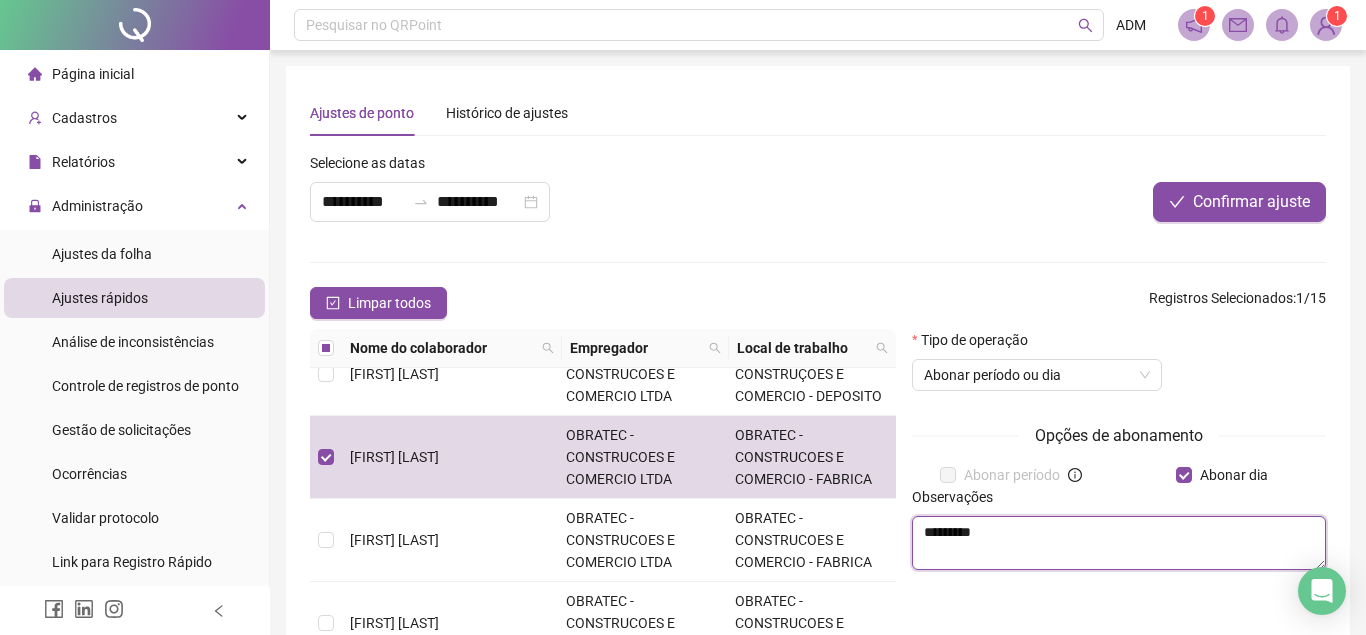 click on "********" at bounding box center (1119, 543) 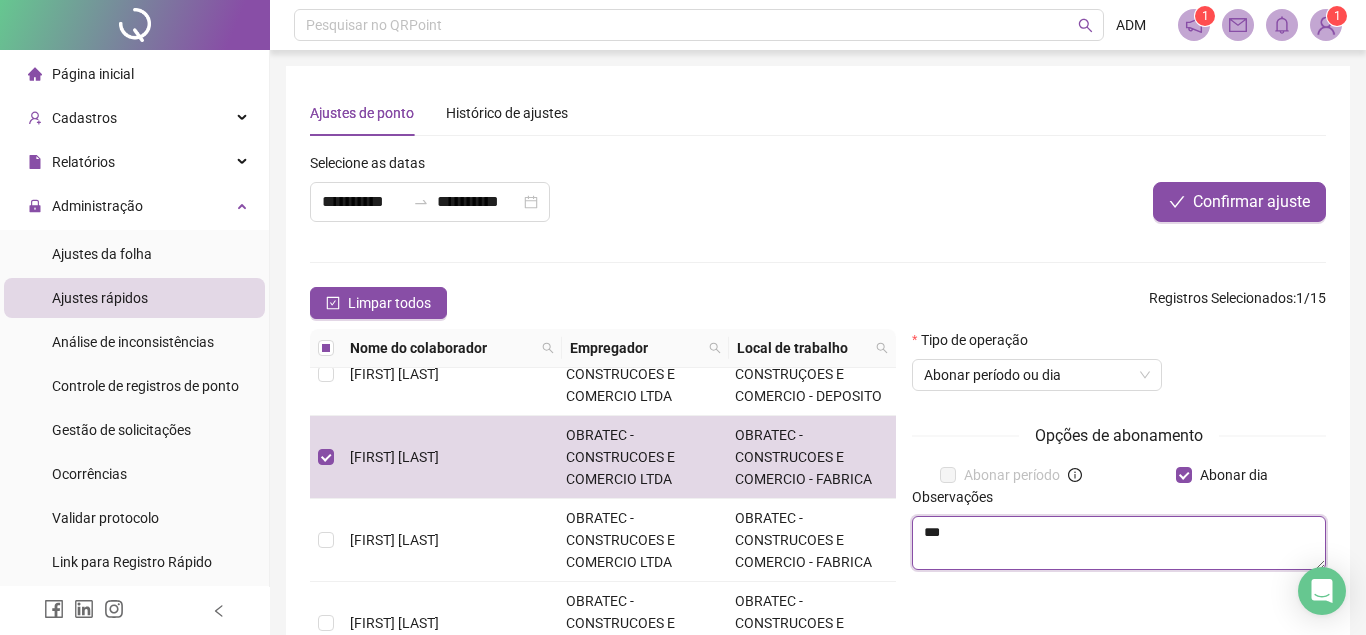 type on "*" 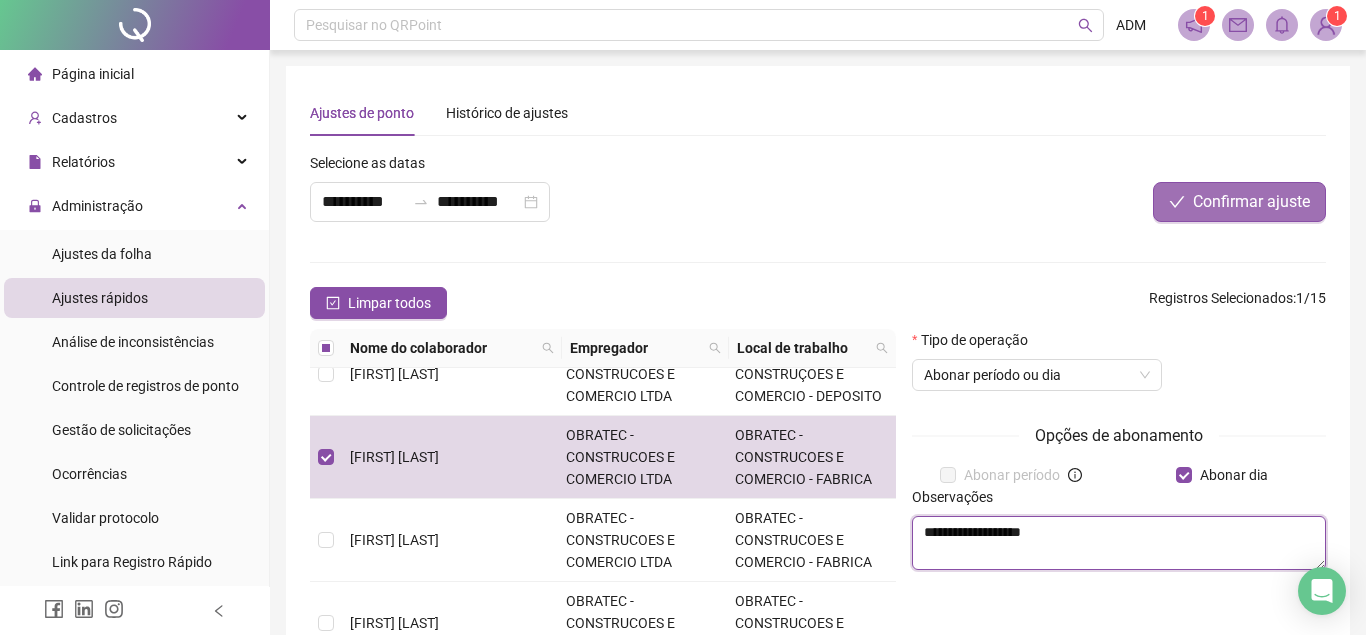 type on "**********" 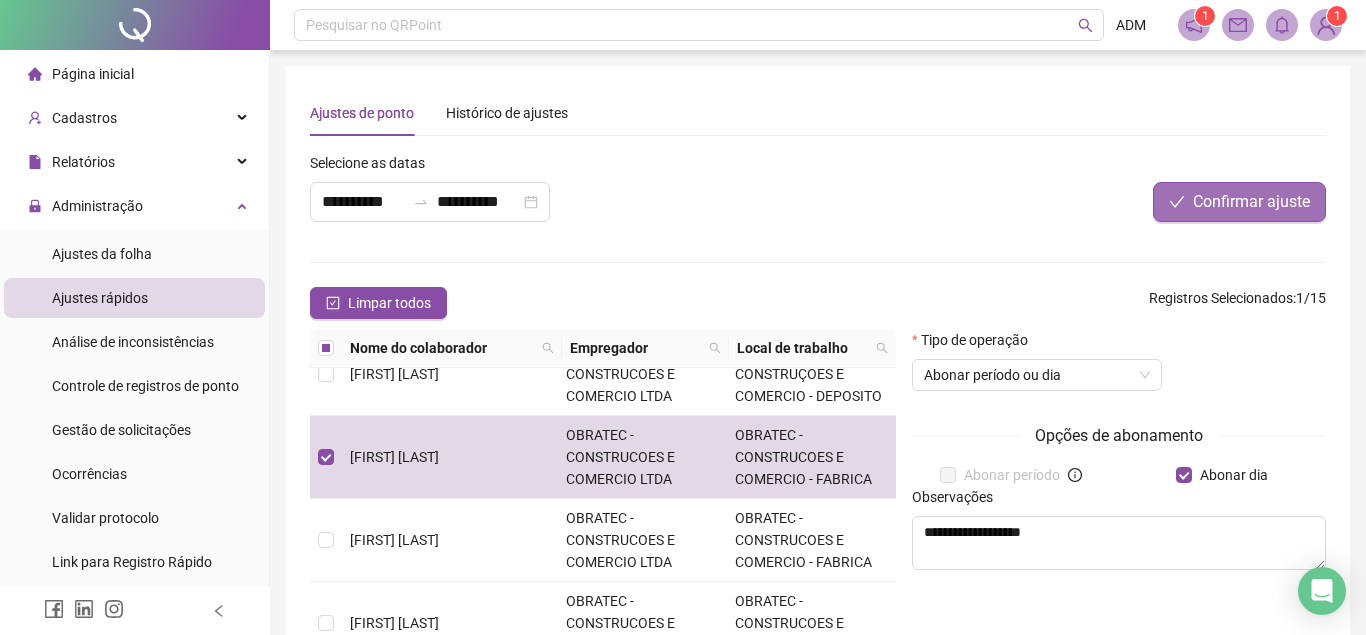 click on "Confirmar ajuste" at bounding box center [1251, 202] 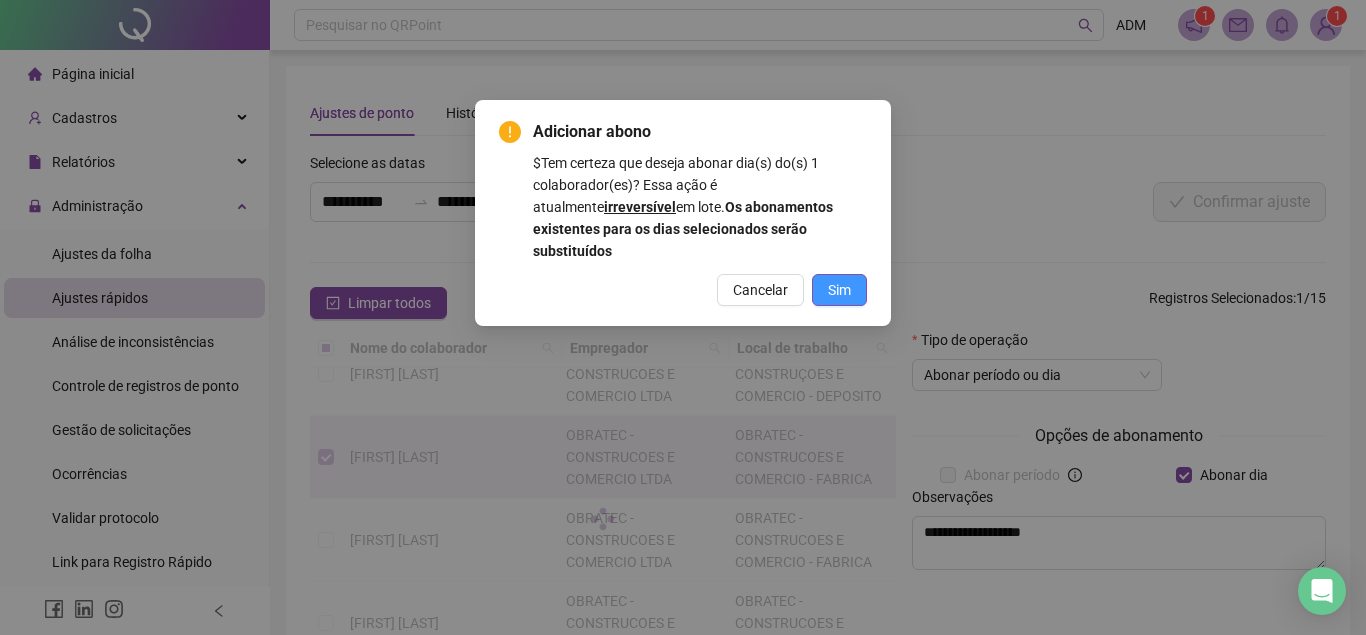 click on "Sim" at bounding box center (839, 290) 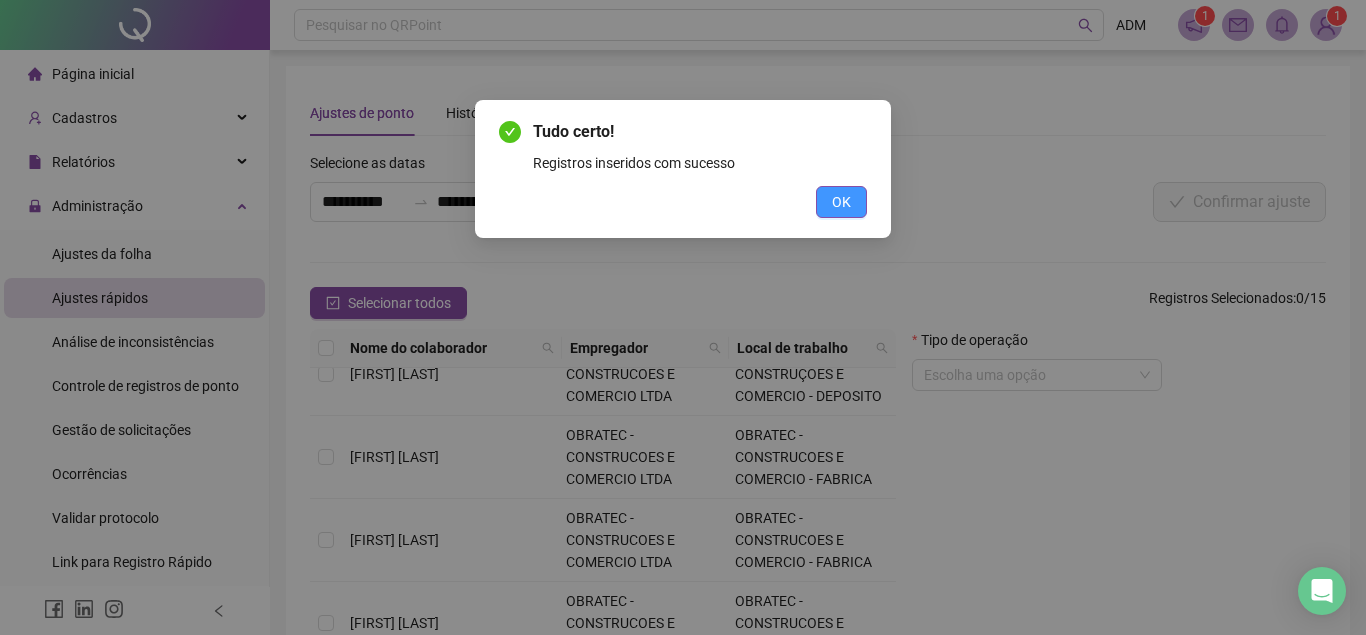 click on "OK" at bounding box center (841, 202) 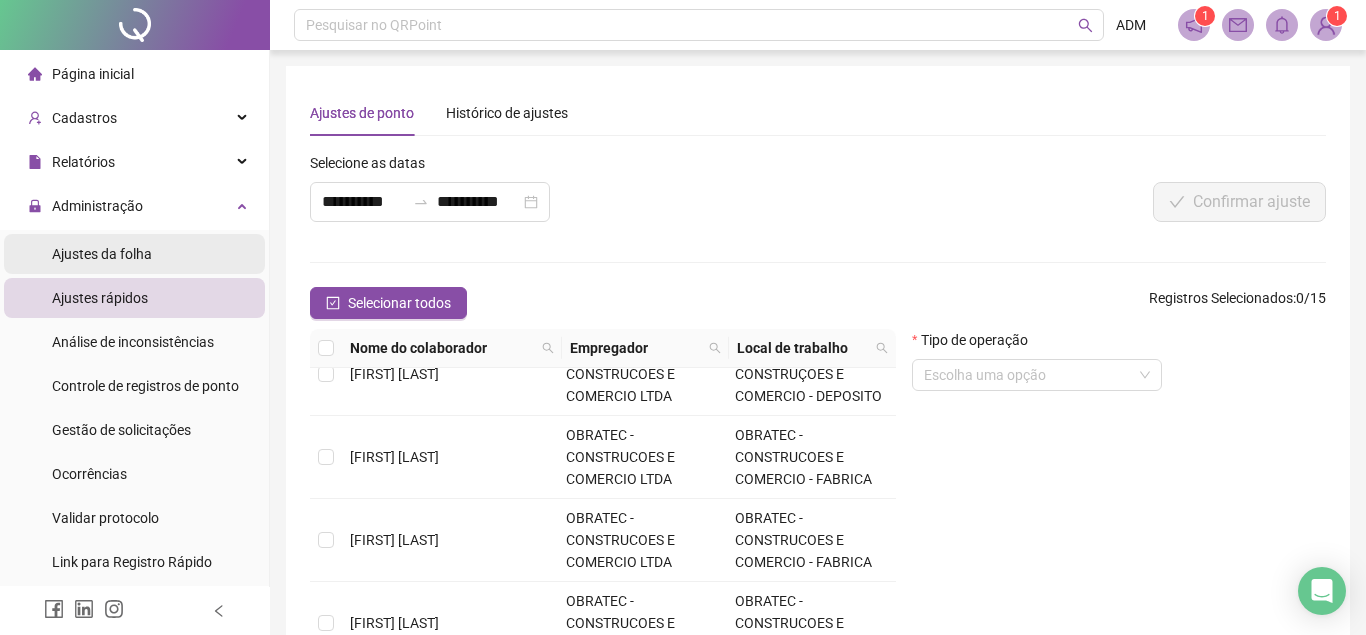 click on "Ajustes da folha" at bounding box center (102, 254) 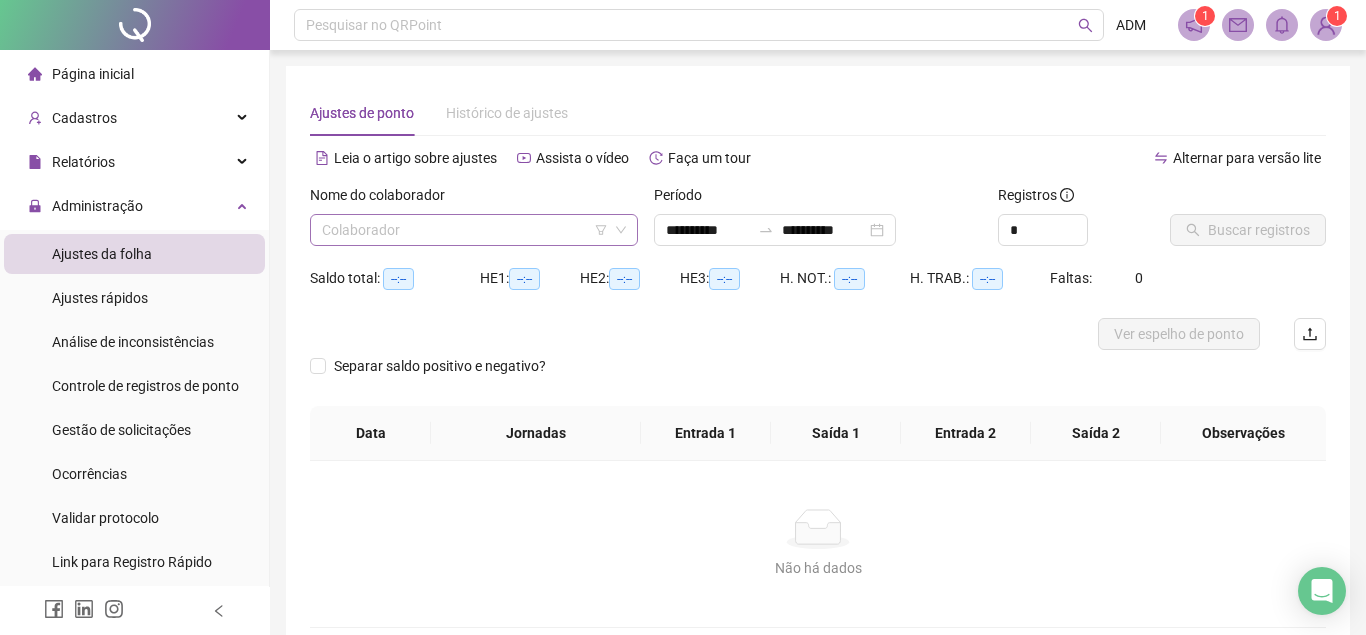 click at bounding box center [465, 230] 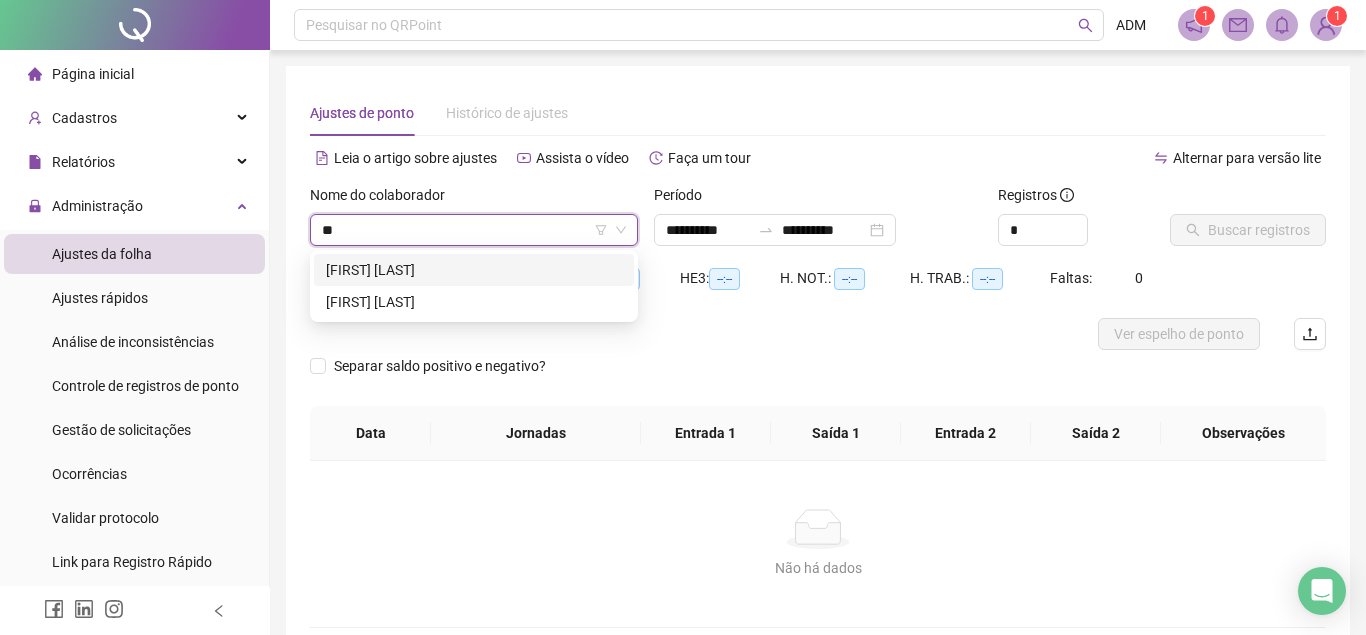 type on "***" 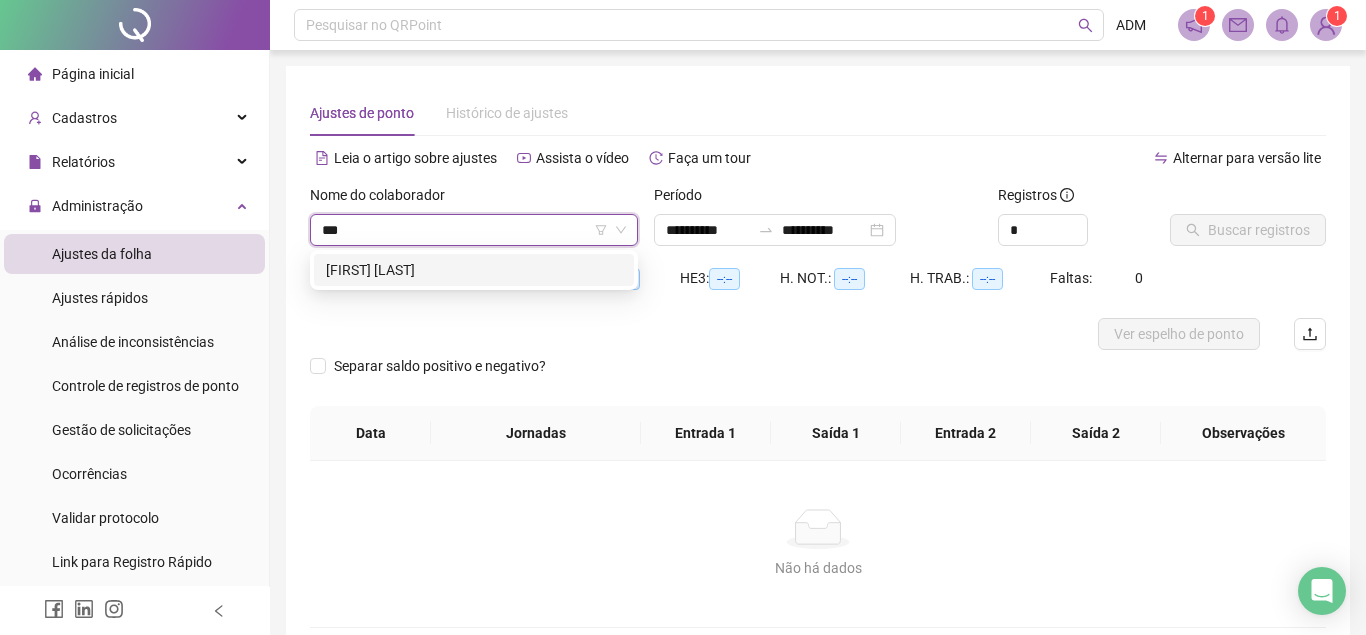 type 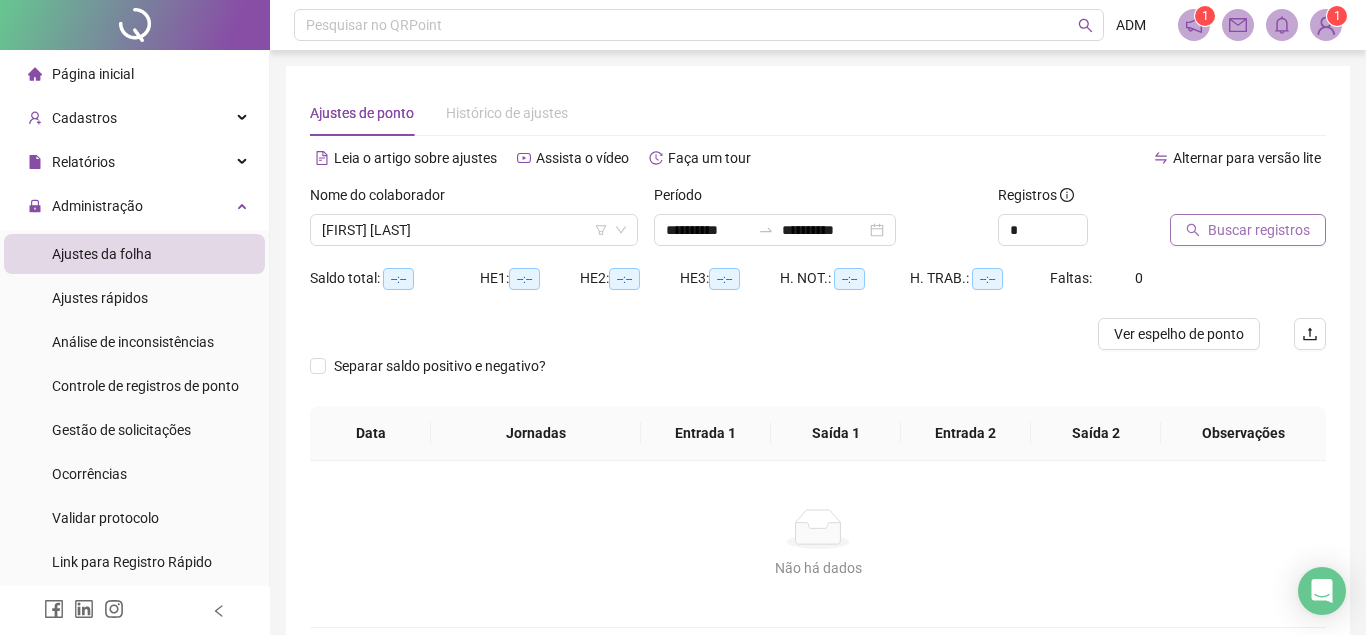 click on "Buscar registros" at bounding box center (1259, 230) 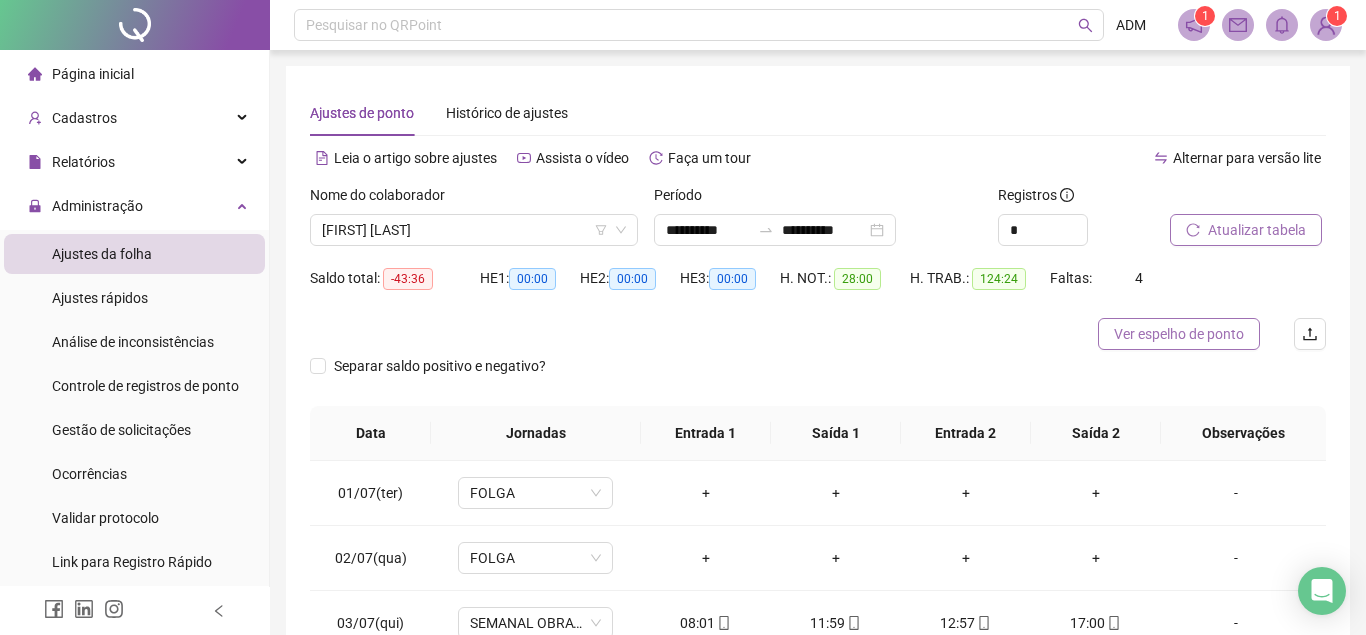 click on "Ver espelho de ponto" at bounding box center [1179, 334] 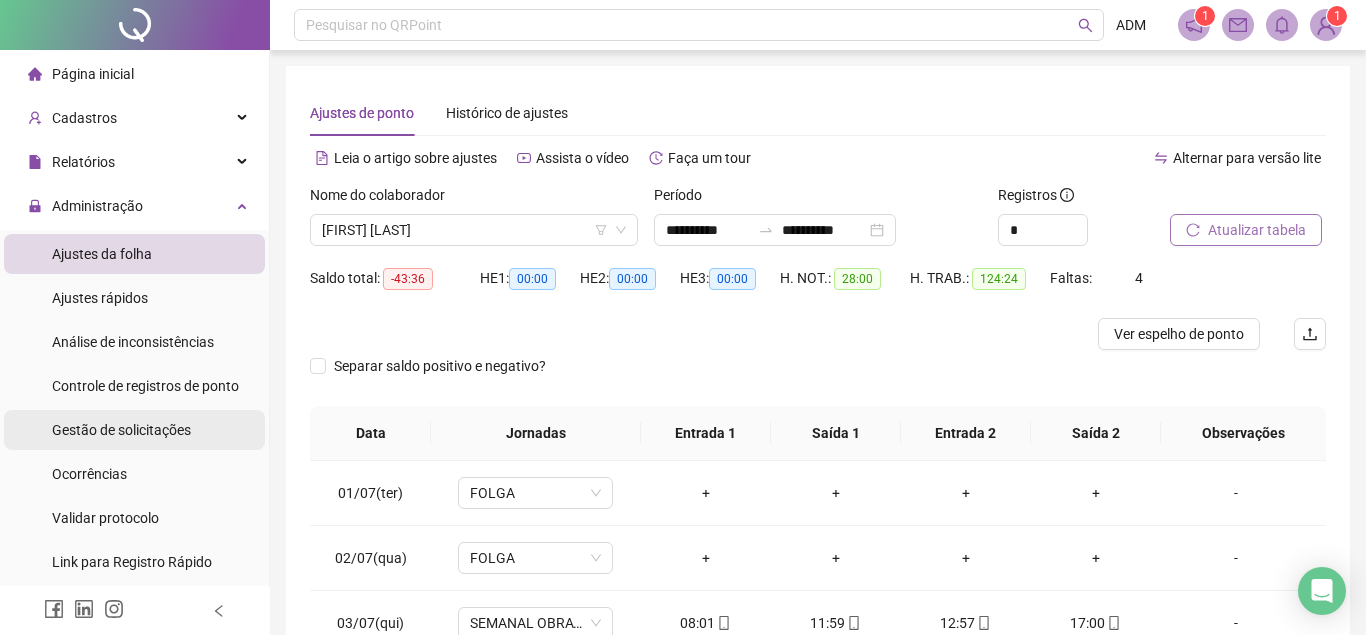 click on "Gestão de solicitações" at bounding box center [121, 430] 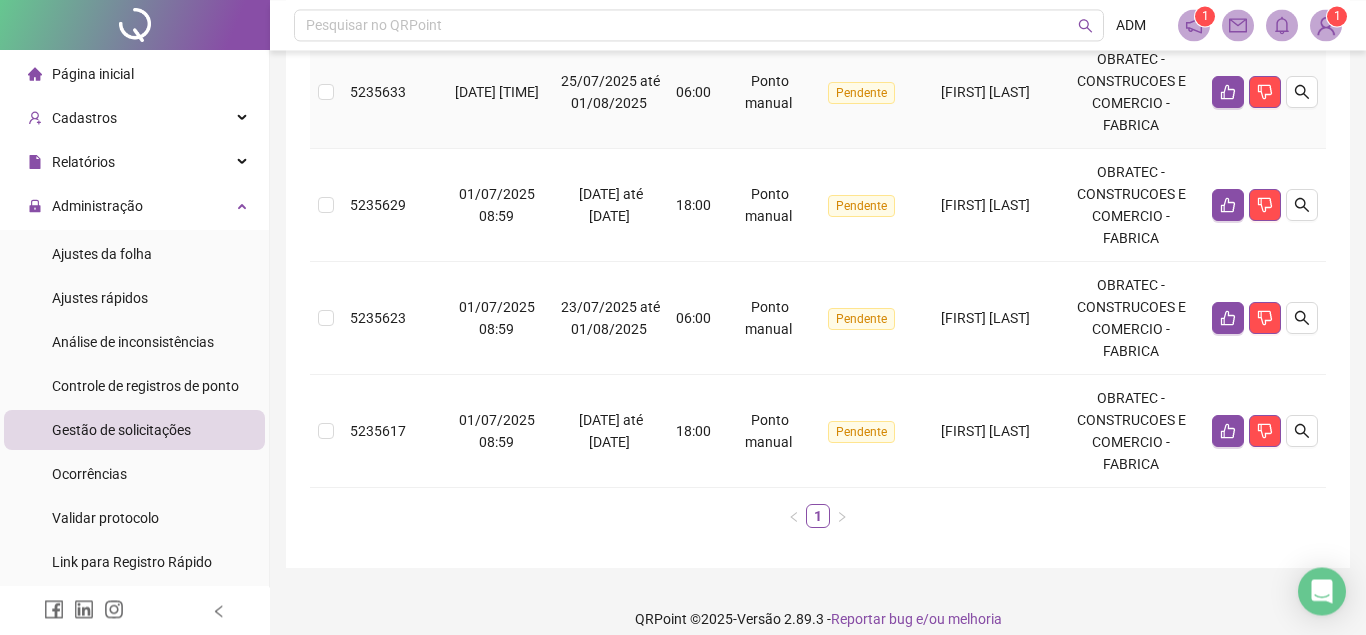 scroll, scrollTop: 1220, scrollLeft: 0, axis: vertical 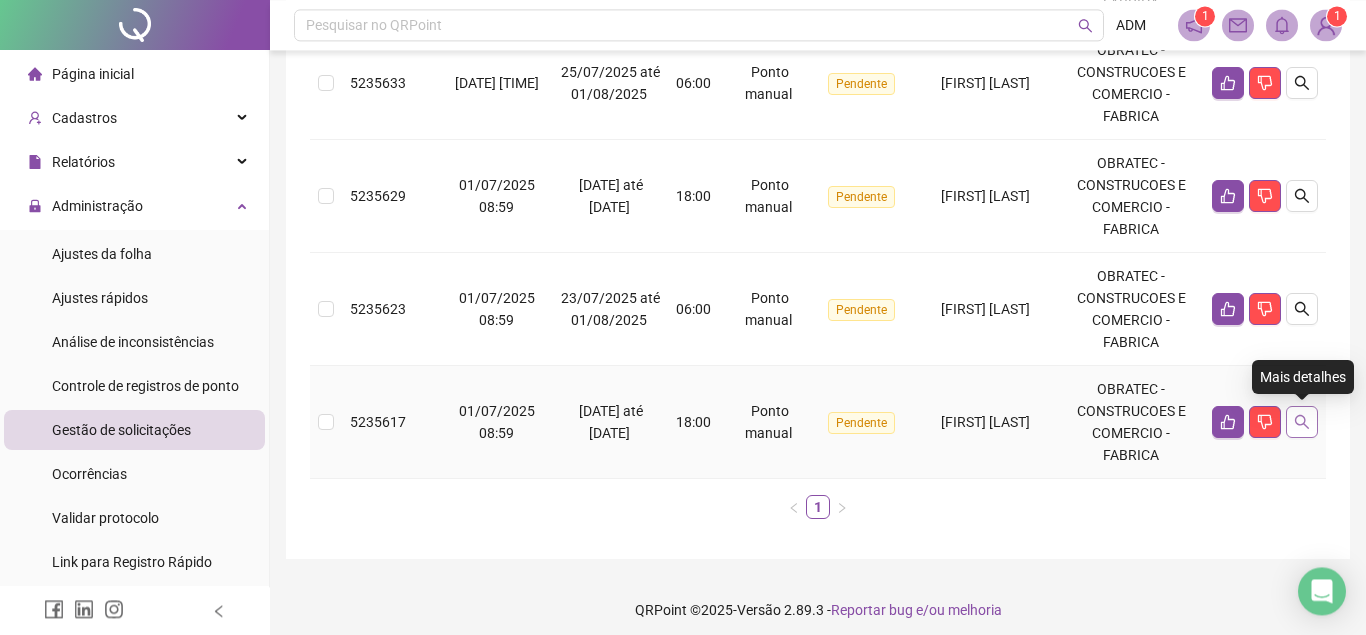 click 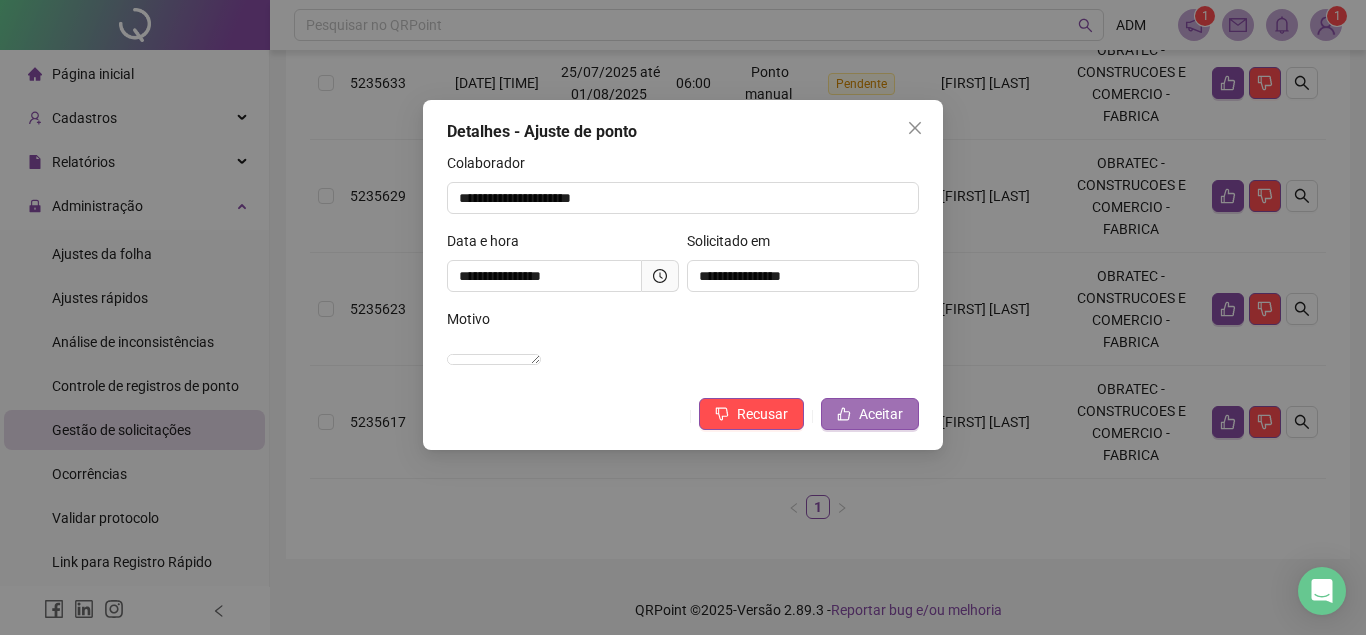 click on "Aceitar" at bounding box center [881, 414] 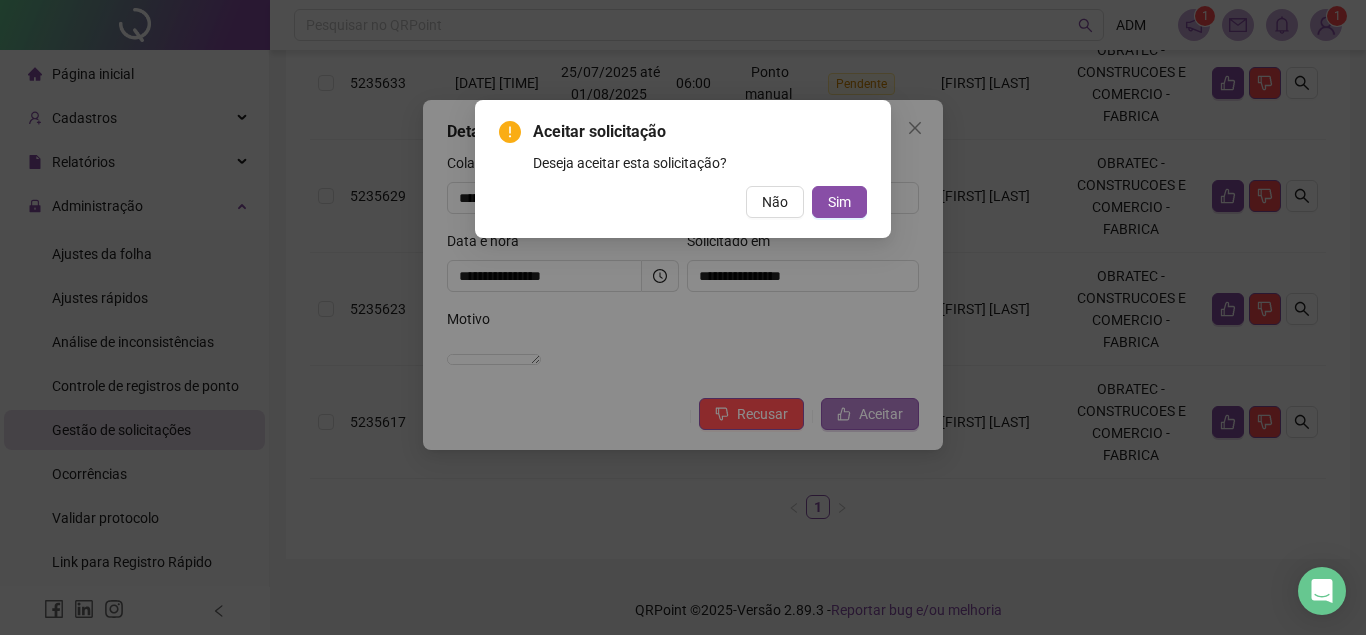 type 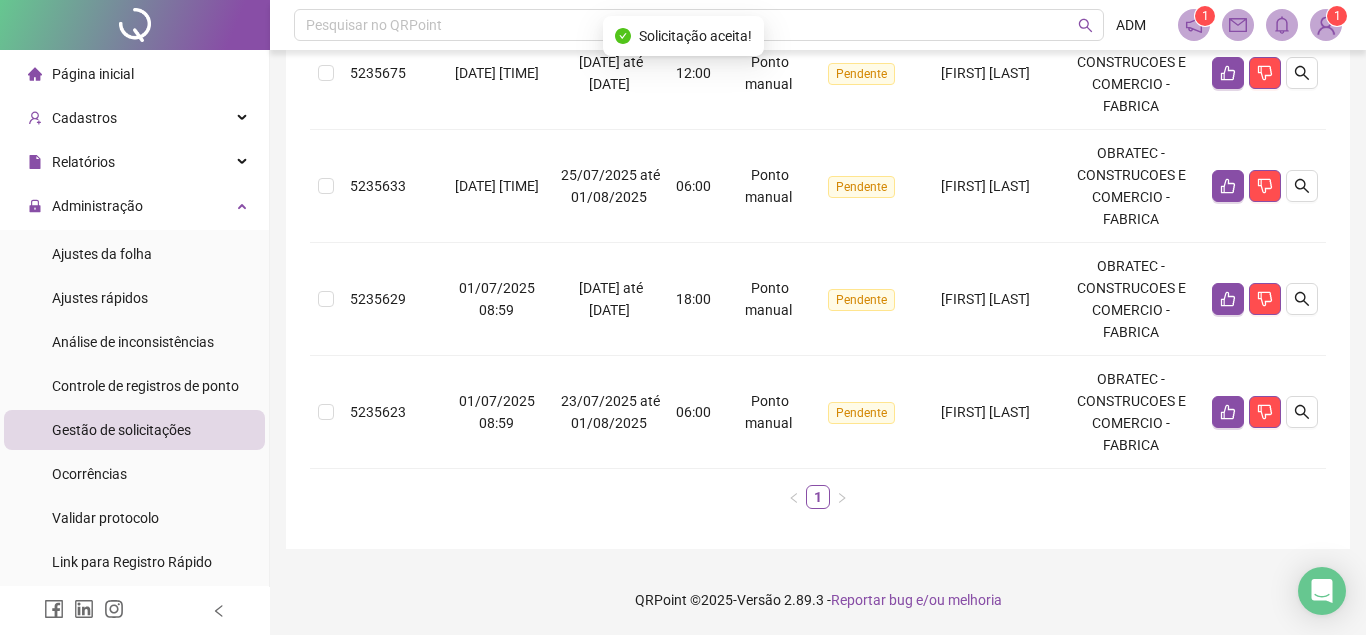 scroll, scrollTop: 1117, scrollLeft: 0, axis: vertical 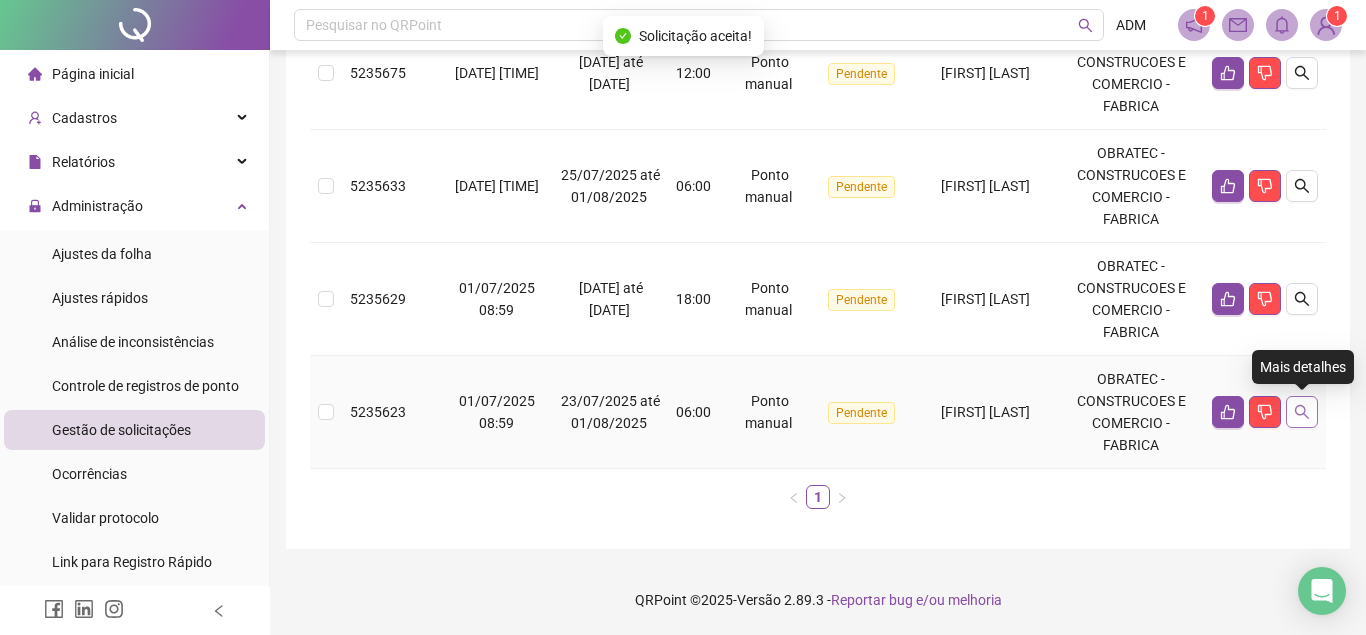 click 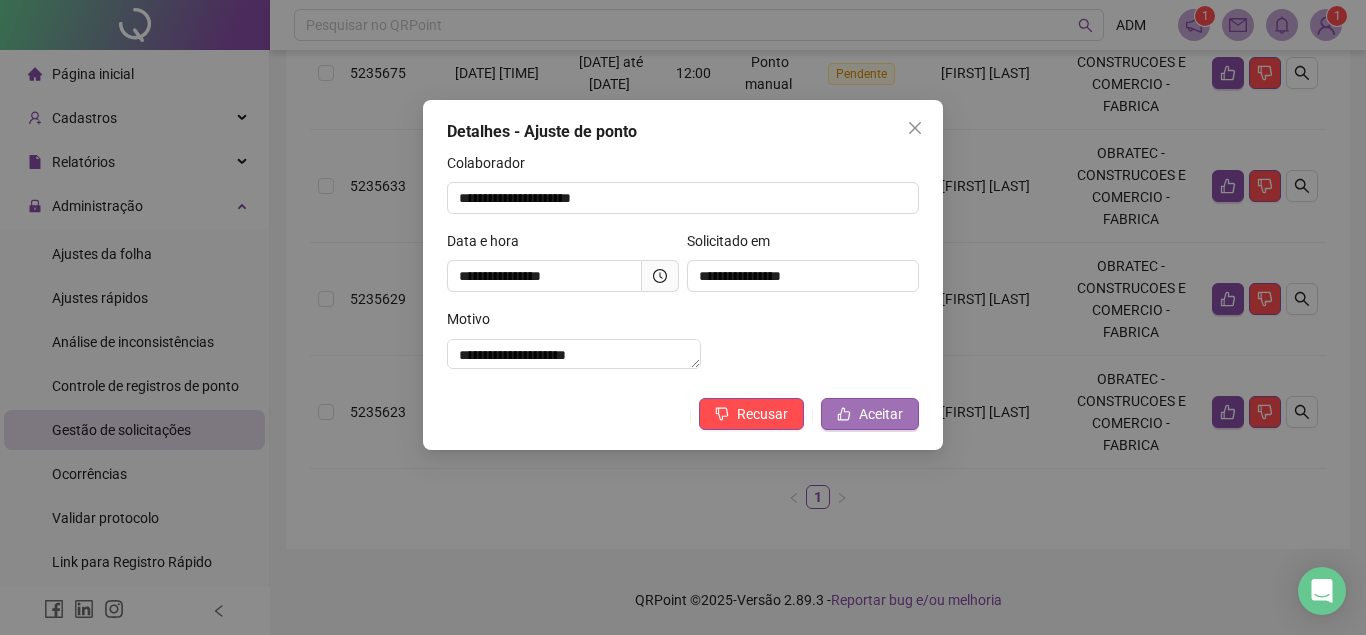 click on "Aceitar" at bounding box center [881, 414] 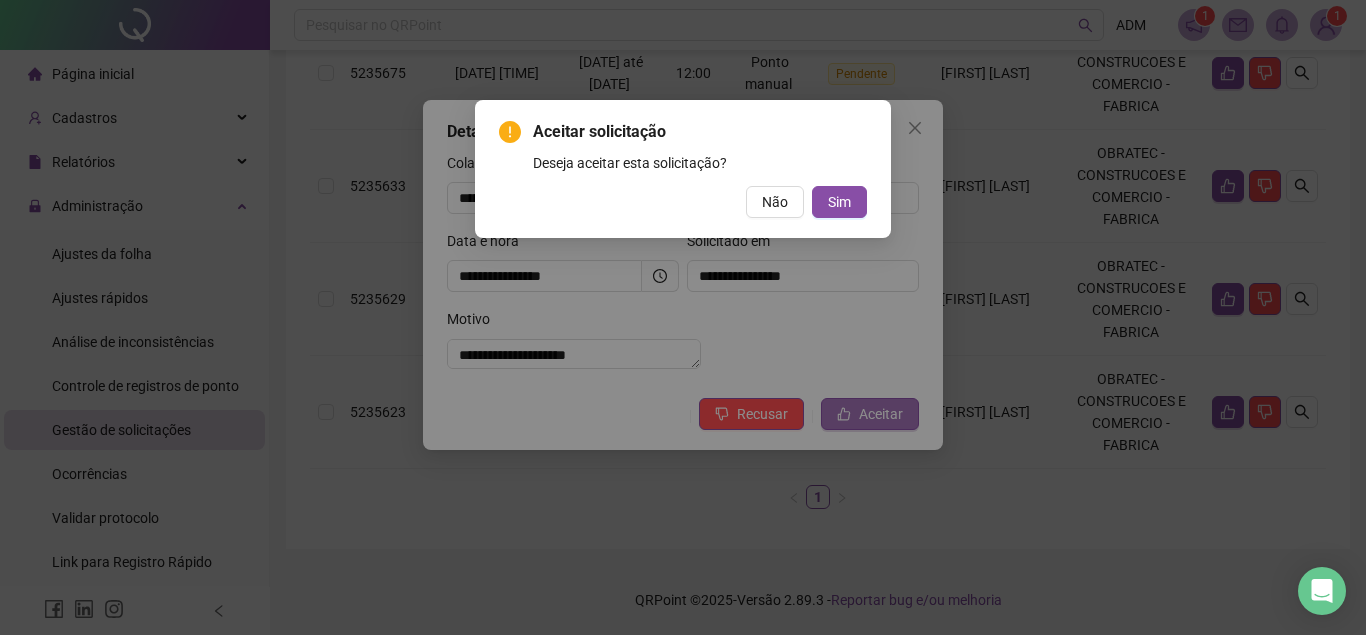 type 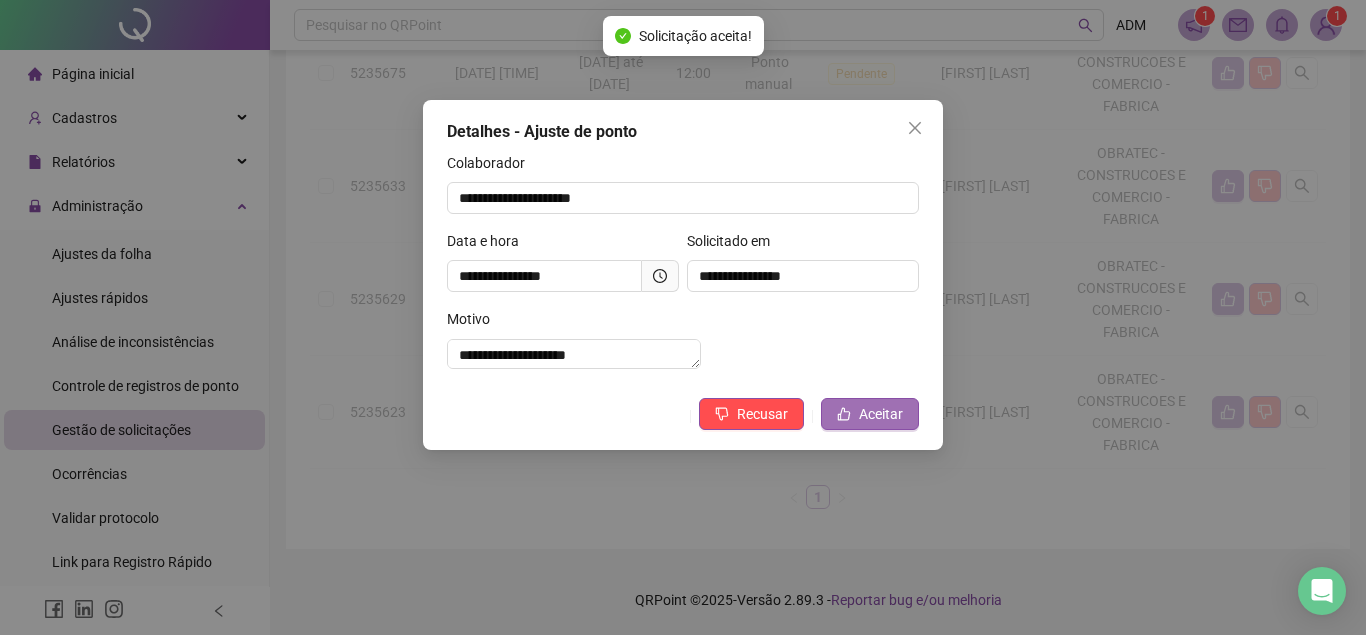 scroll, scrollTop: 1004, scrollLeft: 0, axis: vertical 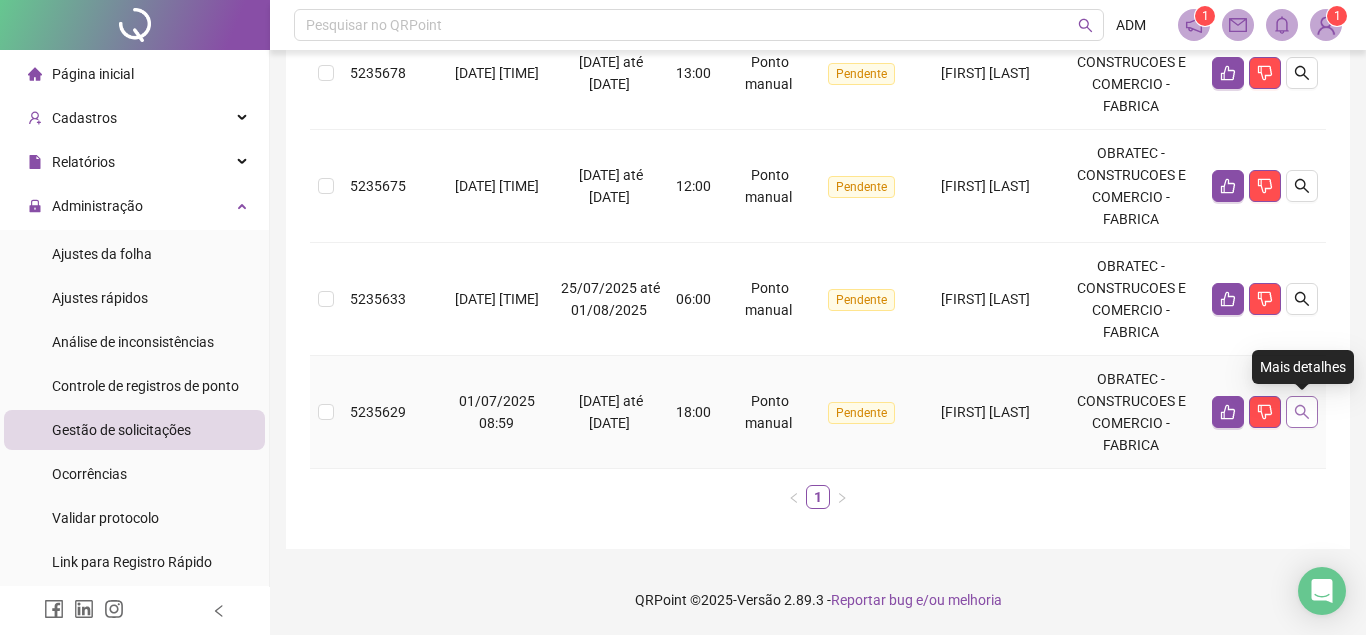 click 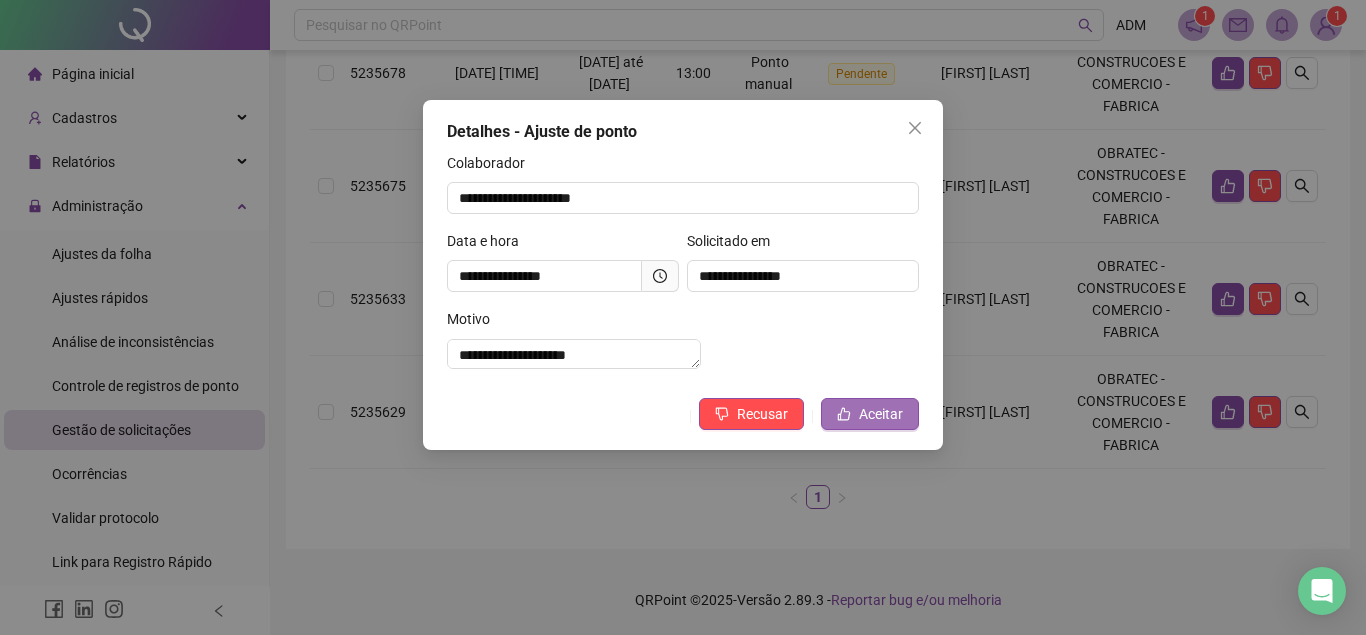 click on "Aceitar" at bounding box center (881, 414) 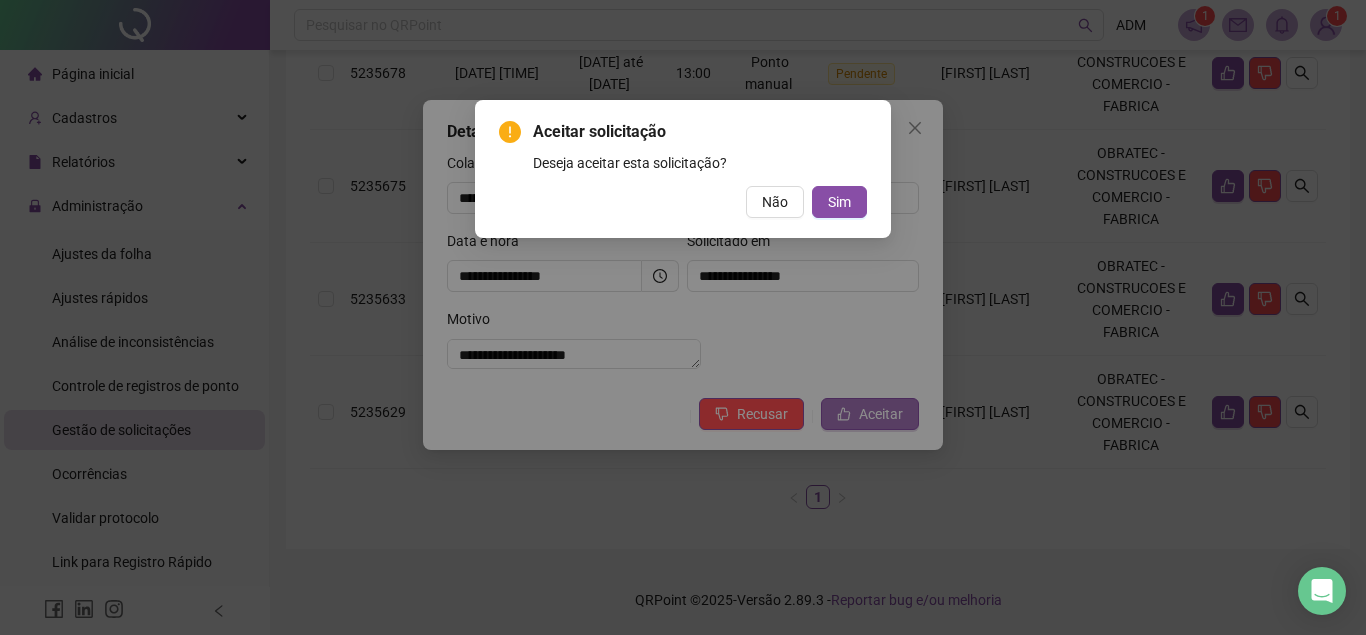type 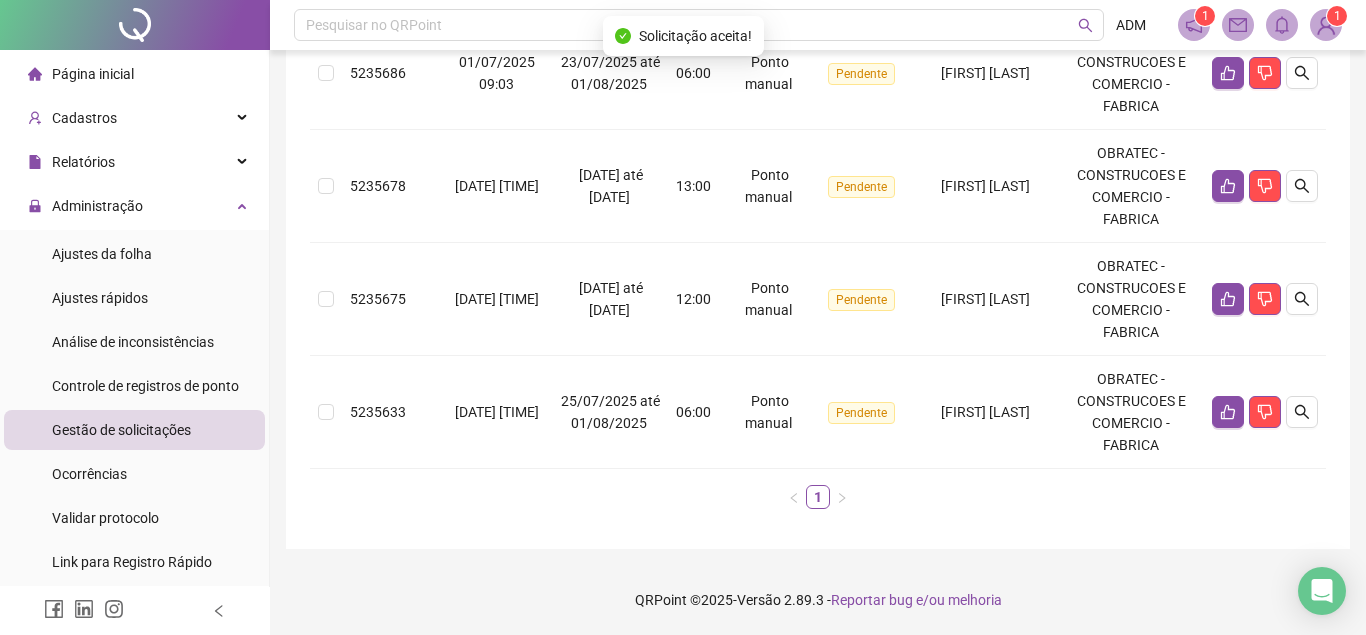 scroll, scrollTop: 891, scrollLeft: 0, axis: vertical 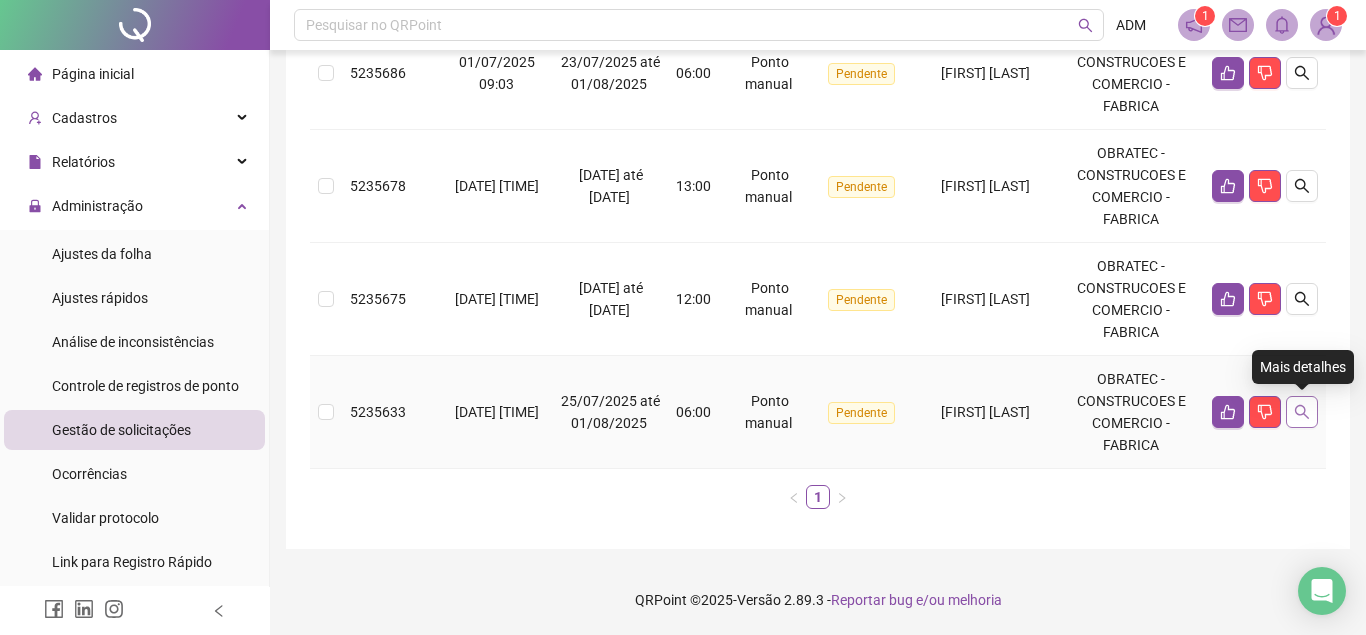click 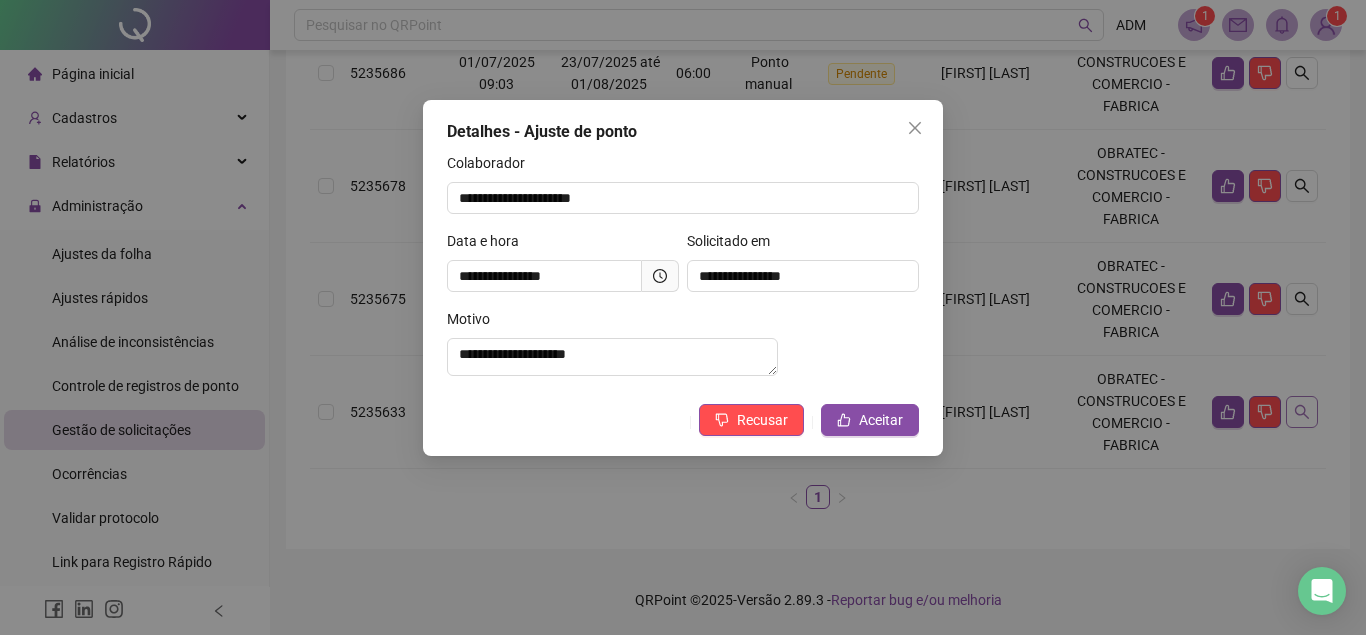 click on "**********" at bounding box center (683, 317) 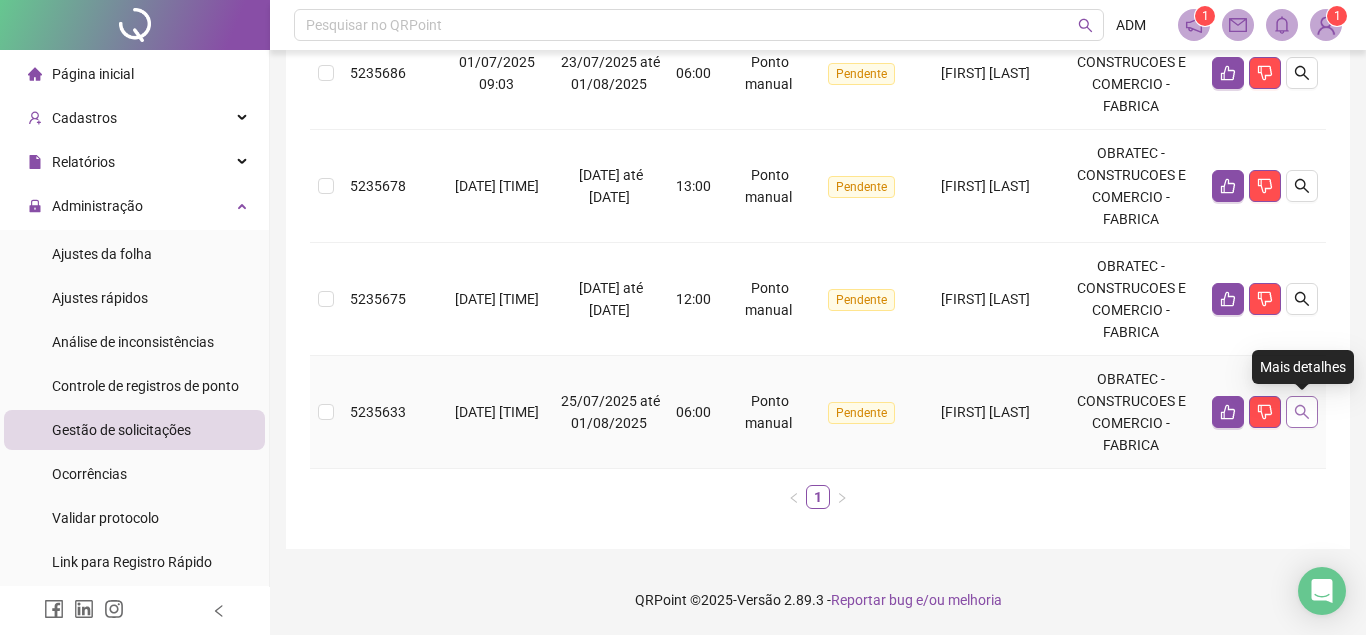 click 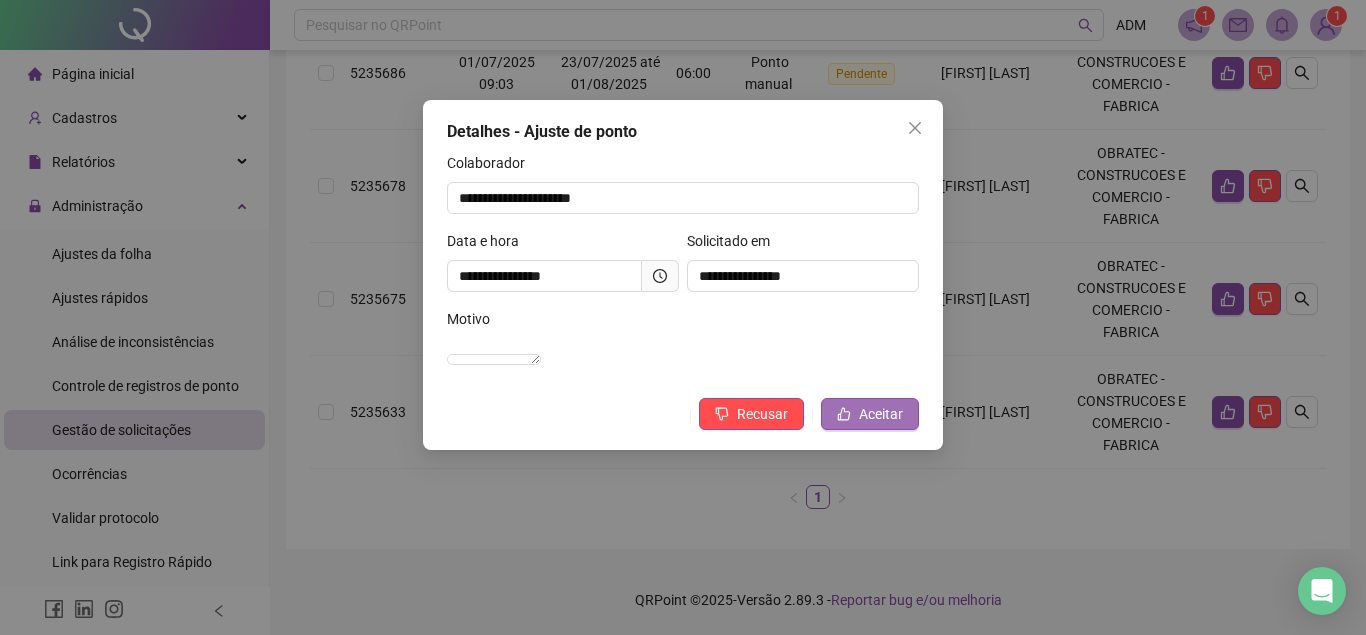 click on "Aceitar" at bounding box center (881, 414) 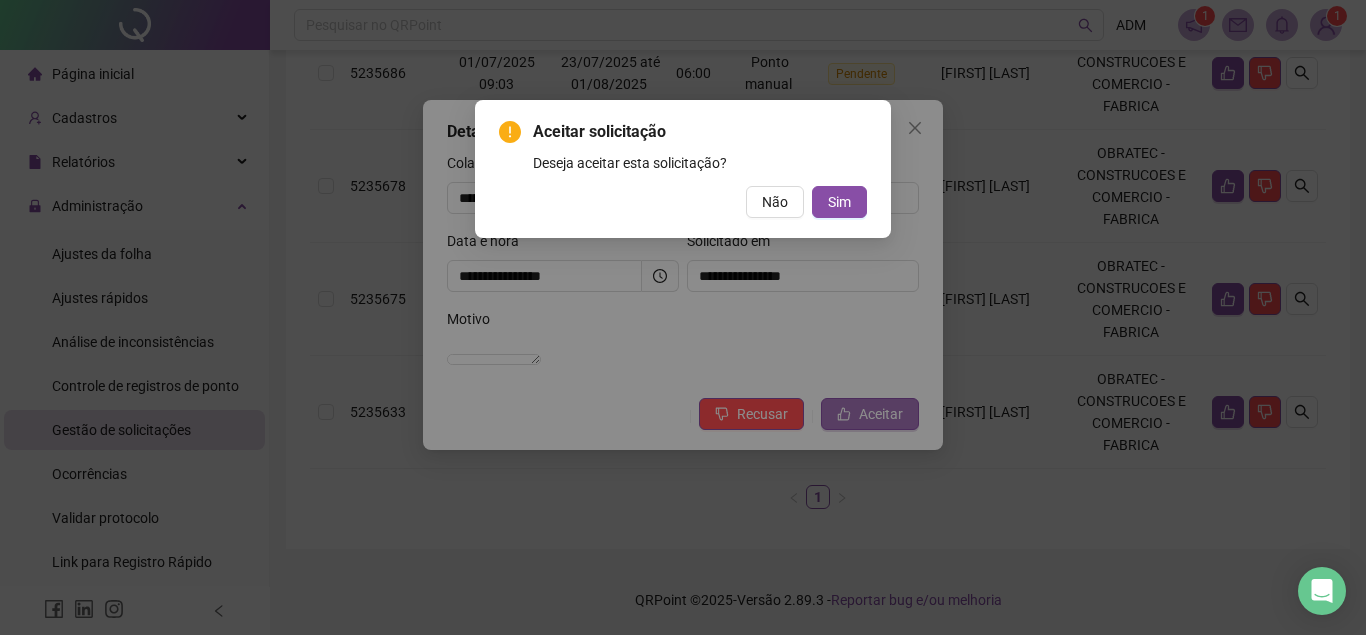 type 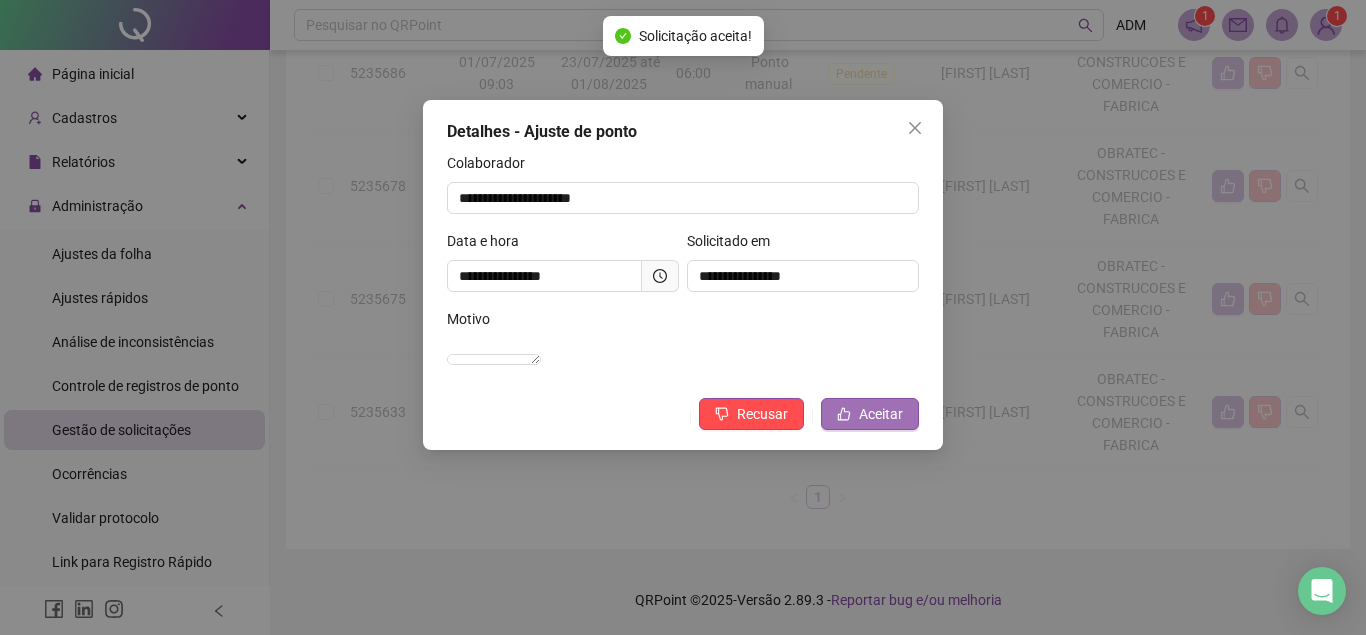 scroll, scrollTop: 778, scrollLeft: 0, axis: vertical 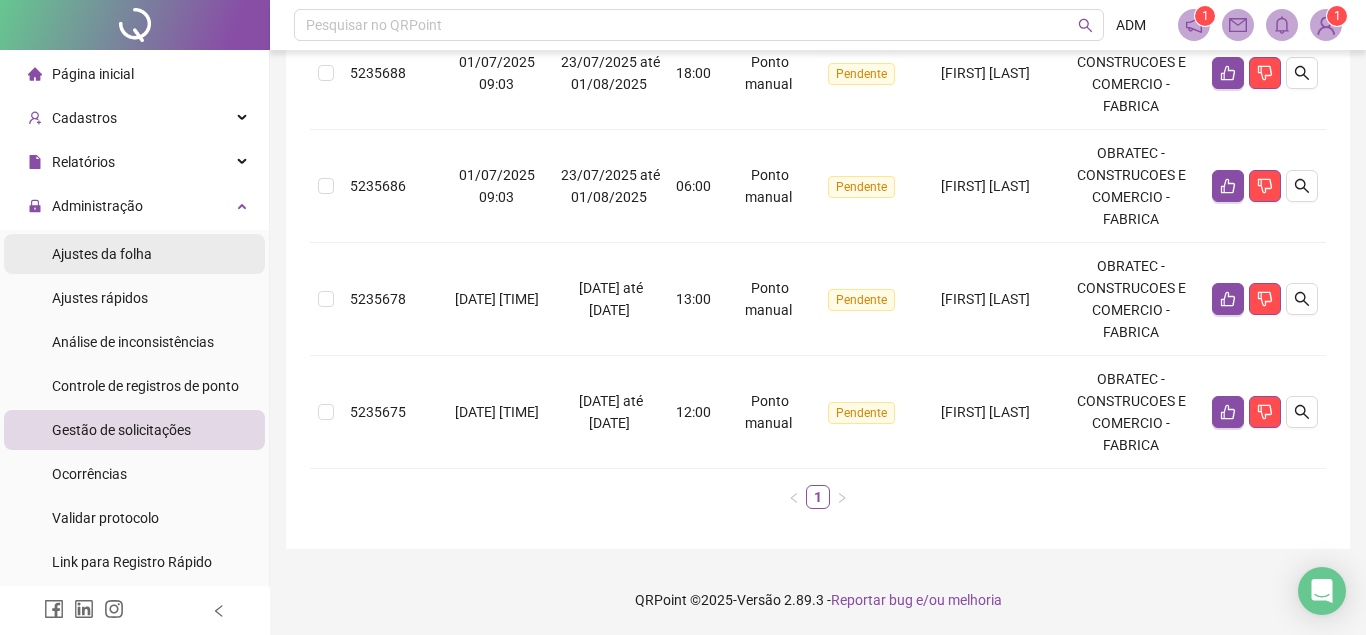 click on "Ajustes da folha" at bounding box center [102, 254] 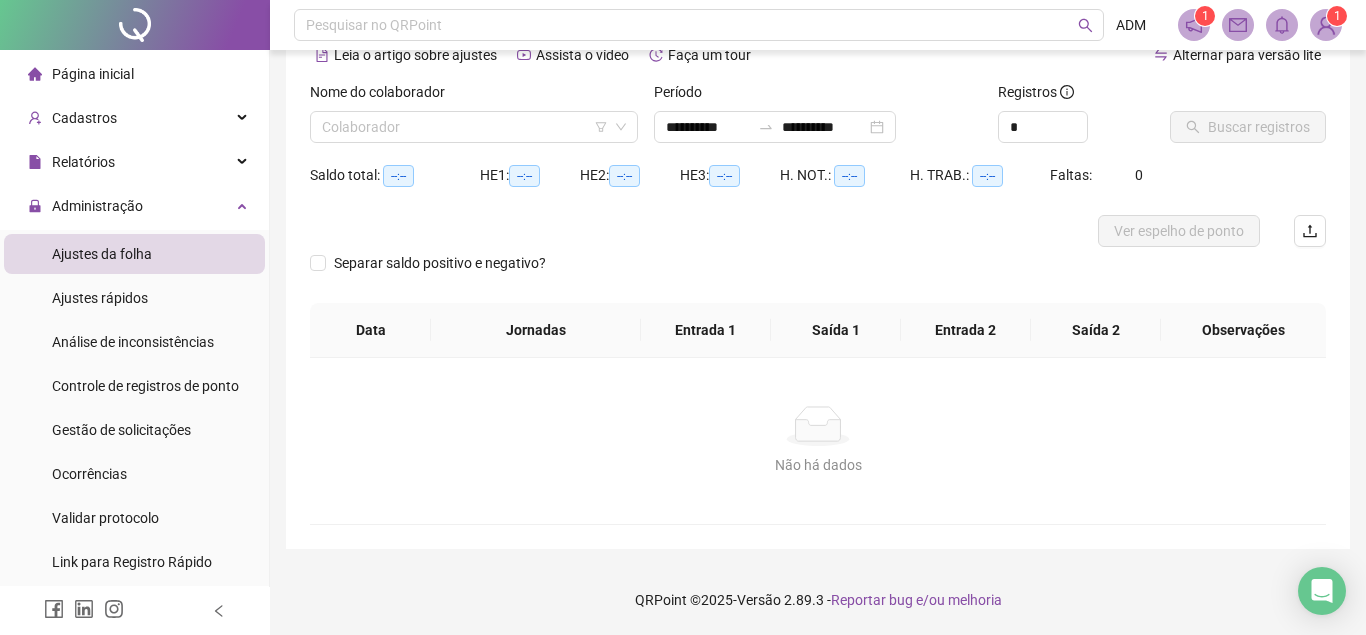 scroll, scrollTop: 103, scrollLeft: 0, axis: vertical 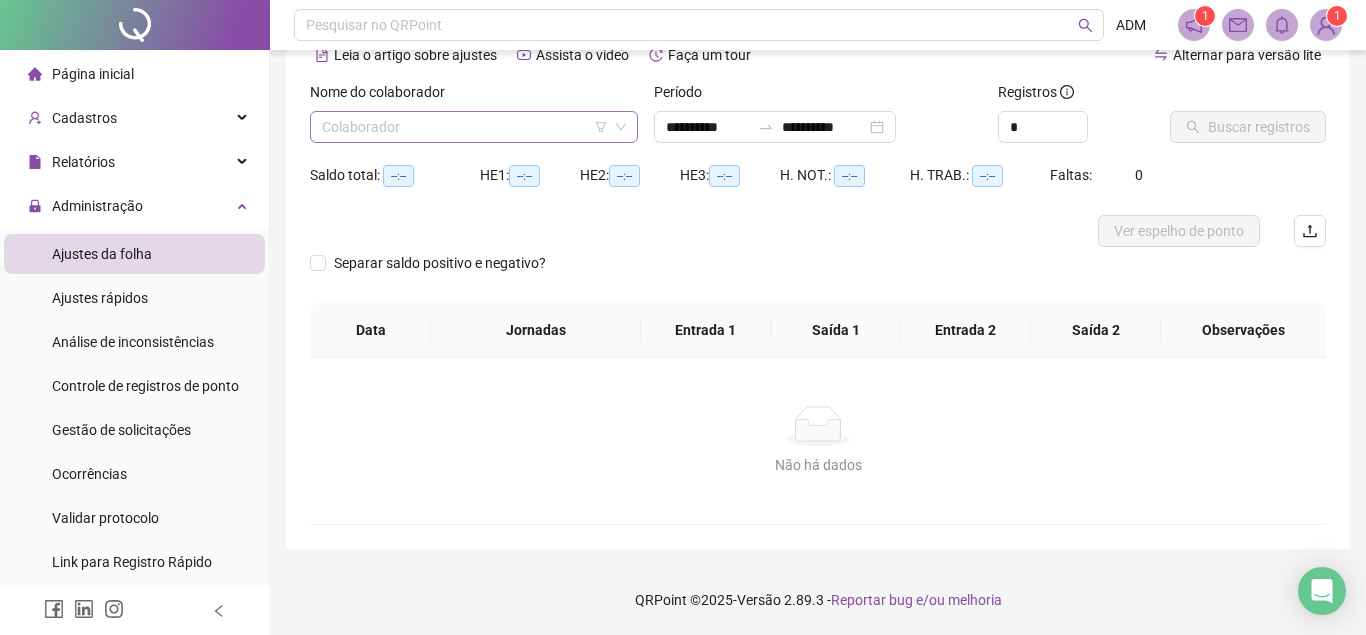 click at bounding box center [465, 127] 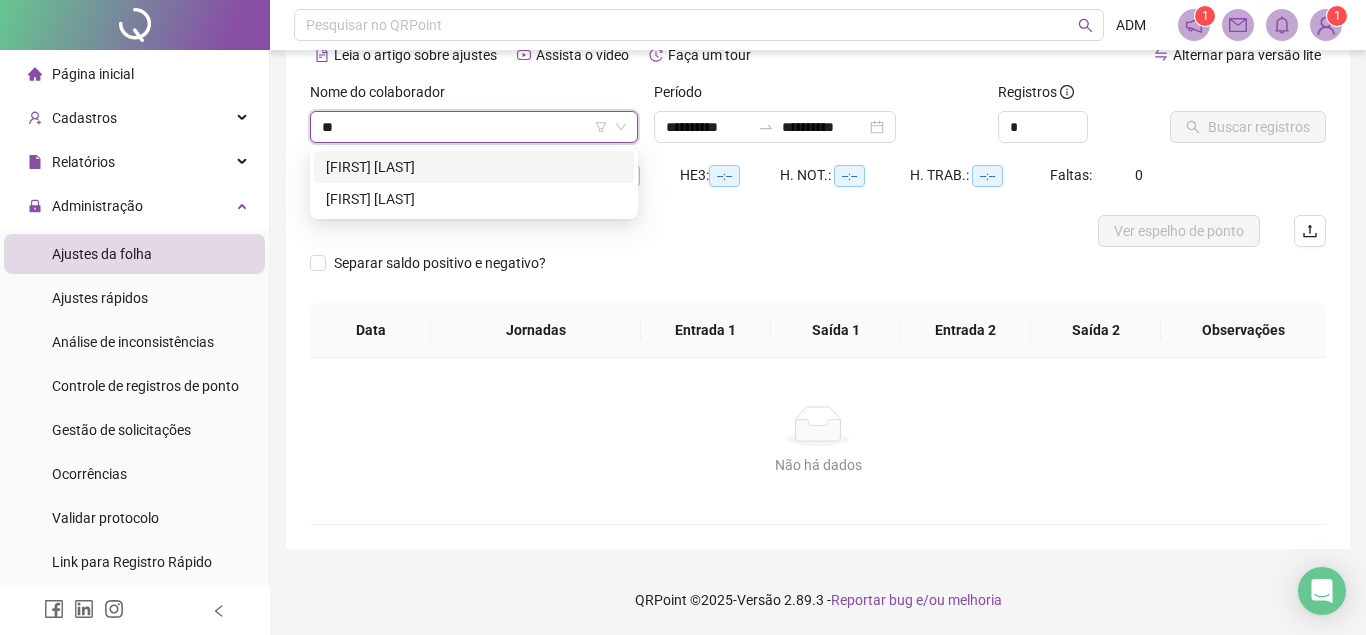 type on "***" 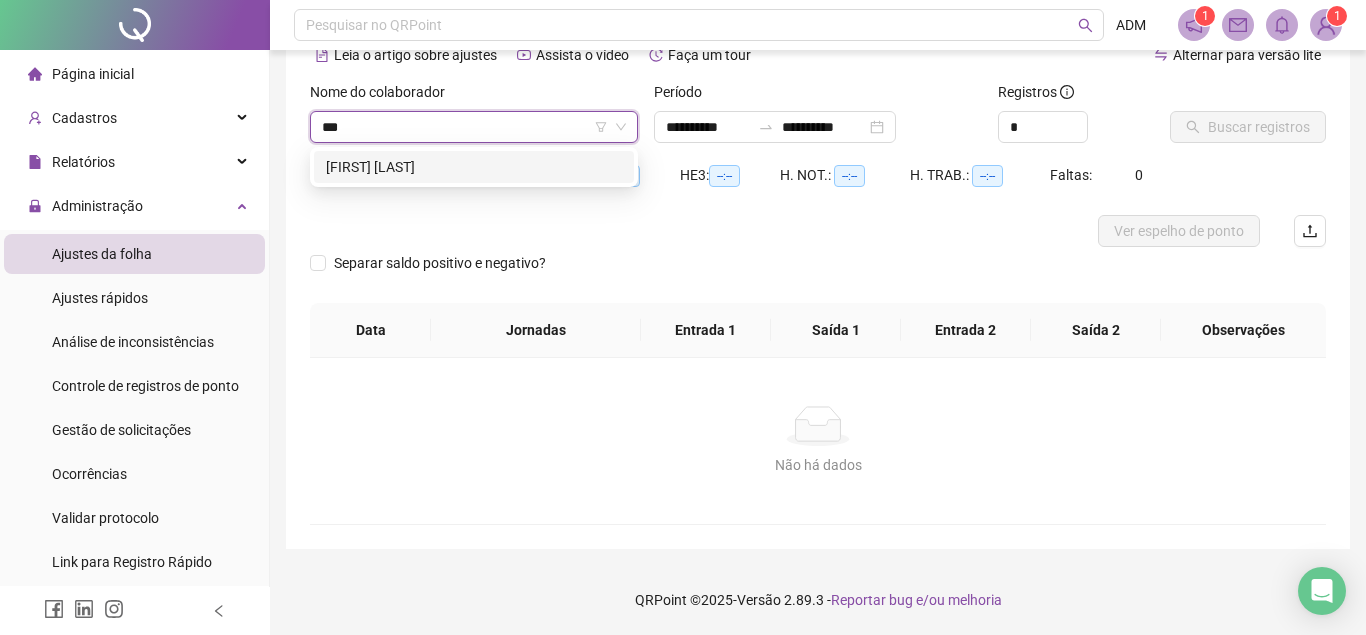 type 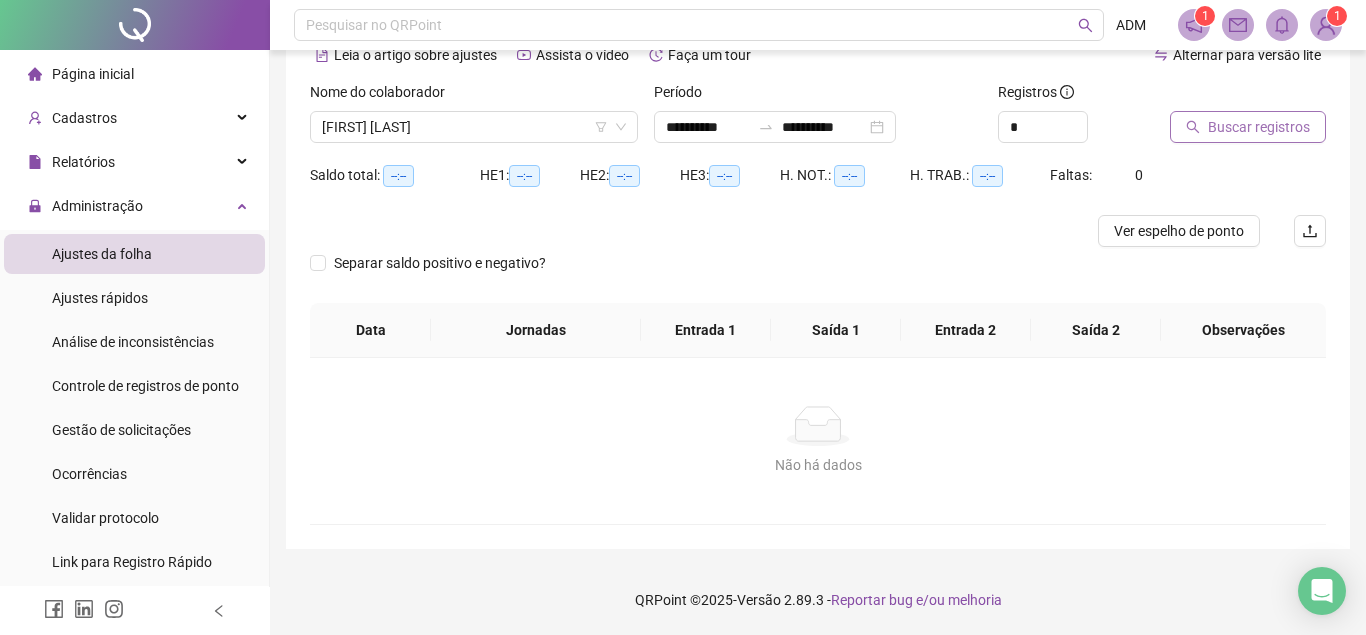 click on "Buscar registros" at bounding box center (1248, 127) 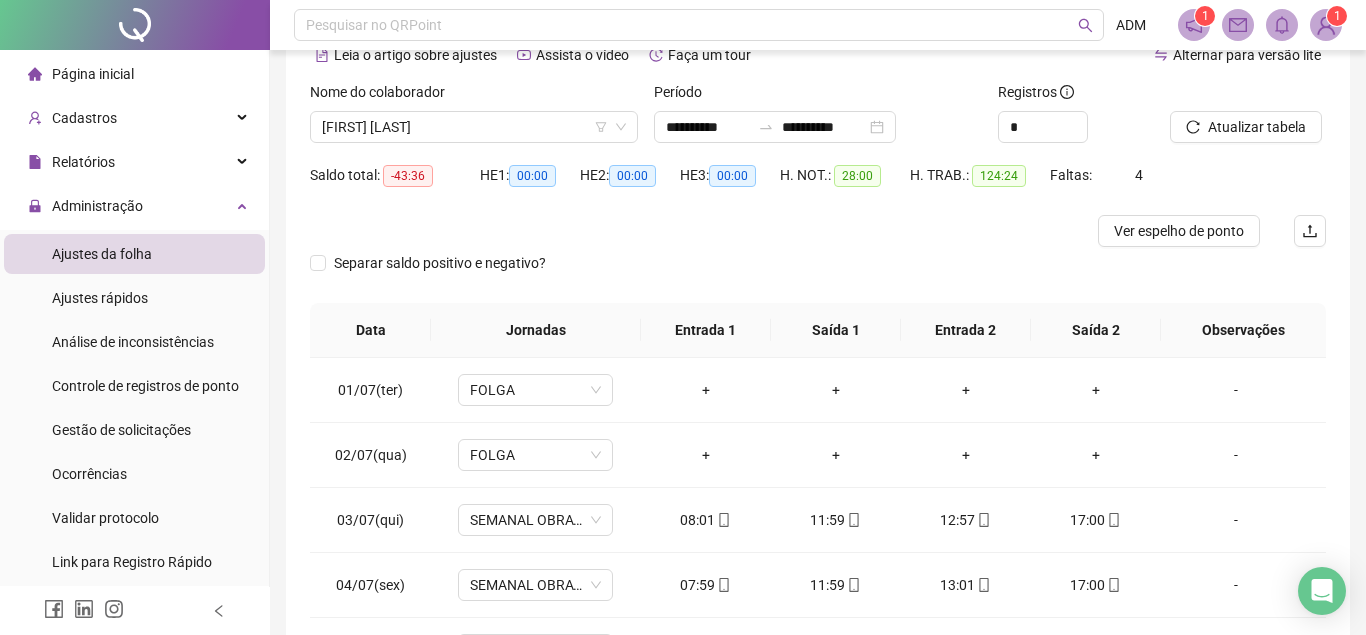 scroll, scrollTop: 363, scrollLeft: 0, axis: vertical 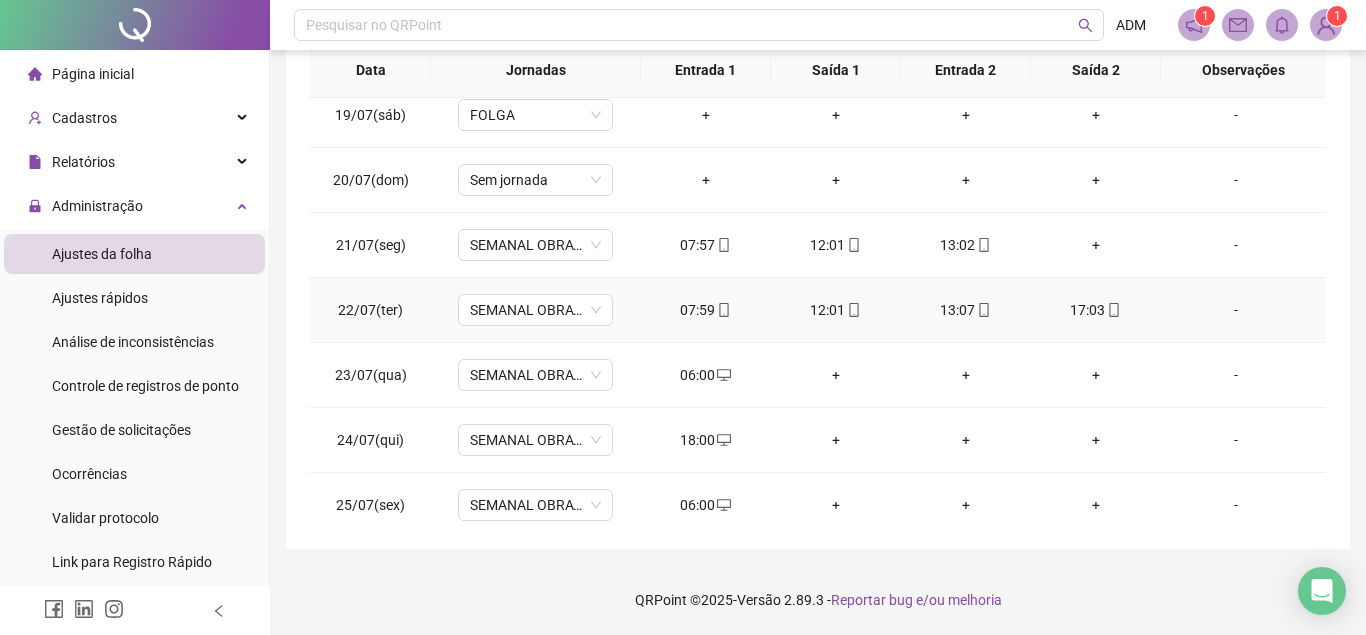 click on "07:59" at bounding box center (706, 310) 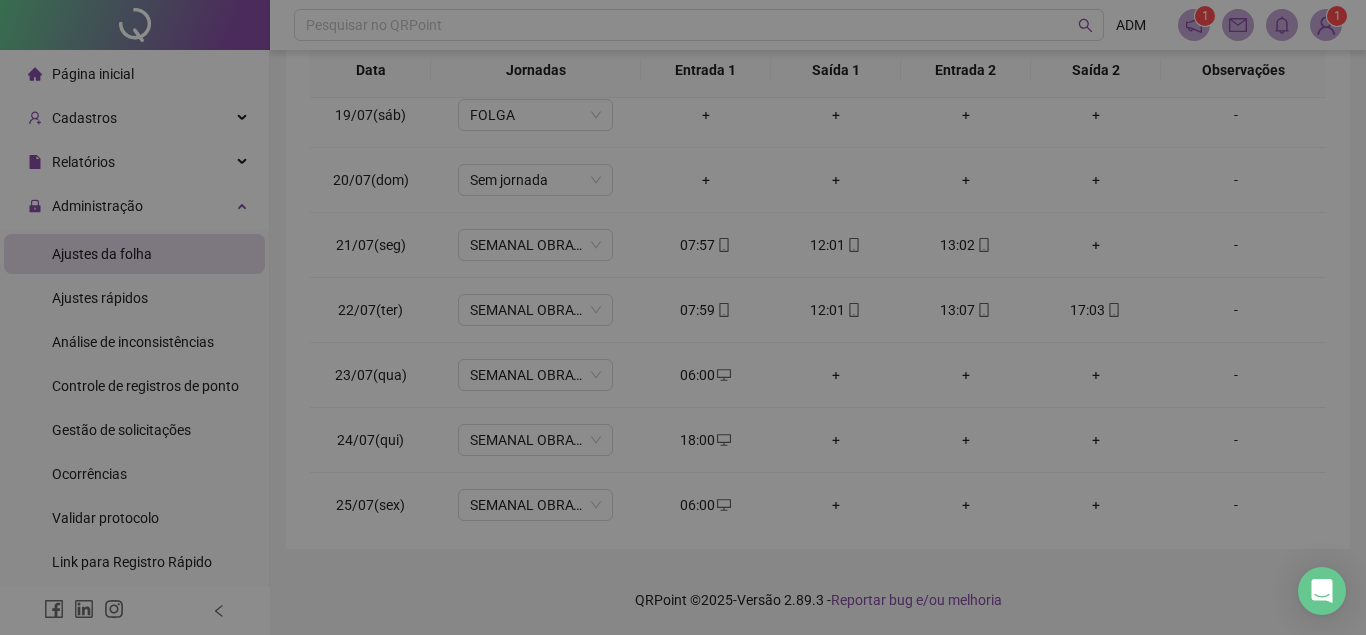 type on "**********" 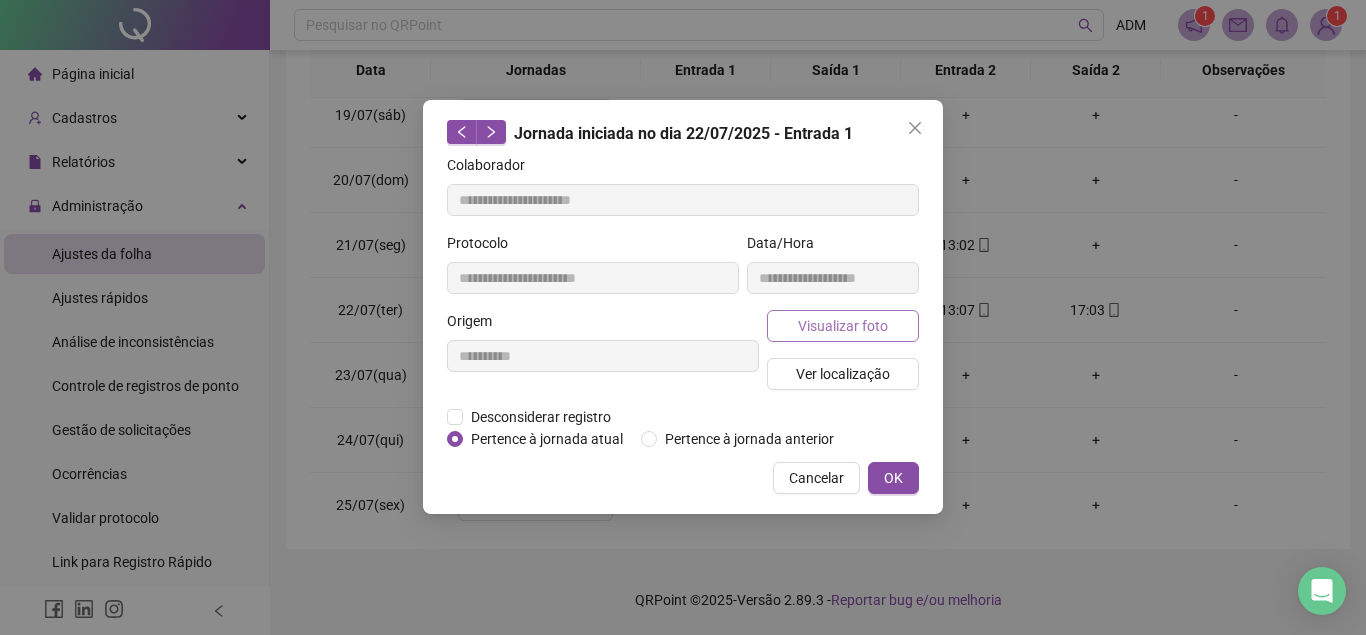 click on "Visualizar foto" at bounding box center (843, 326) 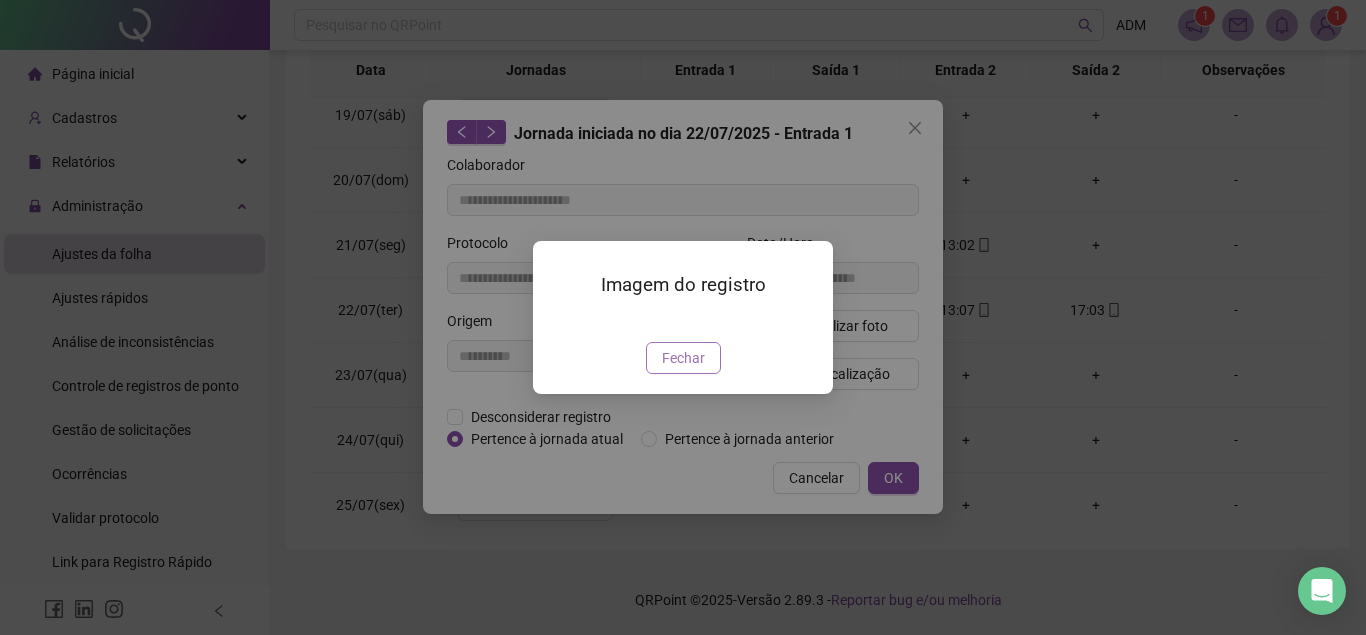 click on "Fechar" at bounding box center (683, 358) 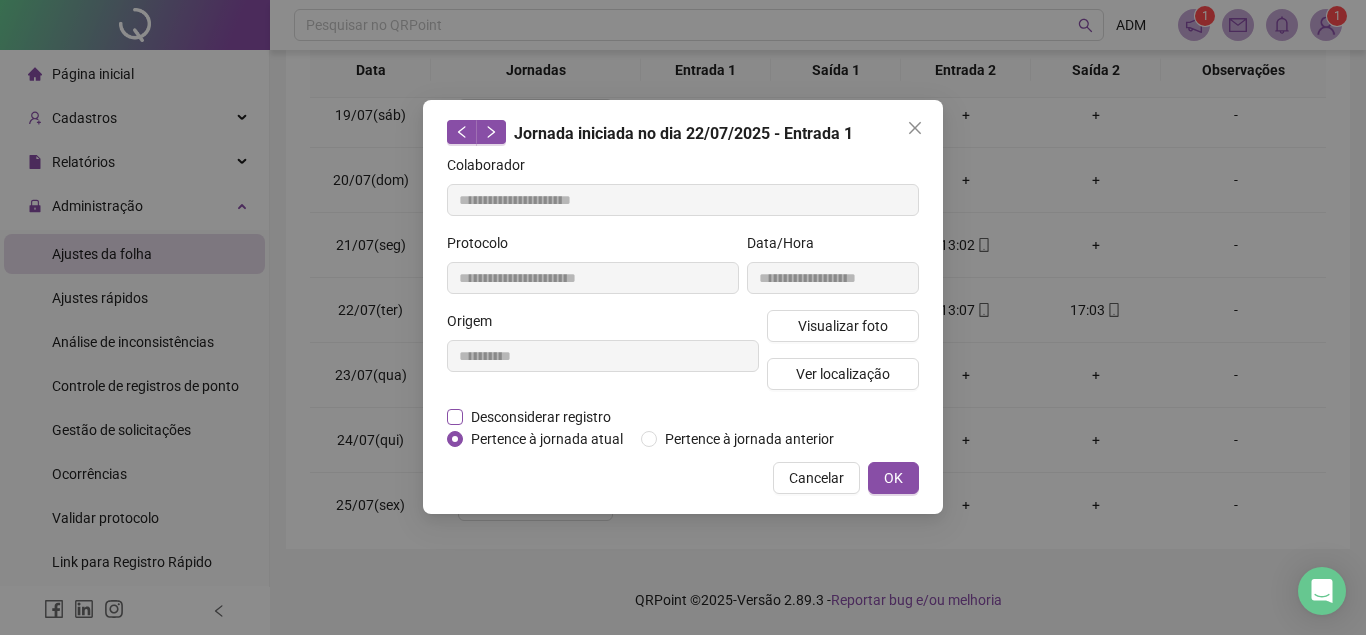 click on "Desconsiderar registro" at bounding box center [541, 417] 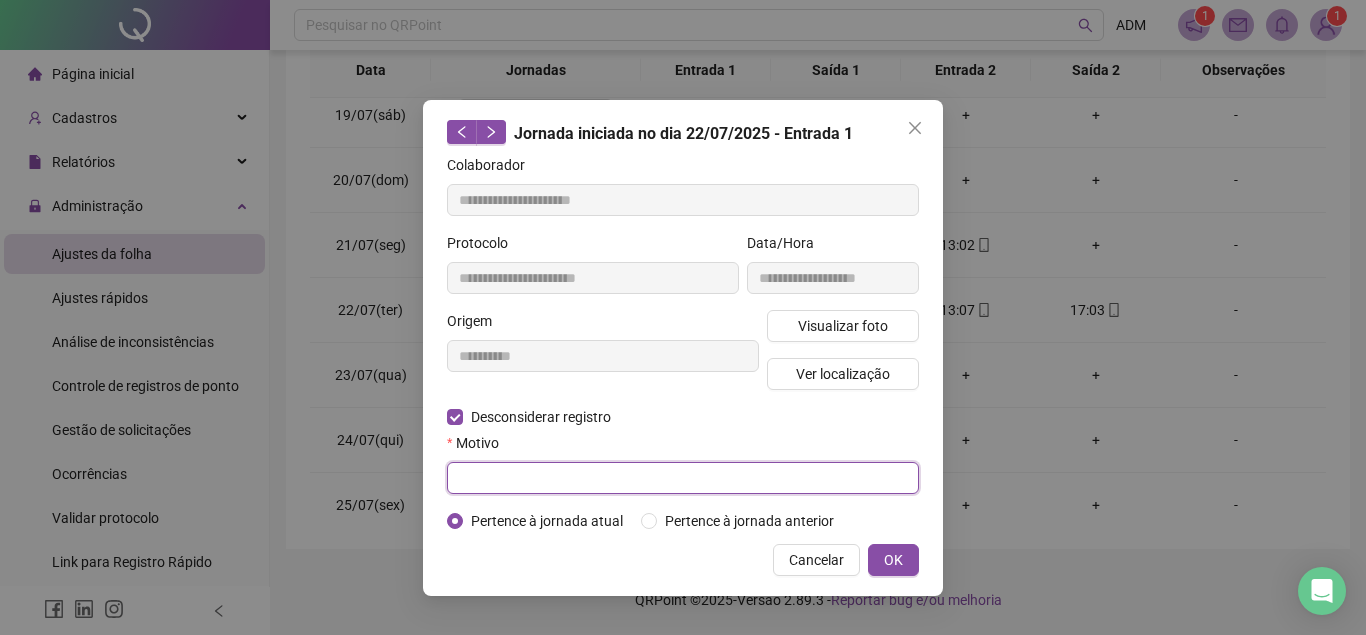 click at bounding box center (683, 478) 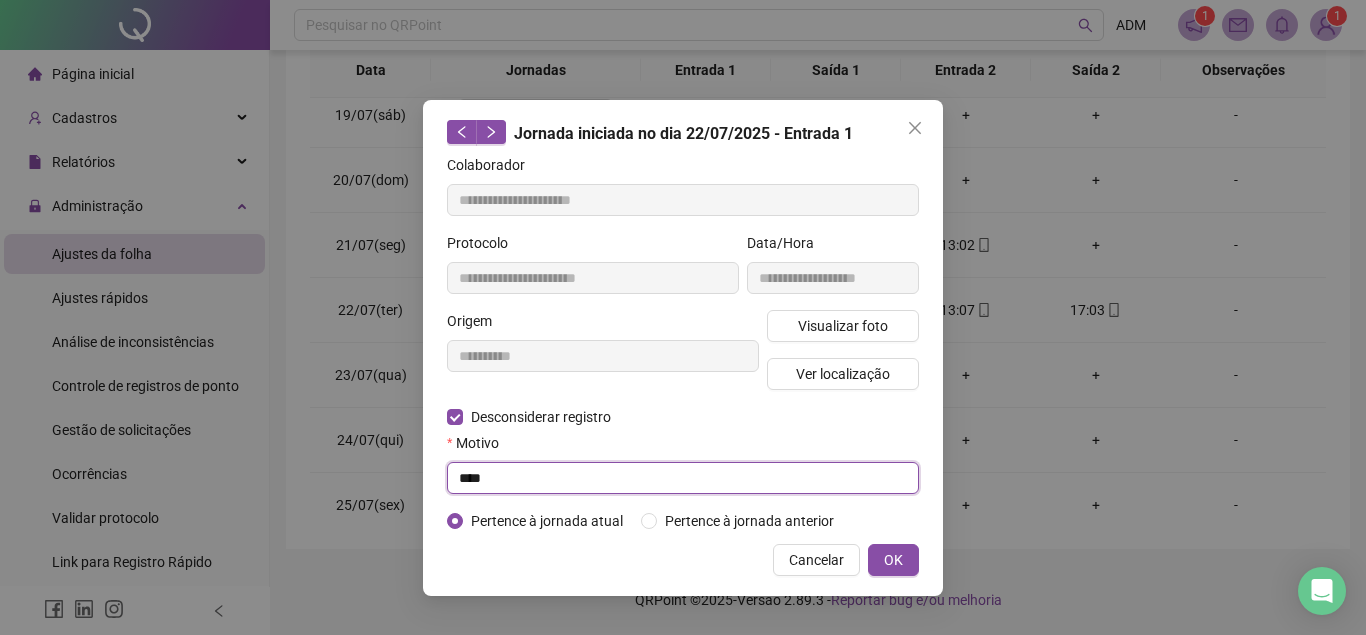 drag, startPoint x: 497, startPoint y: 474, endPoint x: 395, endPoint y: 480, distance: 102.176315 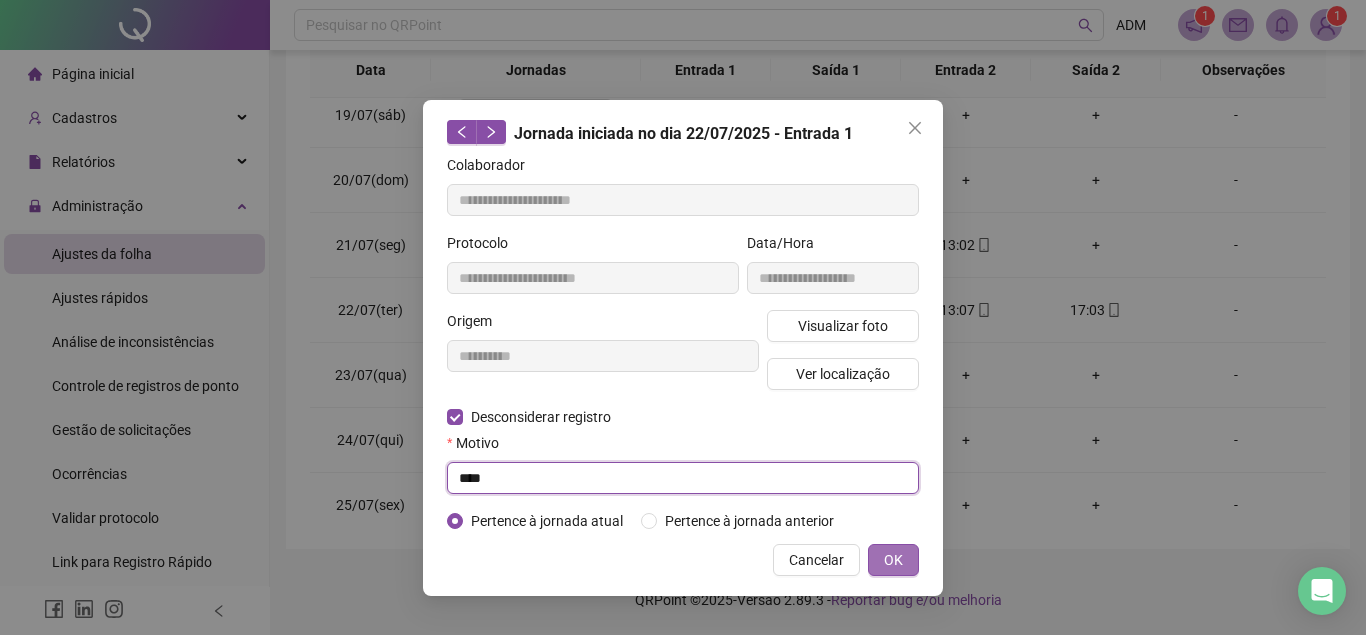 type on "****" 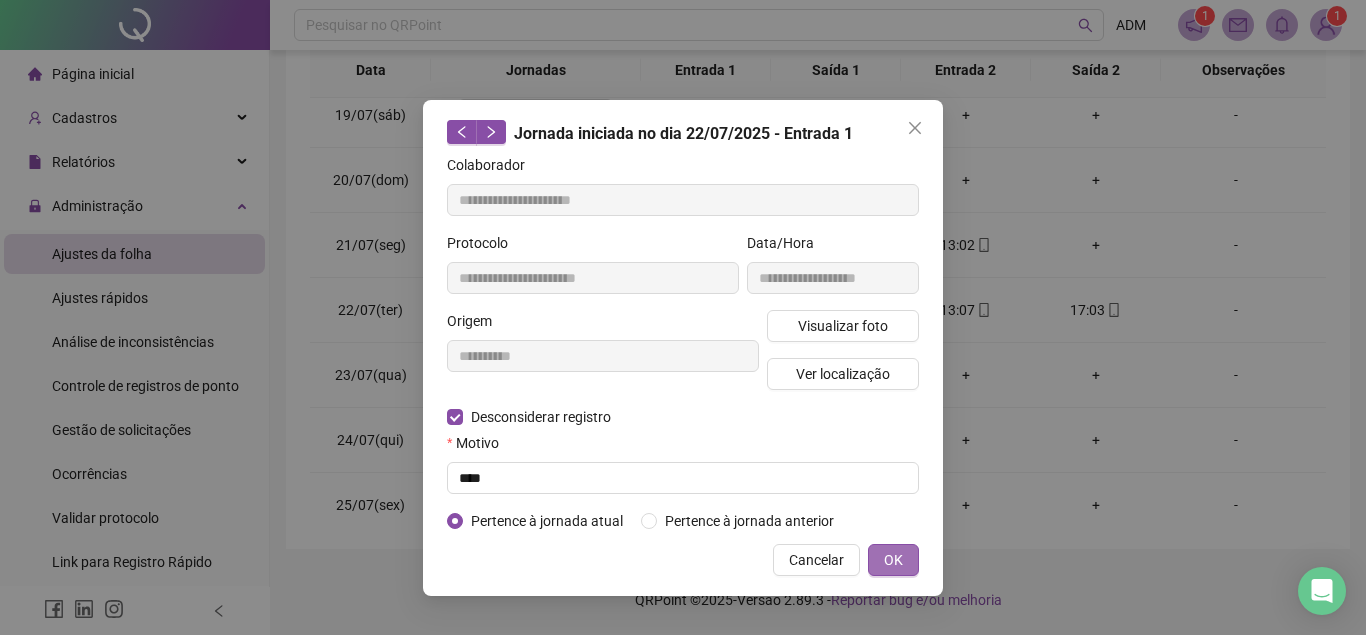 click on "OK" at bounding box center [893, 560] 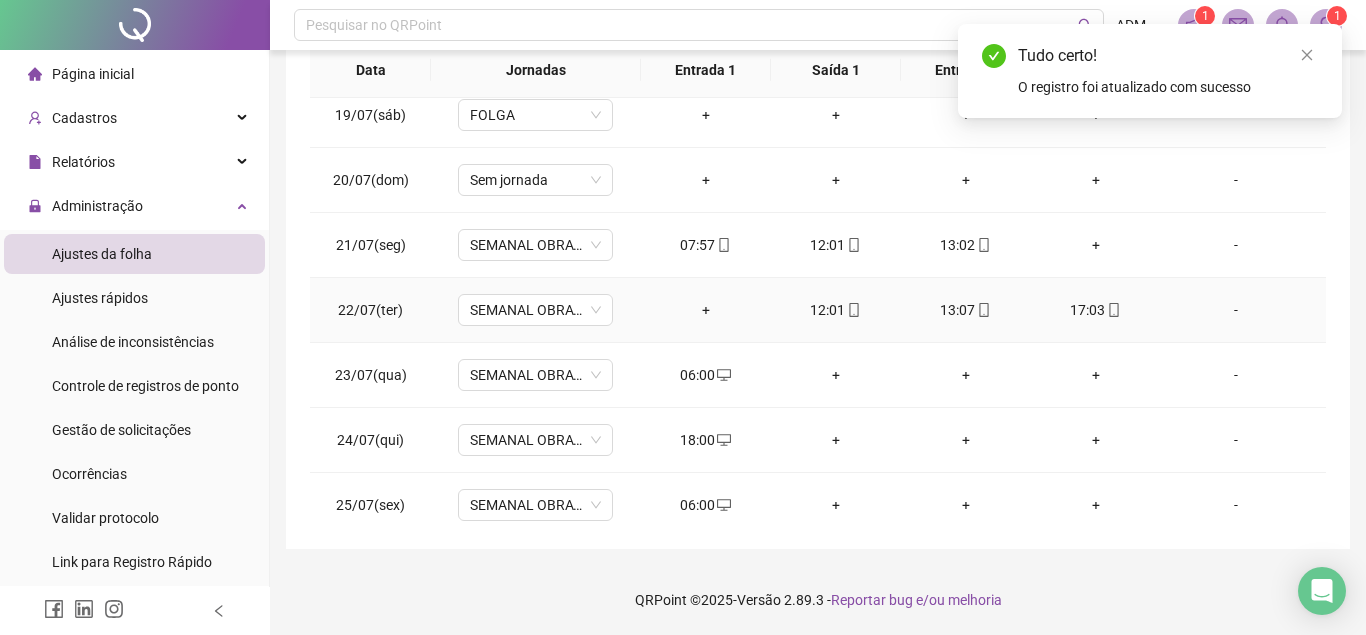click on "12:01" at bounding box center (836, 310) 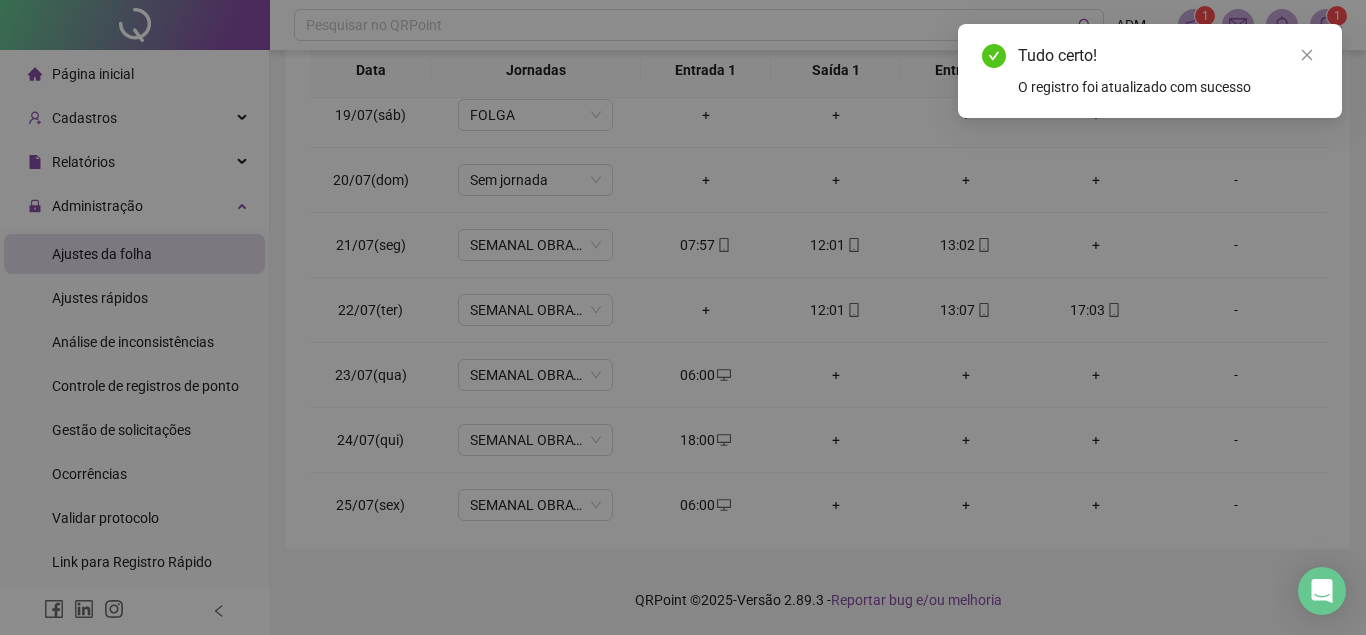 type on "**********" 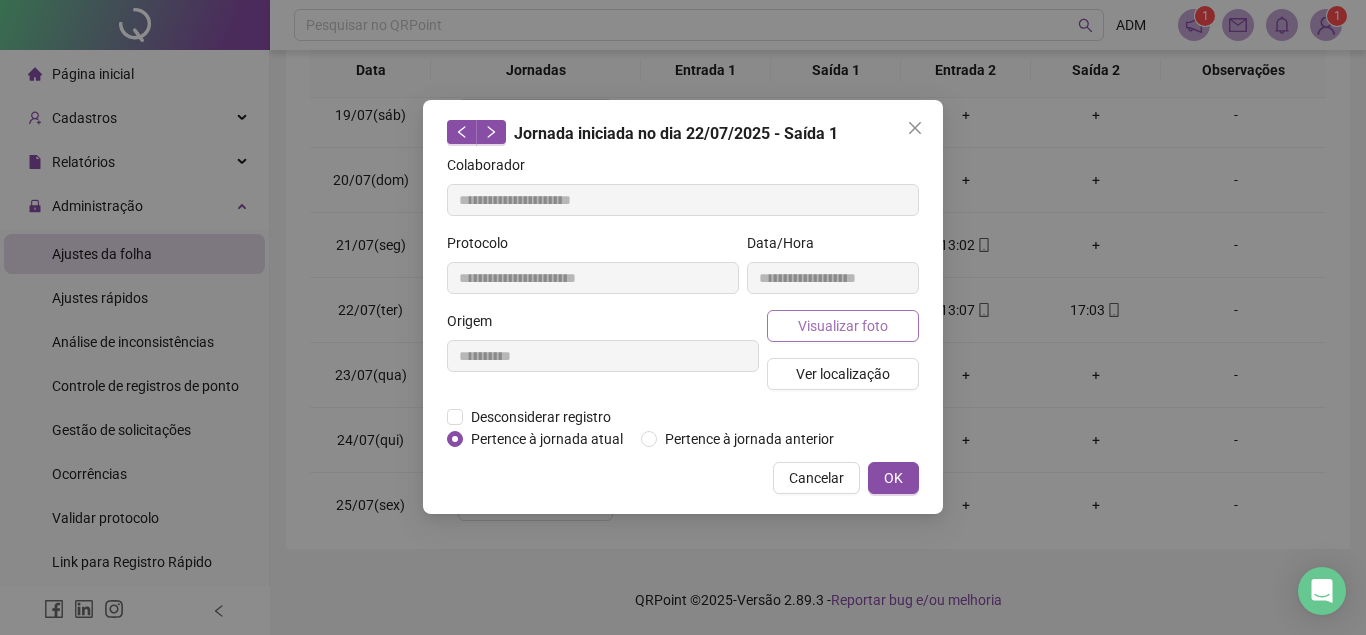 click on "Visualizar foto" at bounding box center (843, 326) 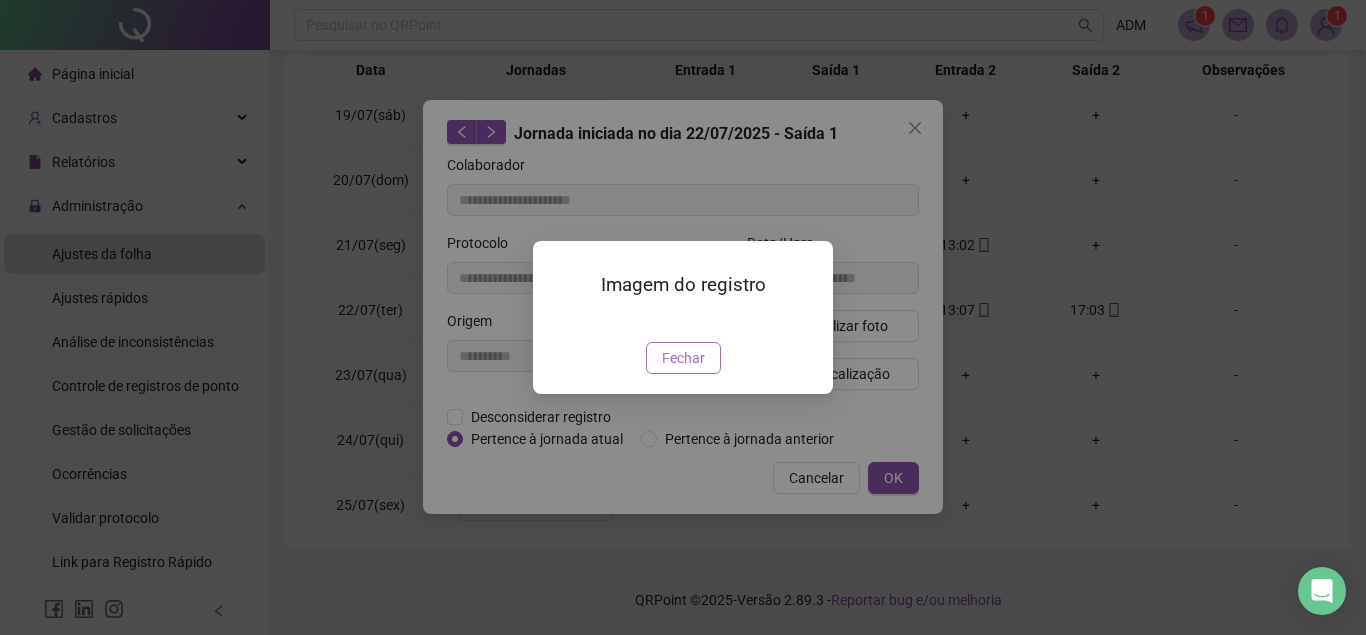 click on "Fechar" at bounding box center [683, 358] 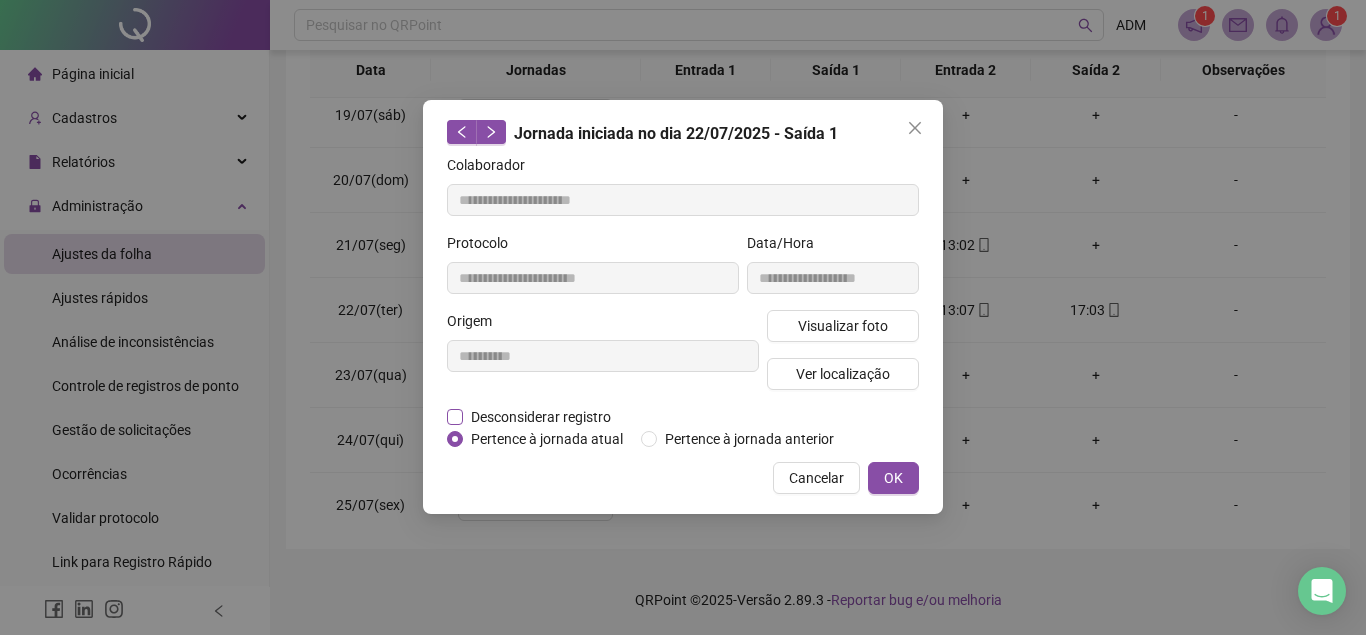 click on "Desconsiderar registro" at bounding box center (541, 417) 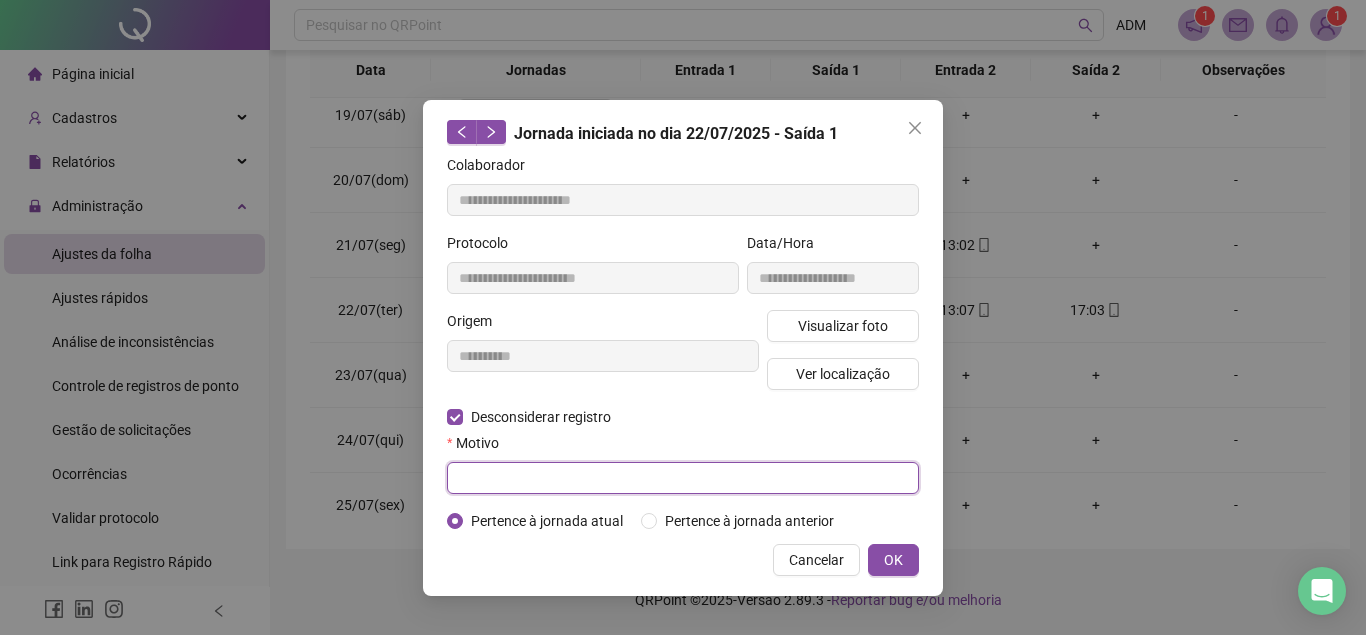 click at bounding box center [683, 478] 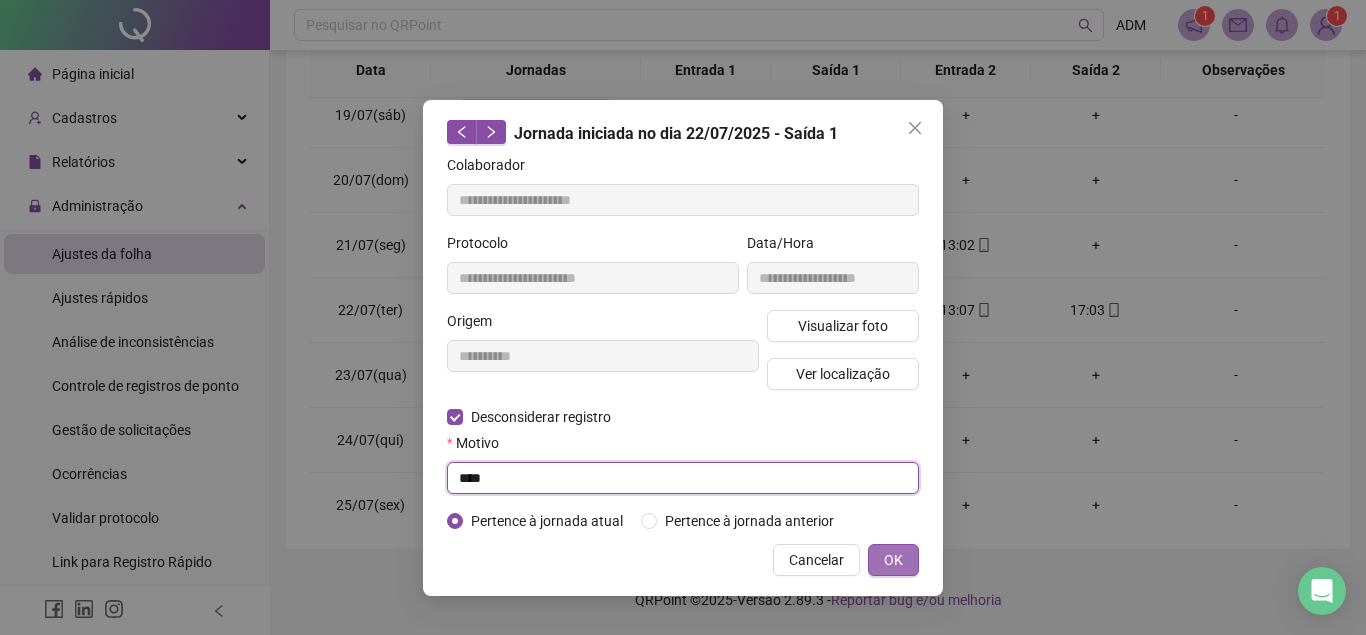 type on "****" 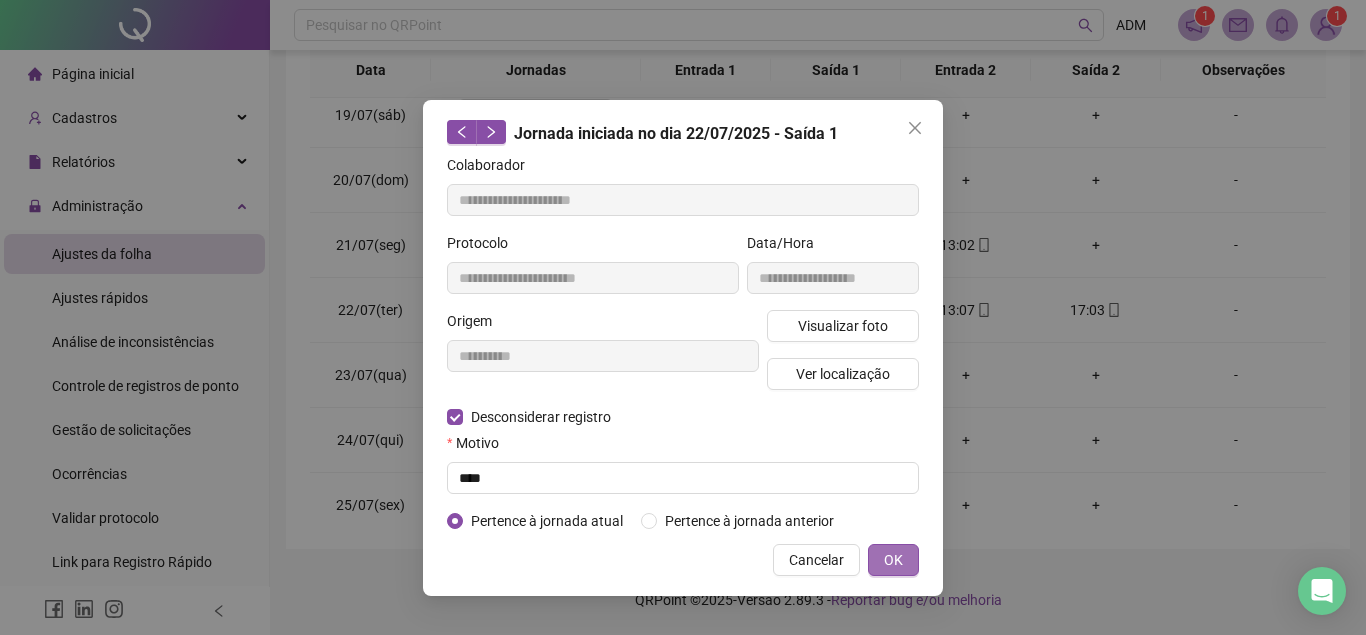 click on "OK" at bounding box center [893, 560] 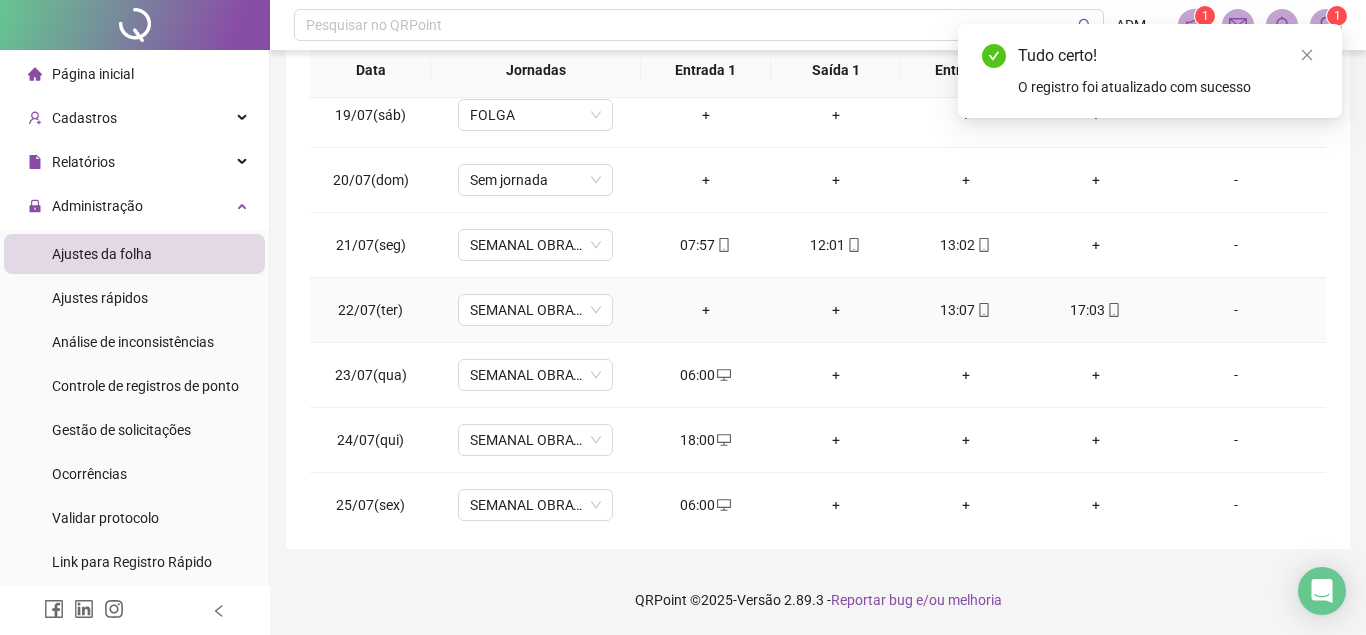click on "13:07" at bounding box center [966, 310] 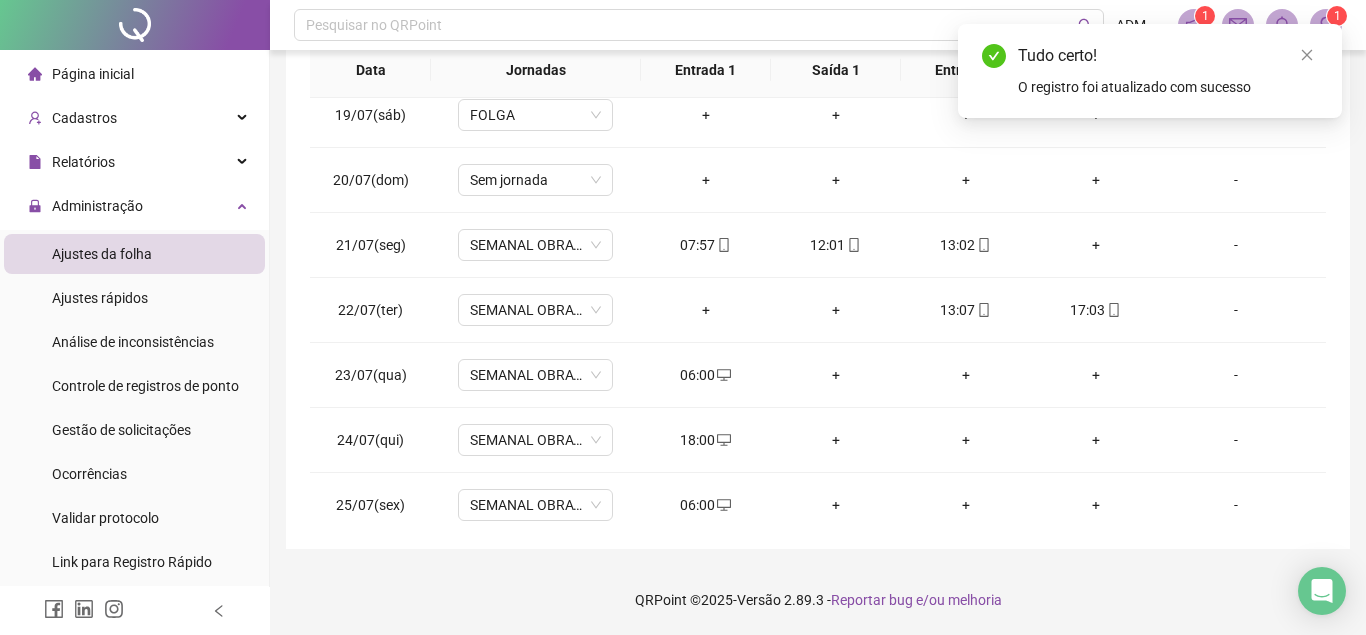 type on "**********" 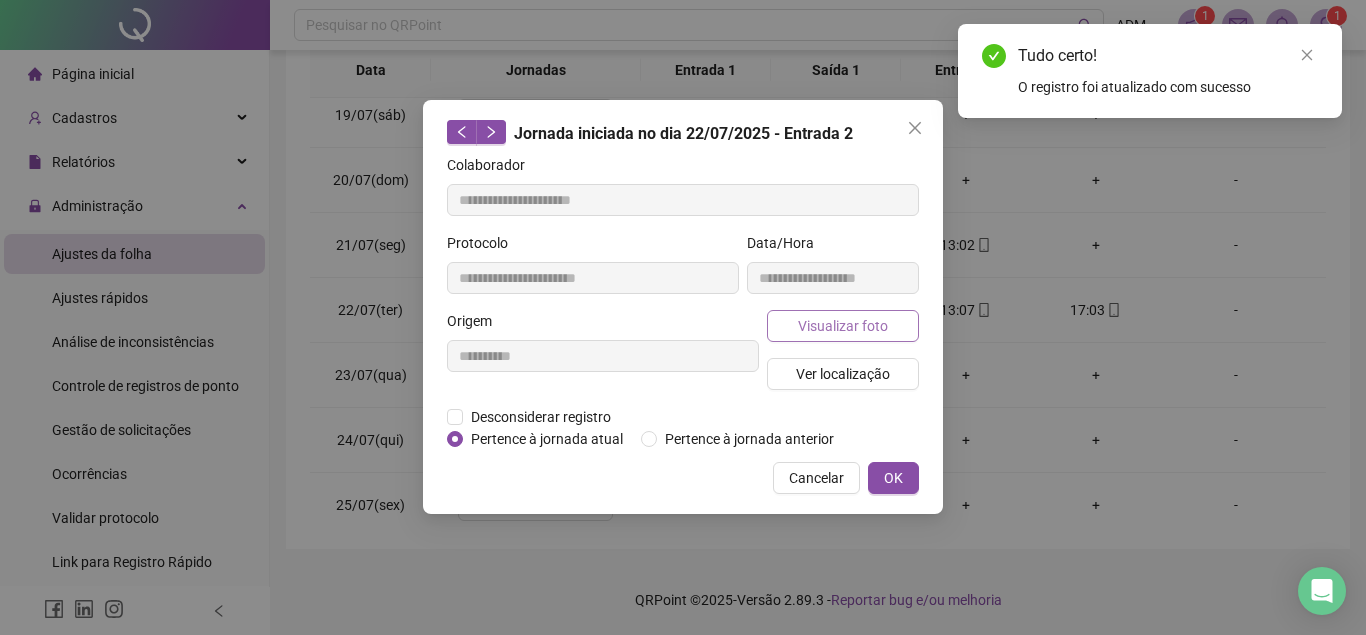 click on "Visualizar foto" at bounding box center [843, 326] 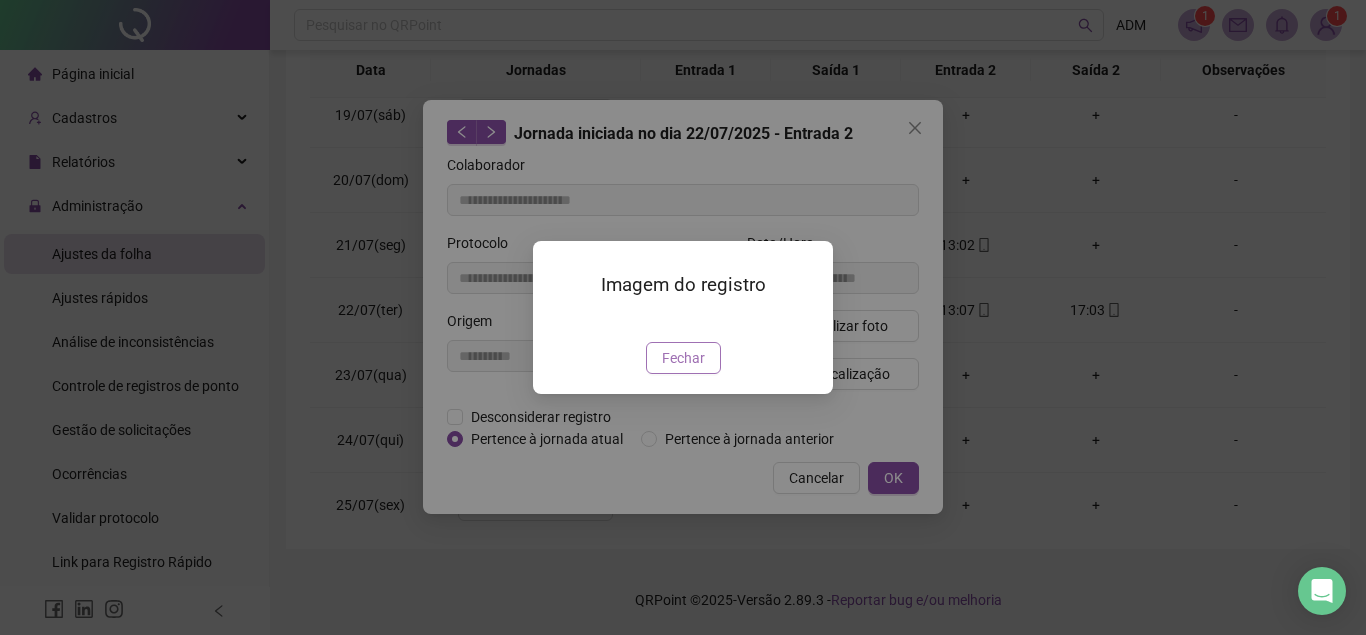 click on "Fechar" at bounding box center (683, 358) 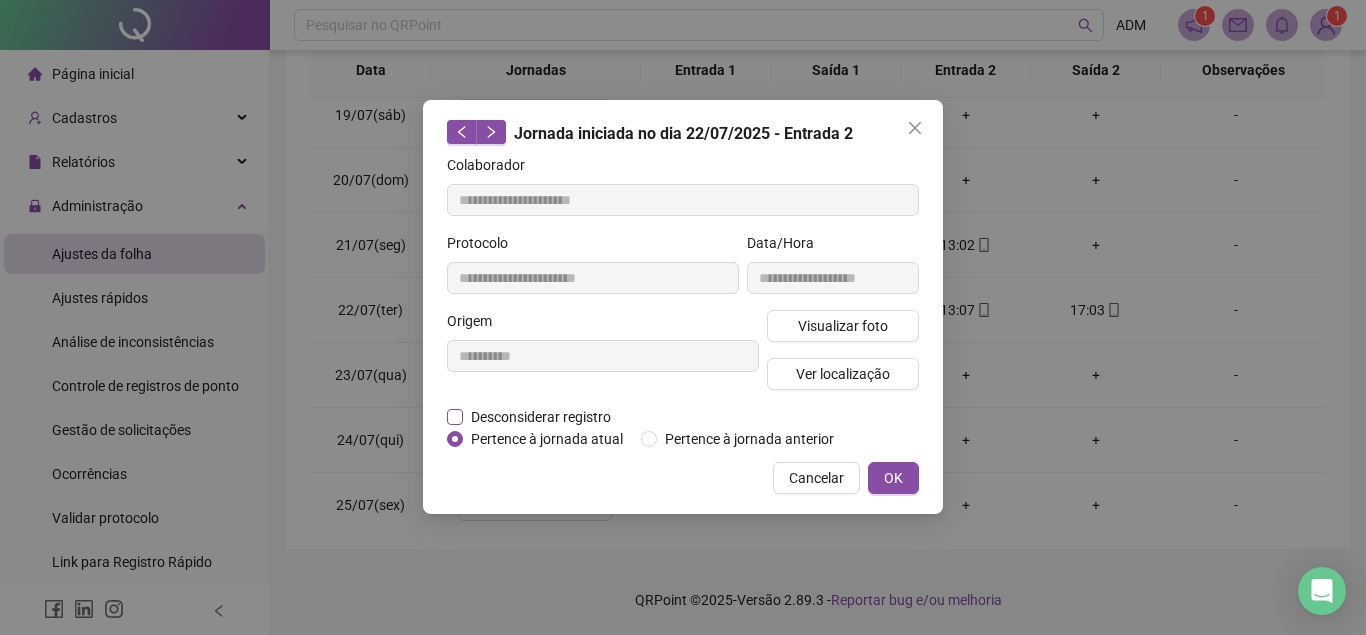 click on "Desconsiderar registro" at bounding box center [541, 417] 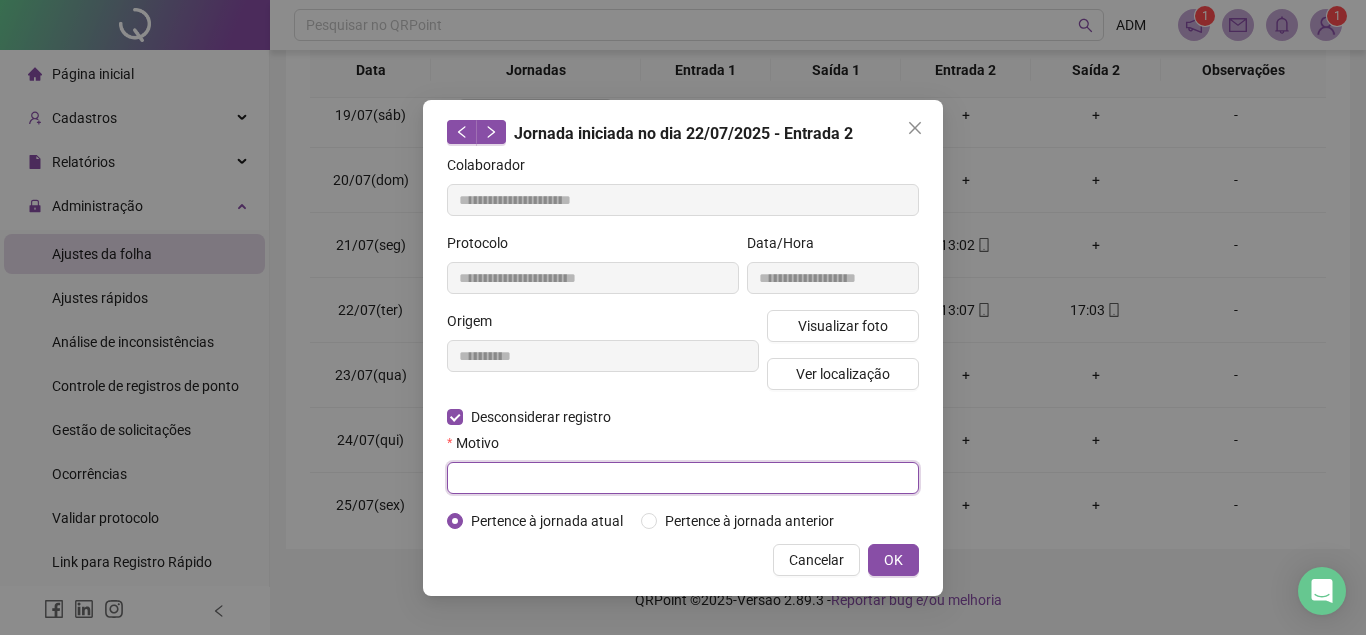 click at bounding box center (683, 478) 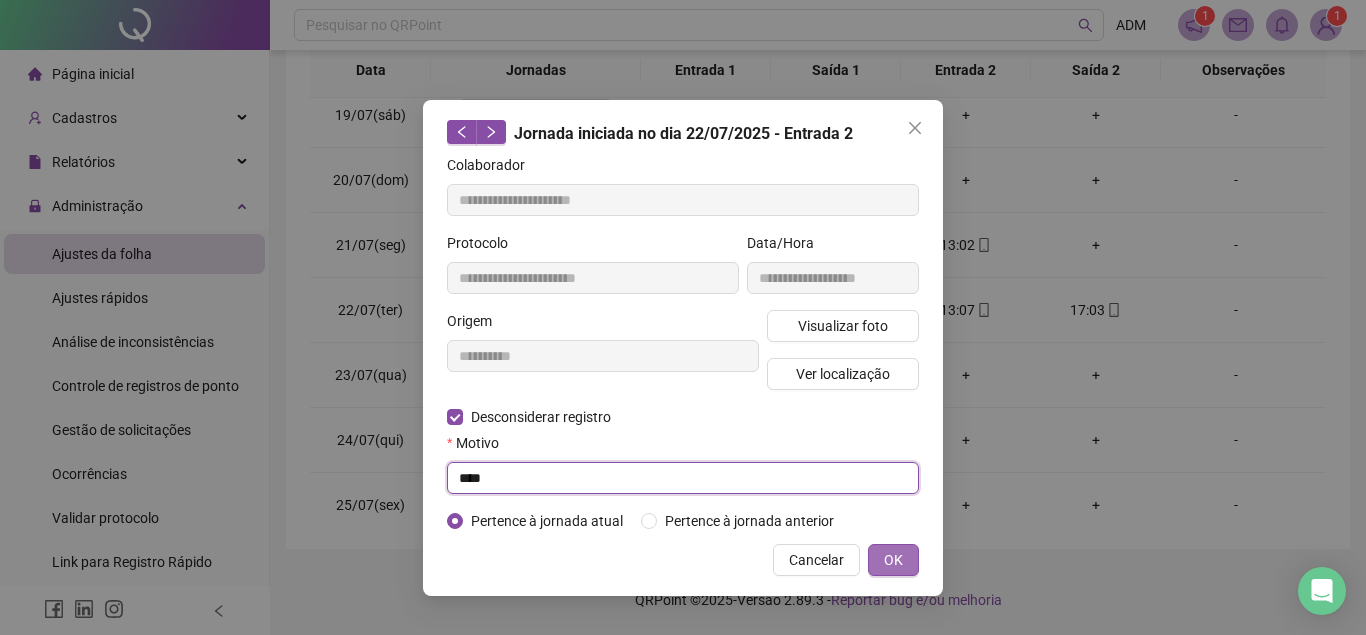 type on "****" 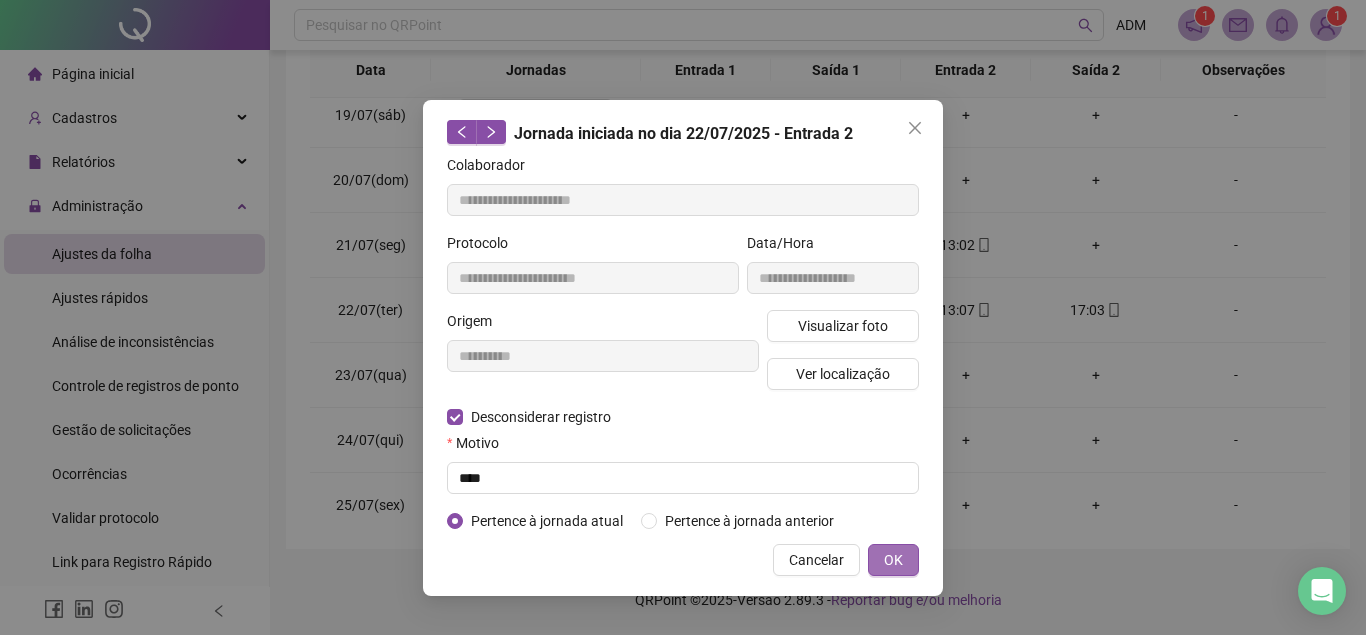 click on "OK" at bounding box center (893, 560) 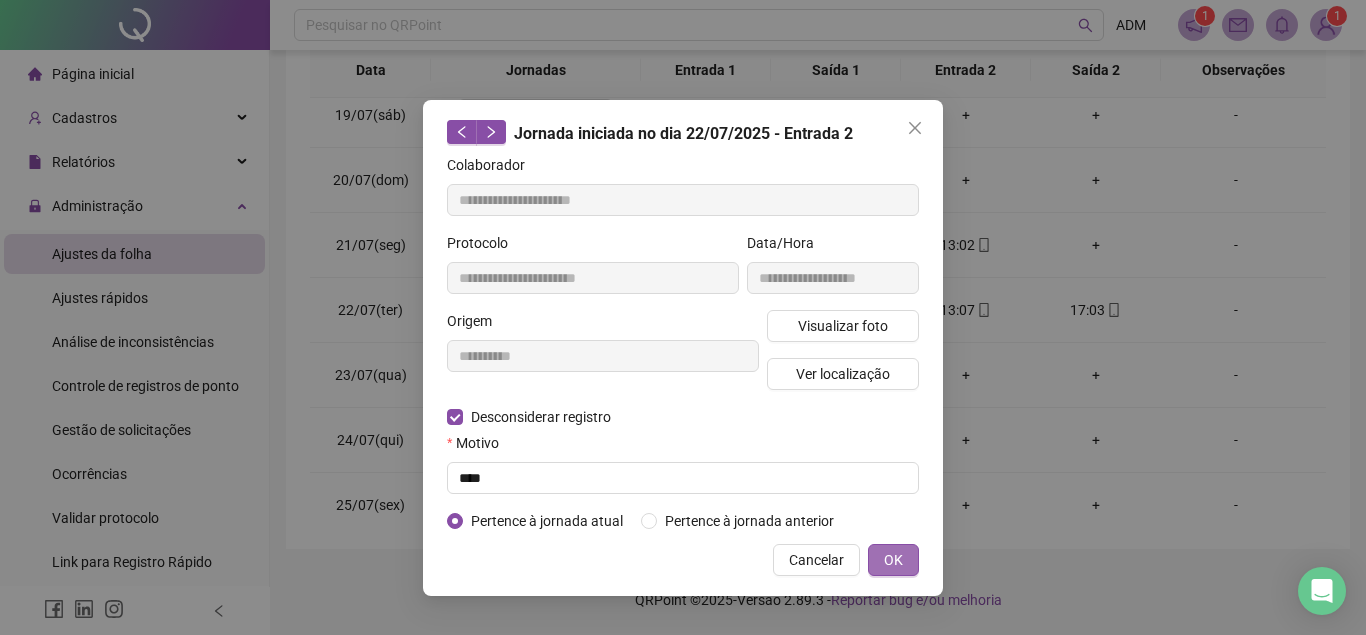 scroll, scrollTop: 1185, scrollLeft: 0, axis: vertical 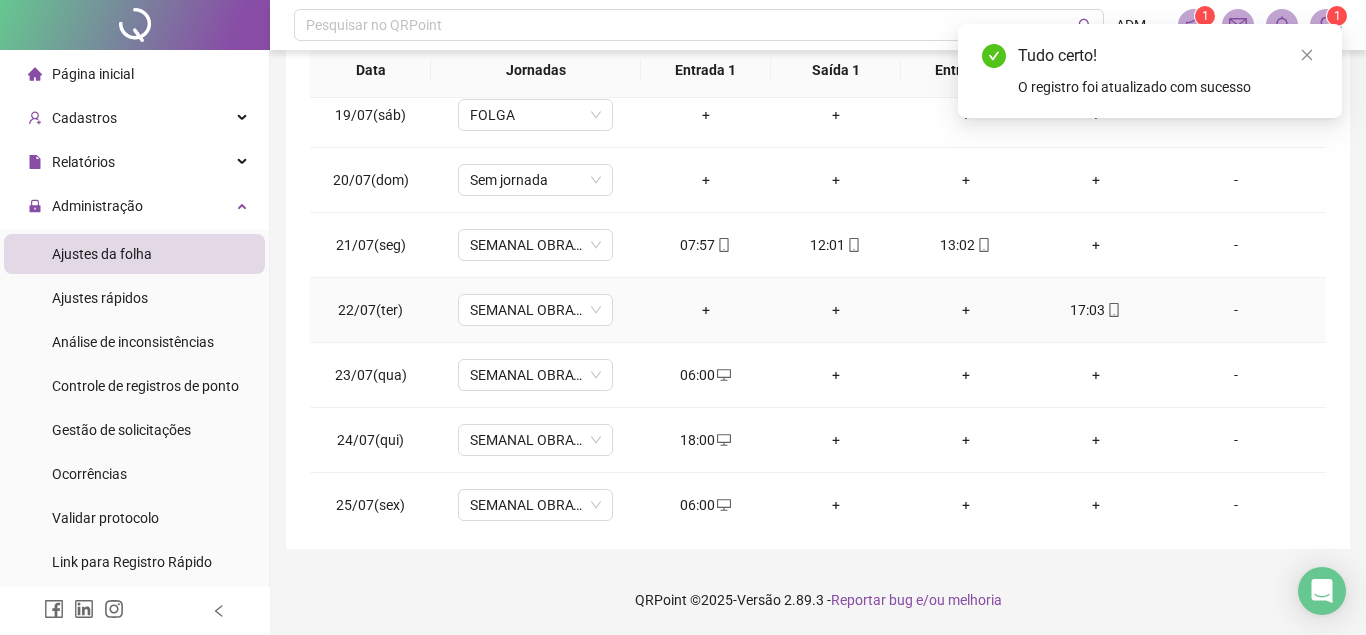 click on "17:03" at bounding box center (1096, 310) 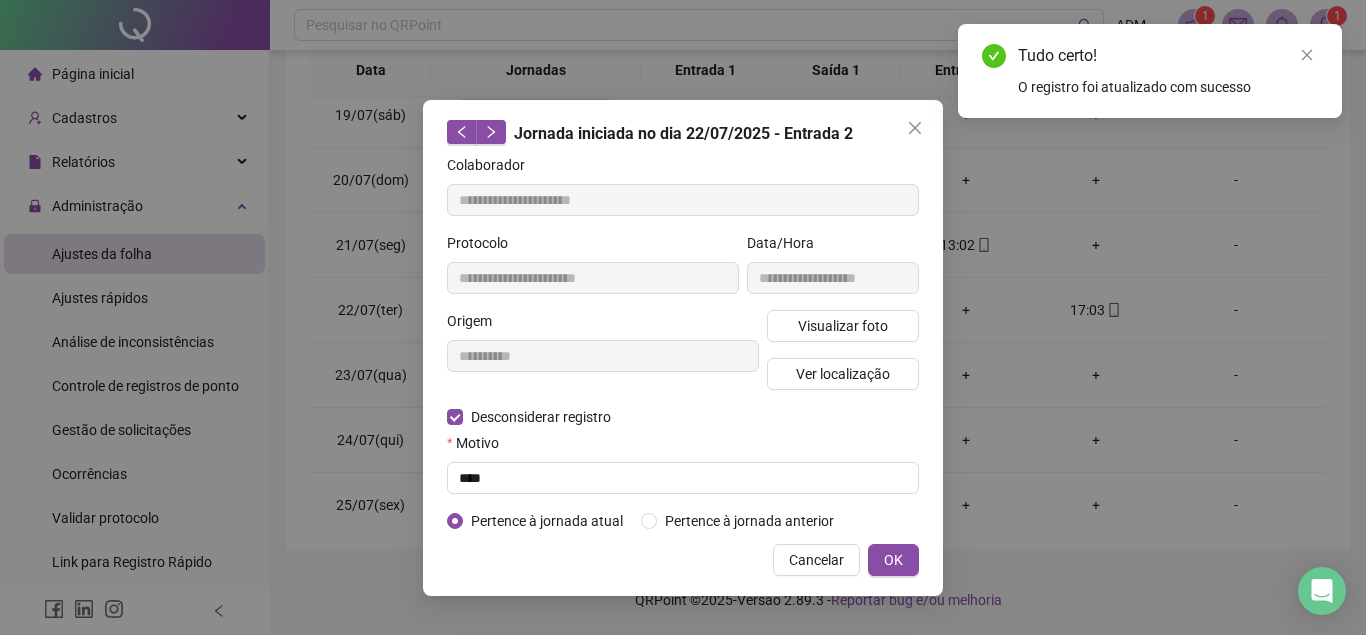 type on "**********" 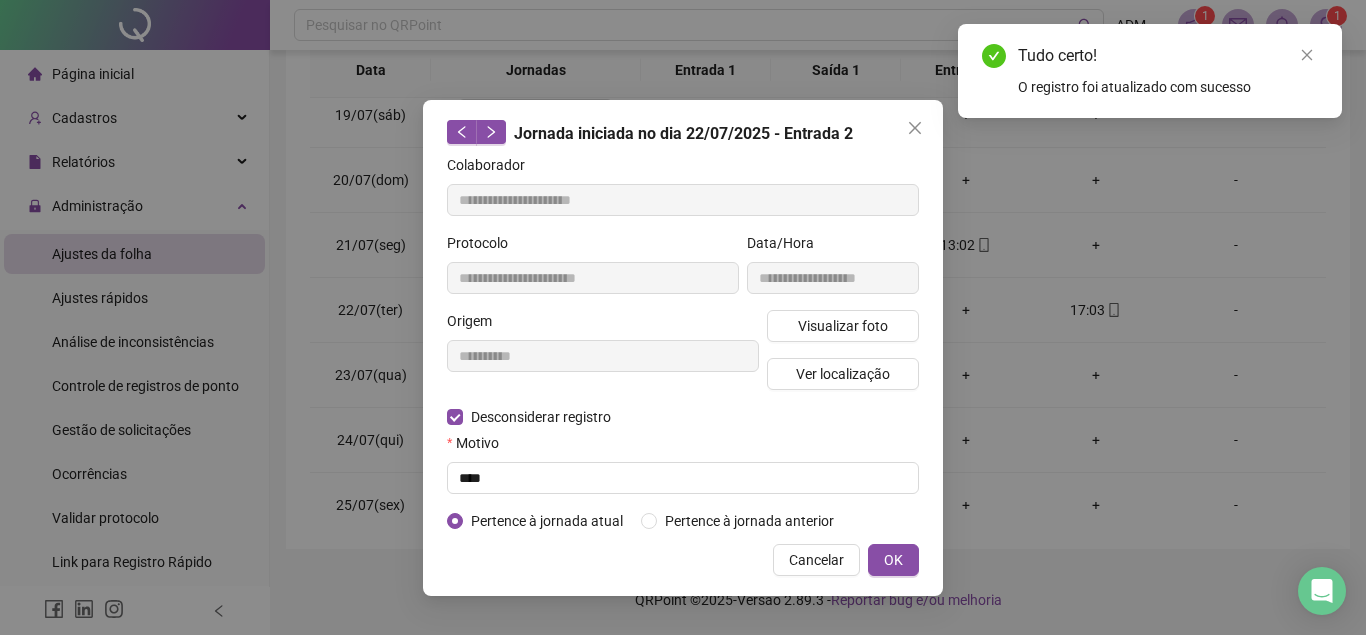 type on "**********" 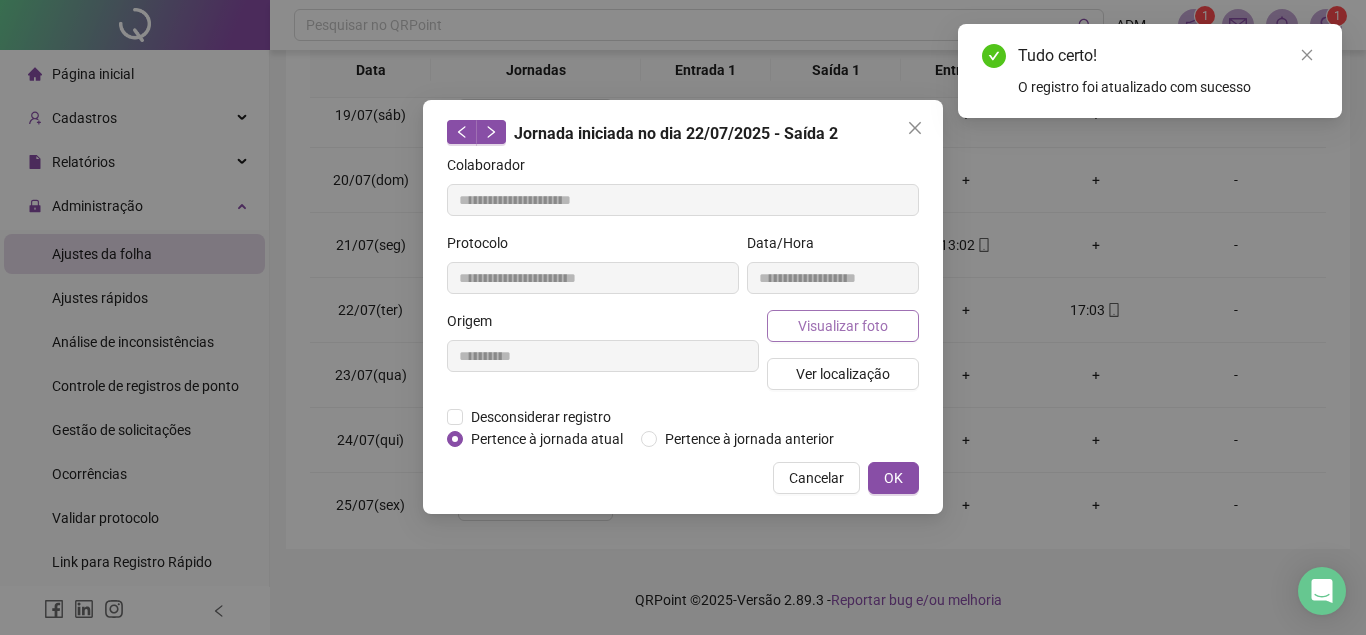 click on "Visualizar foto" at bounding box center [843, 326] 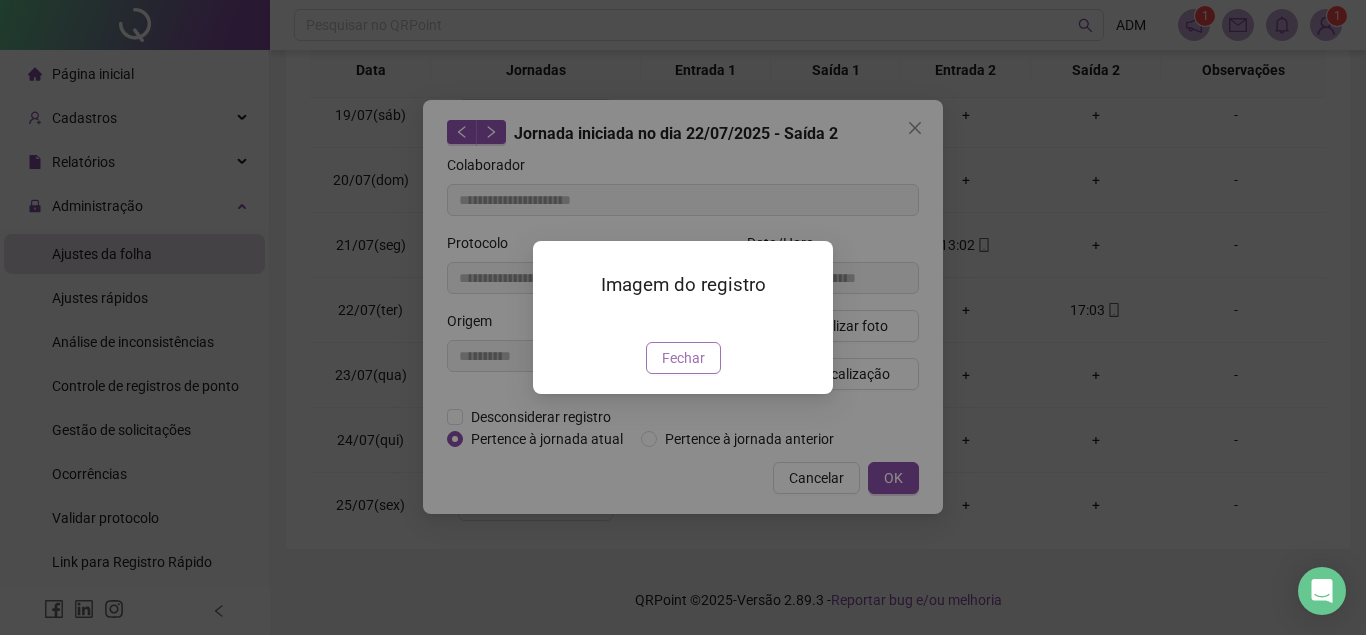 click on "Fechar" at bounding box center (683, 358) 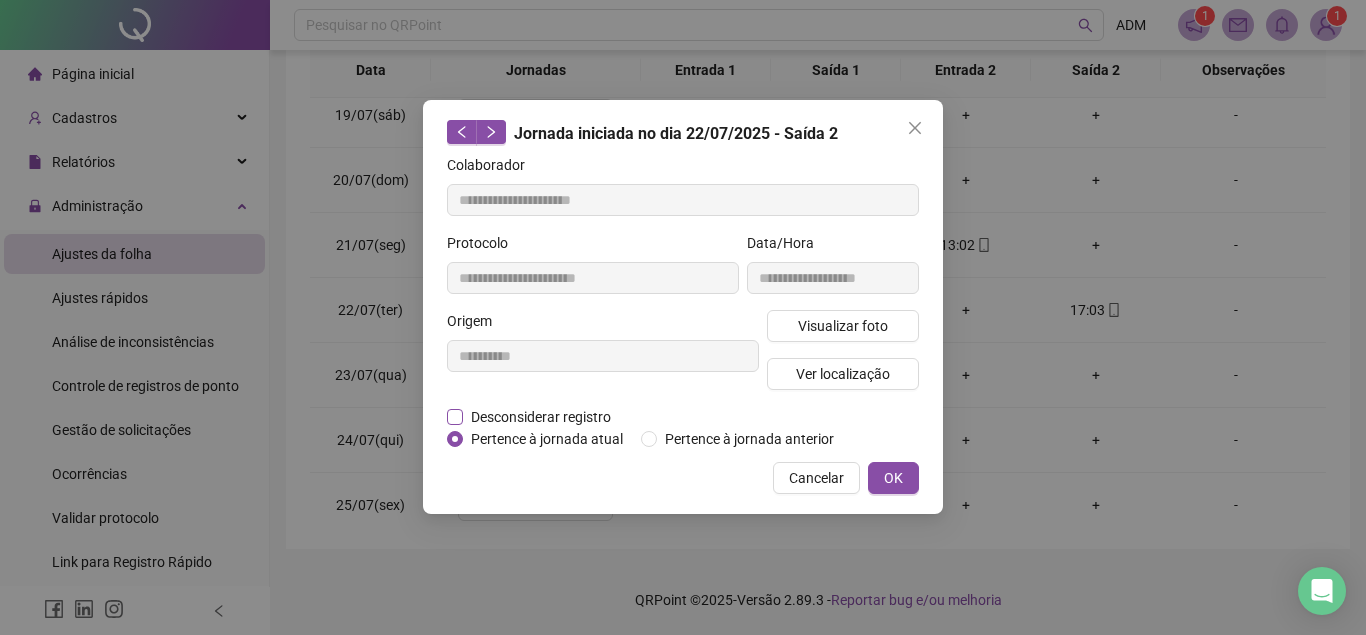 click on "Desconsiderar registro" at bounding box center [541, 417] 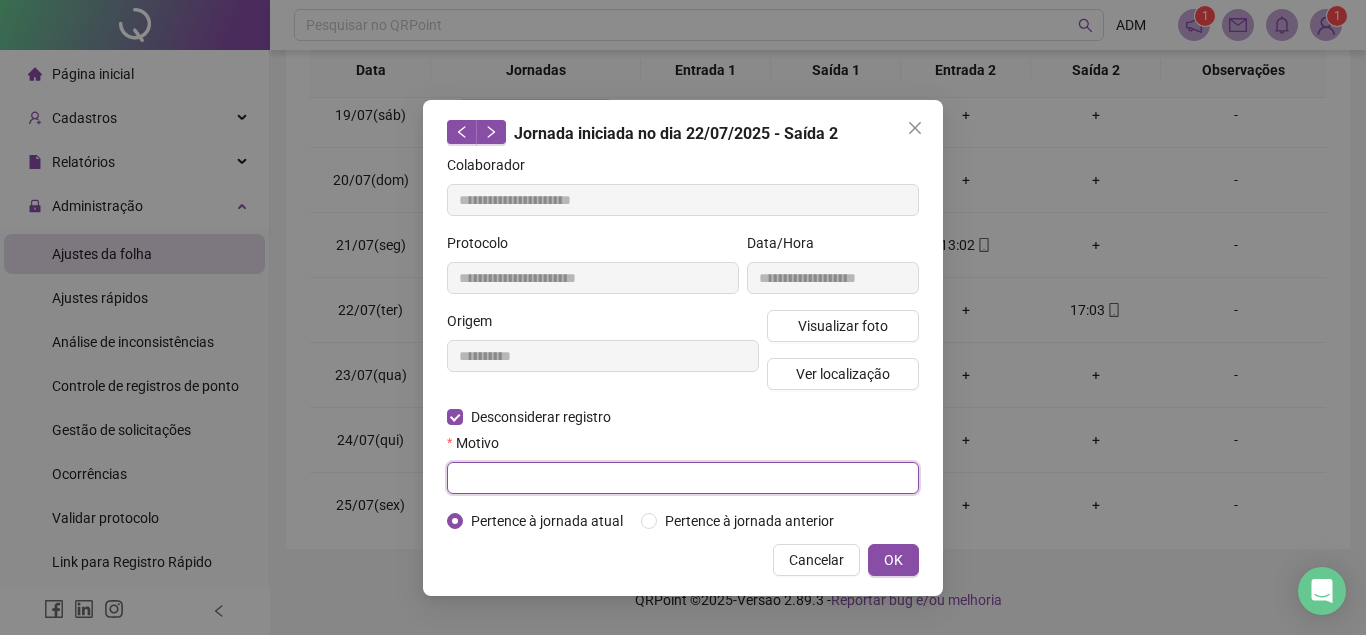 click at bounding box center (683, 478) 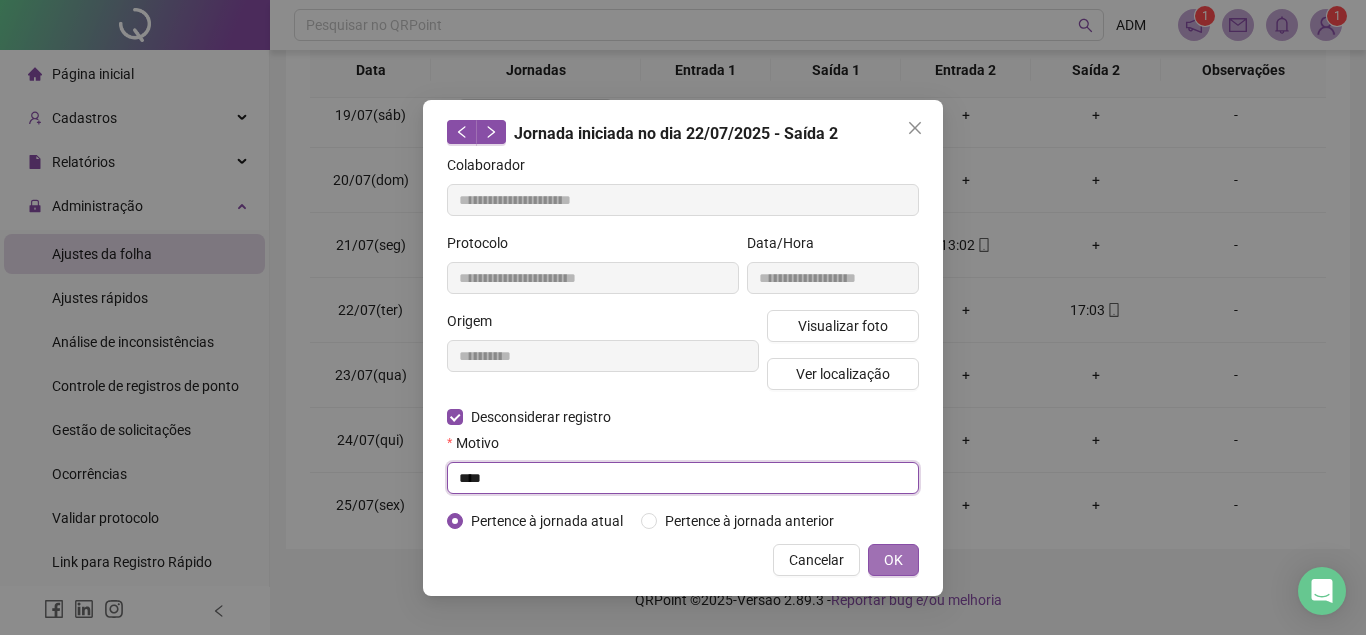 type on "****" 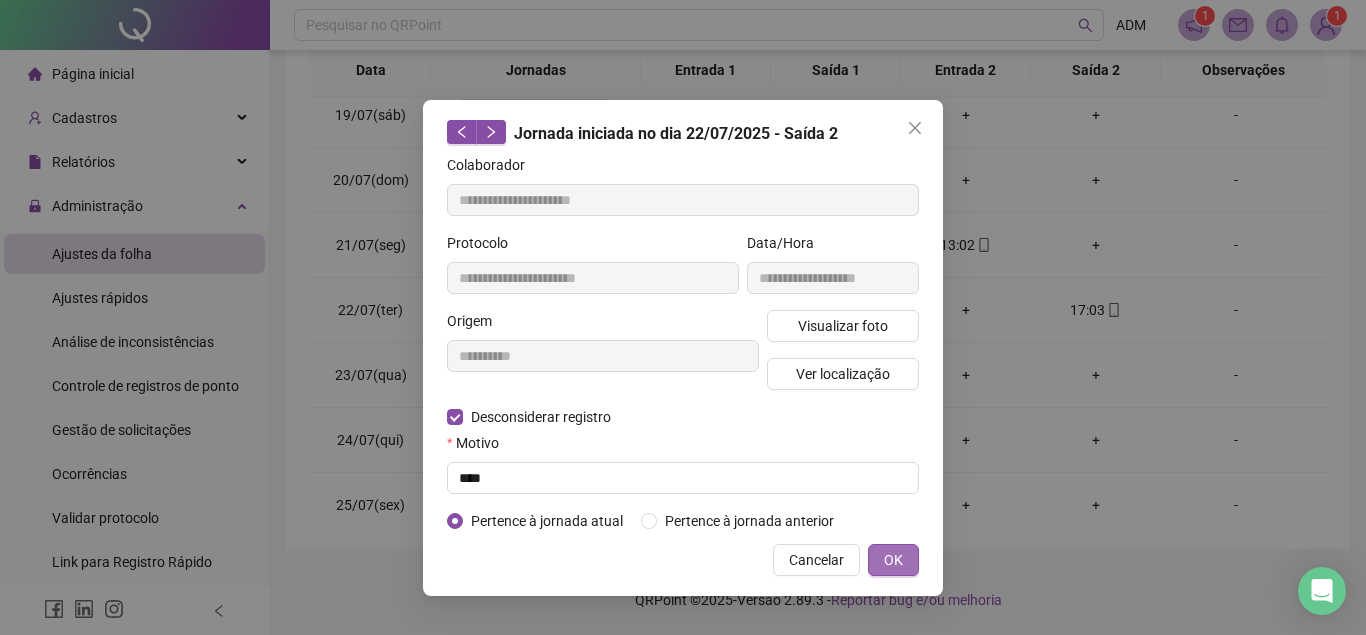 click on "OK" at bounding box center (893, 560) 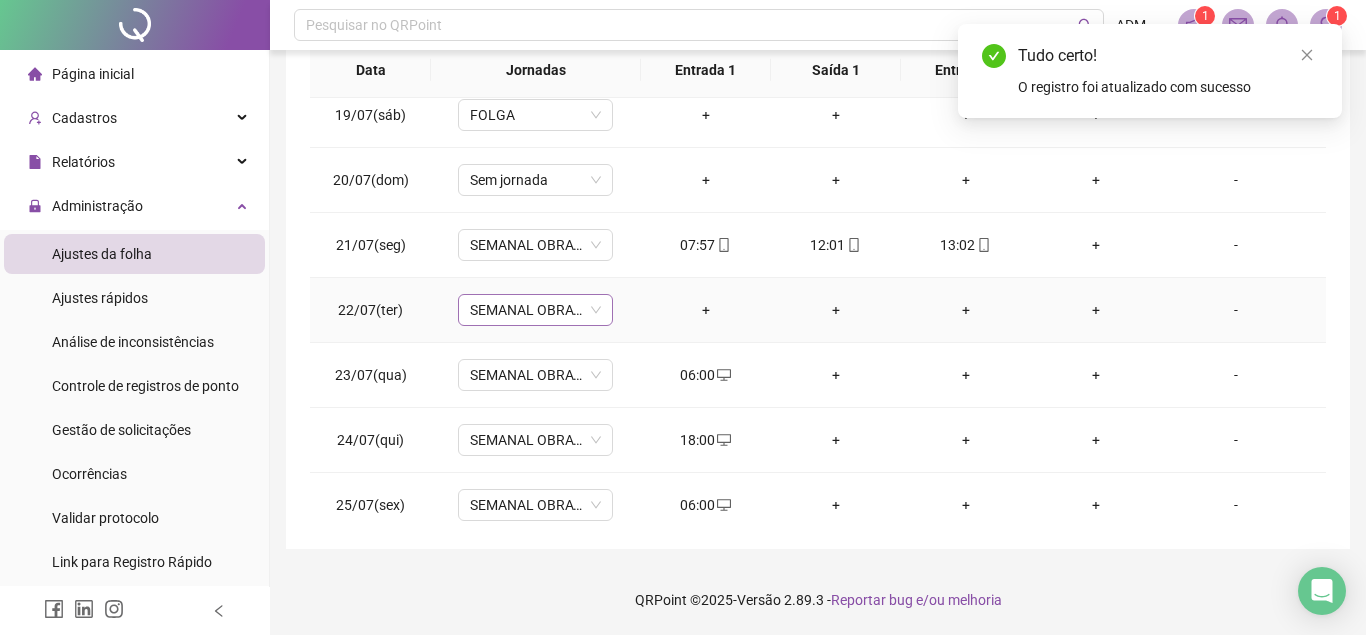 click on "SEMANAL OBRATEC 08-12-13-17" at bounding box center [535, 310] 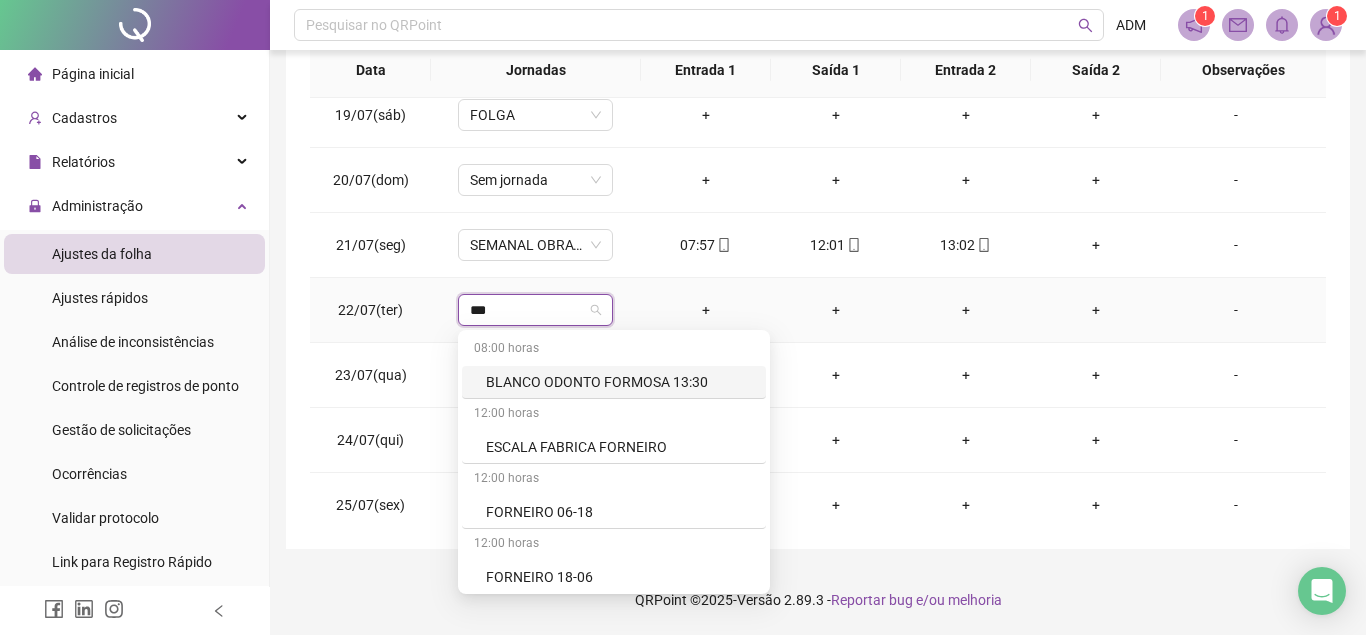 type on "****" 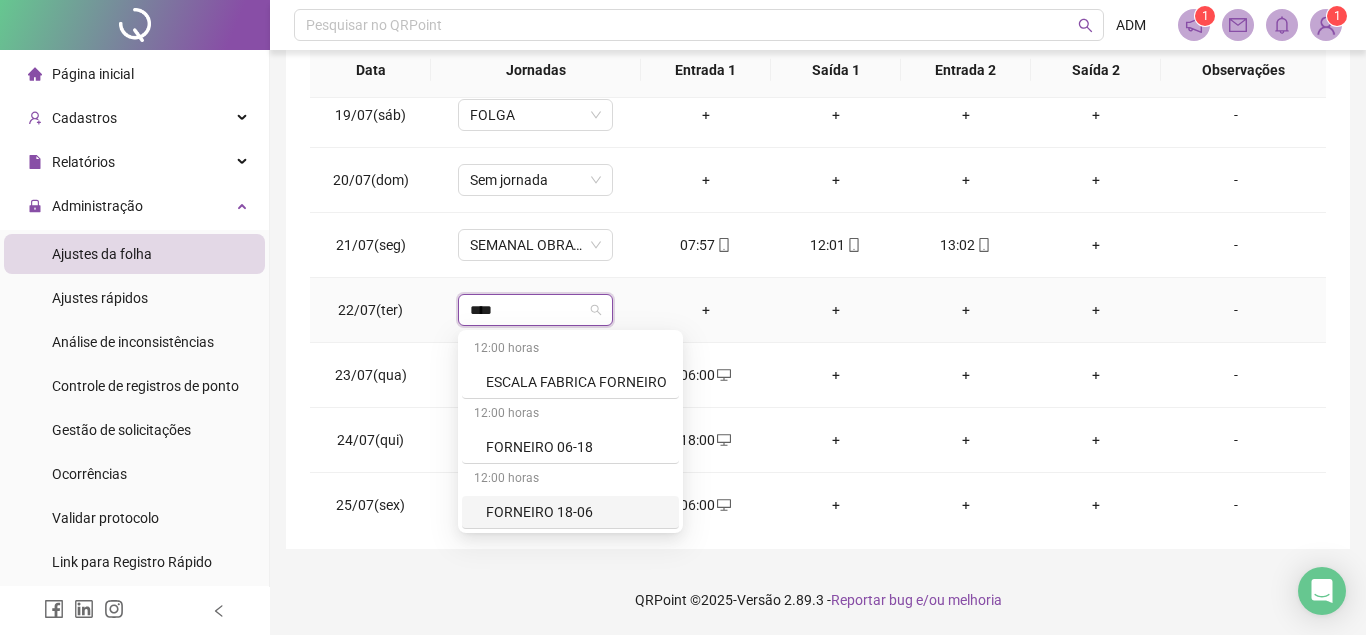 click on "FORNEIRO 18-06" at bounding box center (576, 512) 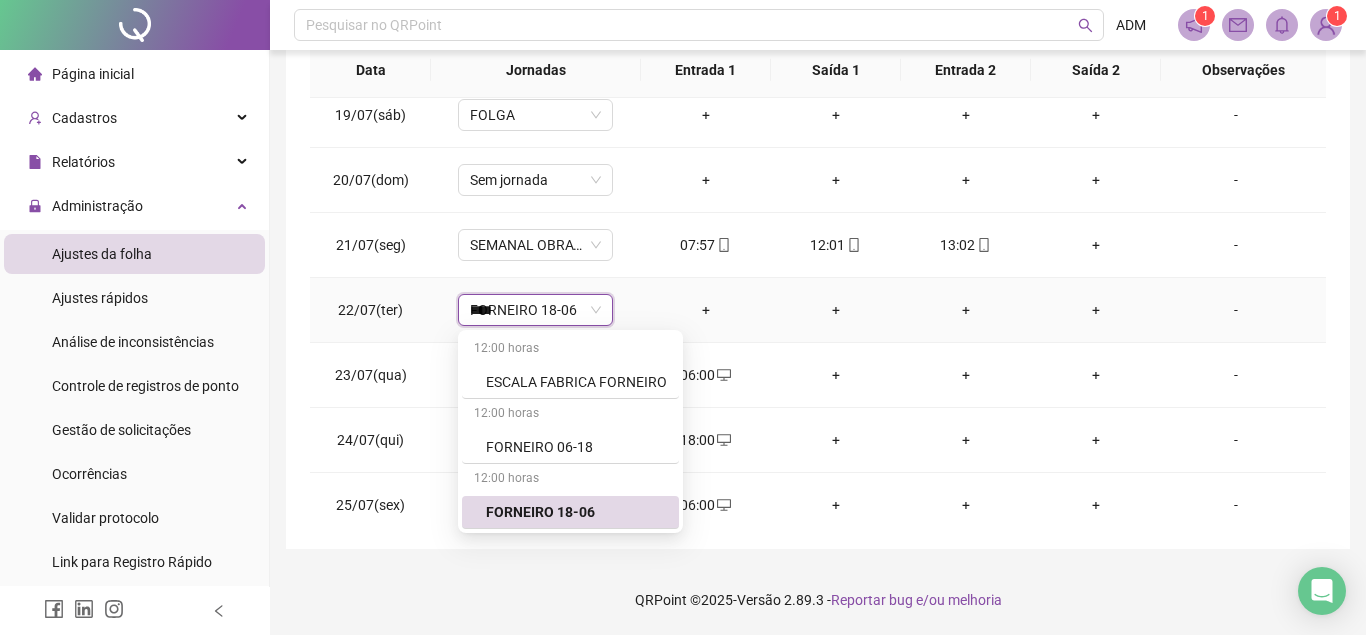 type 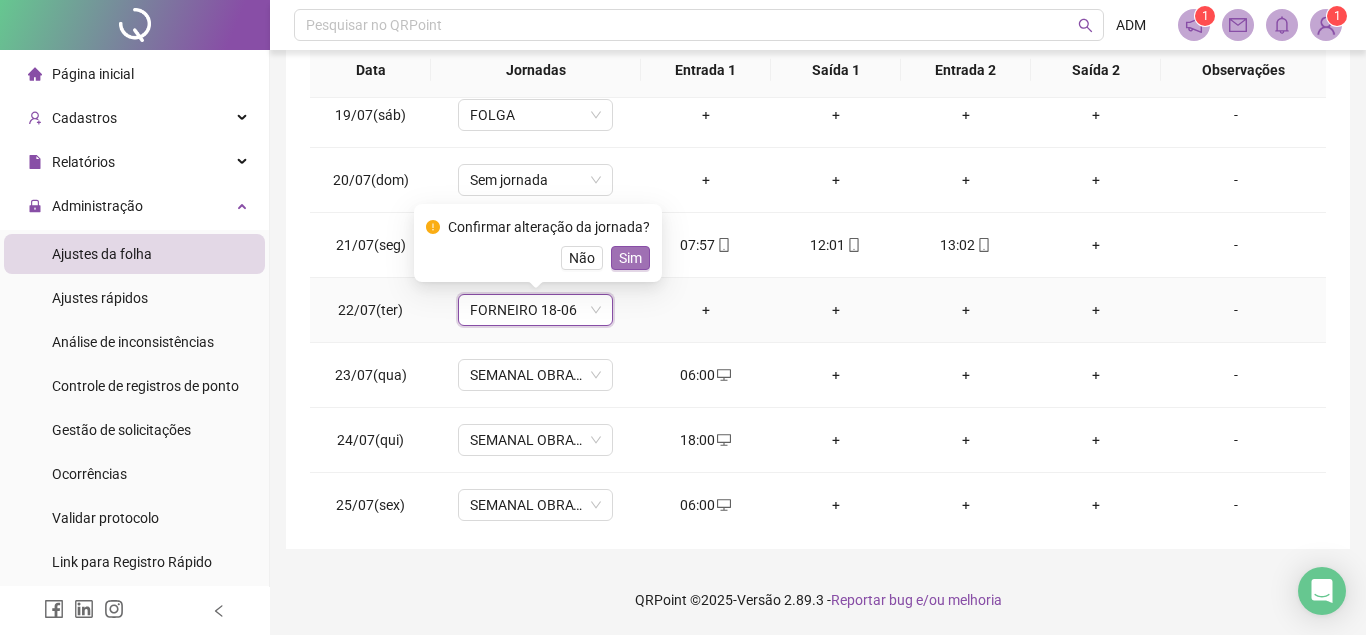 click on "Sim" at bounding box center (630, 258) 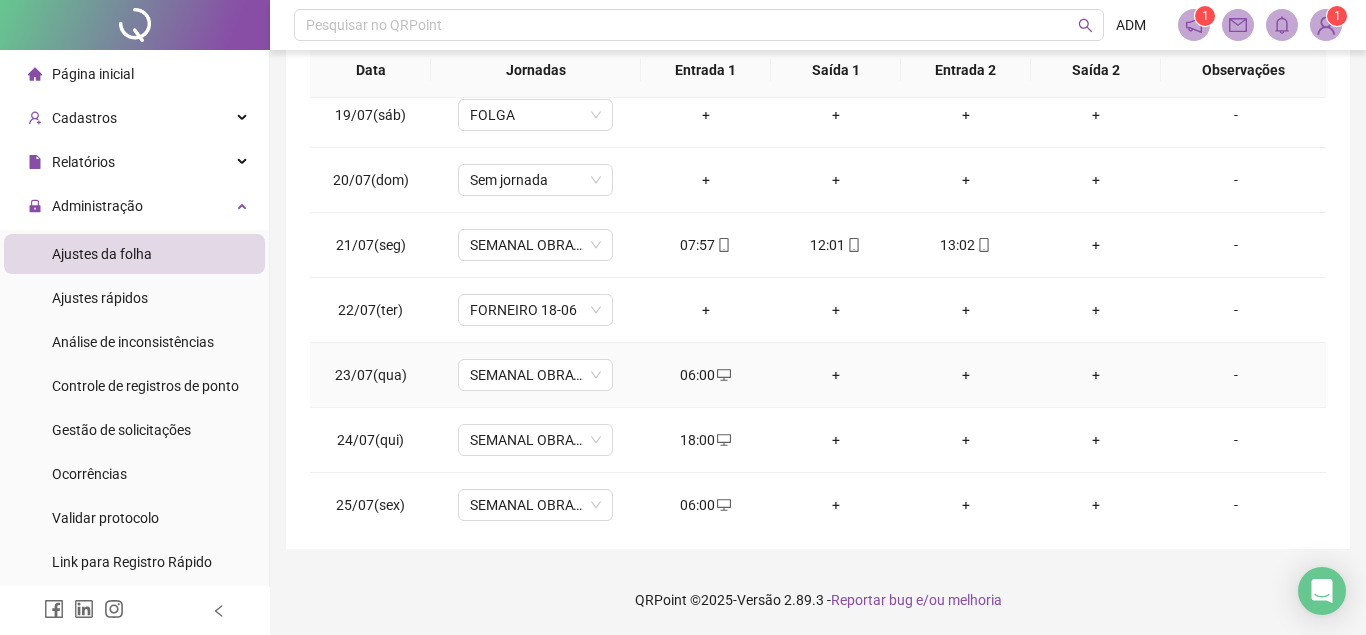 click on "06:00" at bounding box center [706, 375] 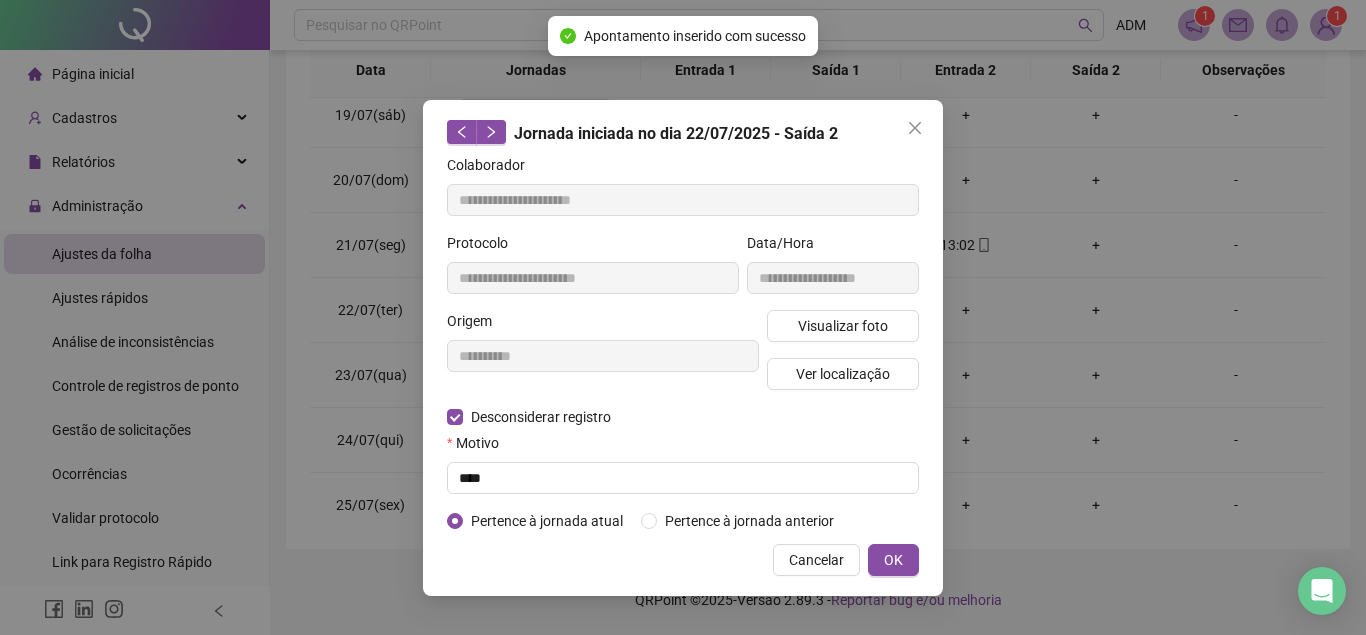 type on "**********" 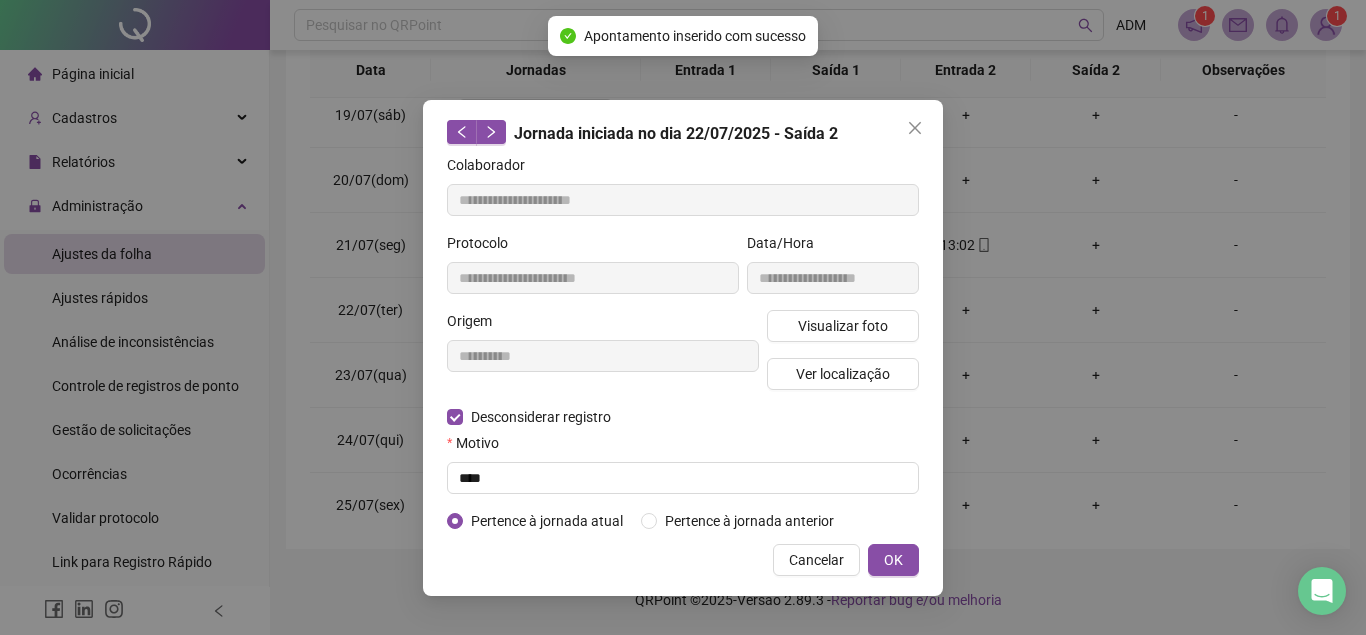 type on "**********" 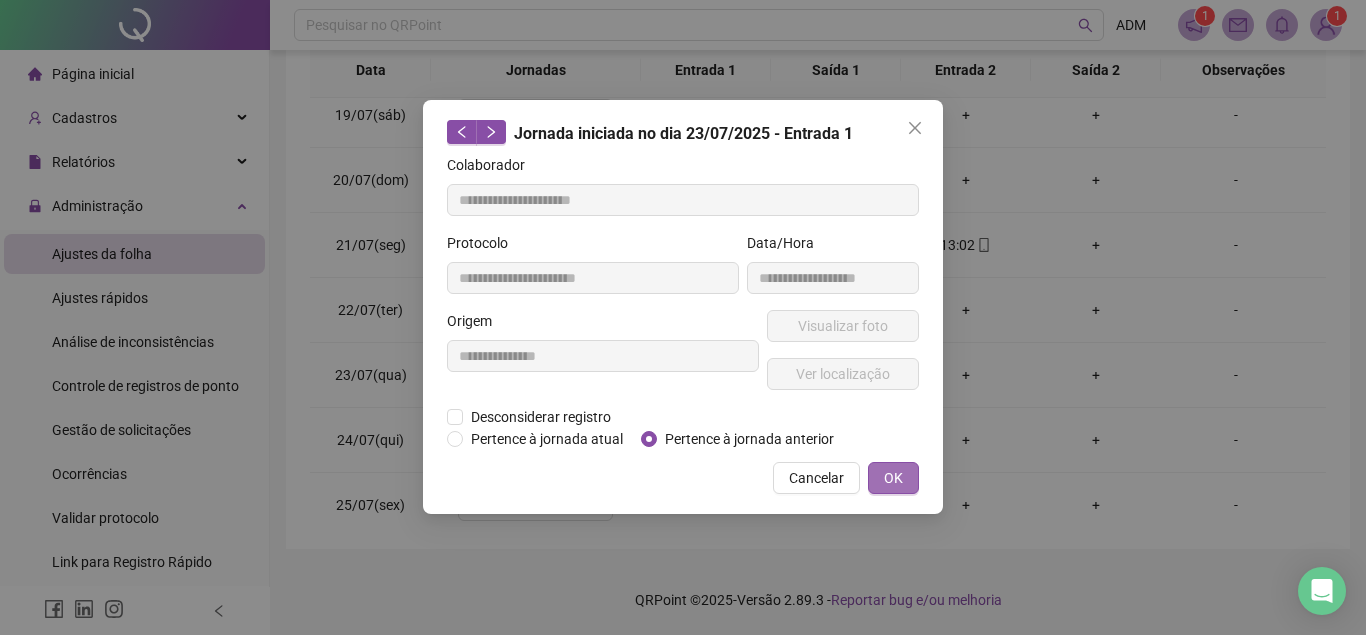 click on "OK" at bounding box center [893, 478] 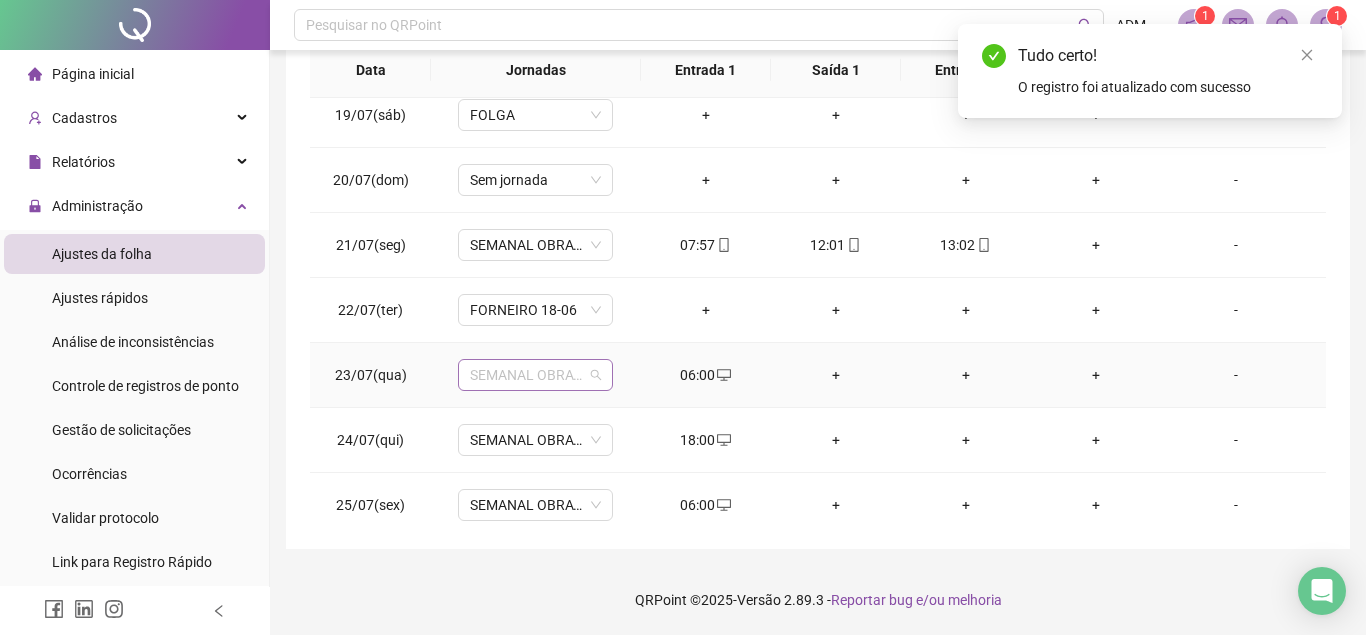 click on "SEMANAL OBRATEC 08-12-13-17" at bounding box center [535, 375] 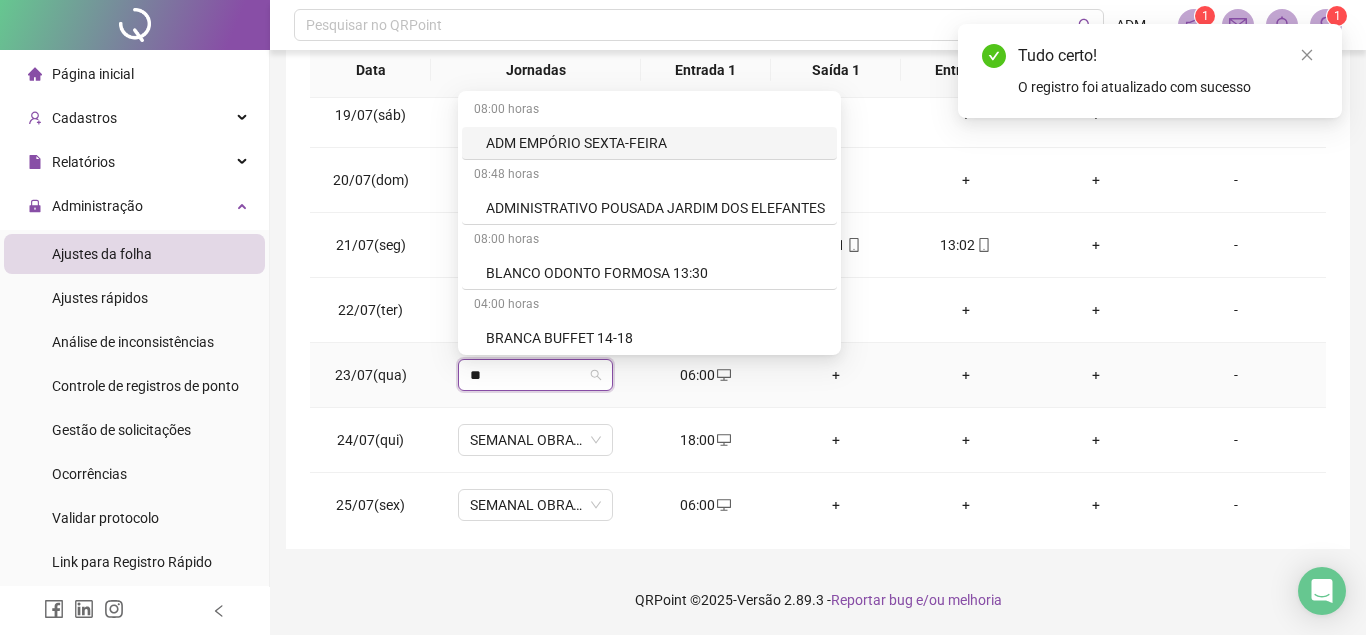 type on "***" 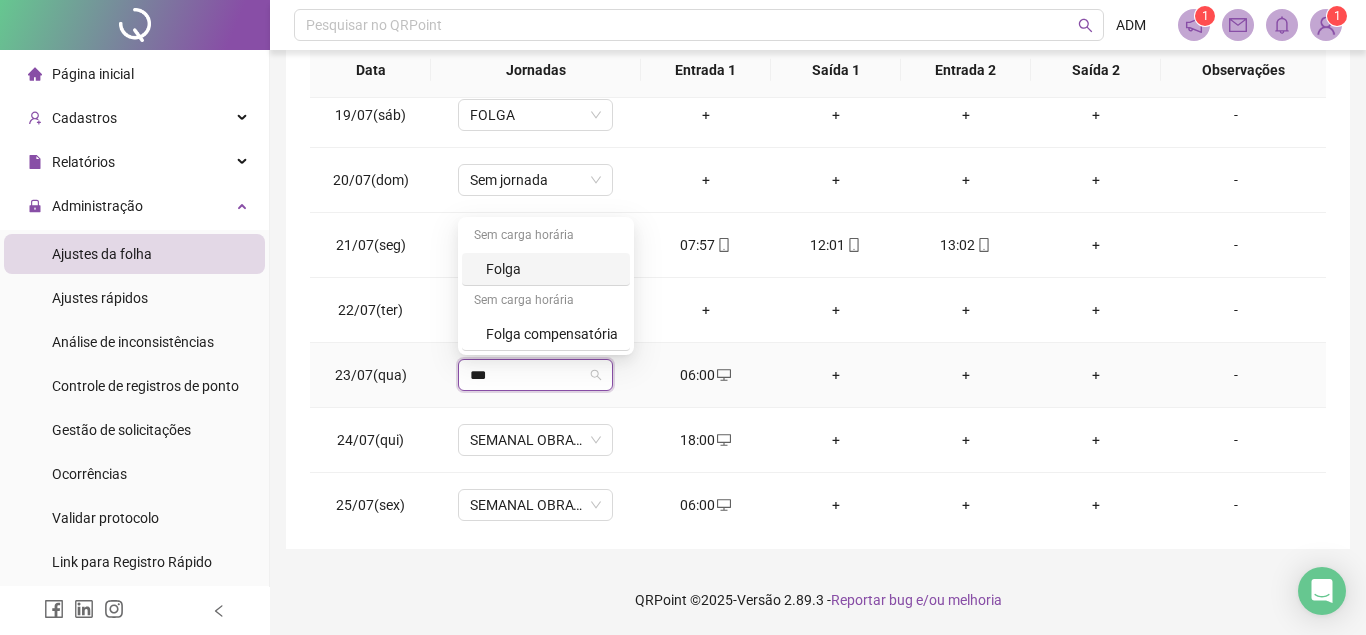 click on "Folga" at bounding box center (552, 269) 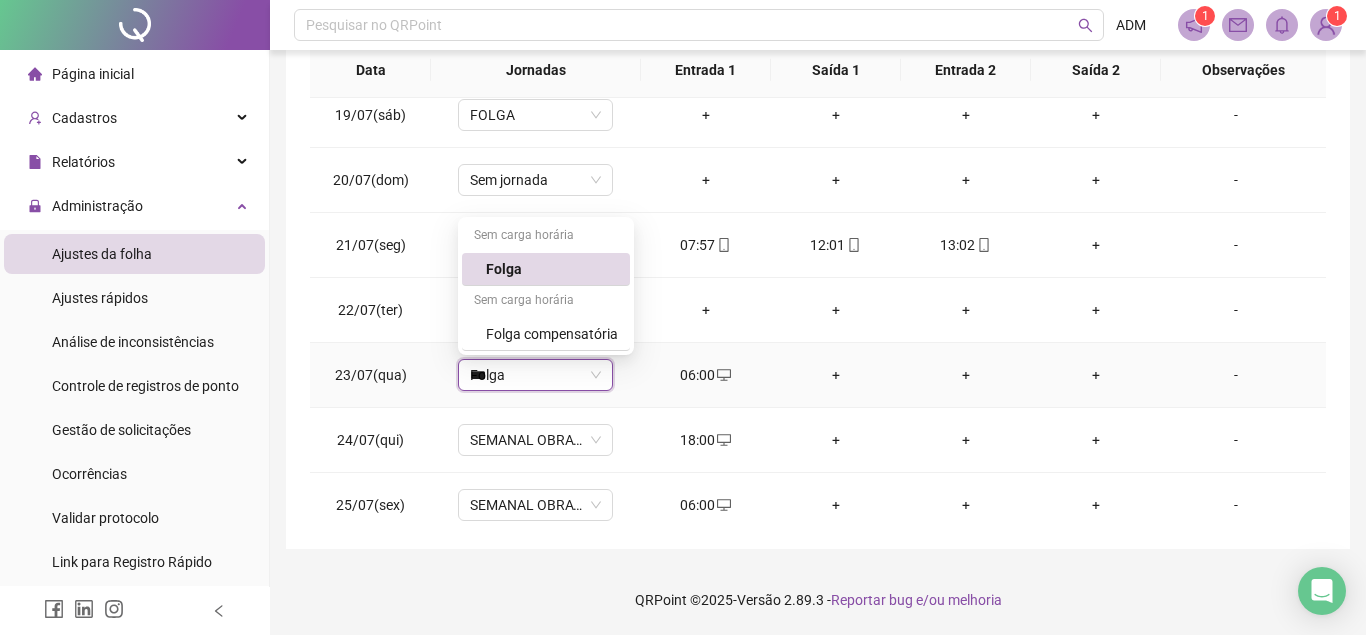 type 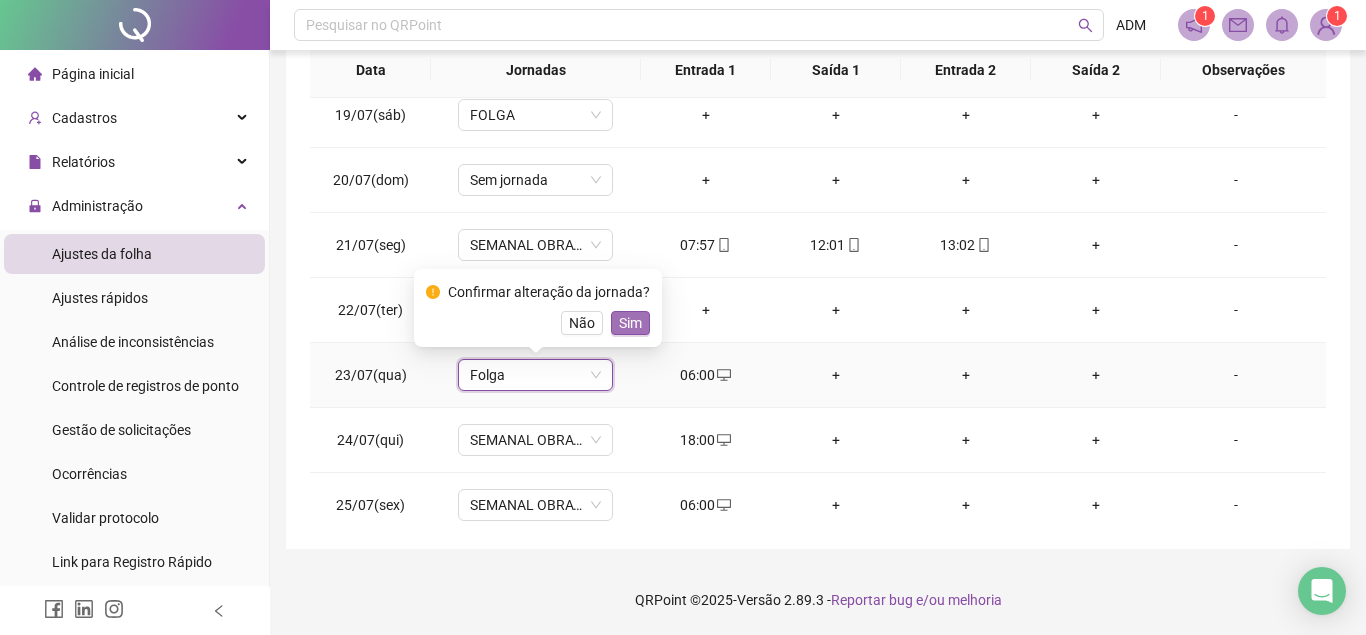click on "Sim" at bounding box center [630, 323] 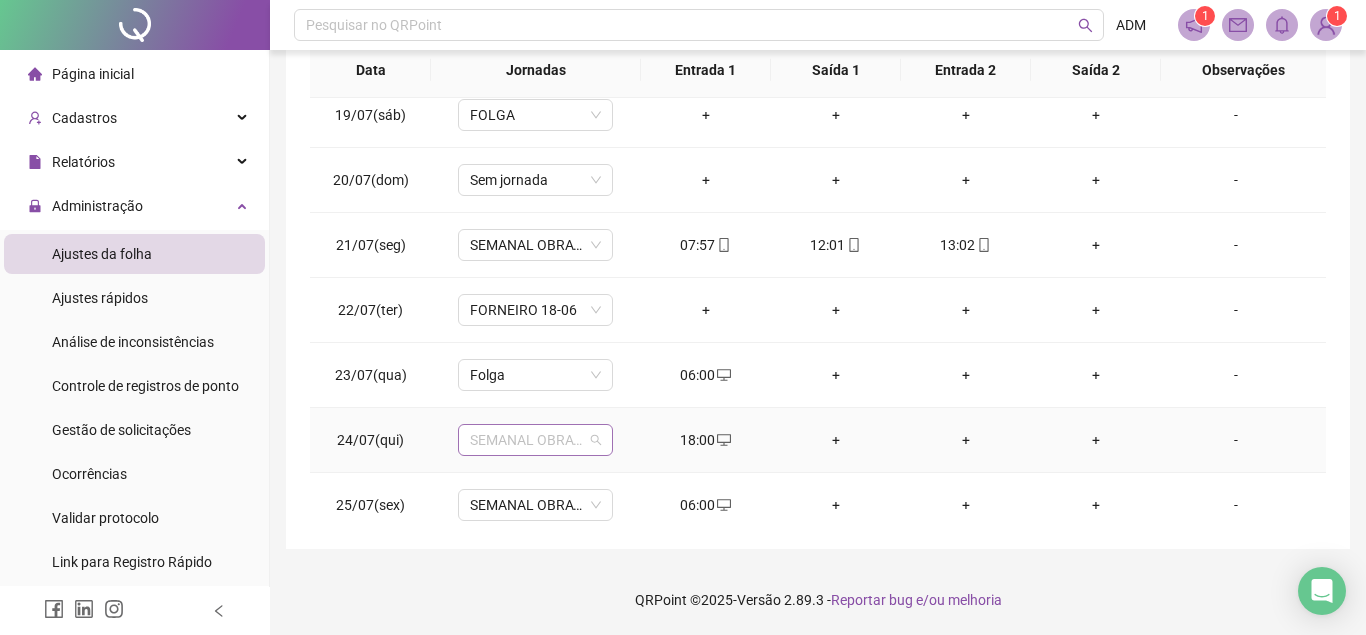 click on "SEMANAL OBRATEC 08-12-13-17" at bounding box center [535, 440] 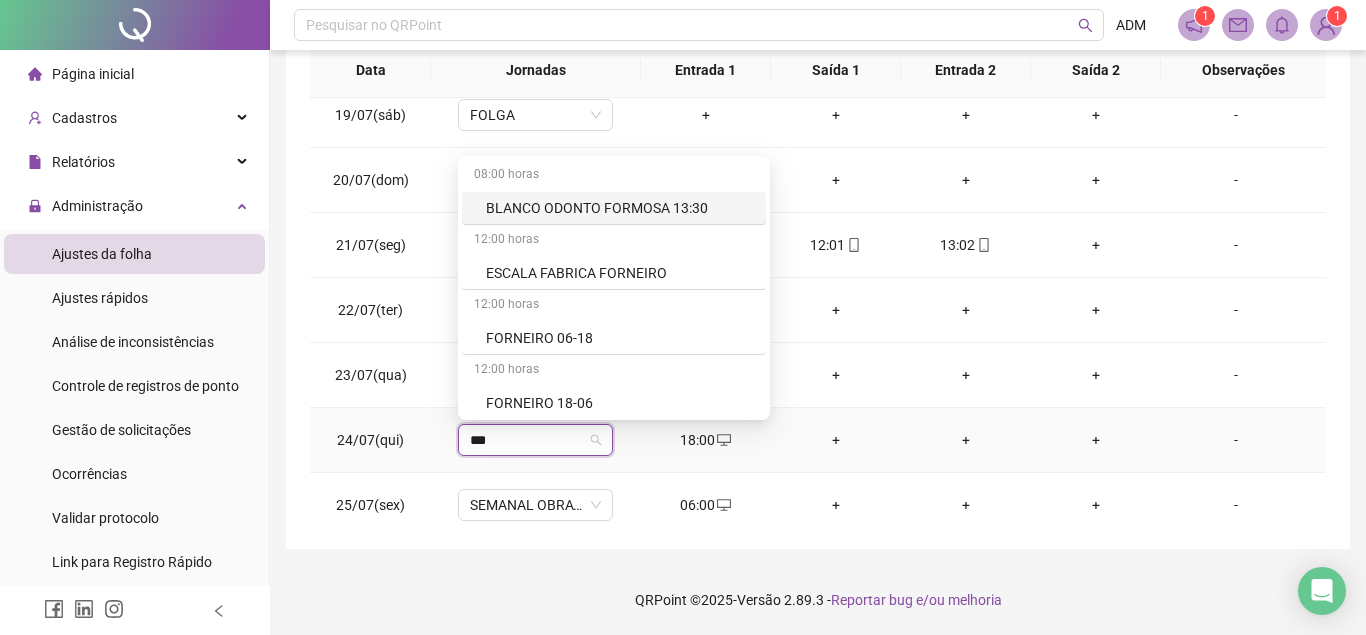 type on "****" 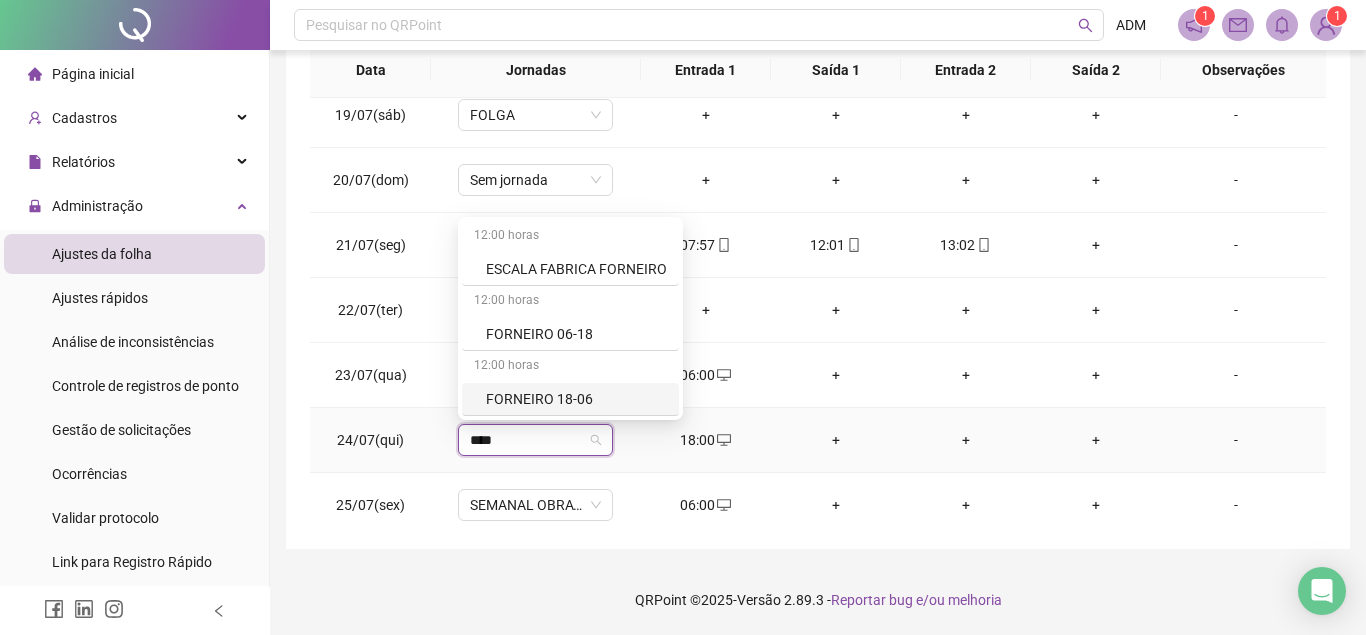 click on "FORNEIRO 18-06" at bounding box center (576, 399) 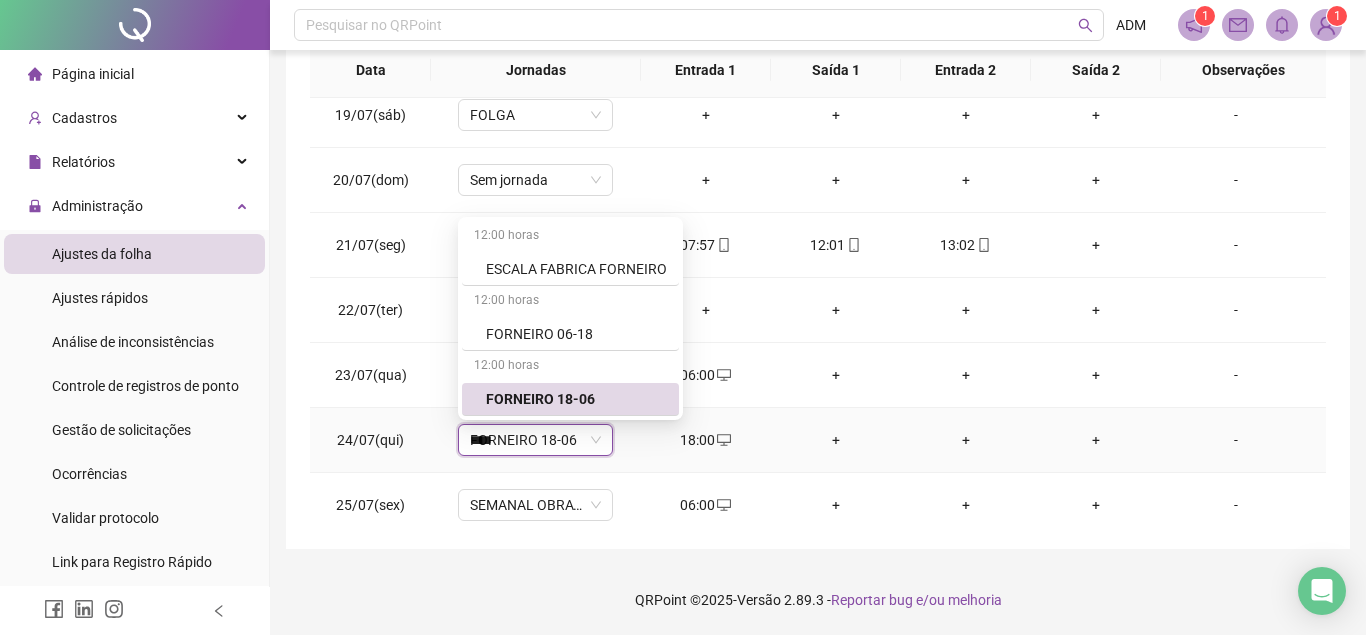 type 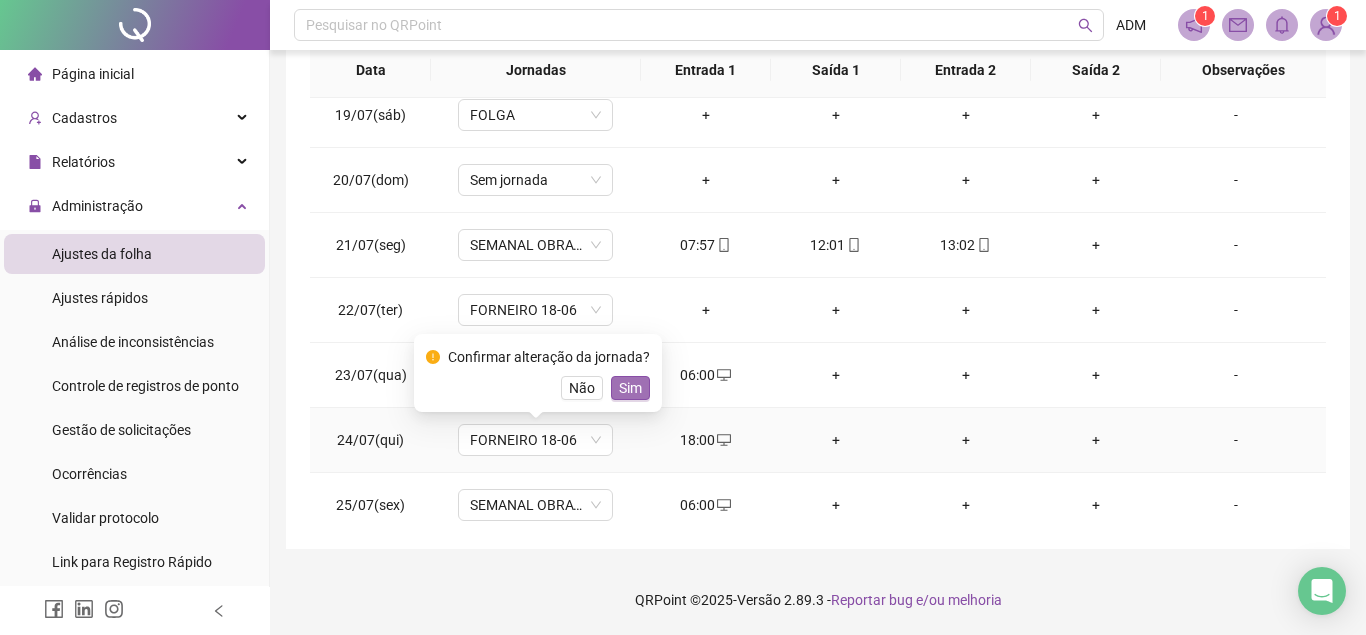 click on "Sim" at bounding box center [630, 388] 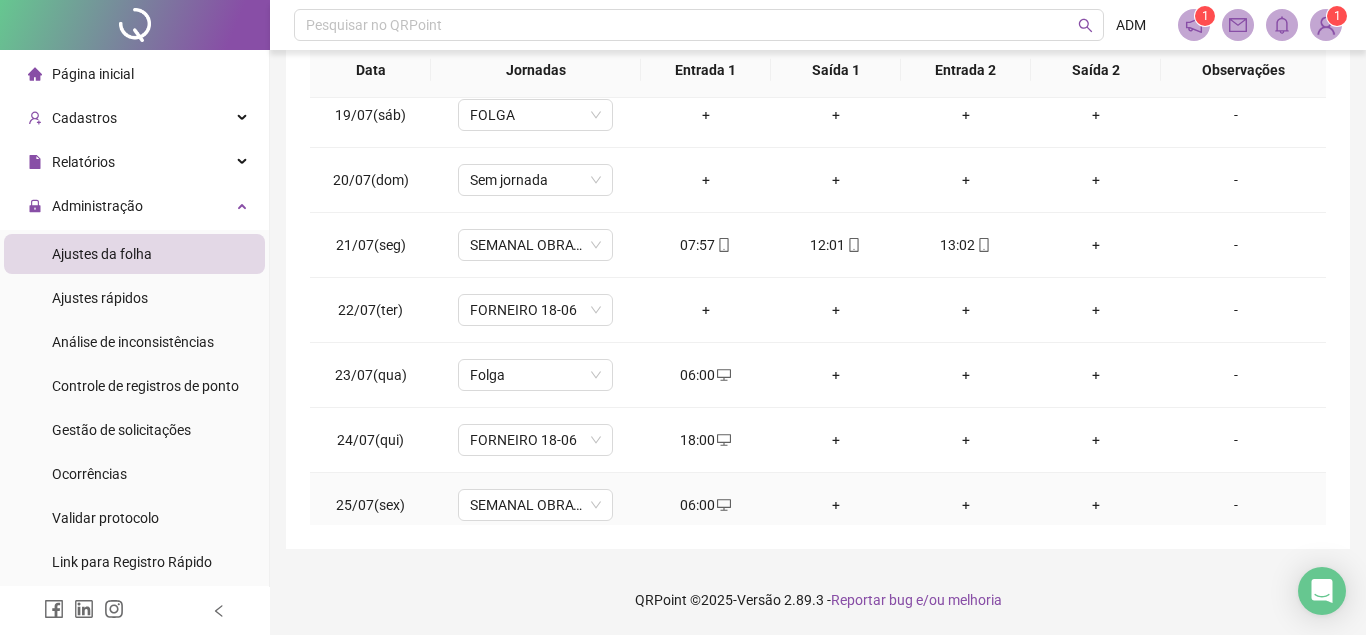 click on "06:00" at bounding box center (706, 505) 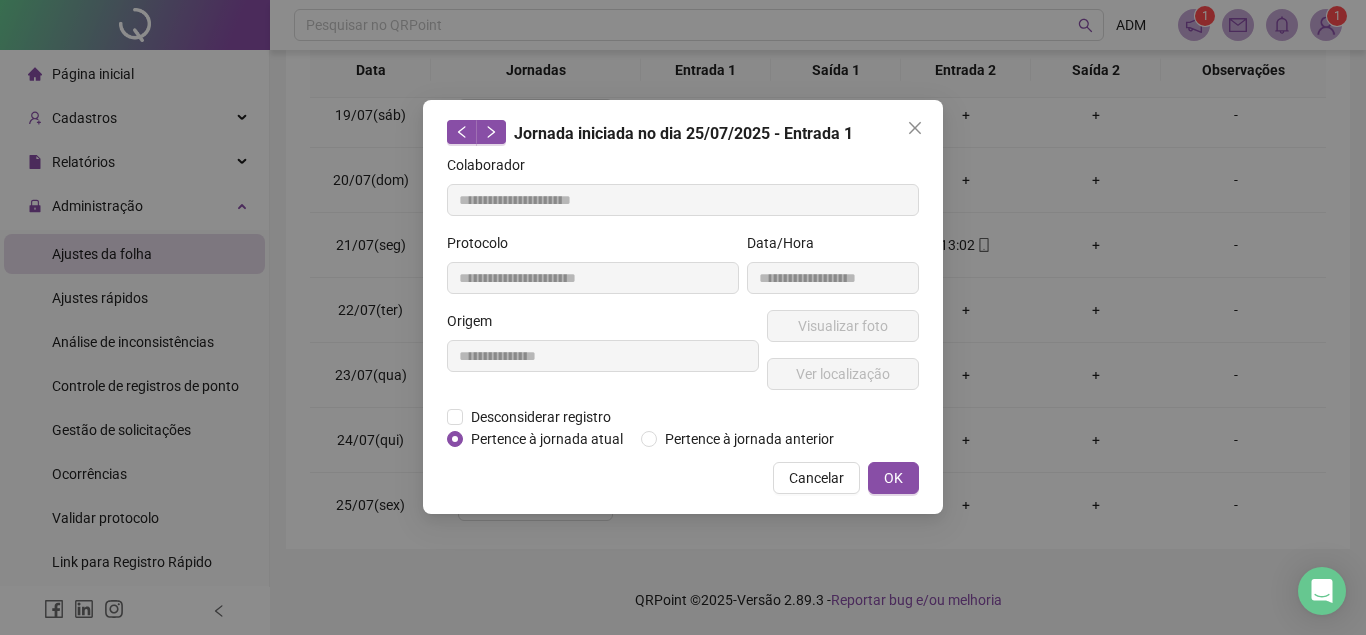 type on "**********" 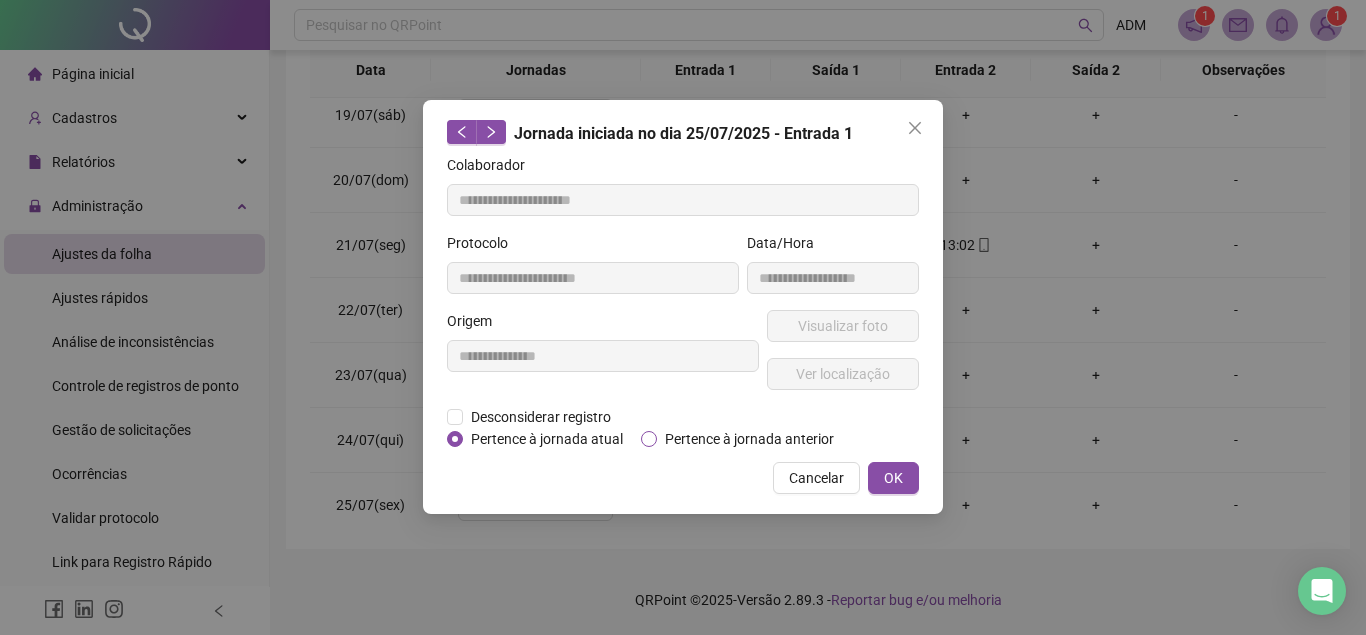 click on "Pertence à jornada anterior" at bounding box center (749, 439) 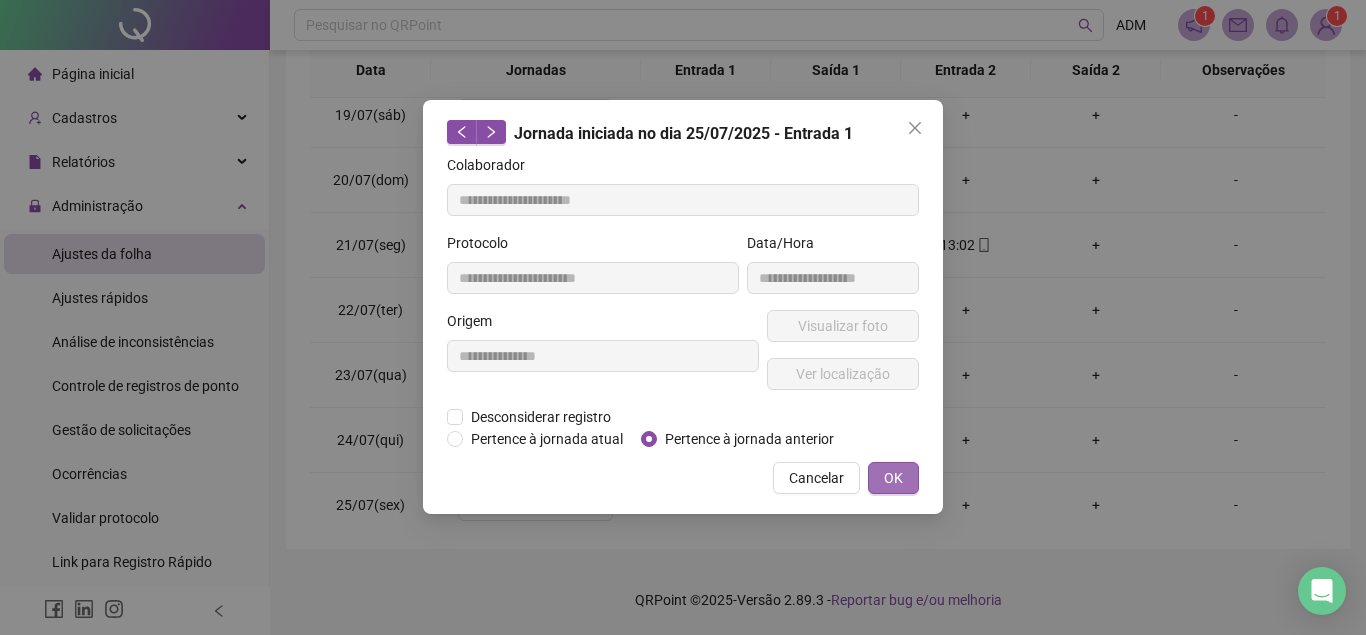 click on "OK" at bounding box center [893, 478] 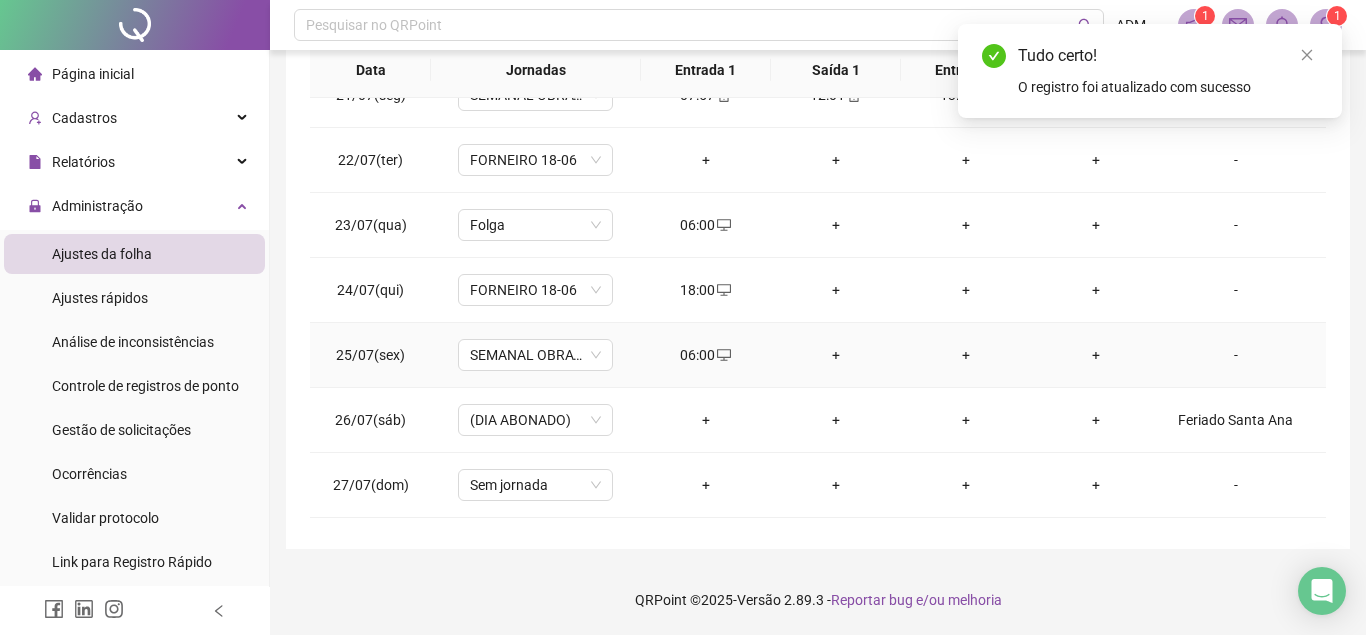scroll, scrollTop: 1336, scrollLeft: 0, axis: vertical 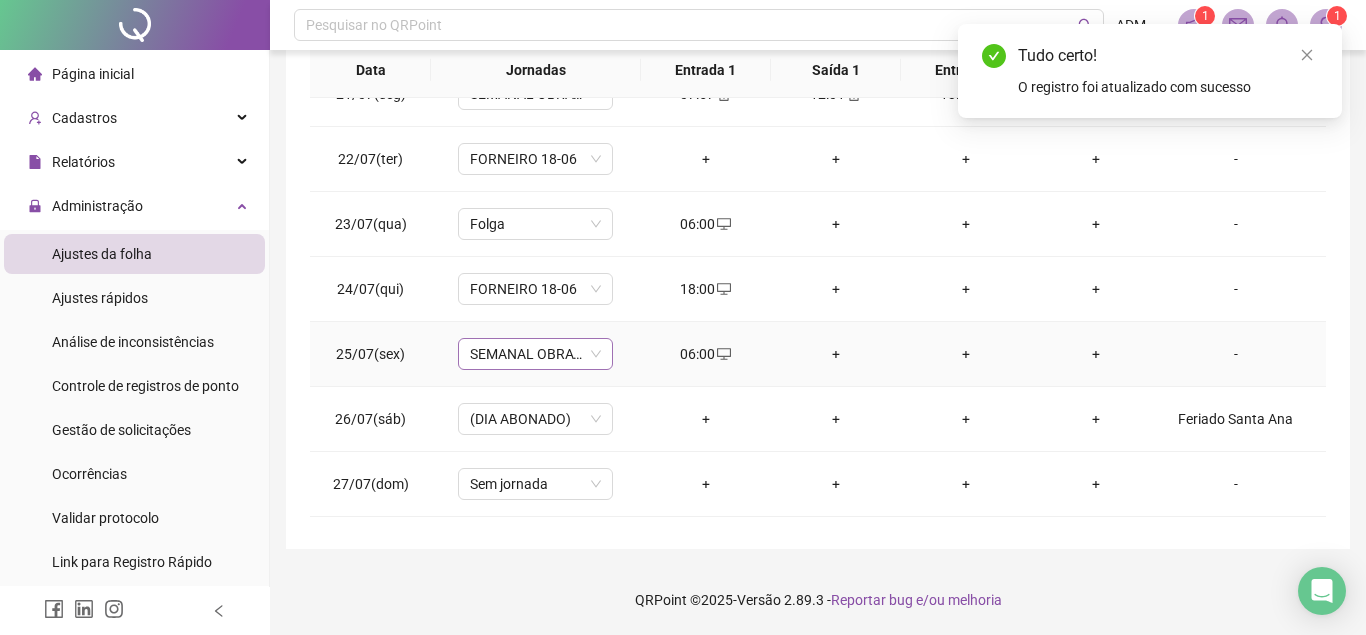 click on "SEMANAL OBRATEC 08-12-13-17" at bounding box center (535, 354) 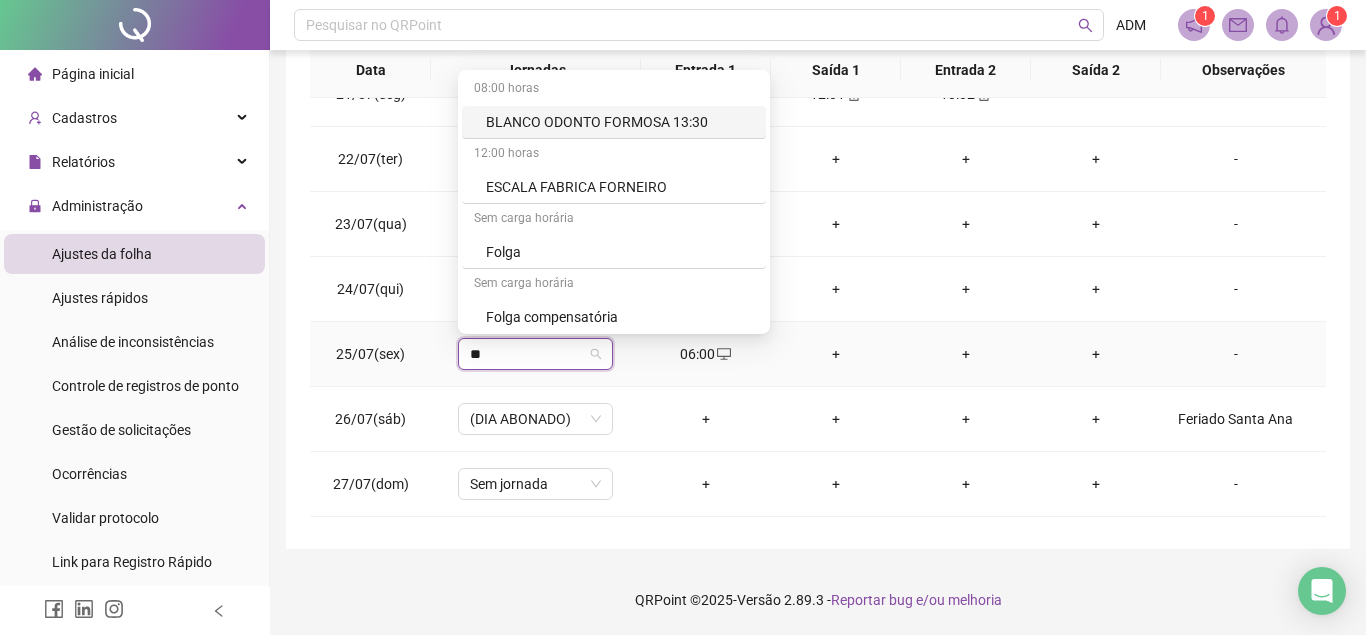 type on "***" 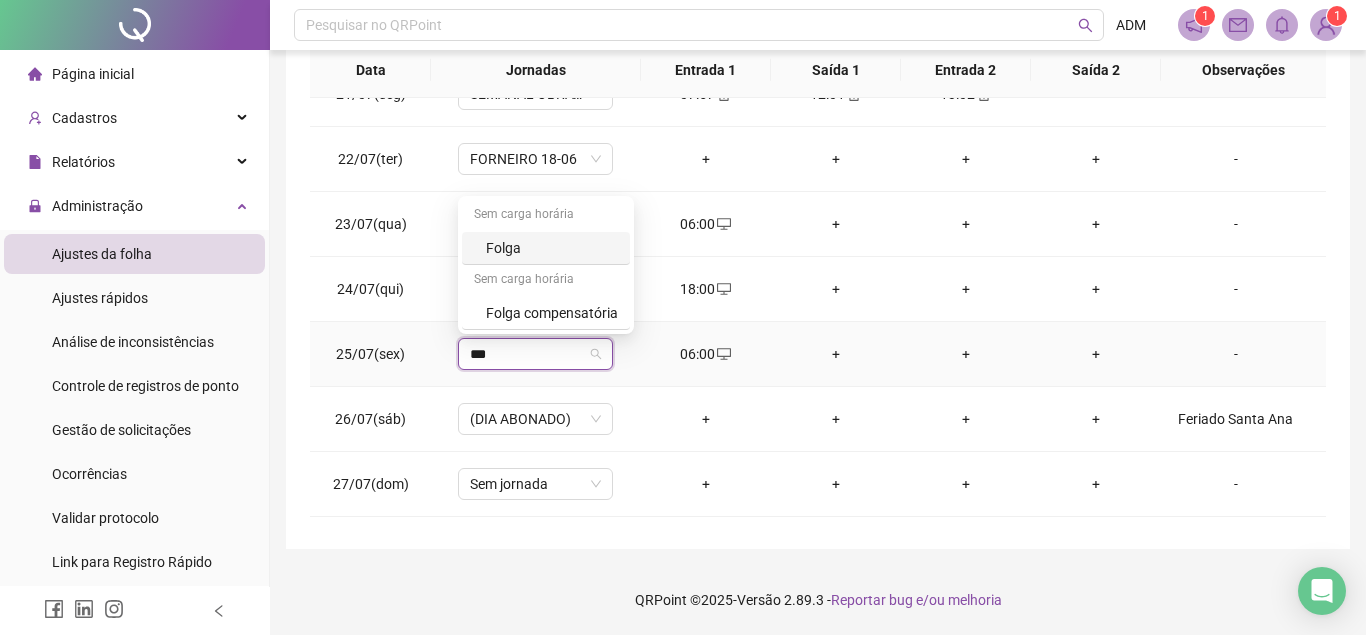 click on "Folga" at bounding box center (546, 248) 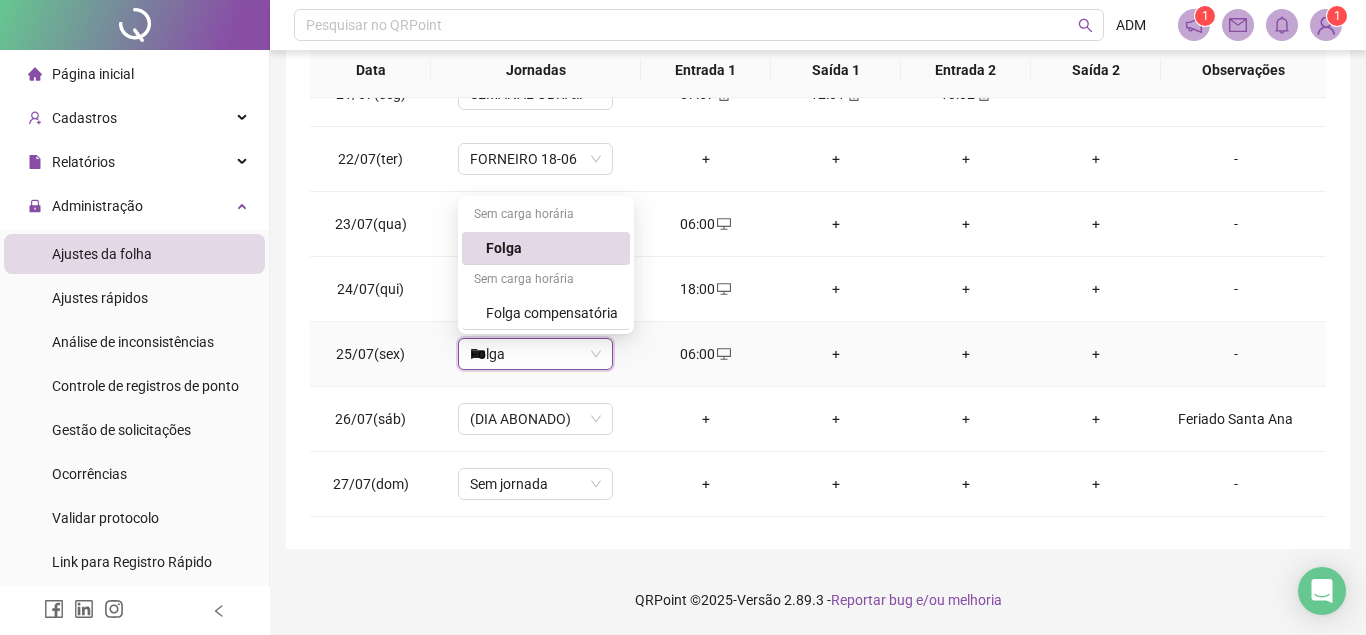 type 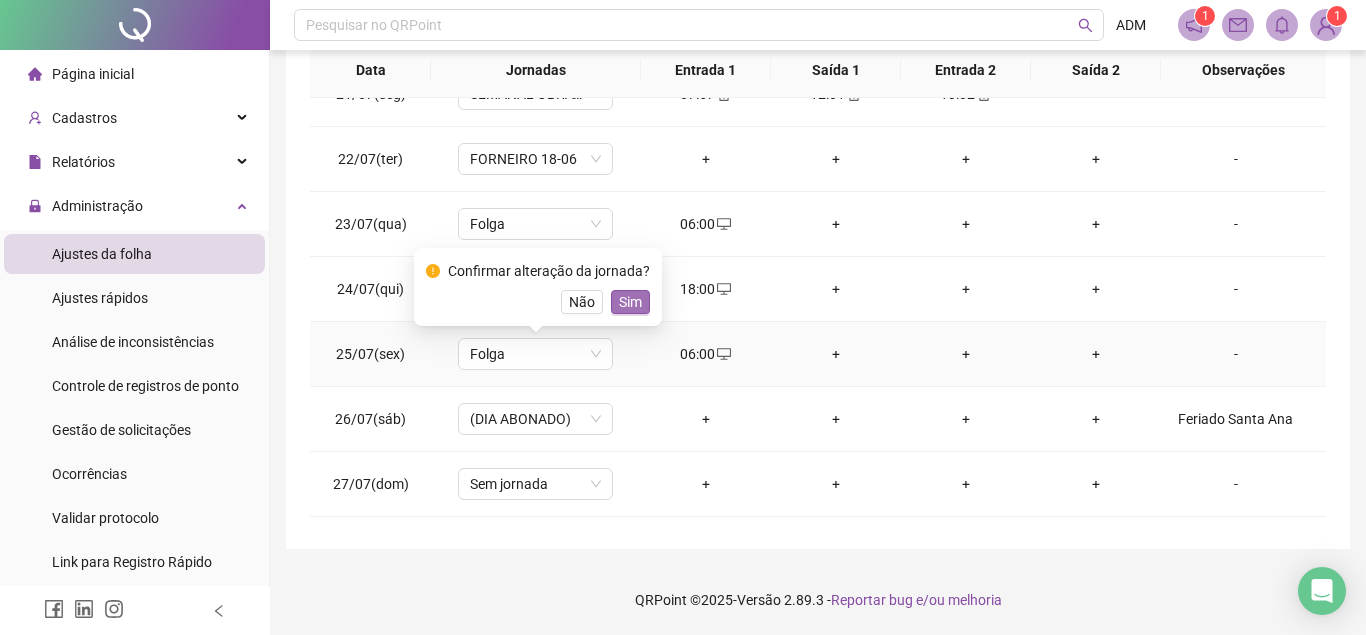click on "Sim" at bounding box center (630, 302) 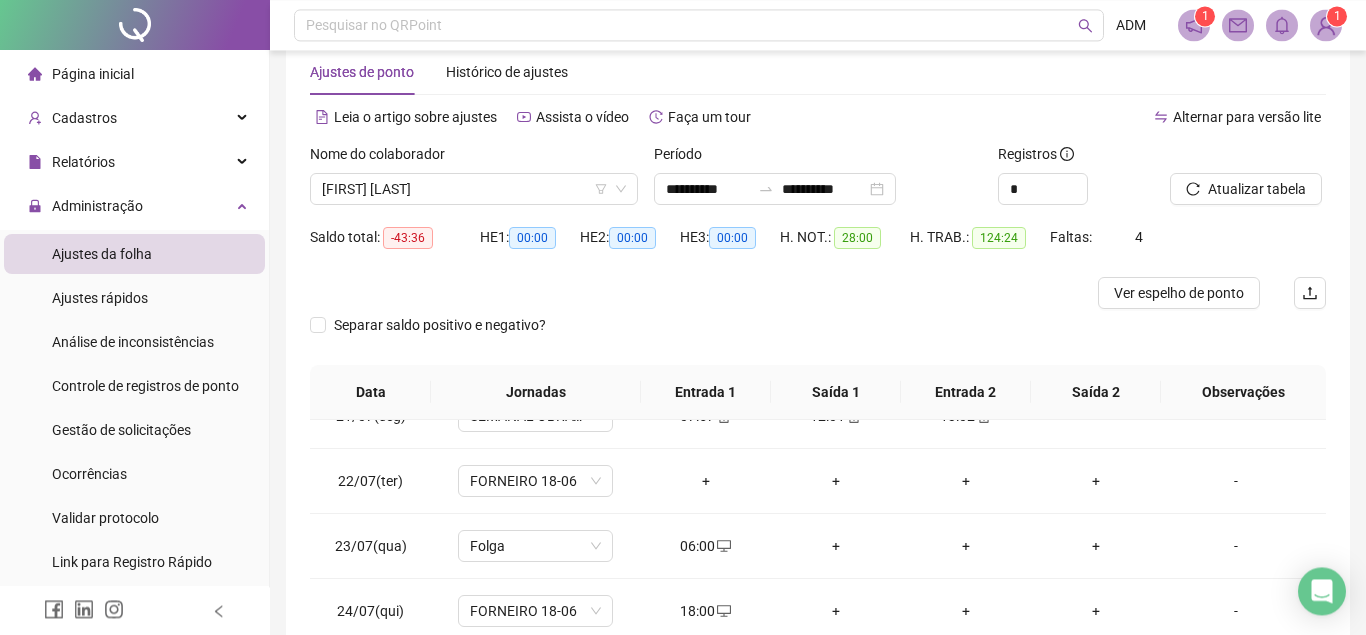 scroll, scrollTop: 7, scrollLeft: 0, axis: vertical 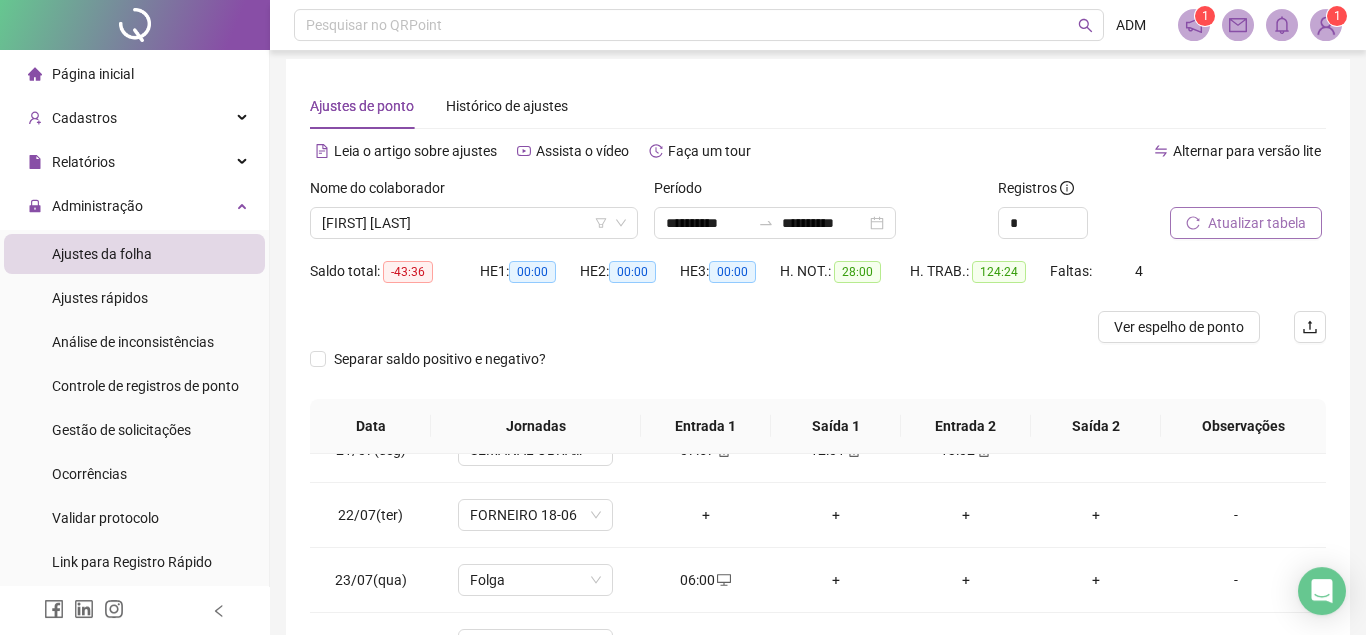 click on "Atualizar tabela" at bounding box center (1257, 223) 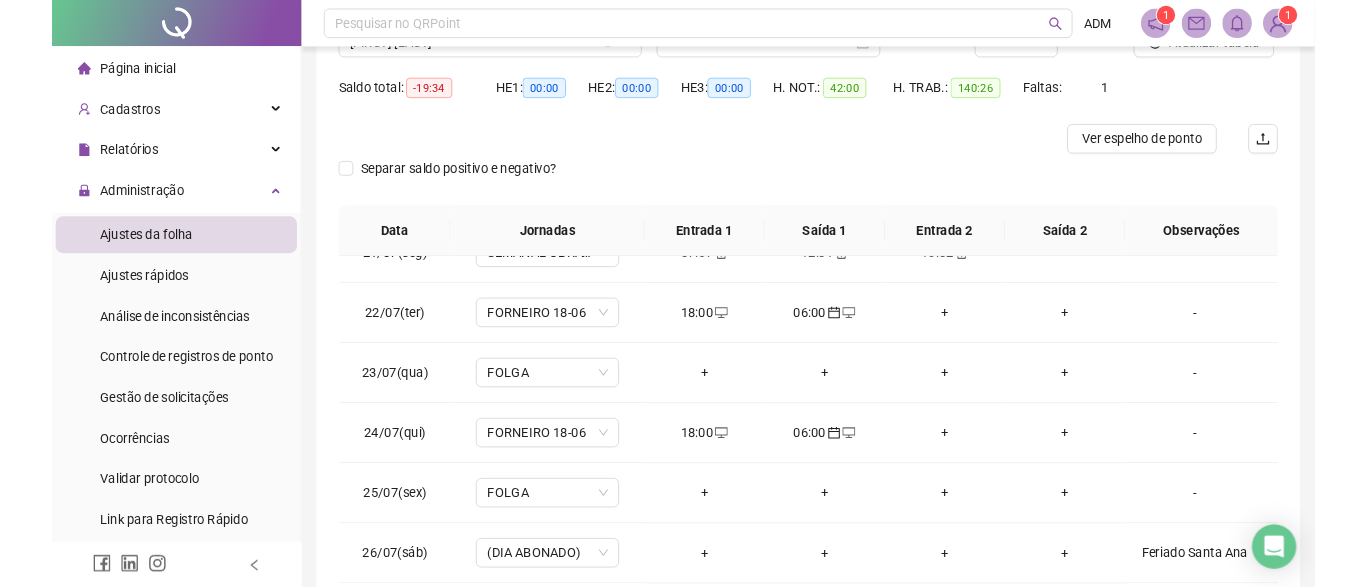 scroll, scrollTop: 0, scrollLeft: 0, axis: both 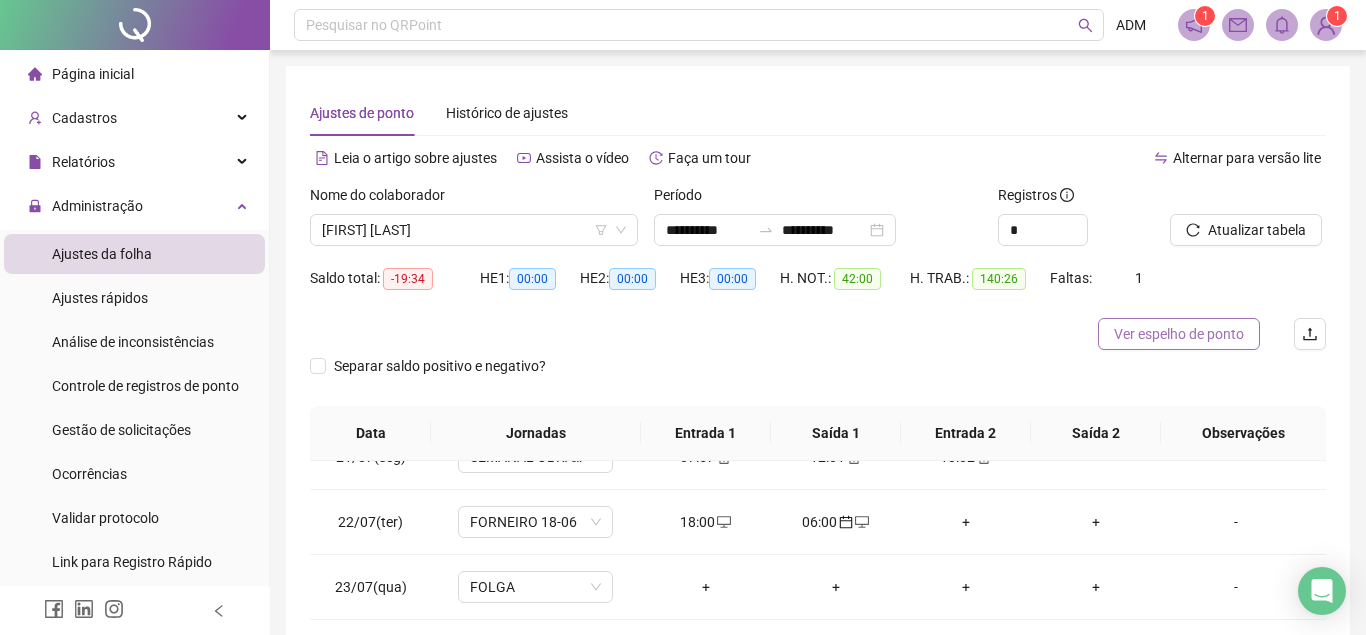 click on "Ver espelho de ponto" at bounding box center (1179, 334) 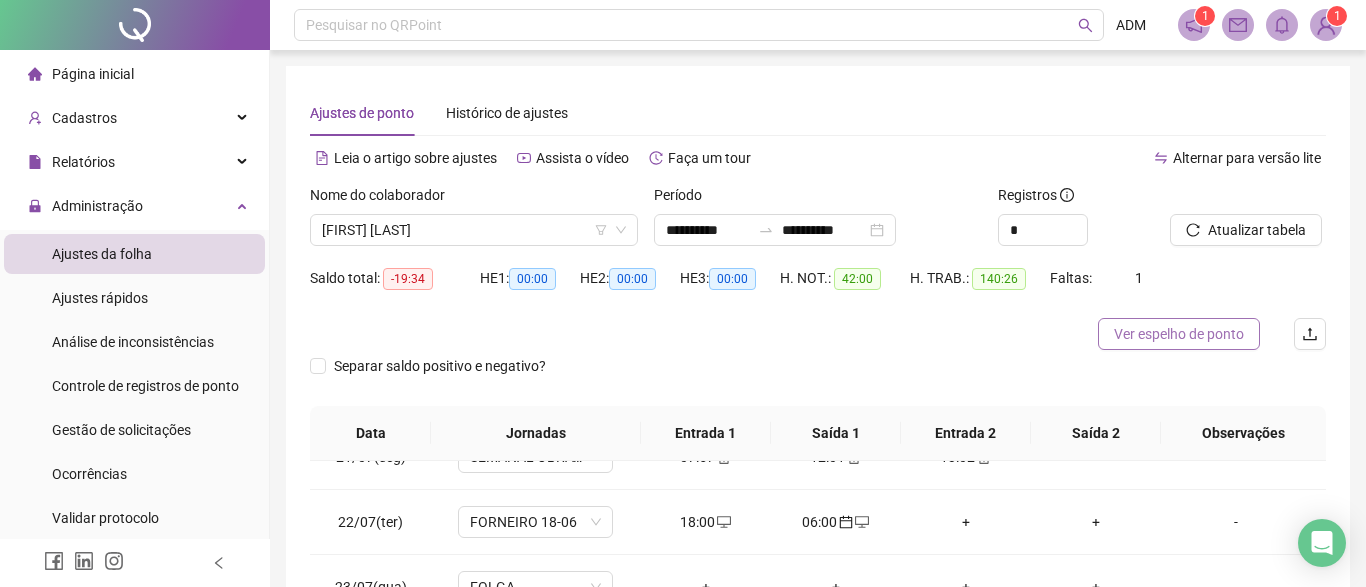 click on "Ver espelho de ponto" at bounding box center [1179, 334] 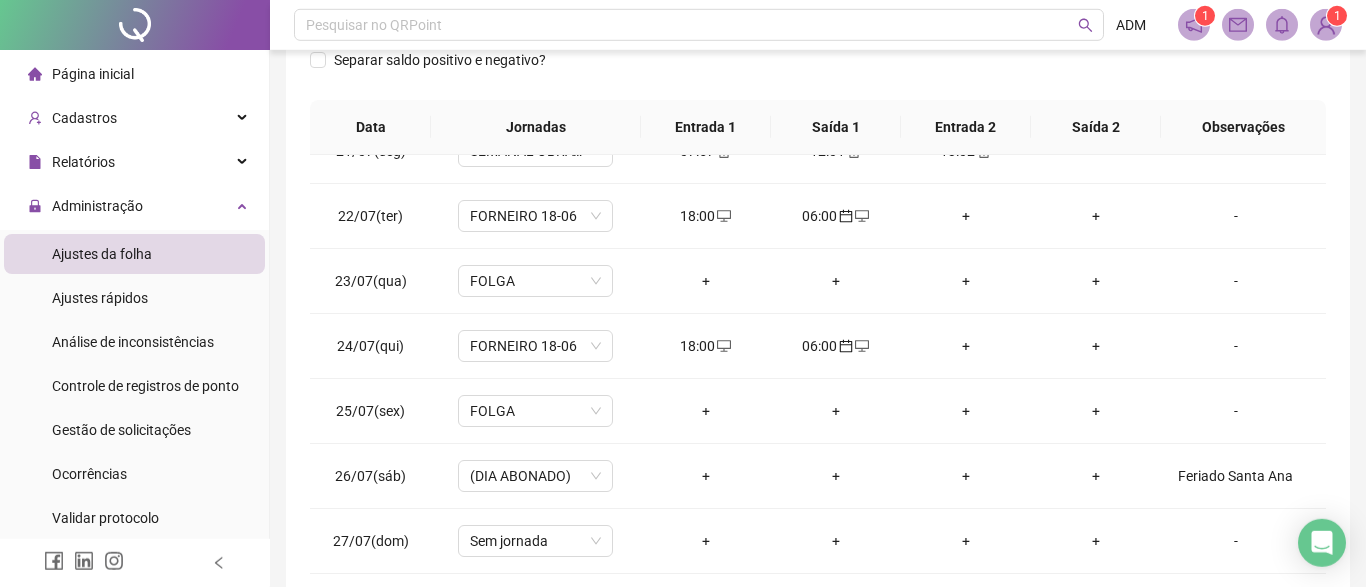 scroll, scrollTop: 314, scrollLeft: 0, axis: vertical 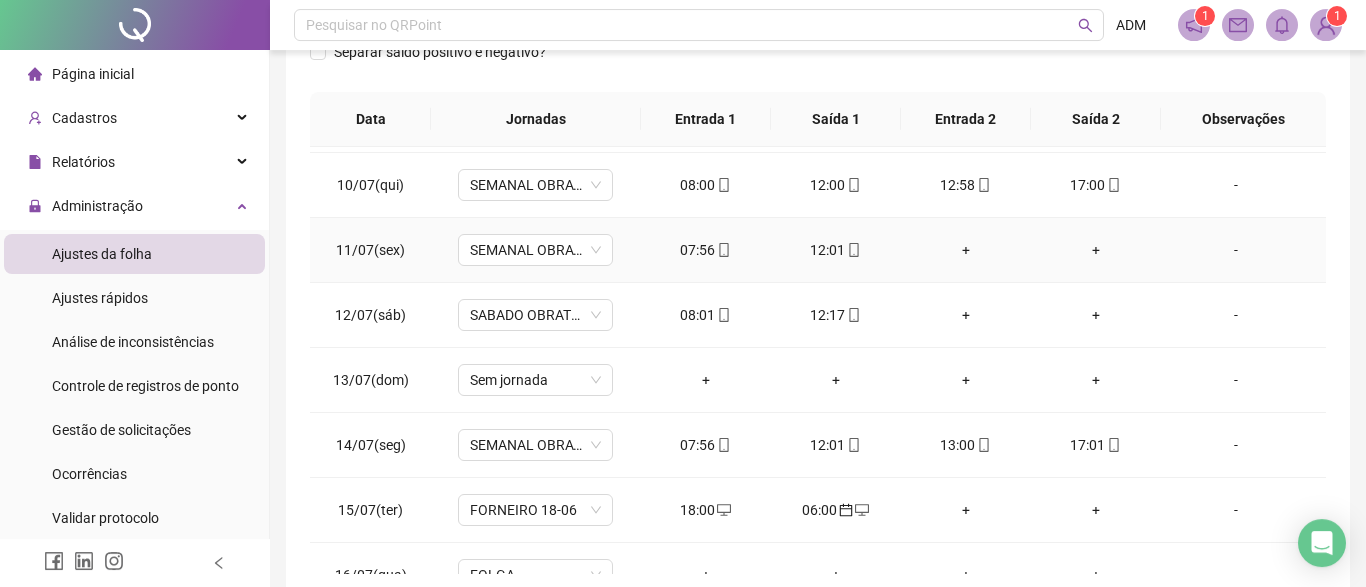 click on "-" at bounding box center (1236, 250) 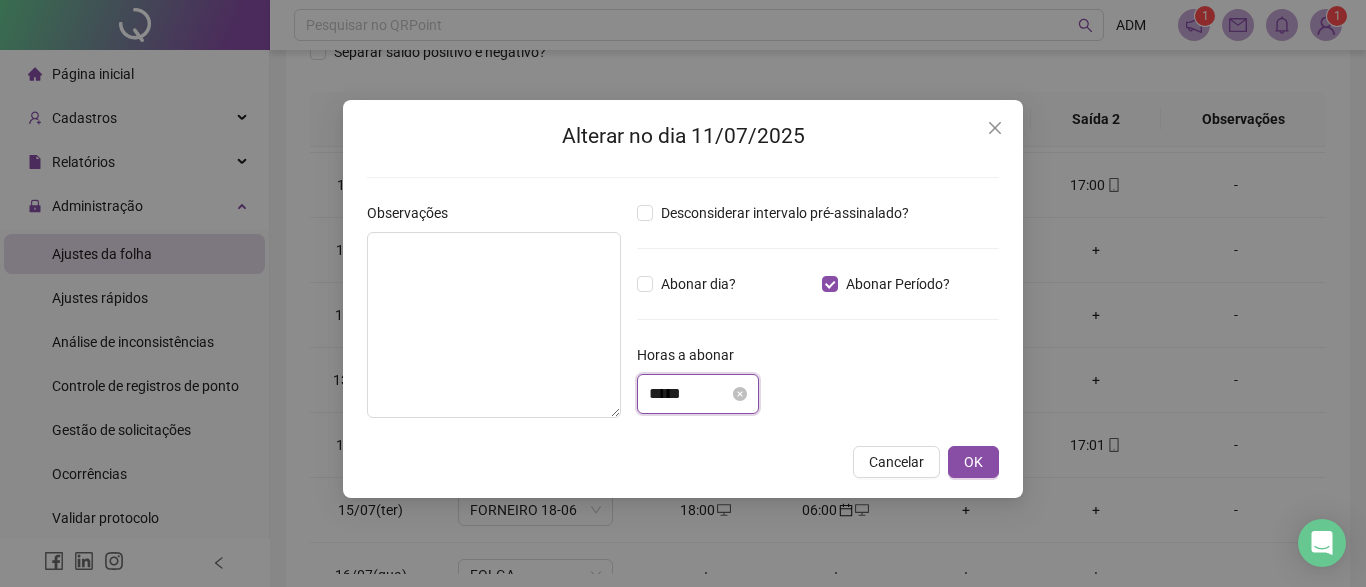 click on "*****" at bounding box center [689, 394] 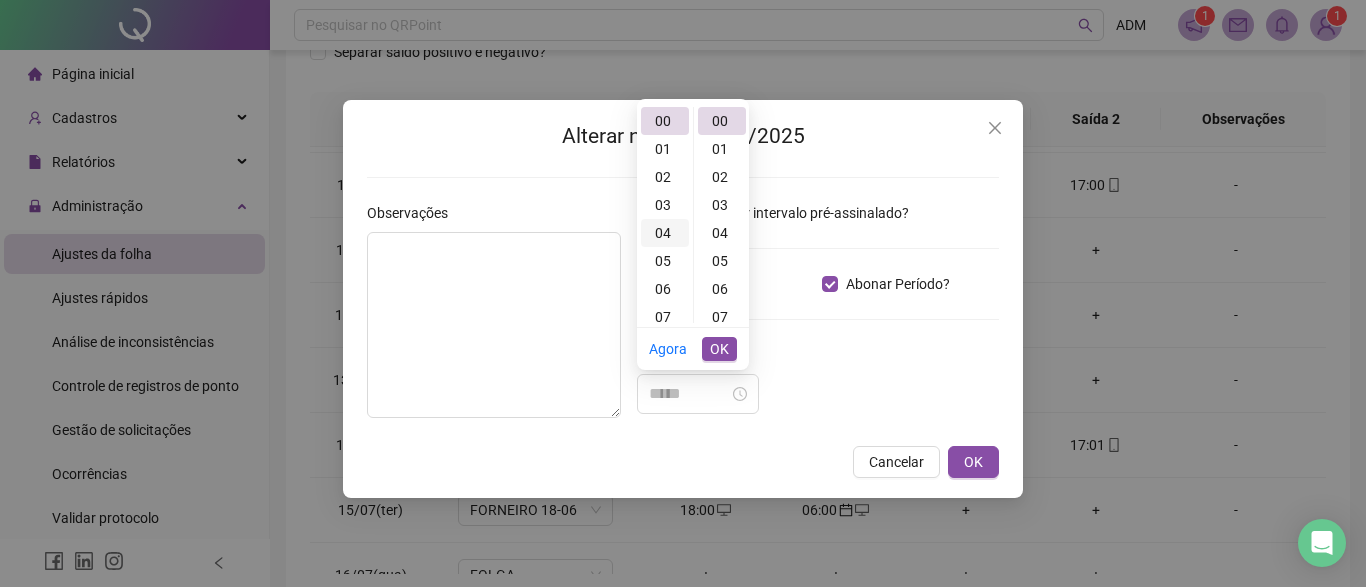 click on "04" at bounding box center (665, 233) 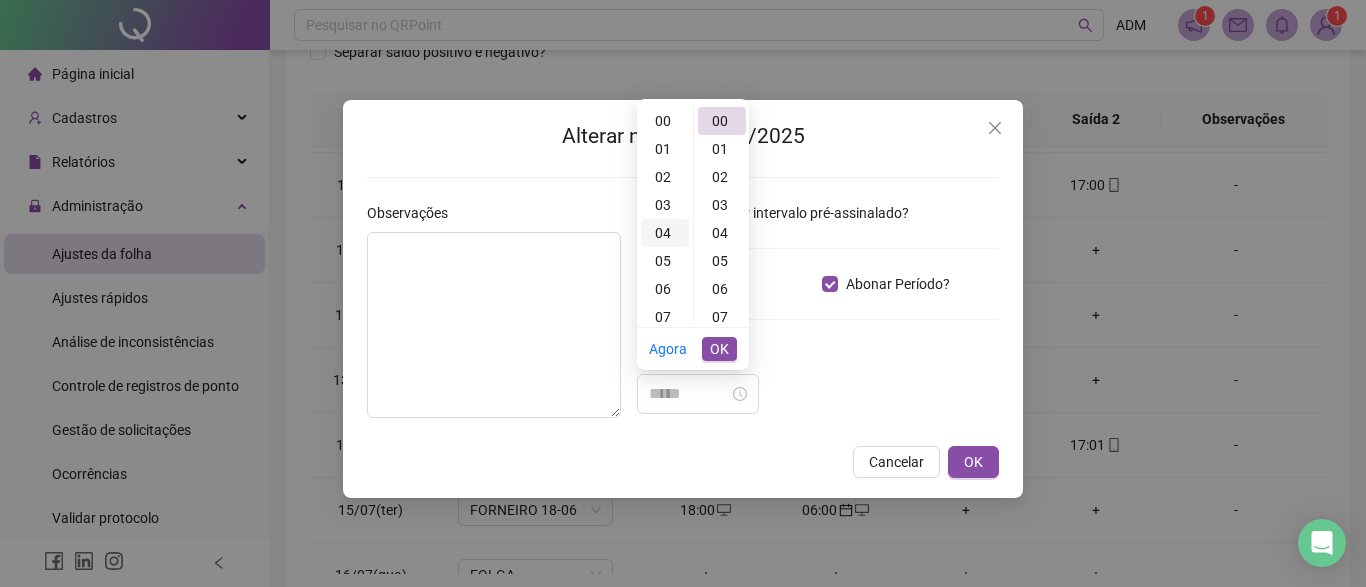scroll, scrollTop: 110, scrollLeft: 0, axis: vertical 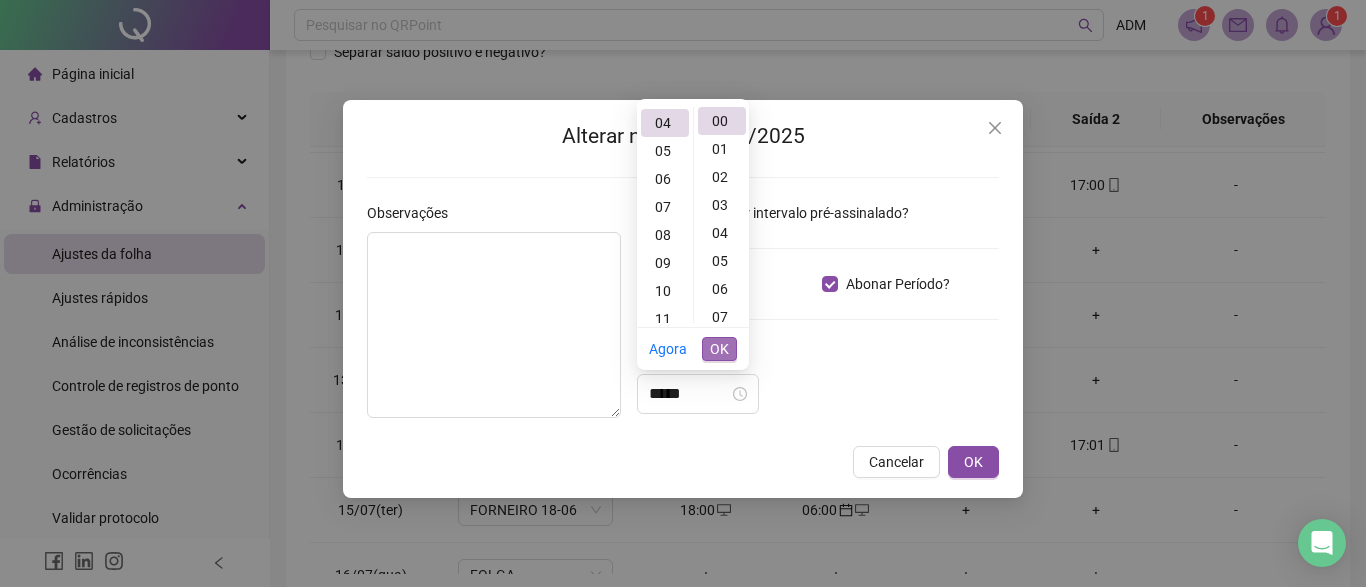 click on "OK" at bounding box center (719, 349) 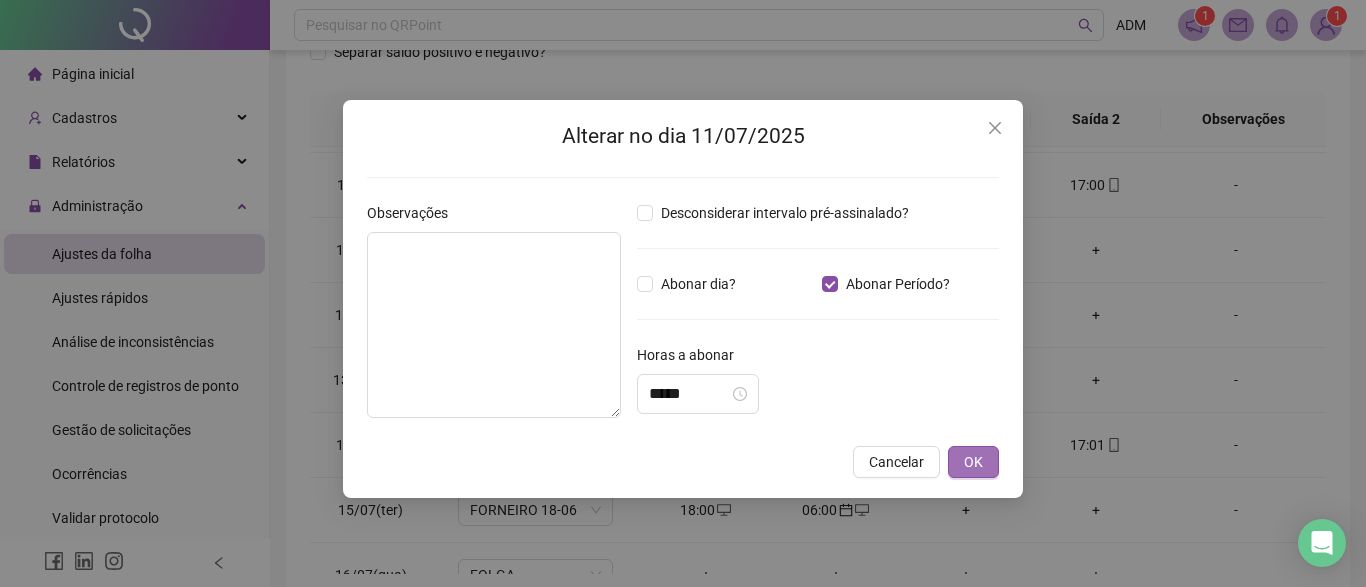 click on "OK" at bounding box center [973, 462] 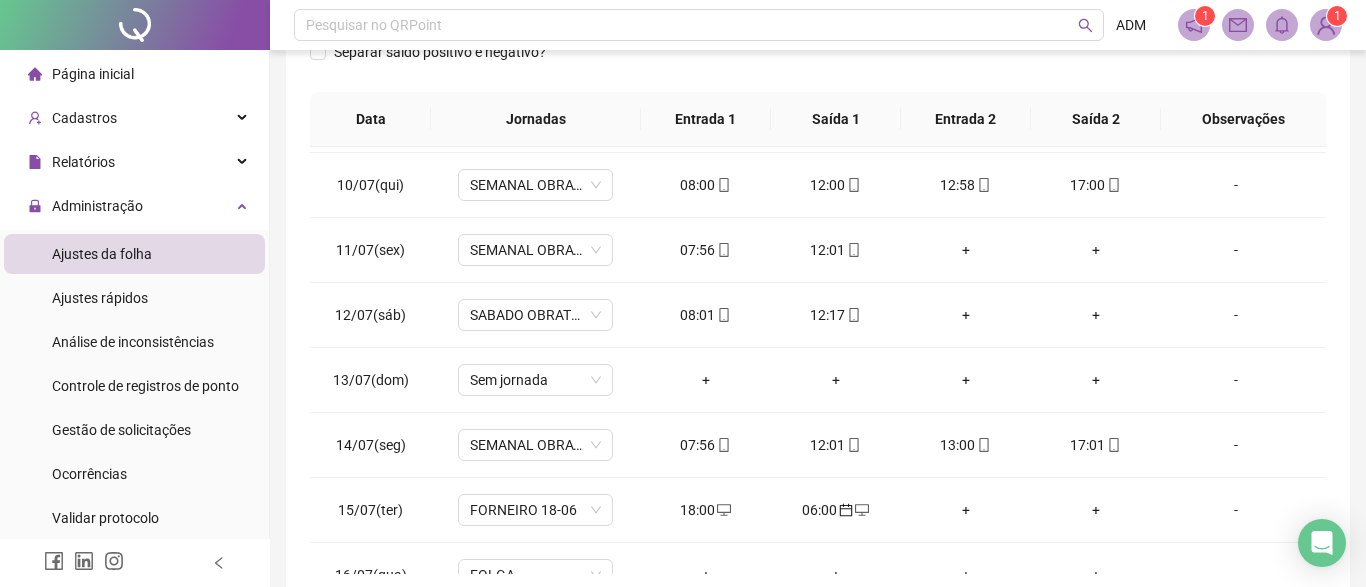 scroll, scrollTop: 411, scrollLeft: 0, axis: vertical 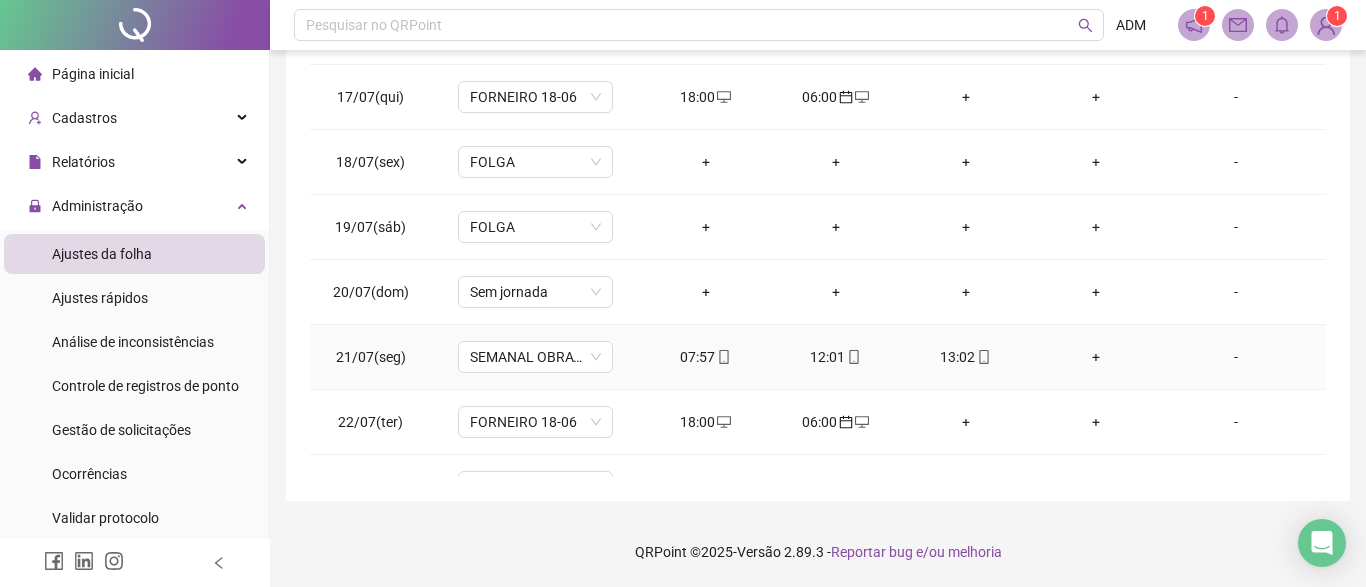 click on "-" at bounding box center (1236, 357) 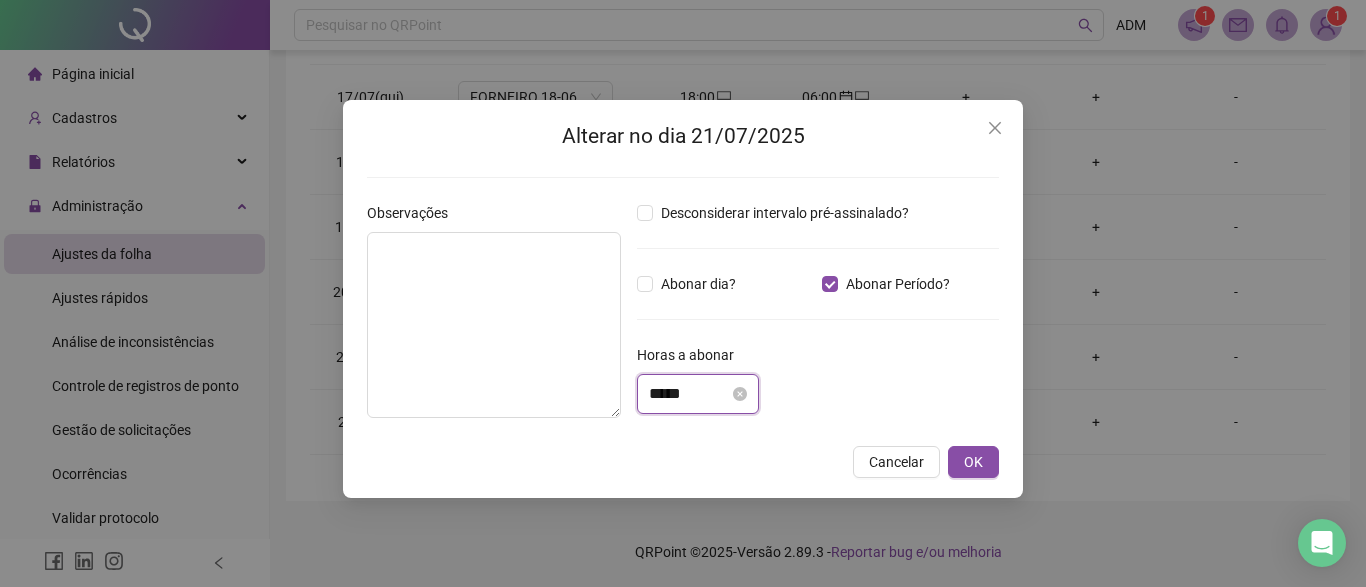 click on "*****" at bounding box center [689, 394] 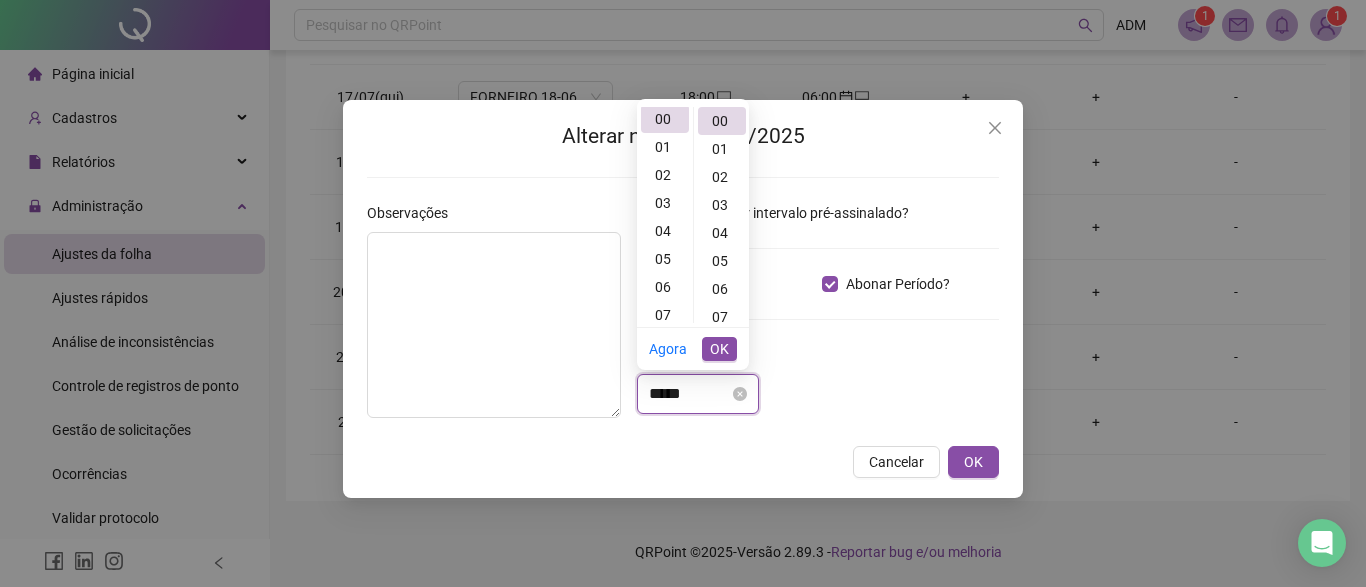 scroll, scrollTop: 0, scrollLeft: 0, axis: both 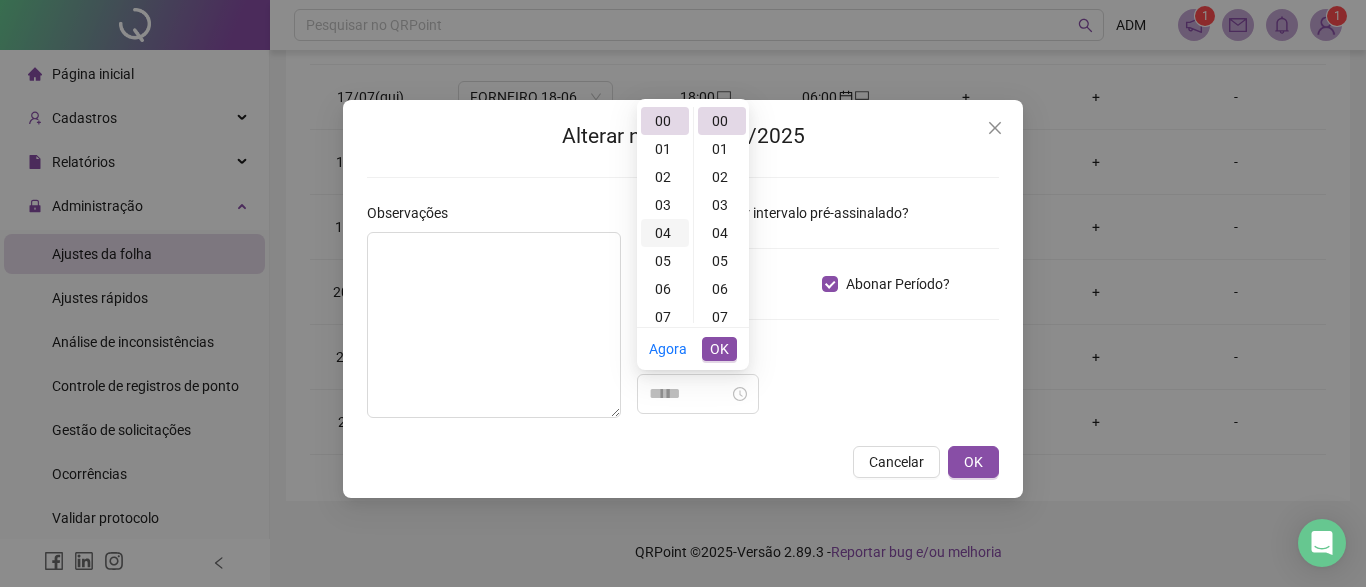 click on "04" at bounding box center (665, 233) 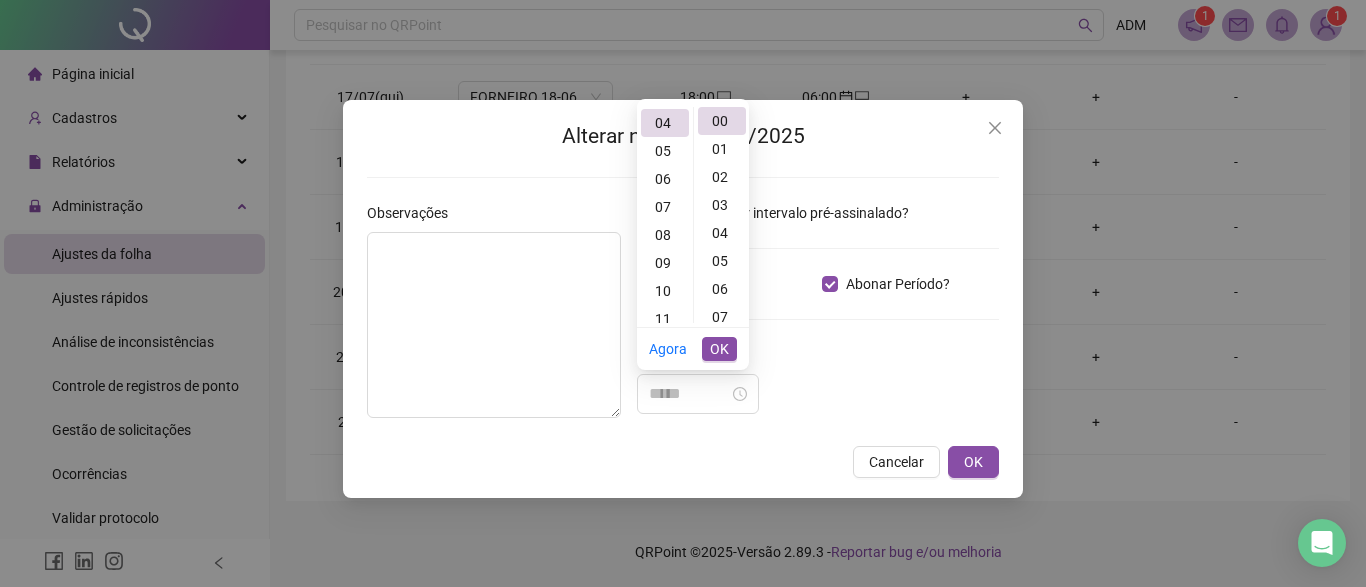 type on "*****" 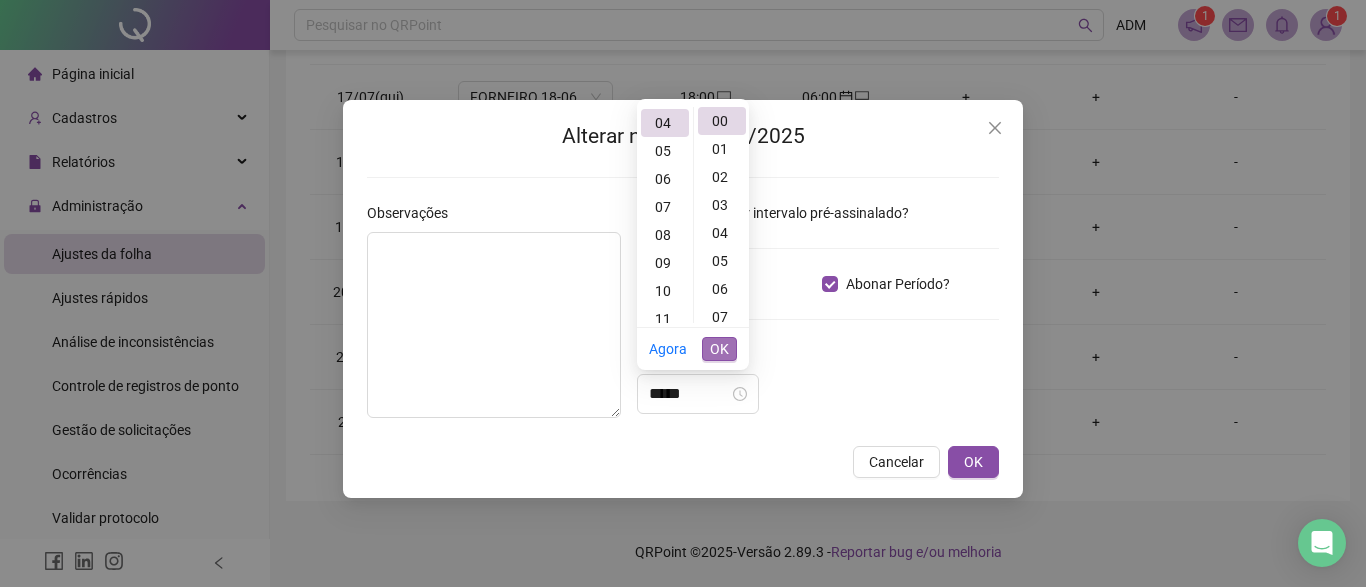 click on "OK" at bounding box center [719, 349] 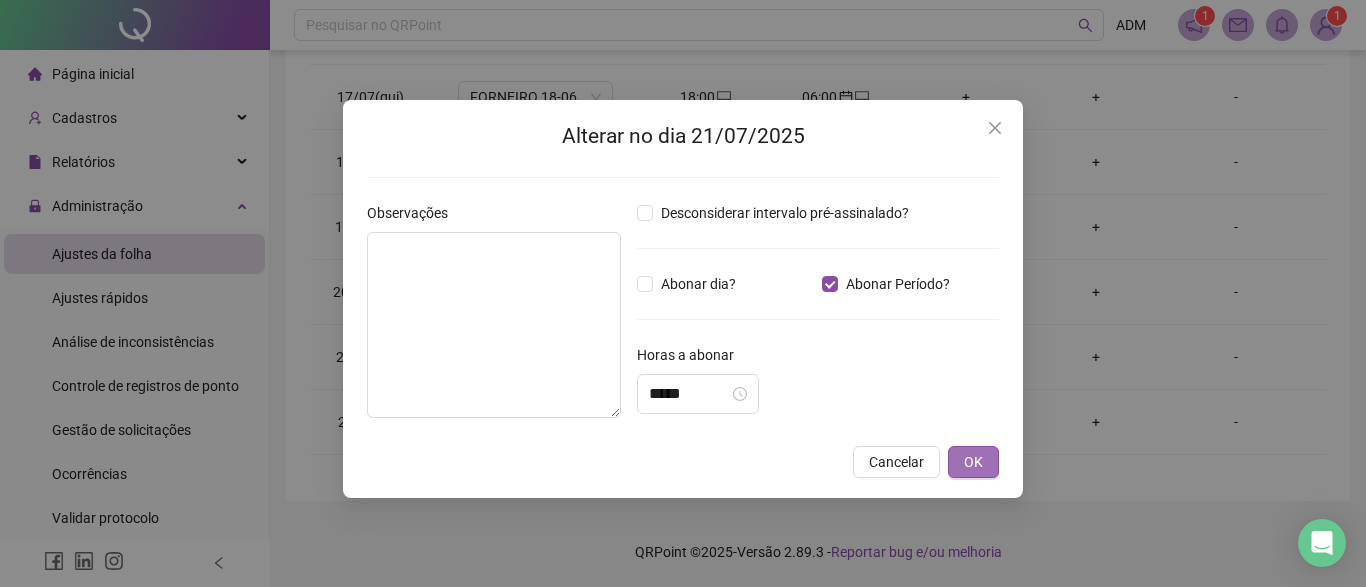 click on "OK" at bounding box center (973, 462) 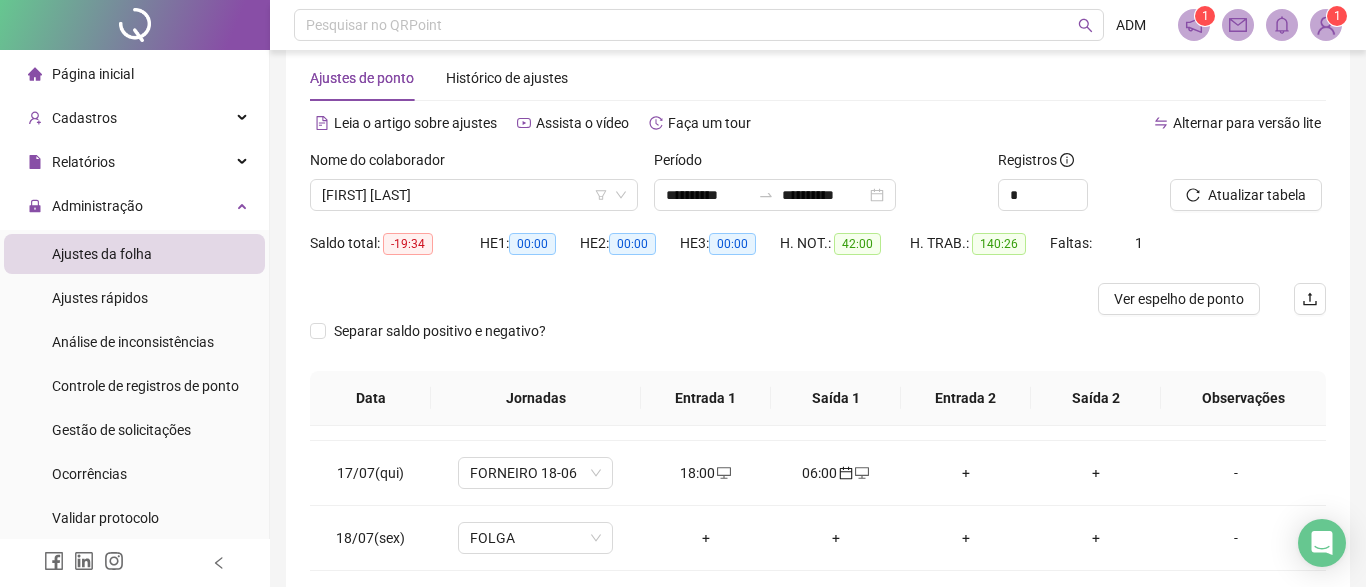 scroll, scrollTop: 32, scrollLeft: 0, axis: vertical 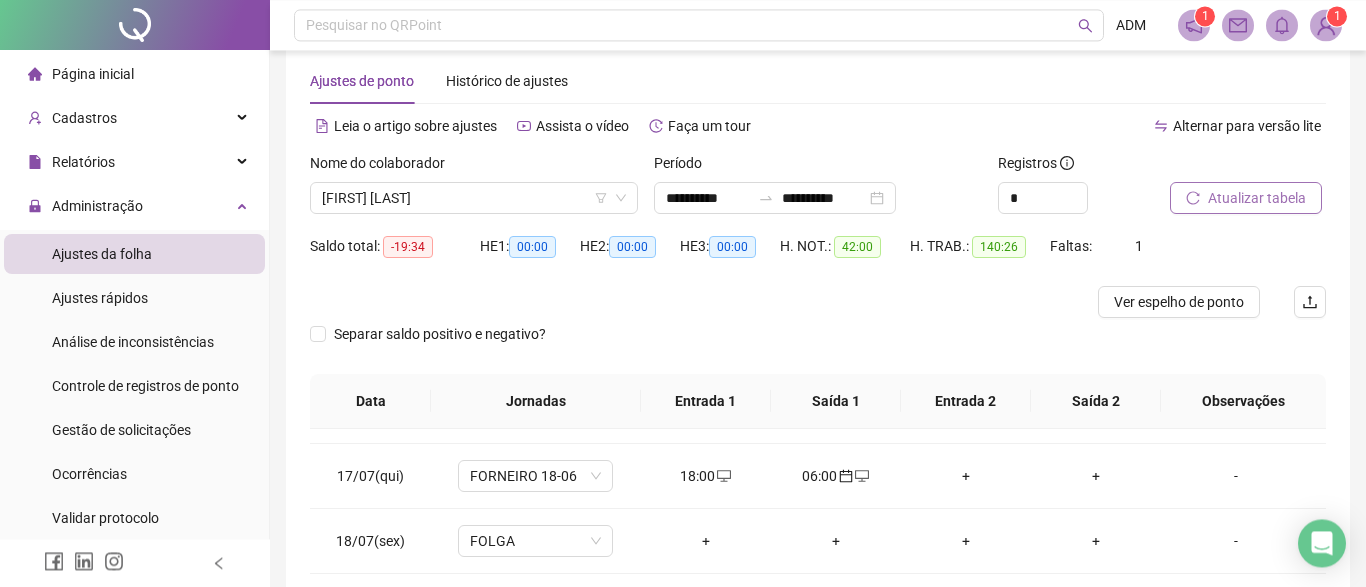 click on "Atualizar tabela" at bounding box center (1257, 198) 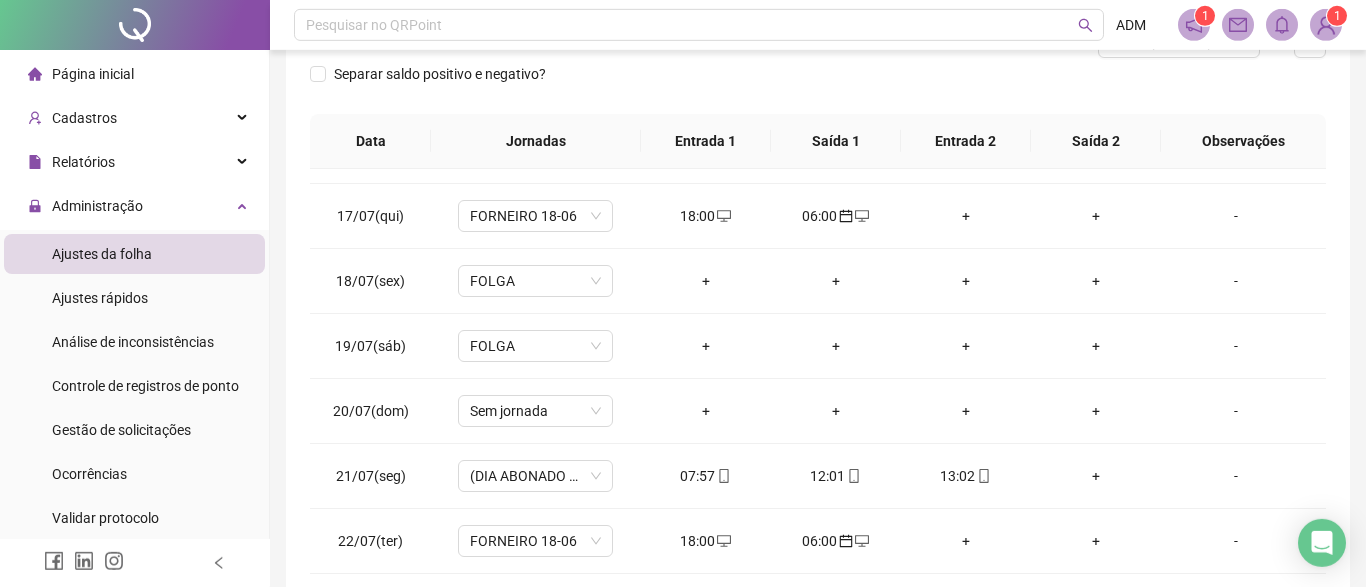 scroll, scrollTop: 299, scrollLeft: 0, axis: vertical 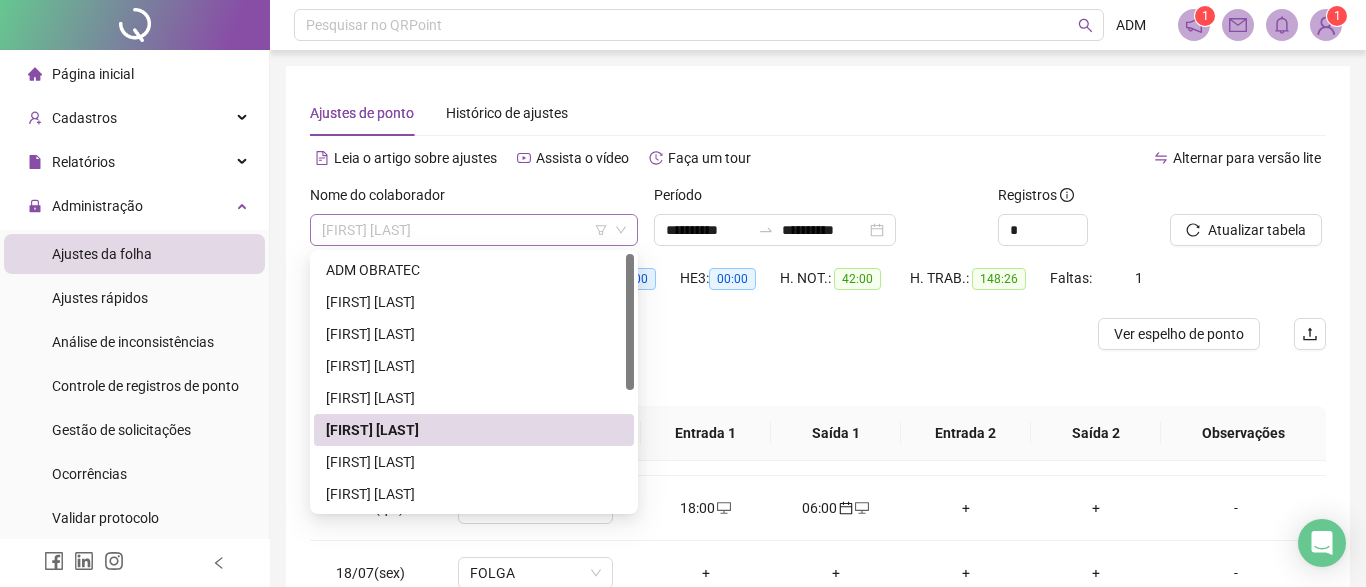 click on "[FIRST] [LAST]" at bounding box center (474, 230) 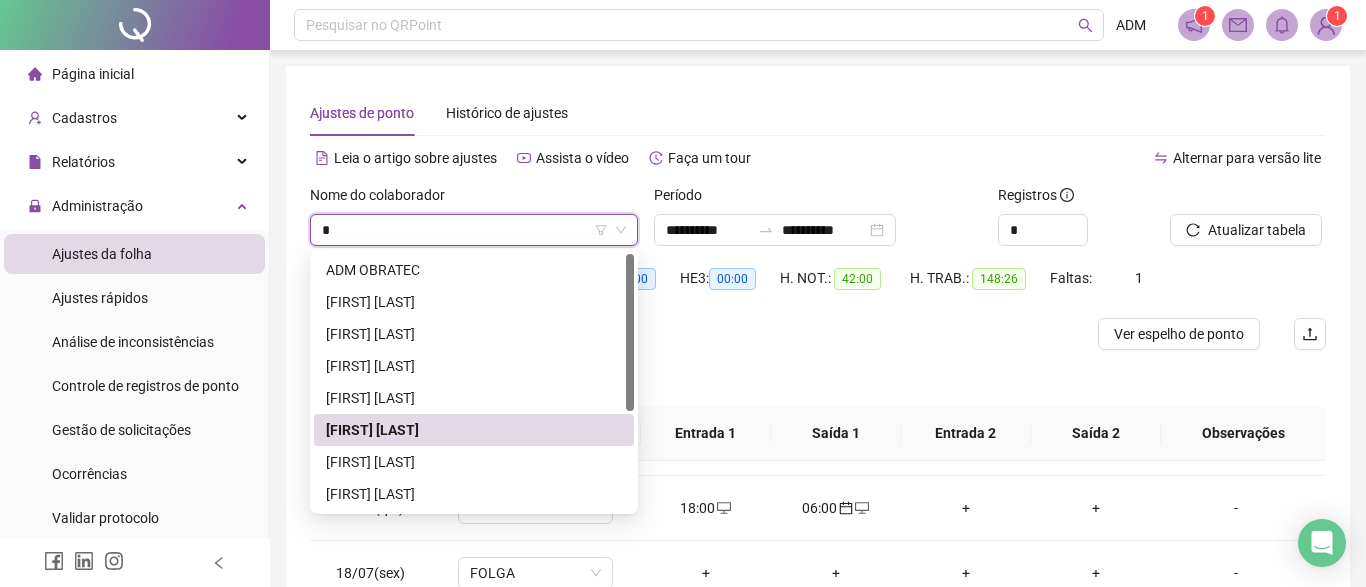 type on "**" 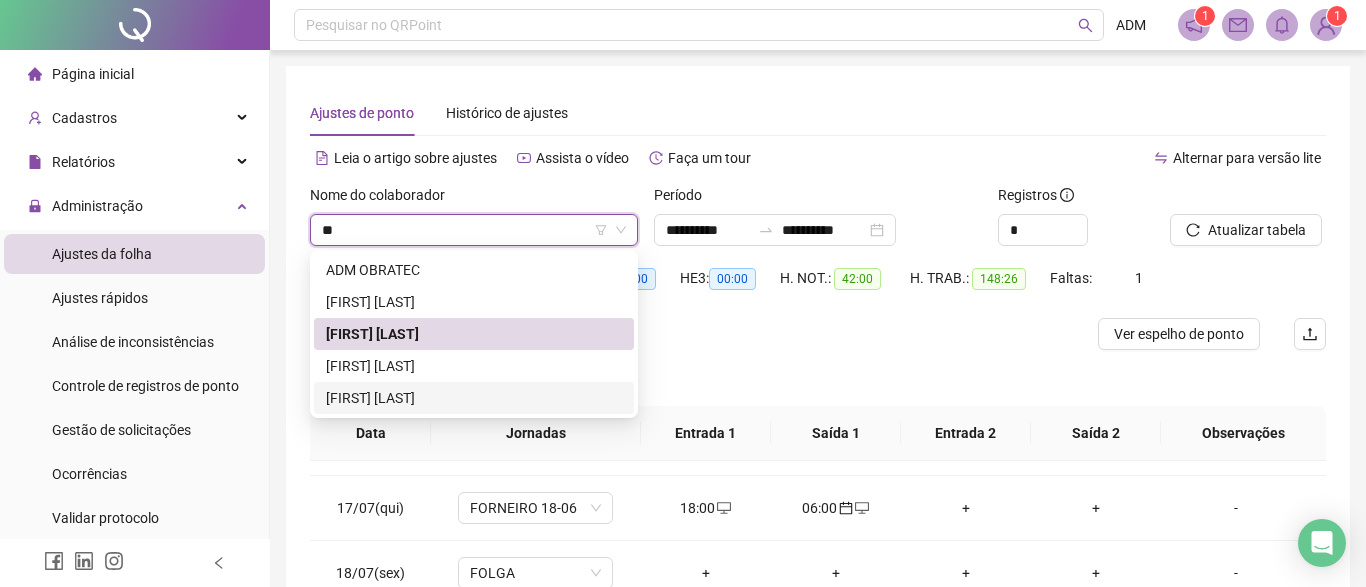 click on "[FIRST] [LAST]" at bounding box center (474, 398) 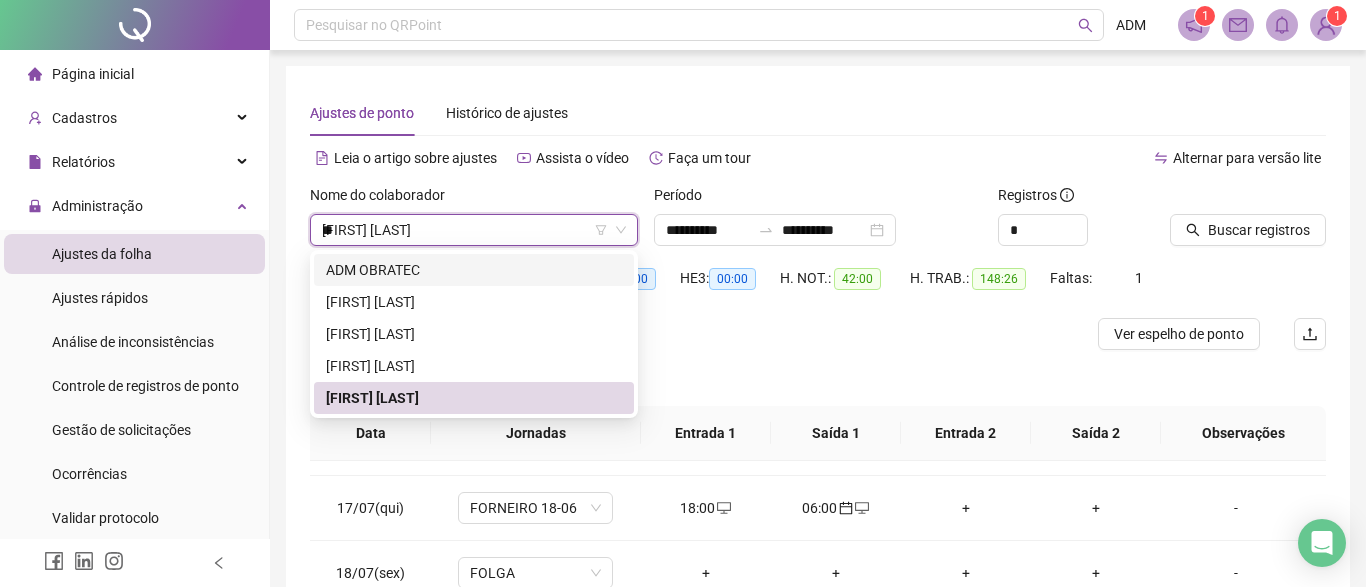 type 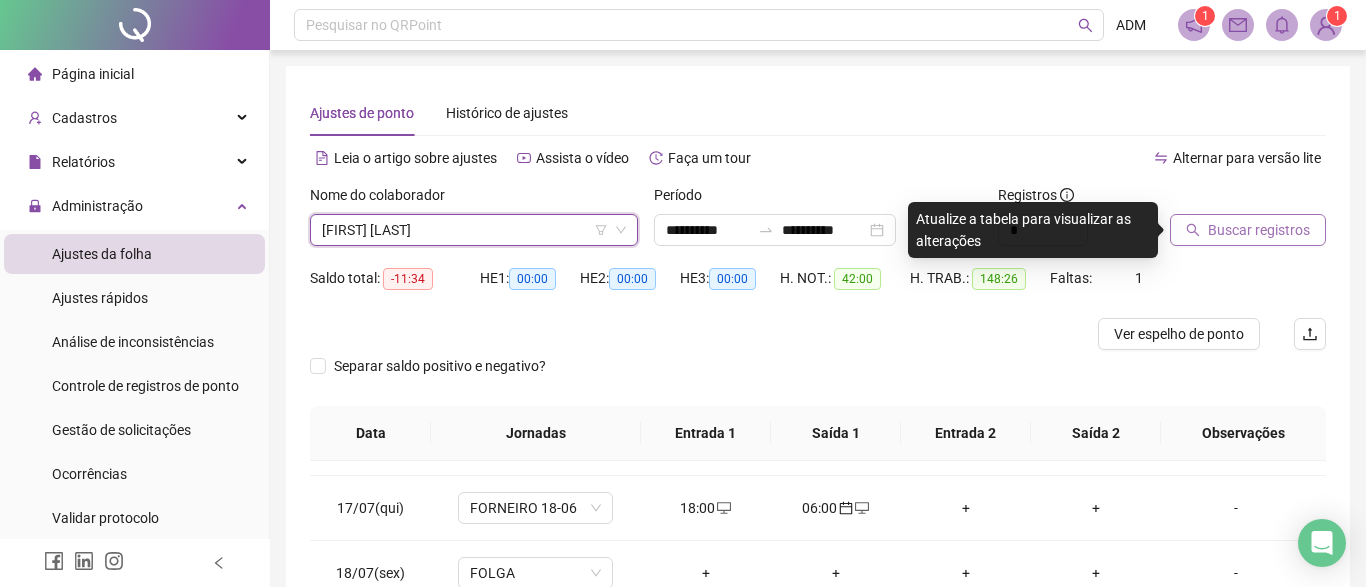 click on "Buscar registros" at bounding box center (1259, 230) 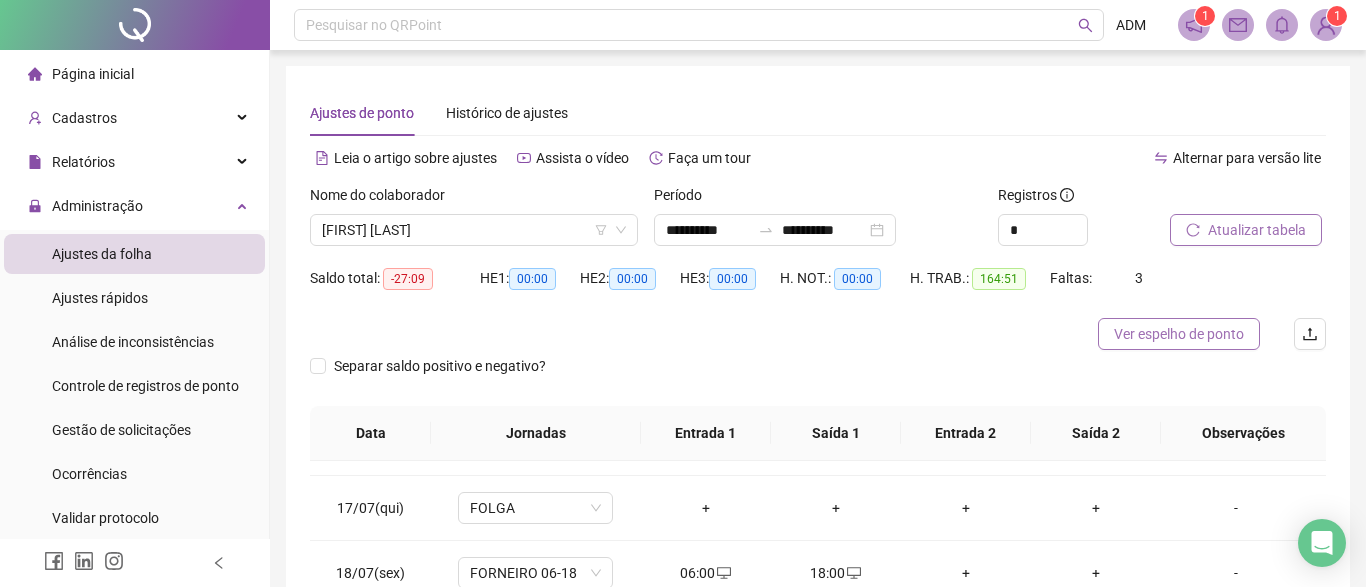 click on "Ver espelho de ponto" at bounding box center [1179, 334] 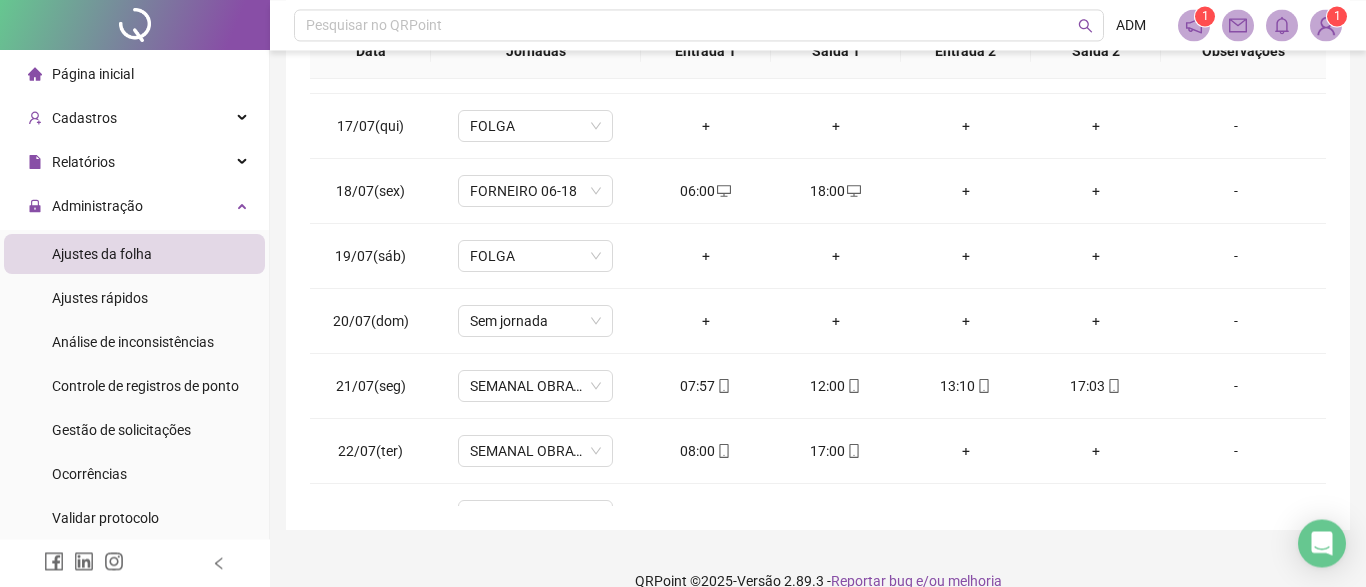 scroll, scrollTop: 386, scrollLeft: 0, axis: vertical 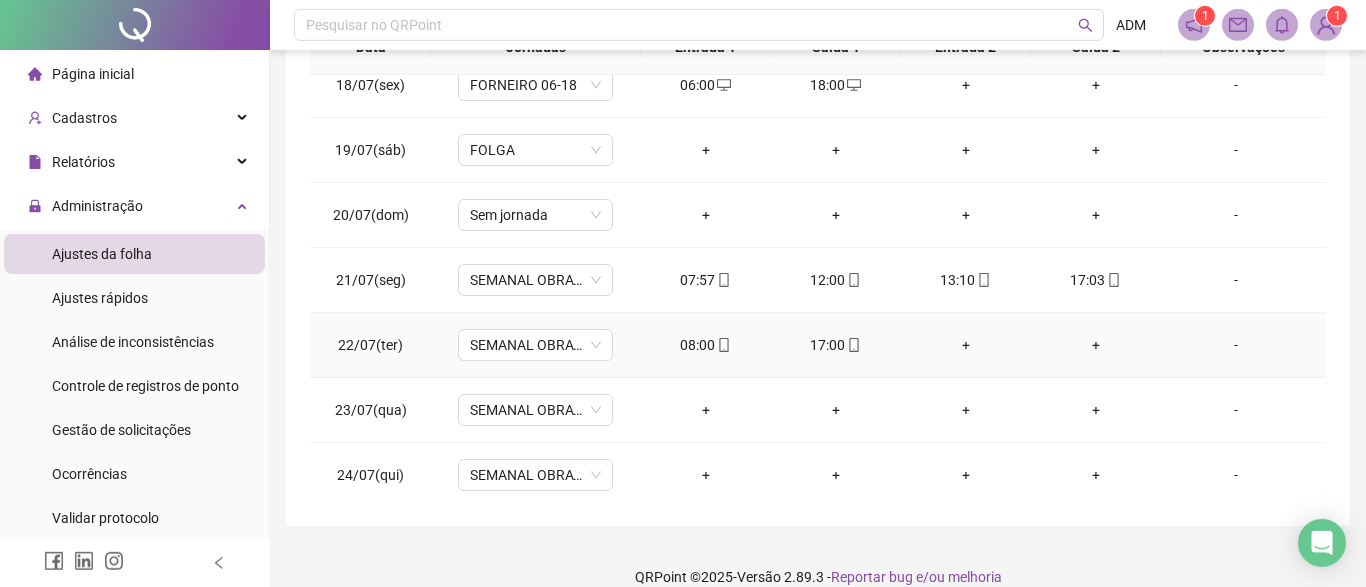 click on "08:00" at bounding box center [706, 345] 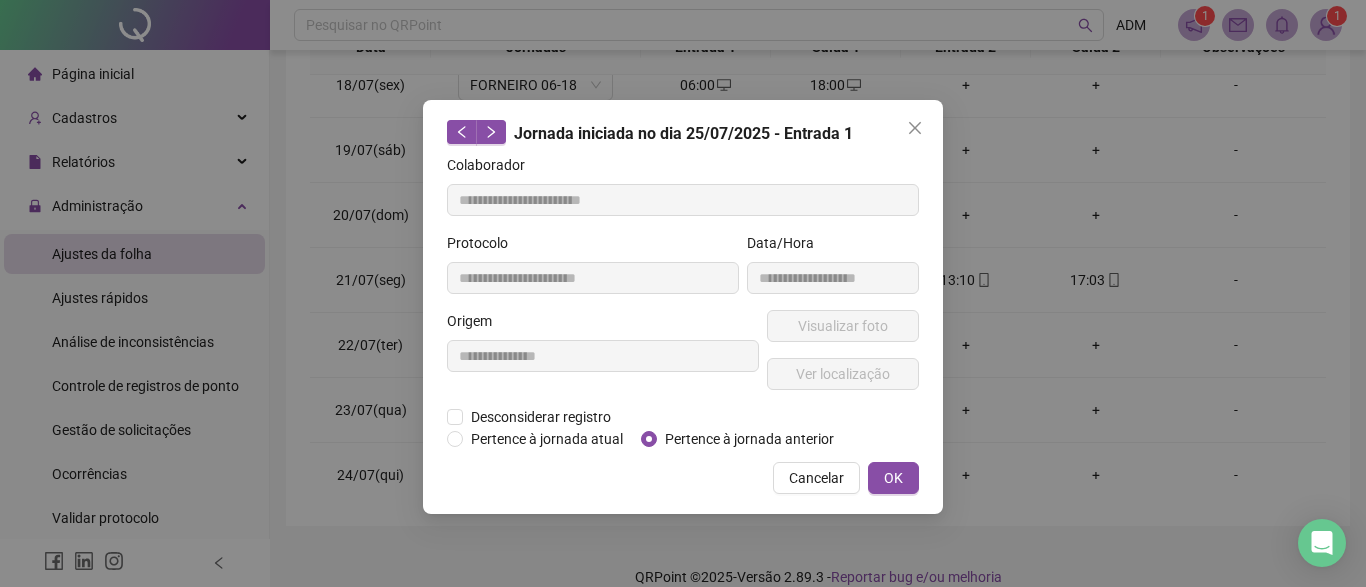 type on "**********" 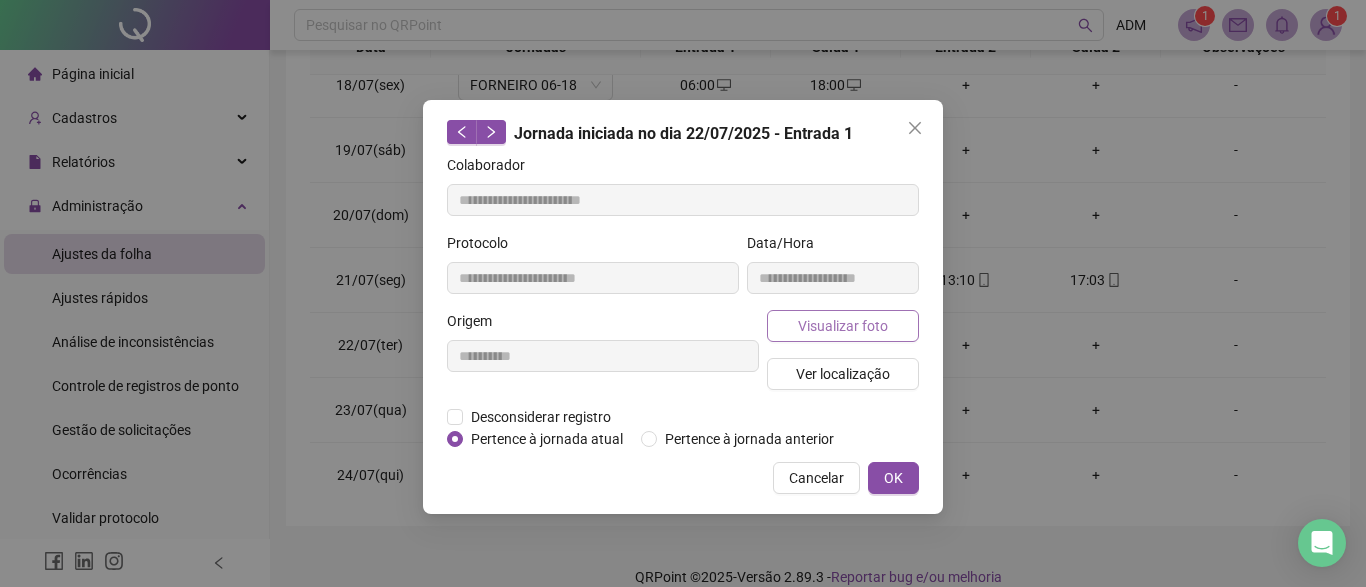 click on "Visualizar foto" at bounding box center [843, 326] 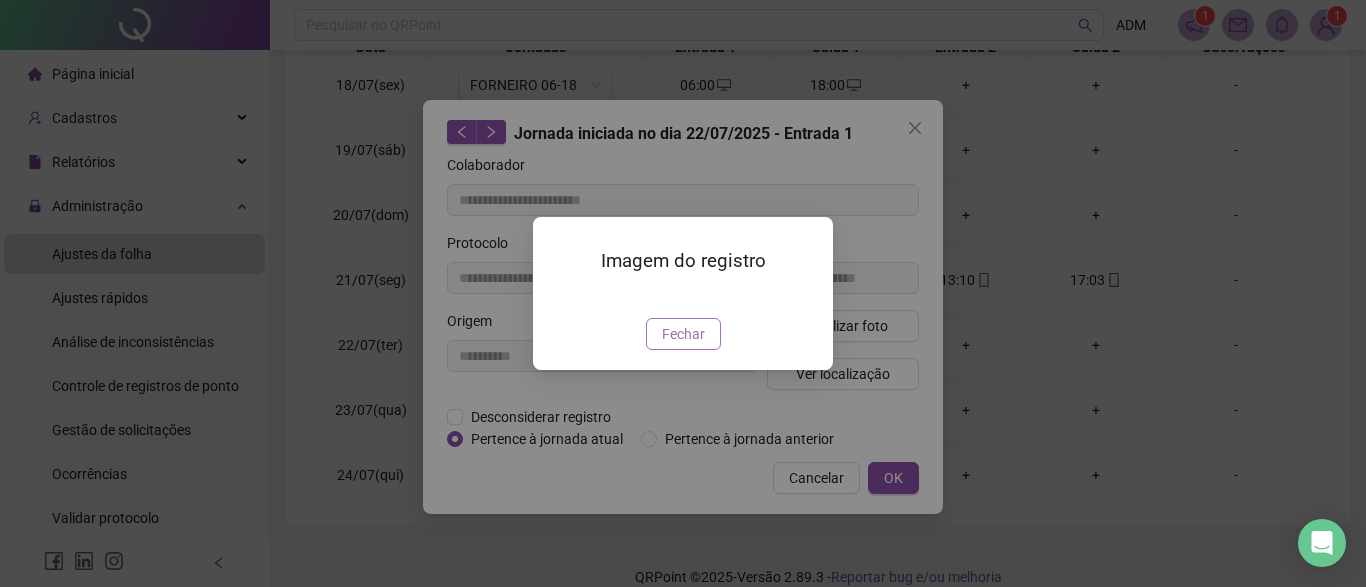 click on "Fechar" at bounding box center (683, 334) 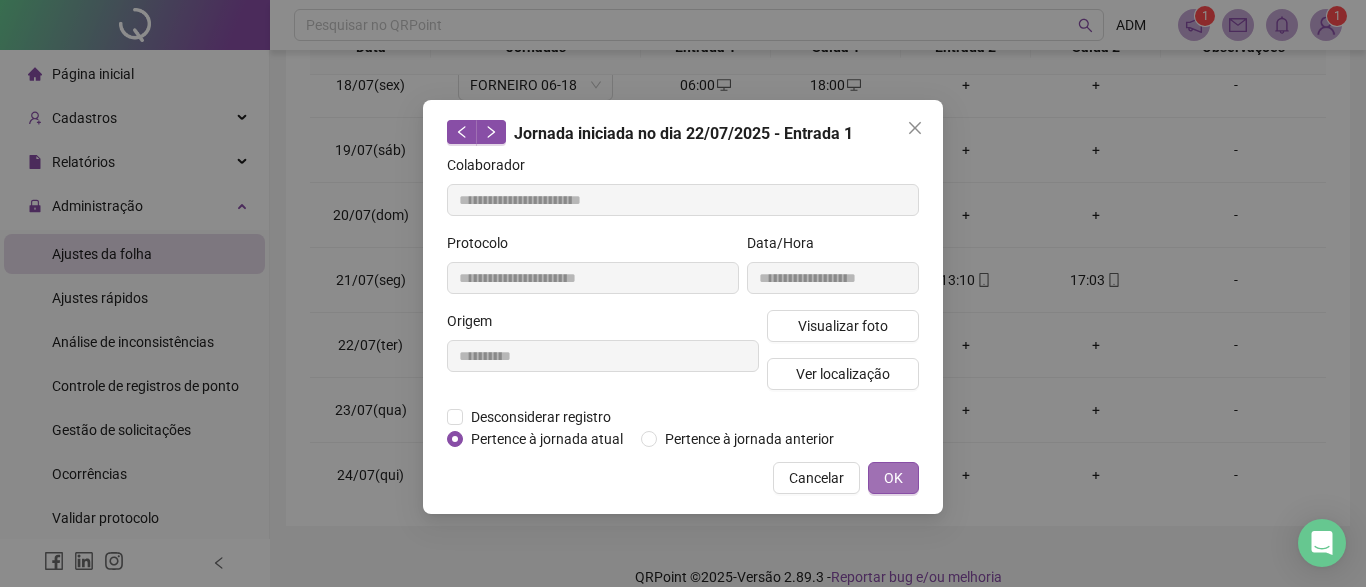 click on "OK" at bounding box center (893, 478) 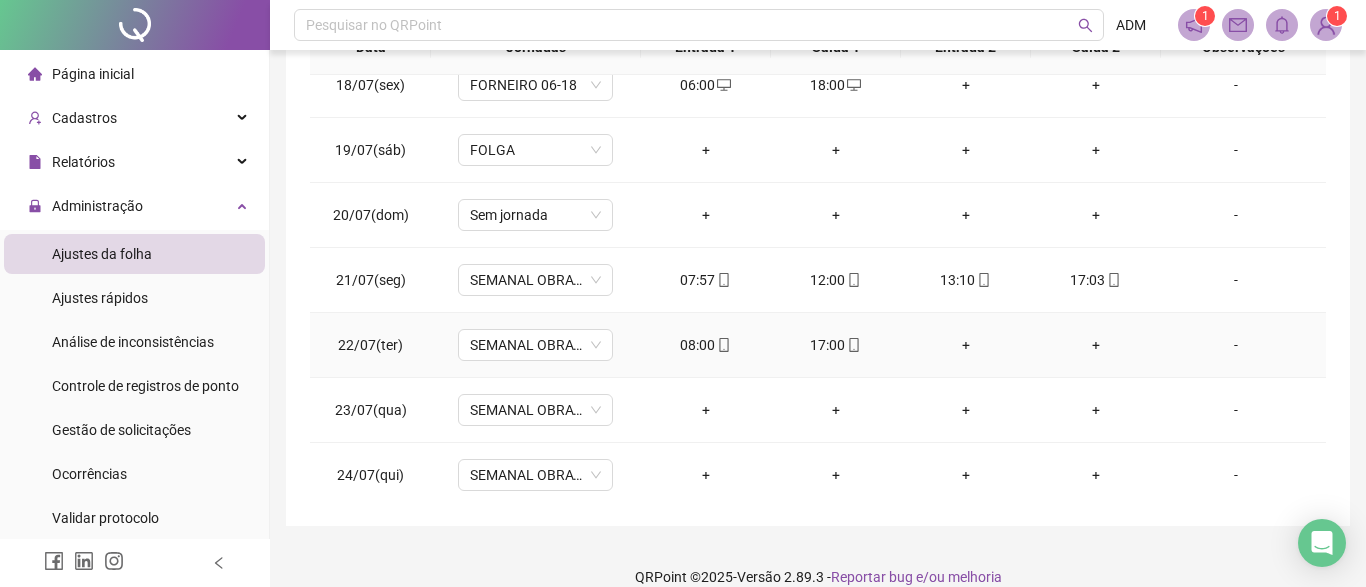 click on "17:00" at bounding box center (836, 345) 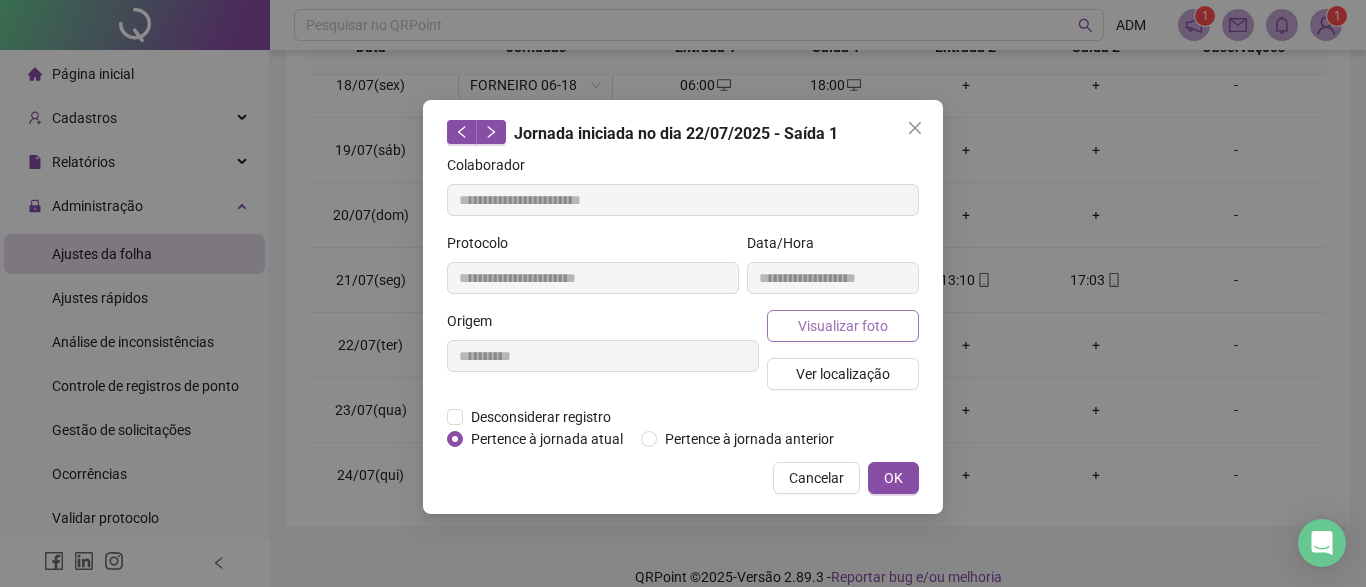 click on "Visualizar foto" at bounding box center (843, 326) 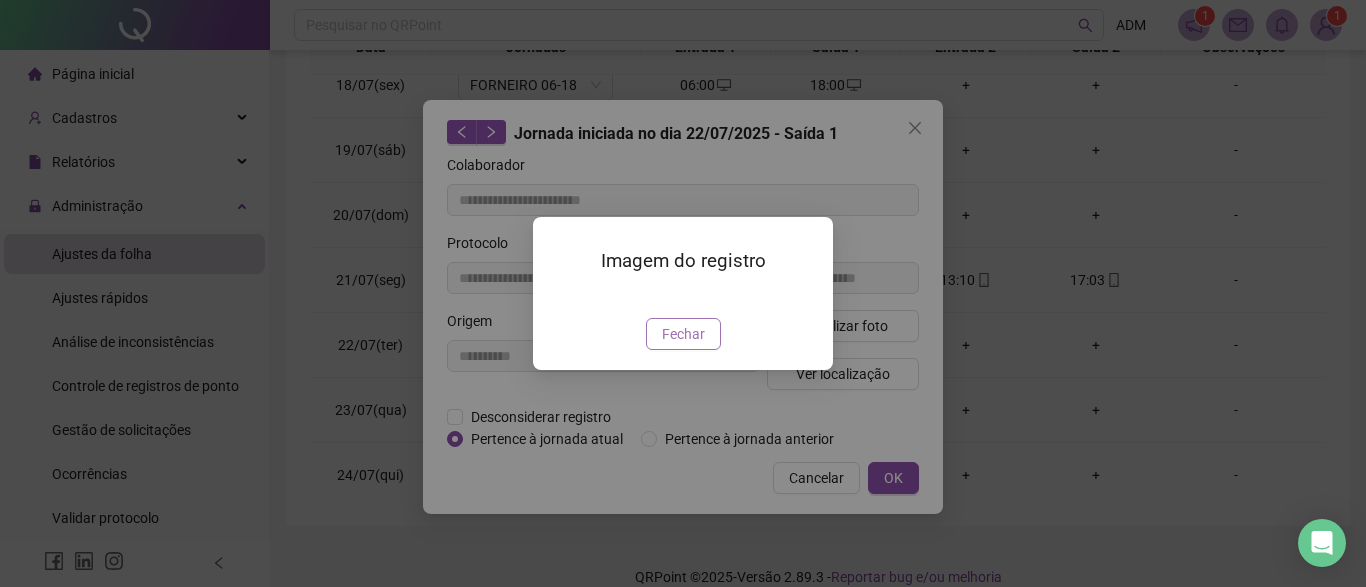 click on "Fechar" at bounding box center (683, 334) 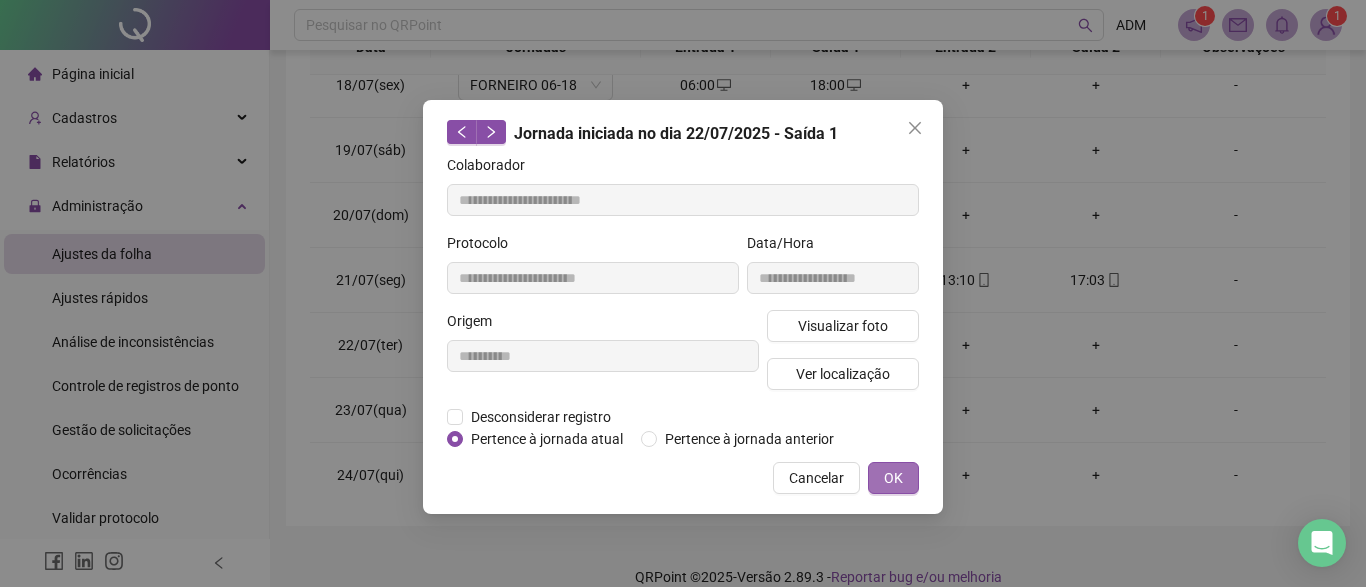 click on "OK" at bounding box center (893, 478) 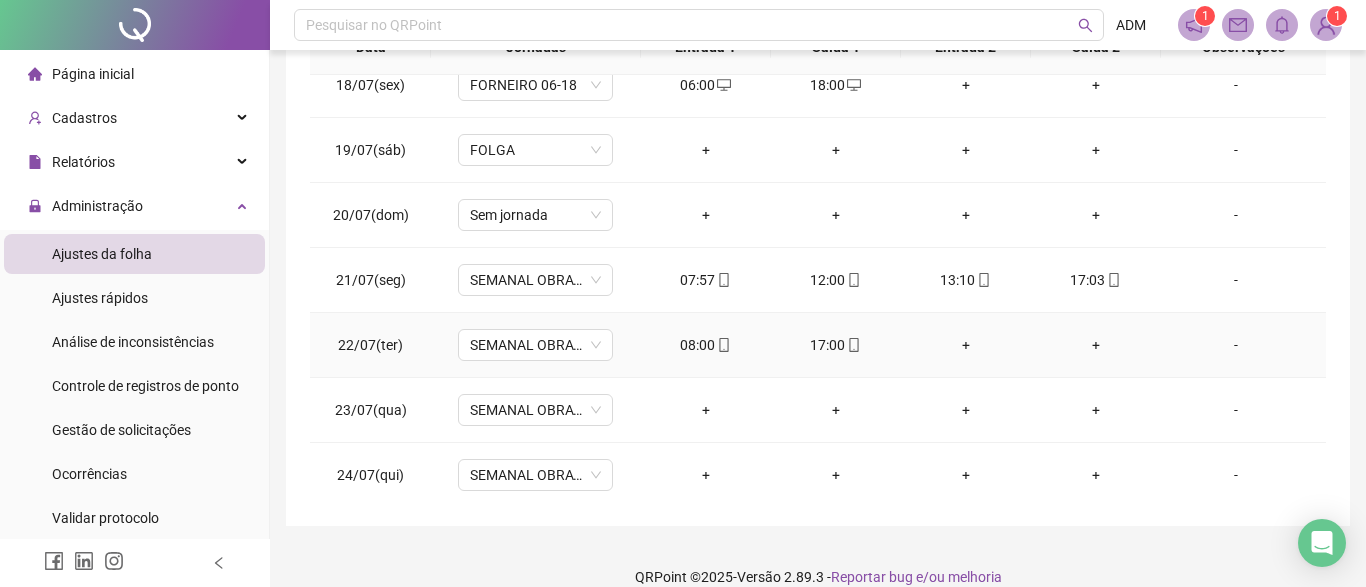 click on "+" at bounding box center (966, 345) 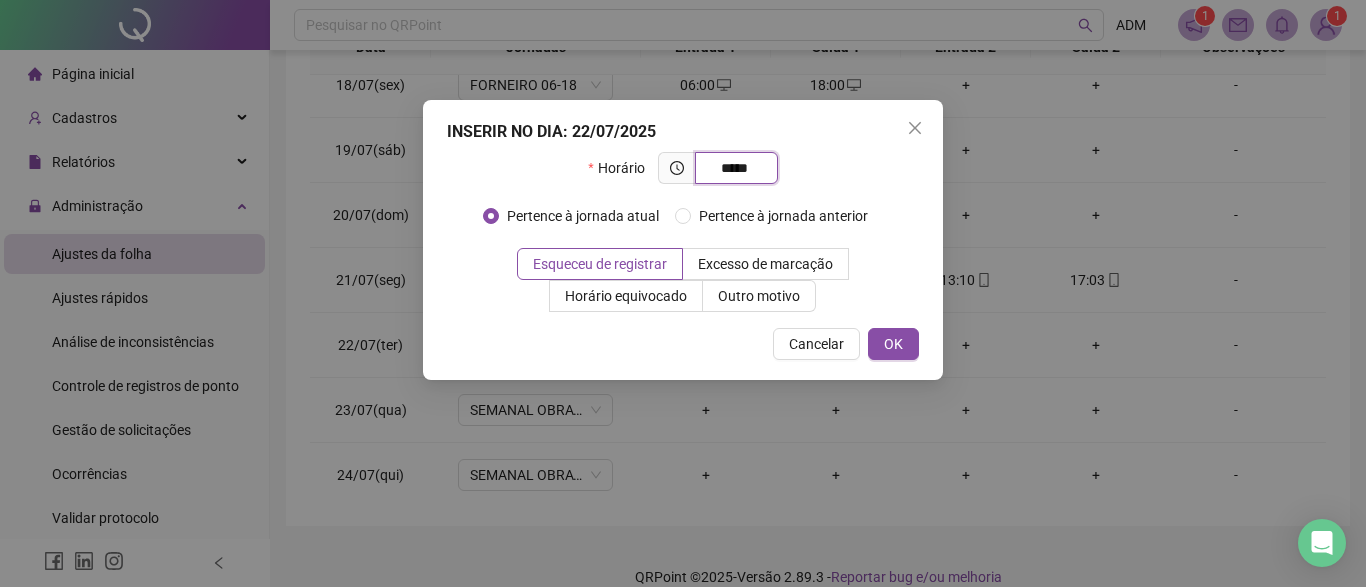 type on "*****" 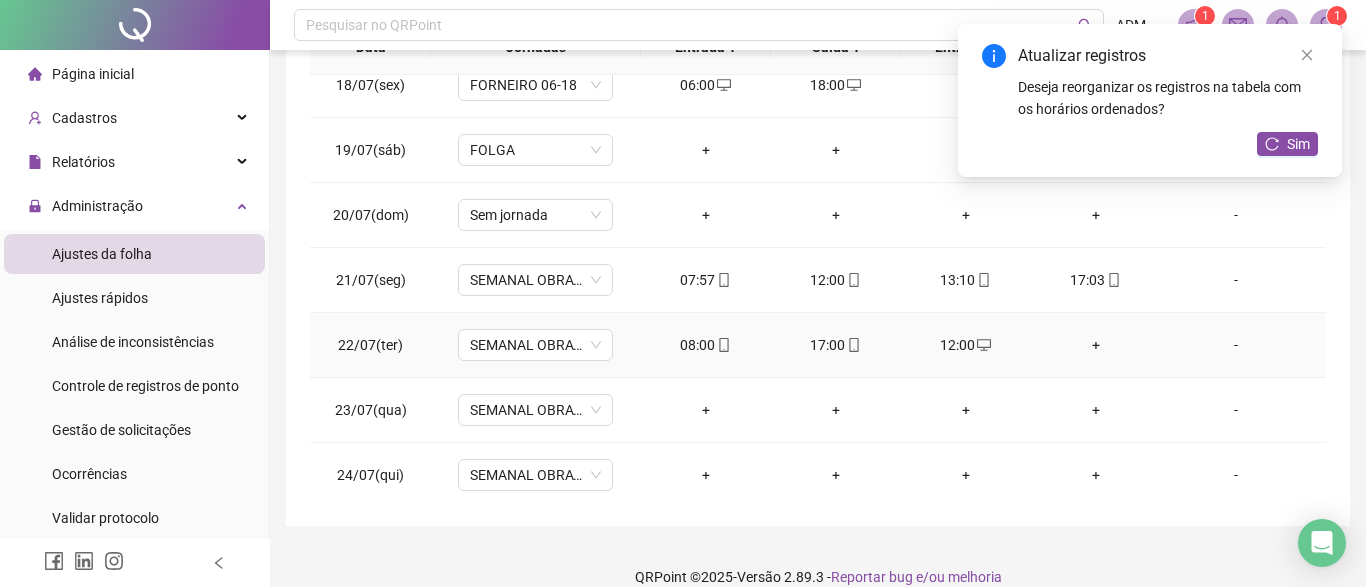 click on "+" at bounding box center [1096, 345] 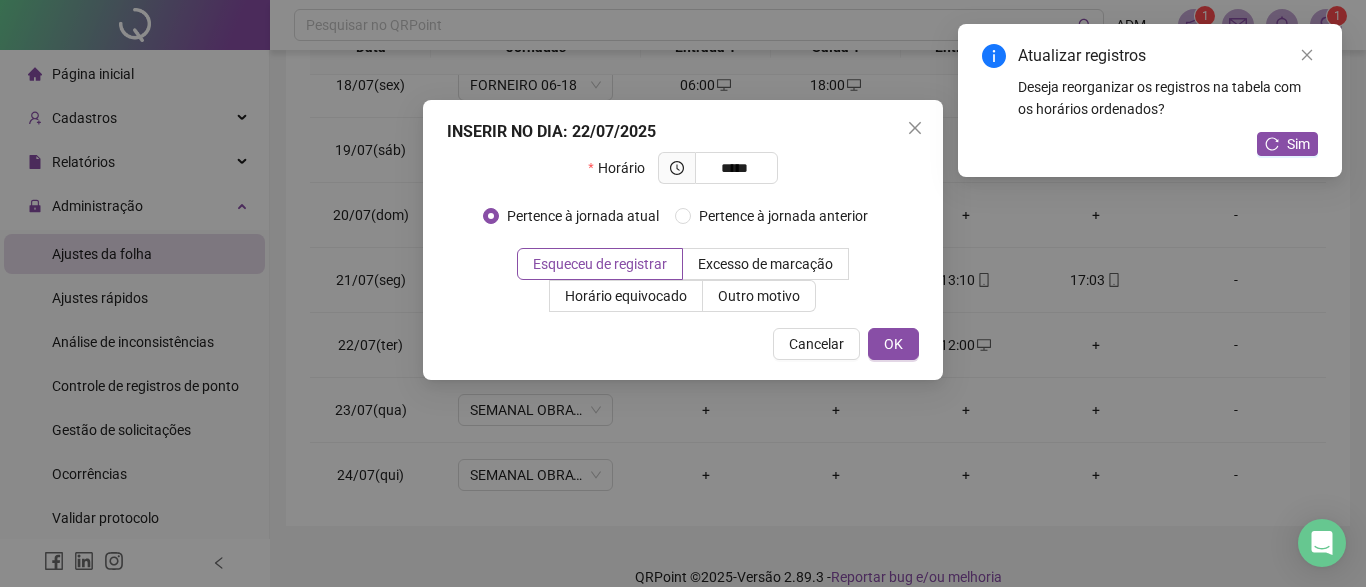 type on "*****" 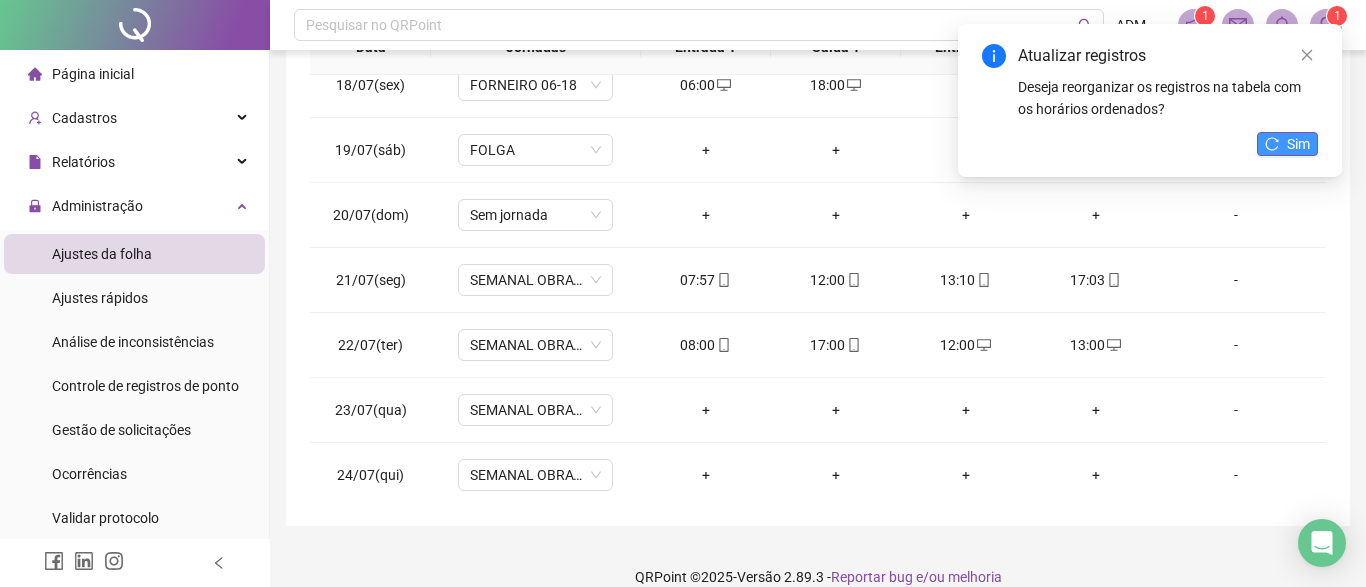 click on "Sim" at bounding box center [1298, 144] 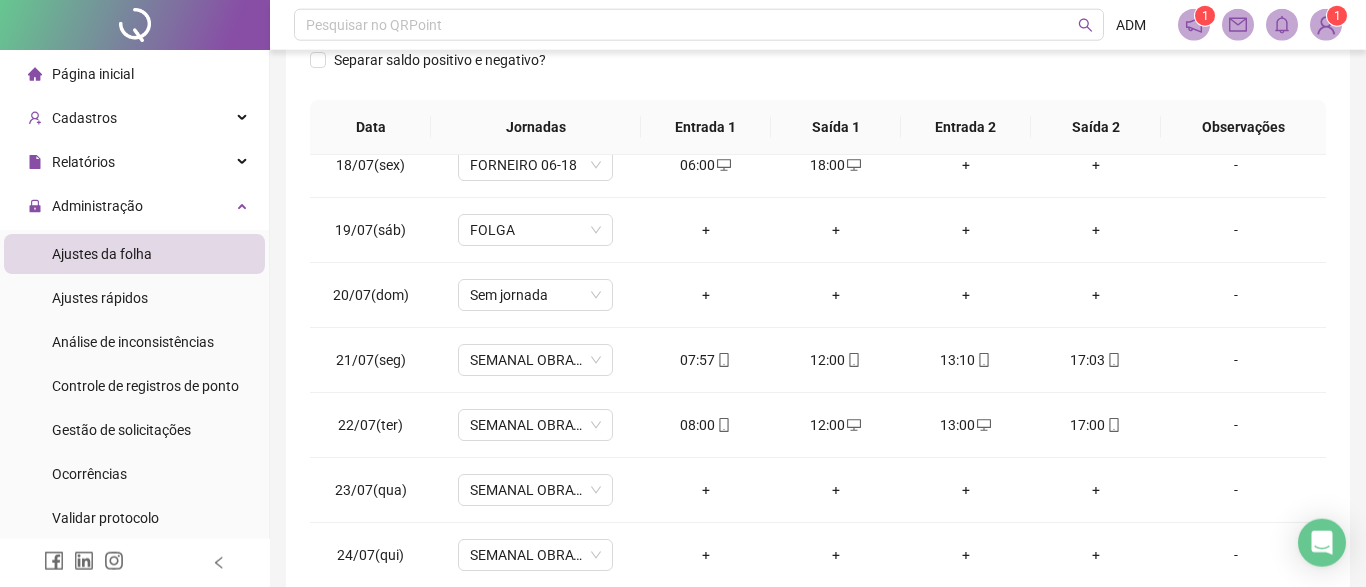scroll, scrollTop: 307, scrollLeft: 0, axis: vertical 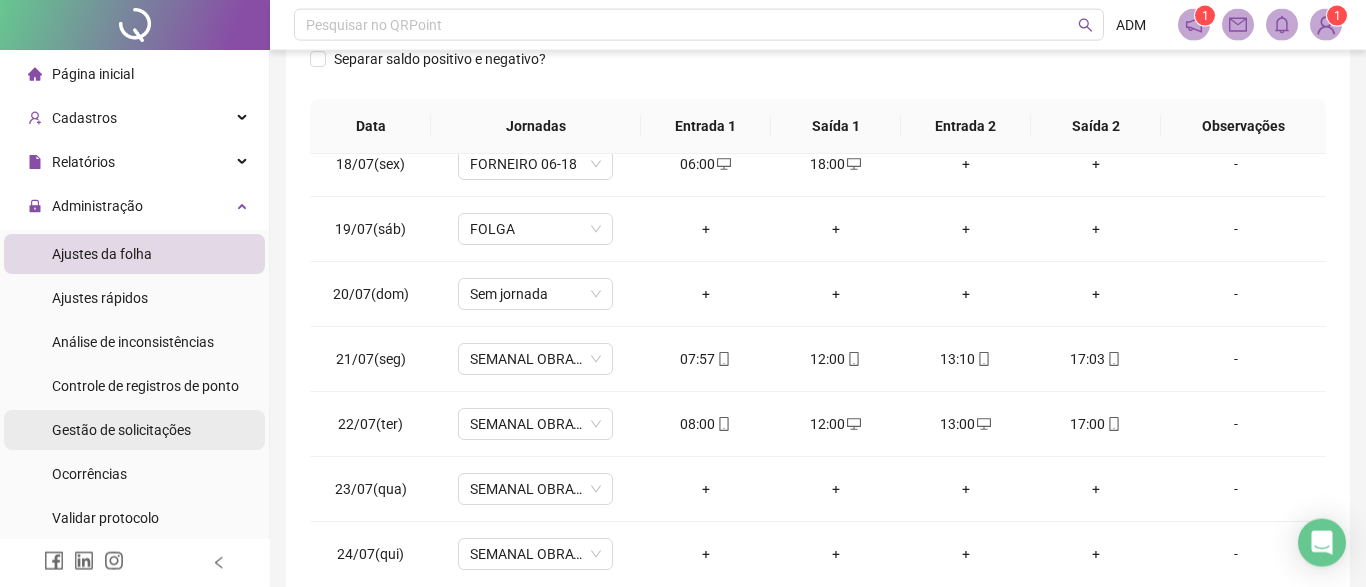 click on "Gestão de solicitações" at bounding box center [121, 430] 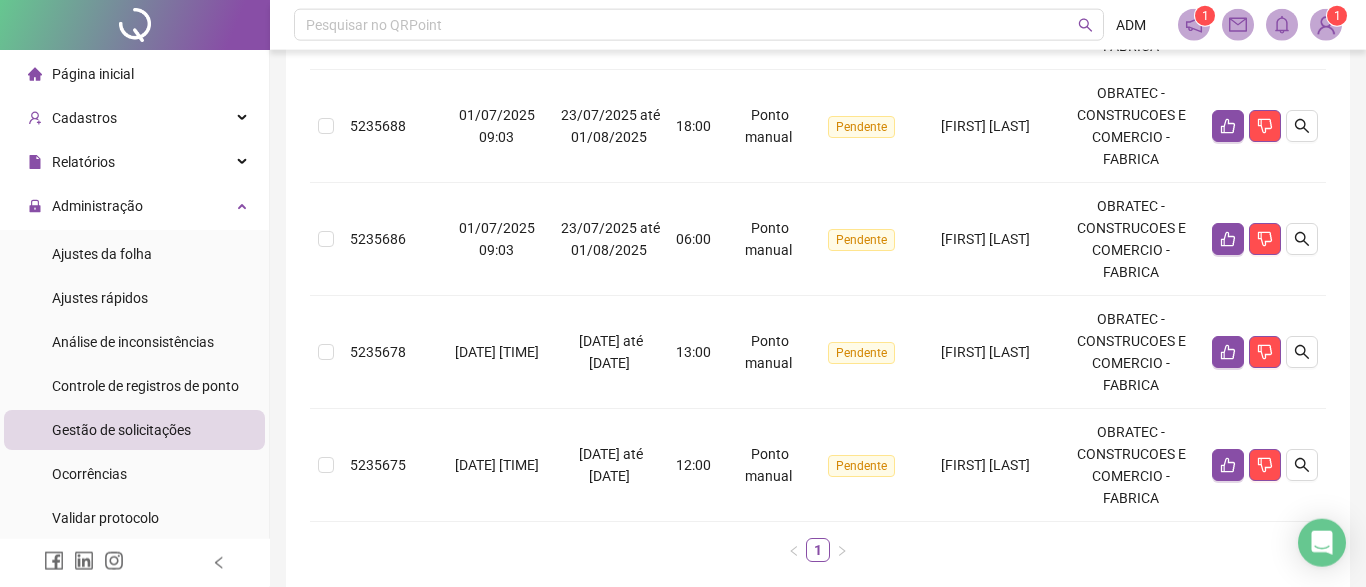 scroll, scrollTop: 826, scrollLeft: 0, axis: vertical 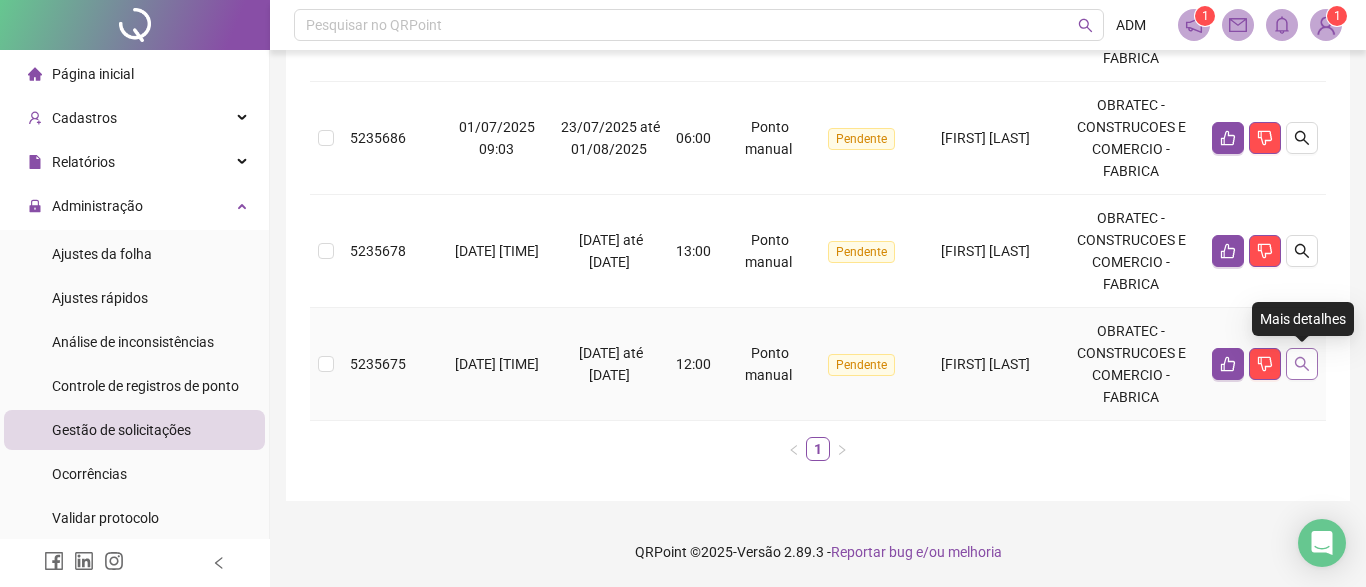 click 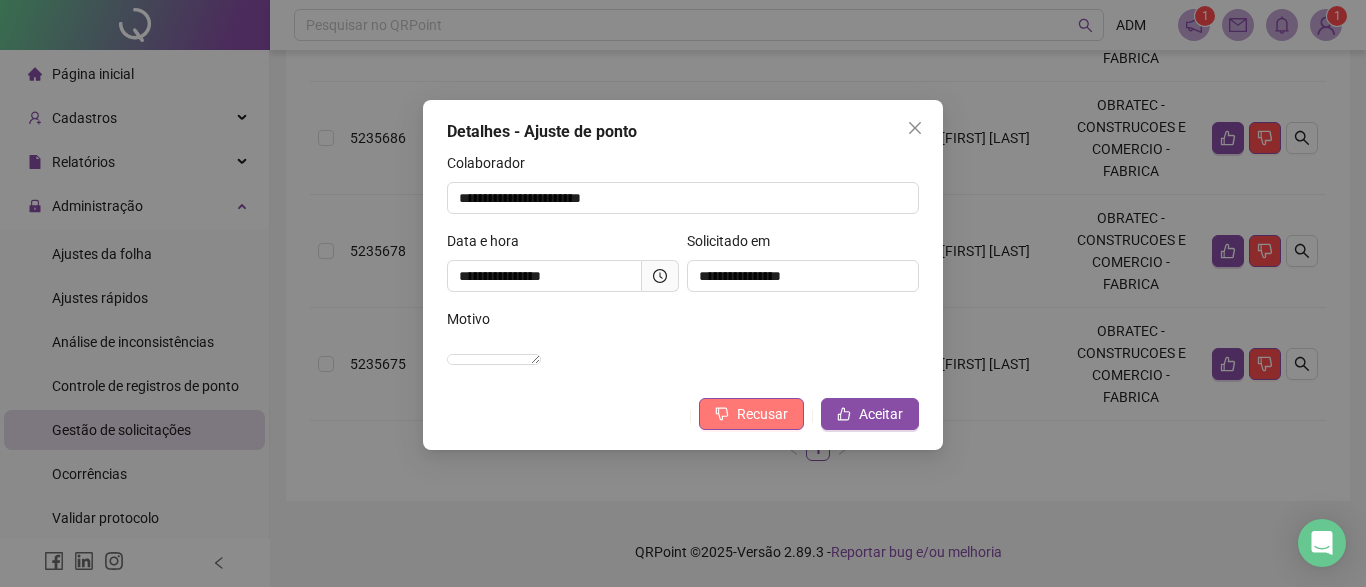 click on "Recusar" at bounding box center (751, 414) 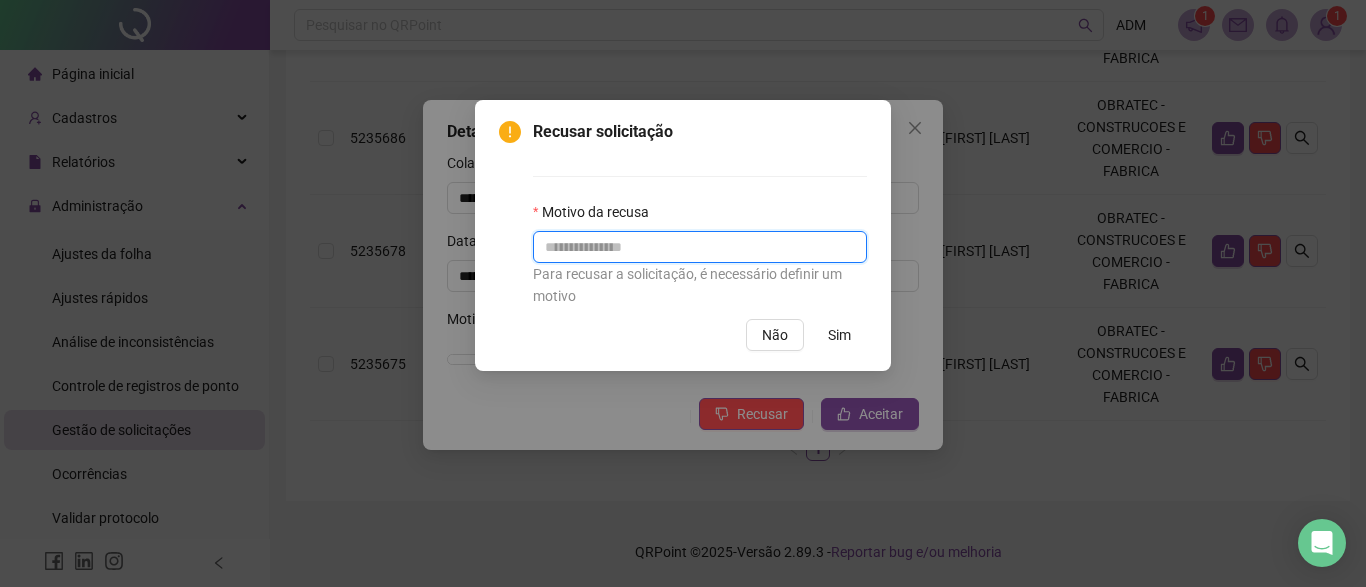 click at bounding box center (700, 247) 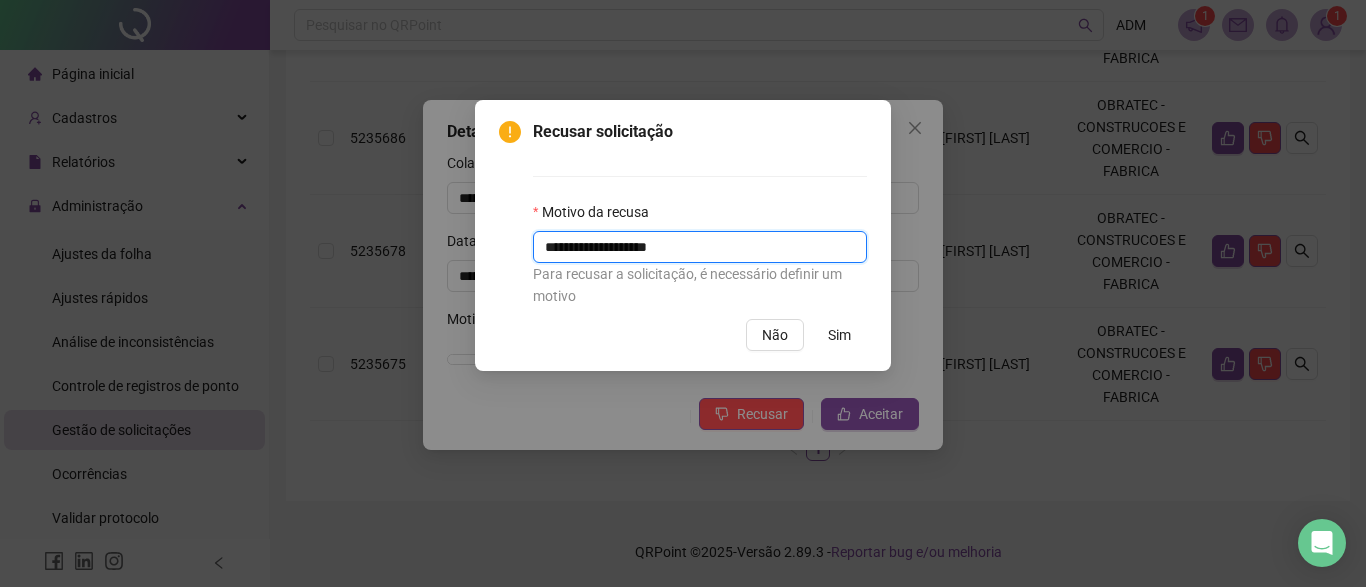drag, startPoint x: 695, startPoint y: 241, endPoint x: 494, endPoint y: 241, distance: 201 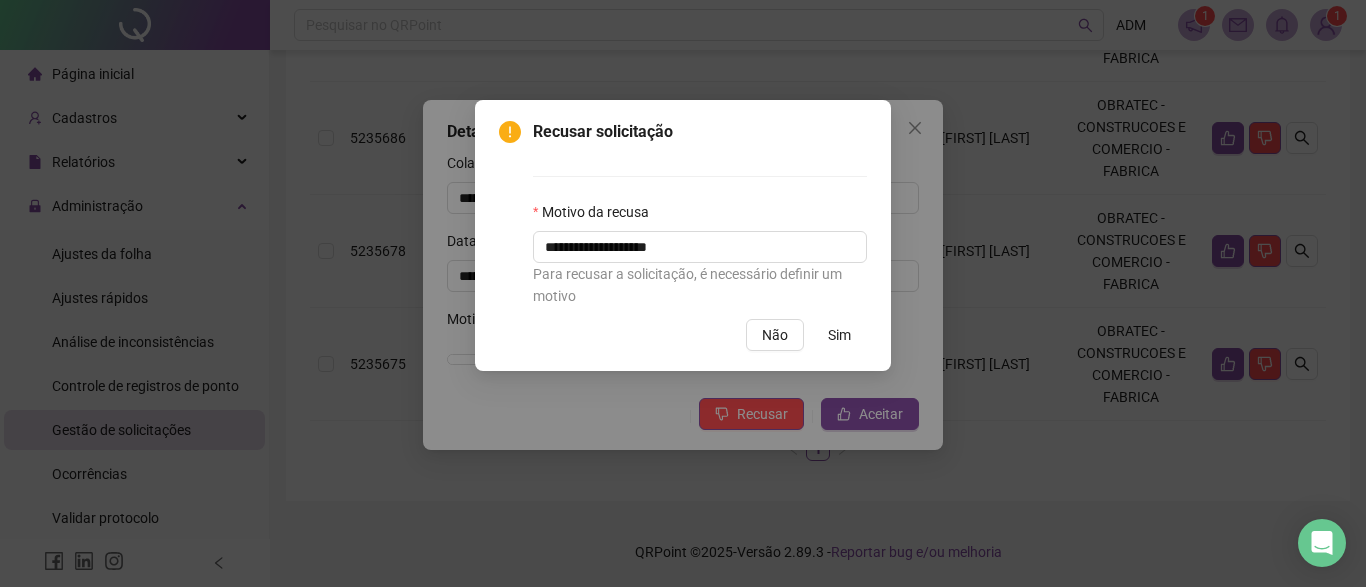 click on "Sim" at bounding box center [839, 335] 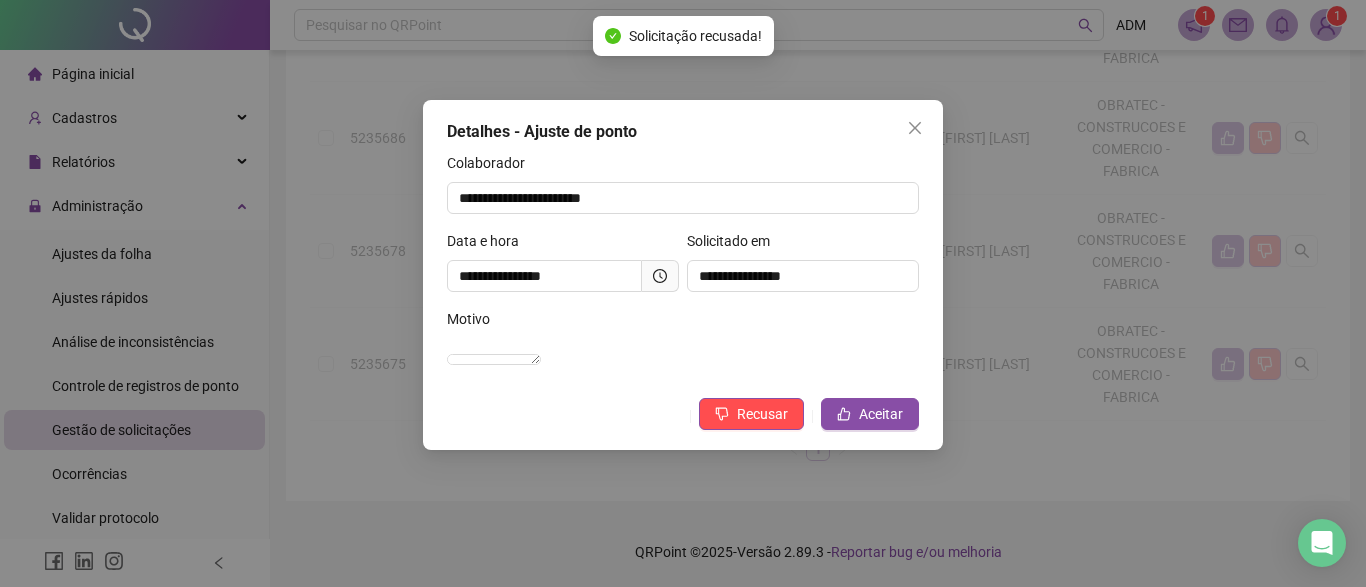 scroll, scrollTop: 713, scrollLeft: 0, axis: vertical 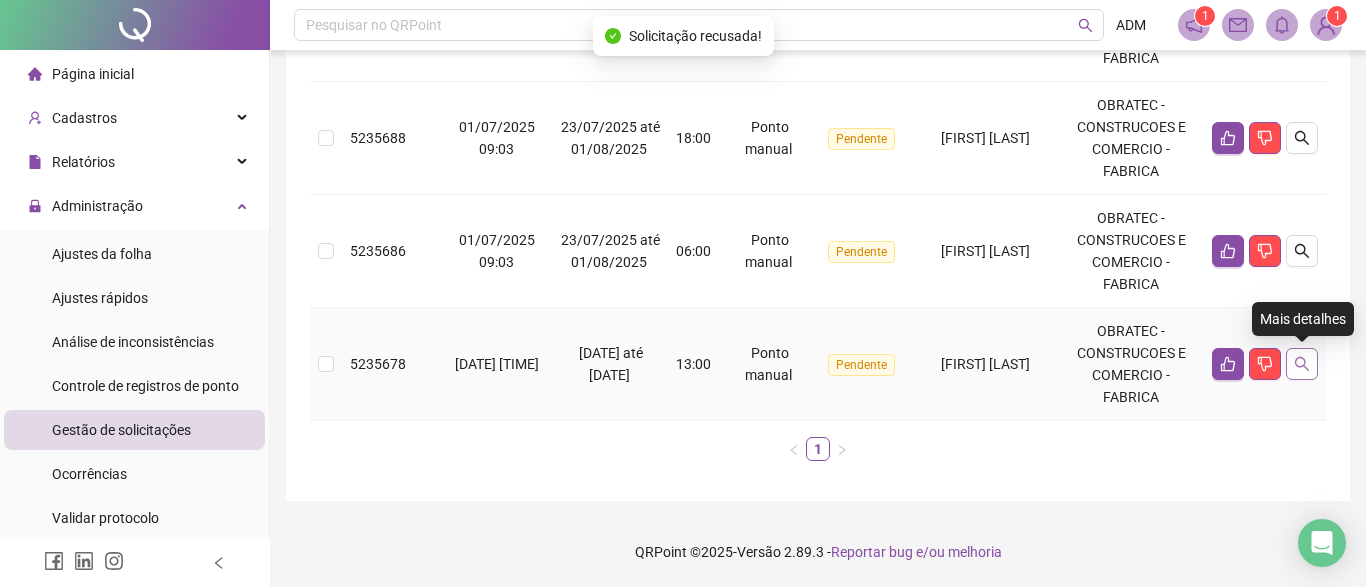 click at bounding box center [1302, 364] 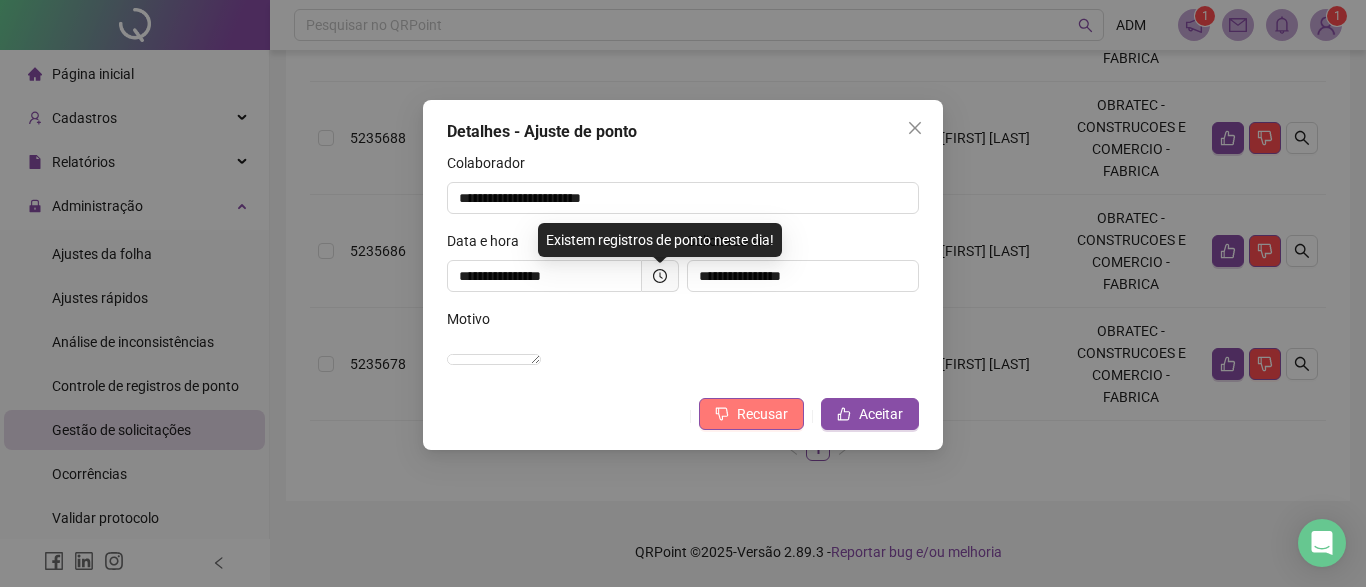click on "Recusar" at bounding box center (762, 414) 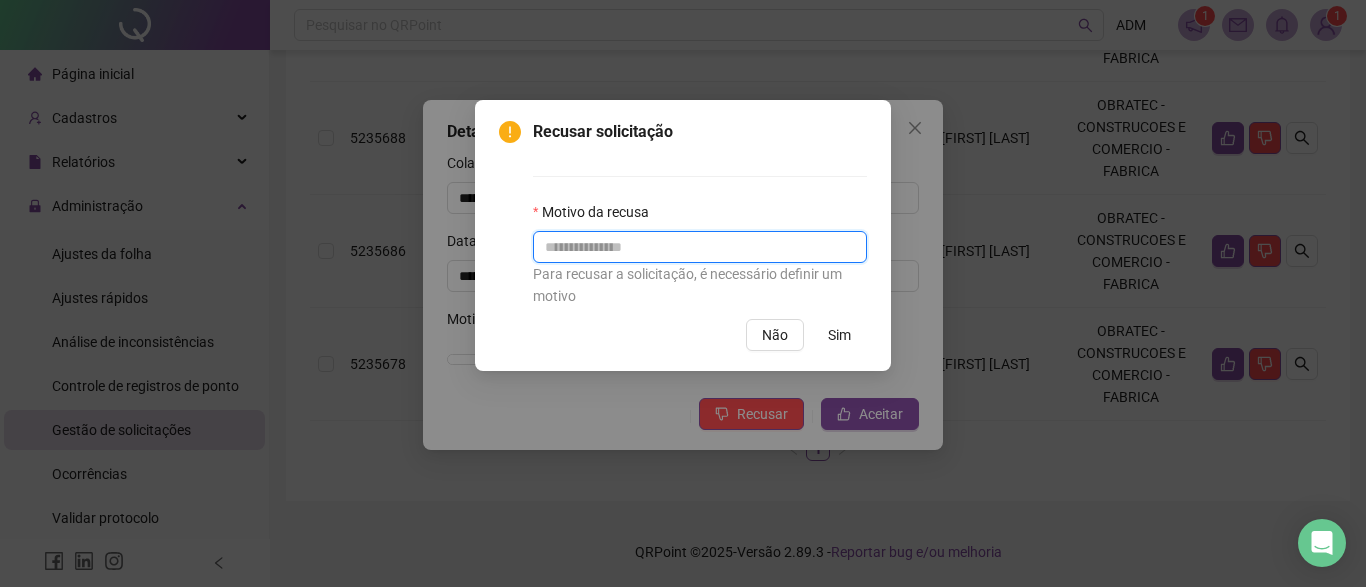 click at bounding box center (700, 247) 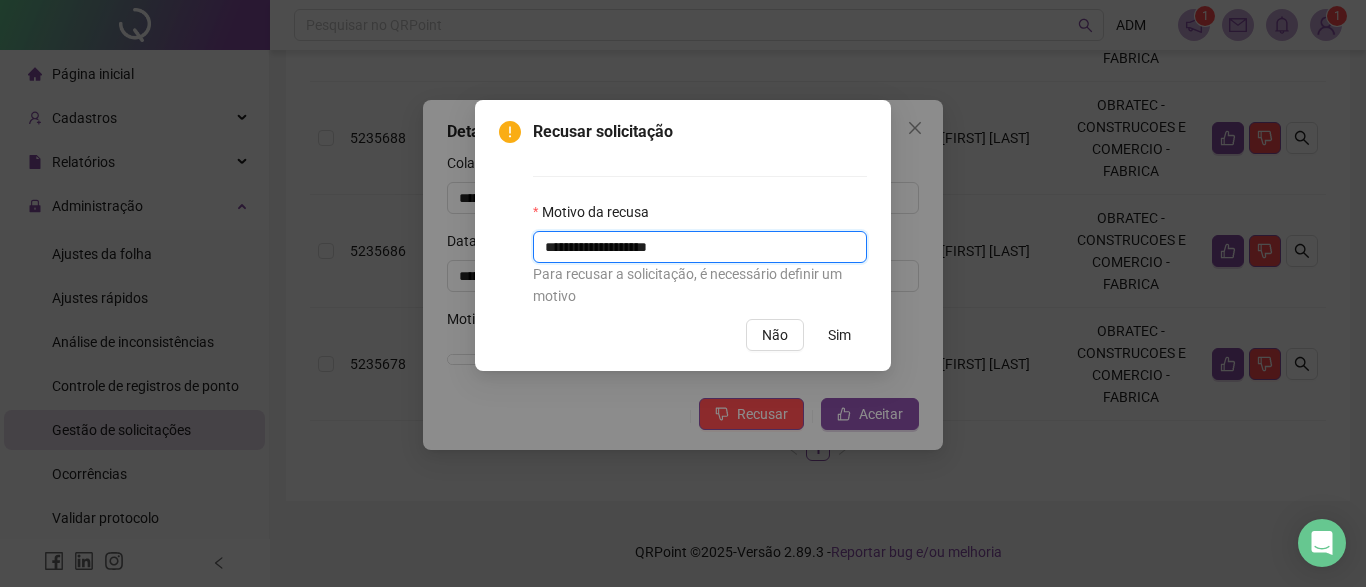 type on "**********" 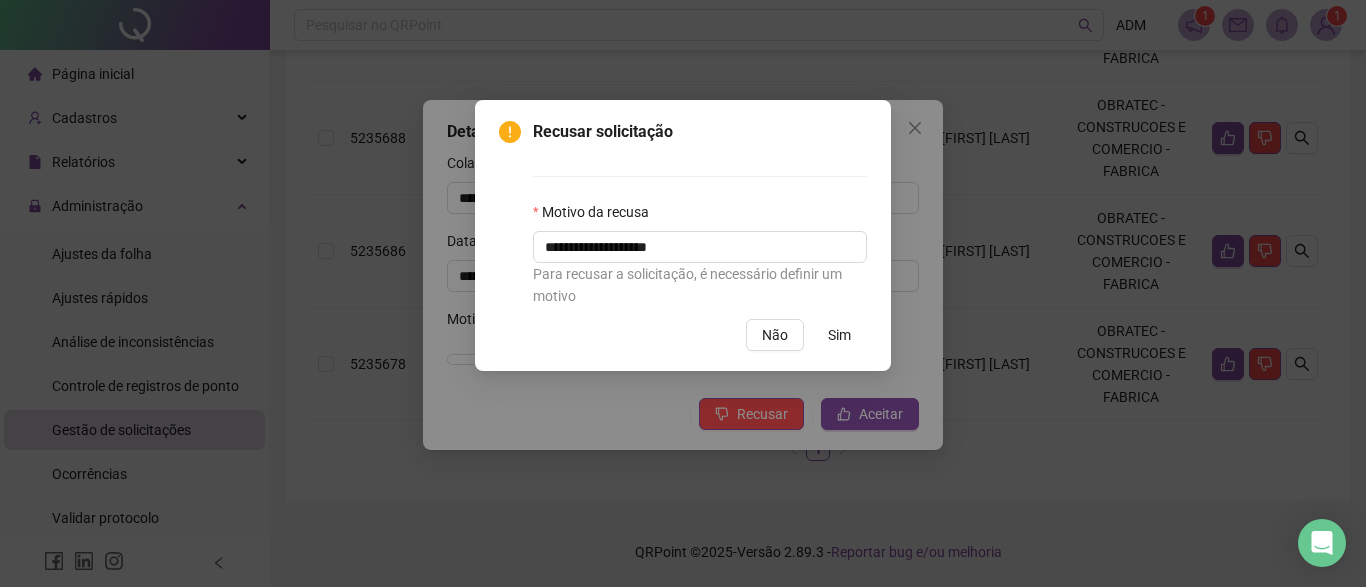 click on "Sim" at bounding box center (839, 335) 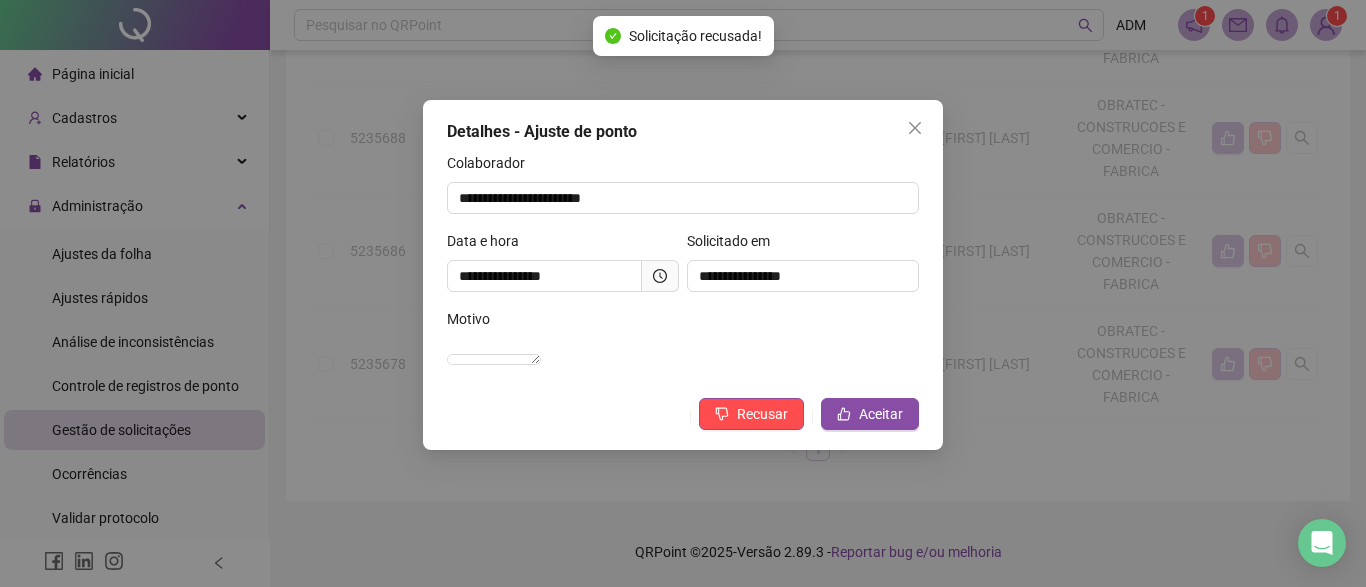 scroll, scrollTop: 600, scrollLeft: 0, axis: vertical 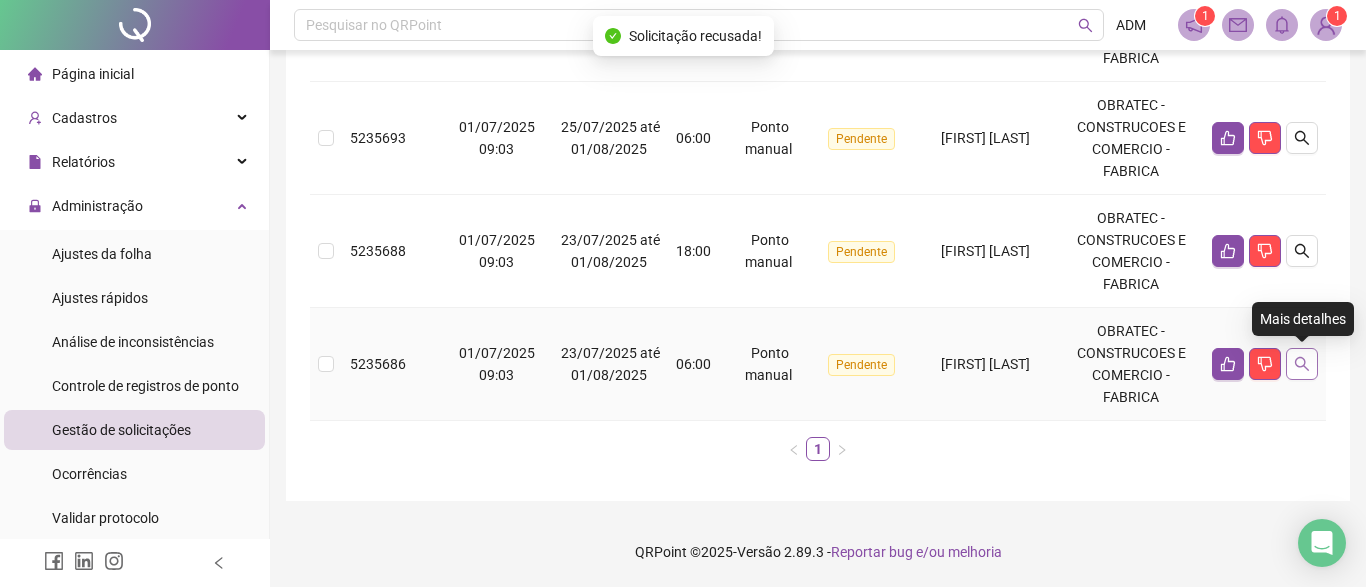 click 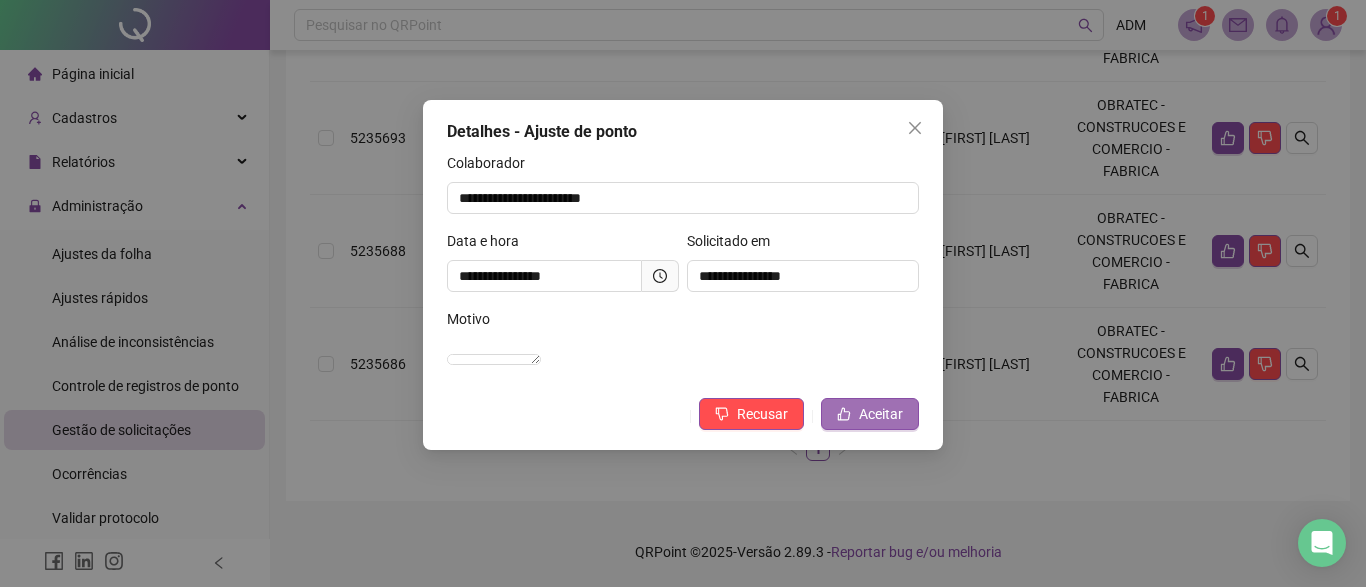 click on "Aceitar" at bounding box center [881, 414] 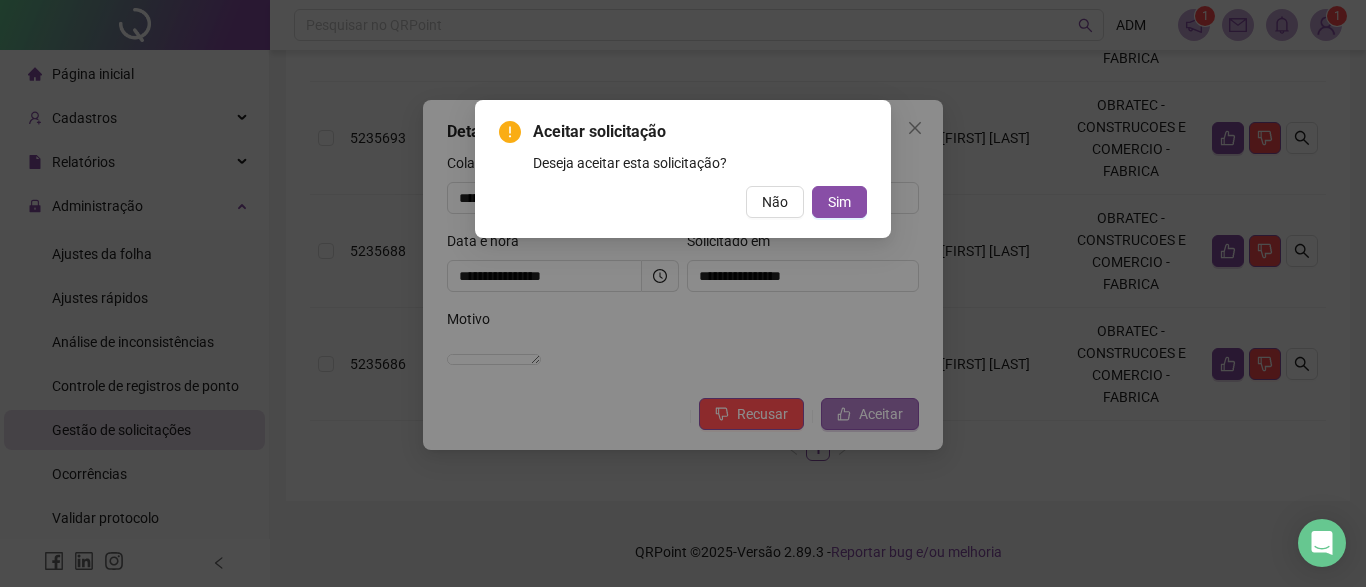 type 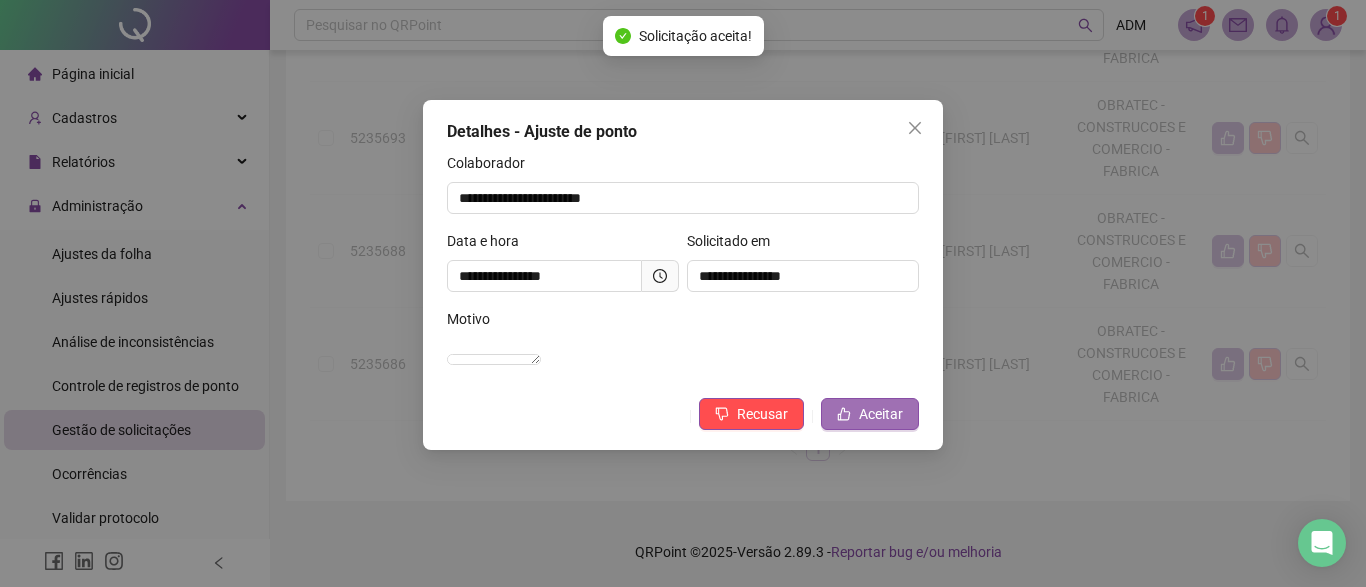 scroll, scrollTop: 487, scrollLeft: 0, axis: vertical 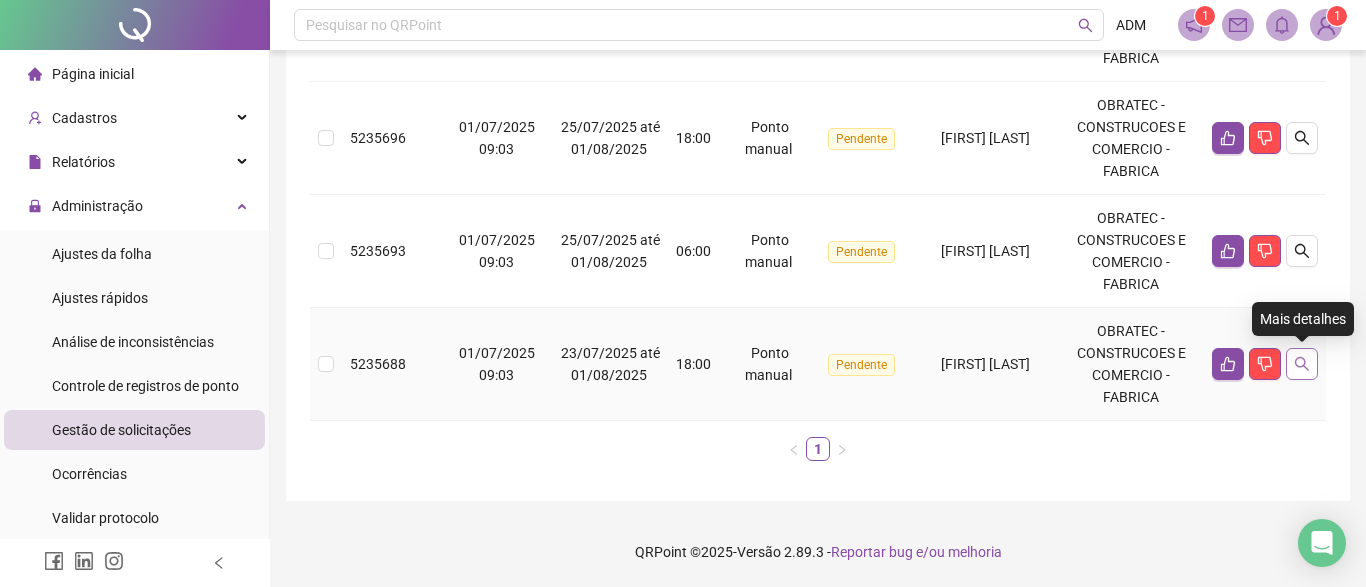 click at bounding box center [1302, 364] 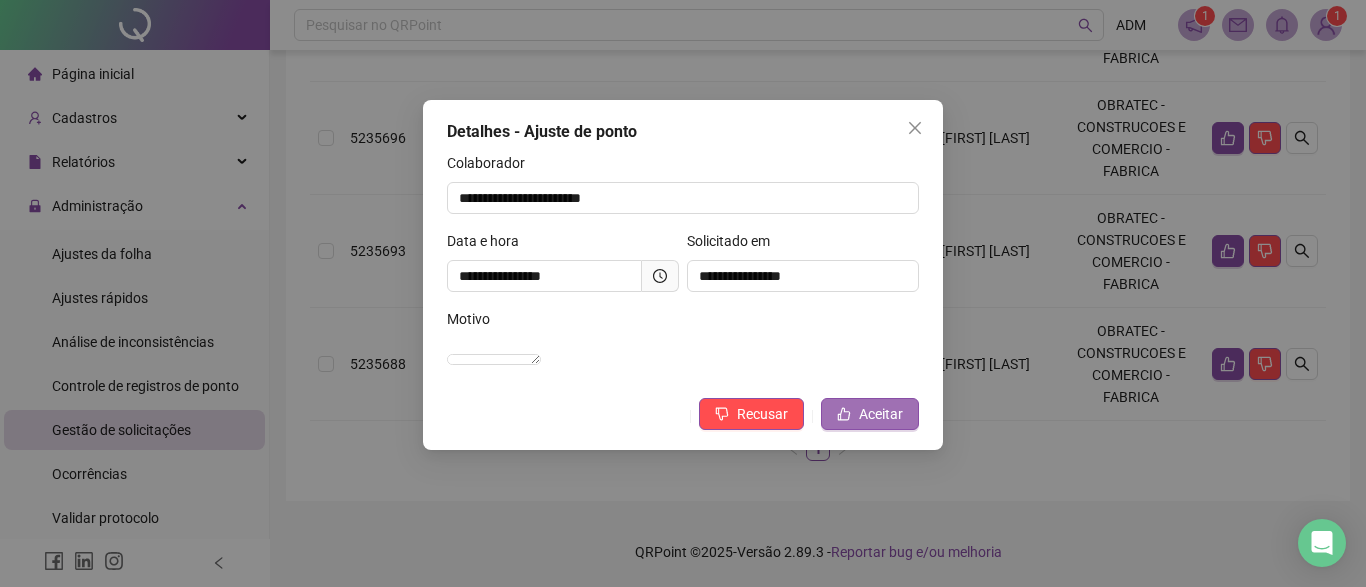 click on "Aceitar" at bounding box center [881, 414] 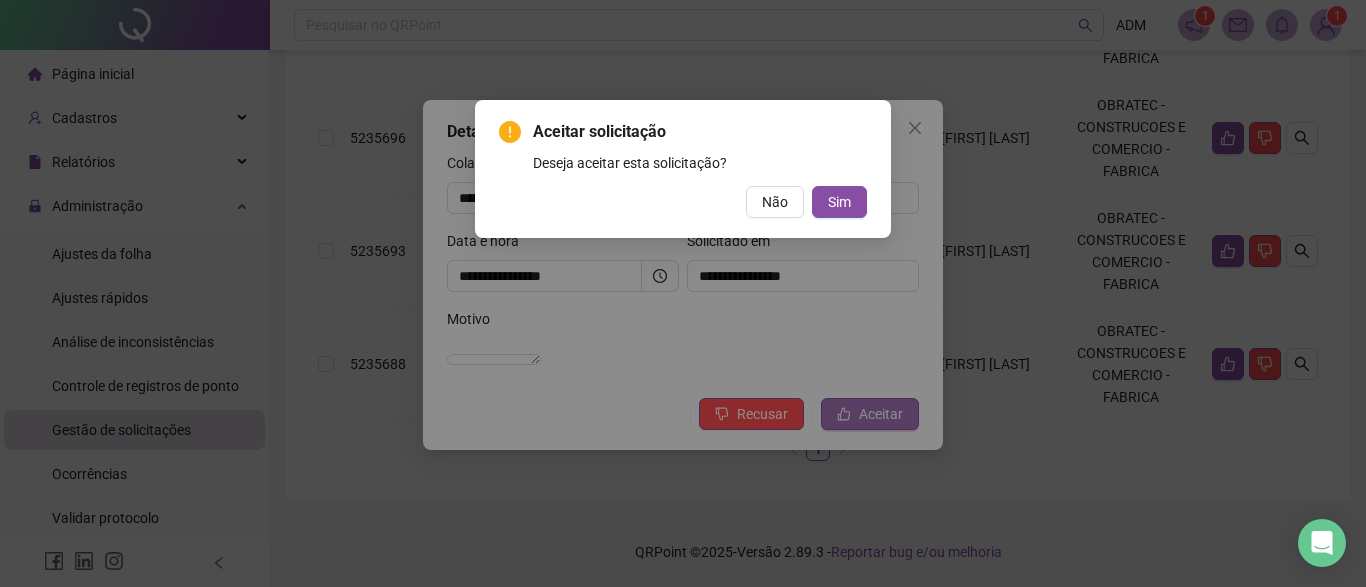 type 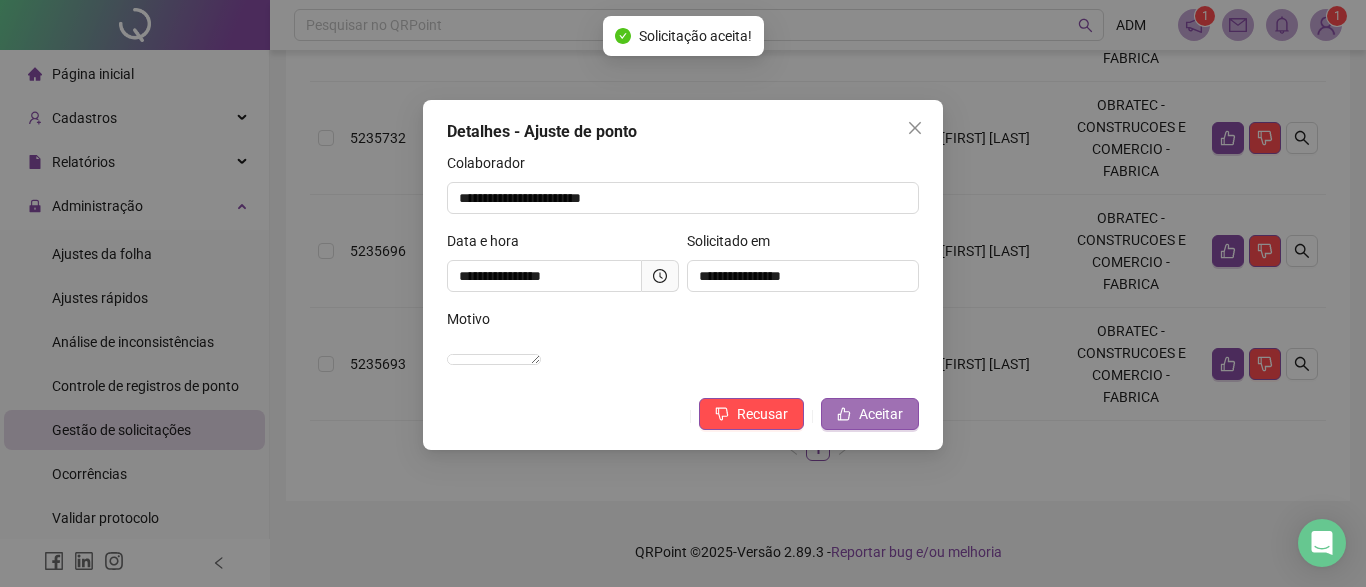 scroll, scrollTop: 374, scrollLeft: 0, axis: vertical 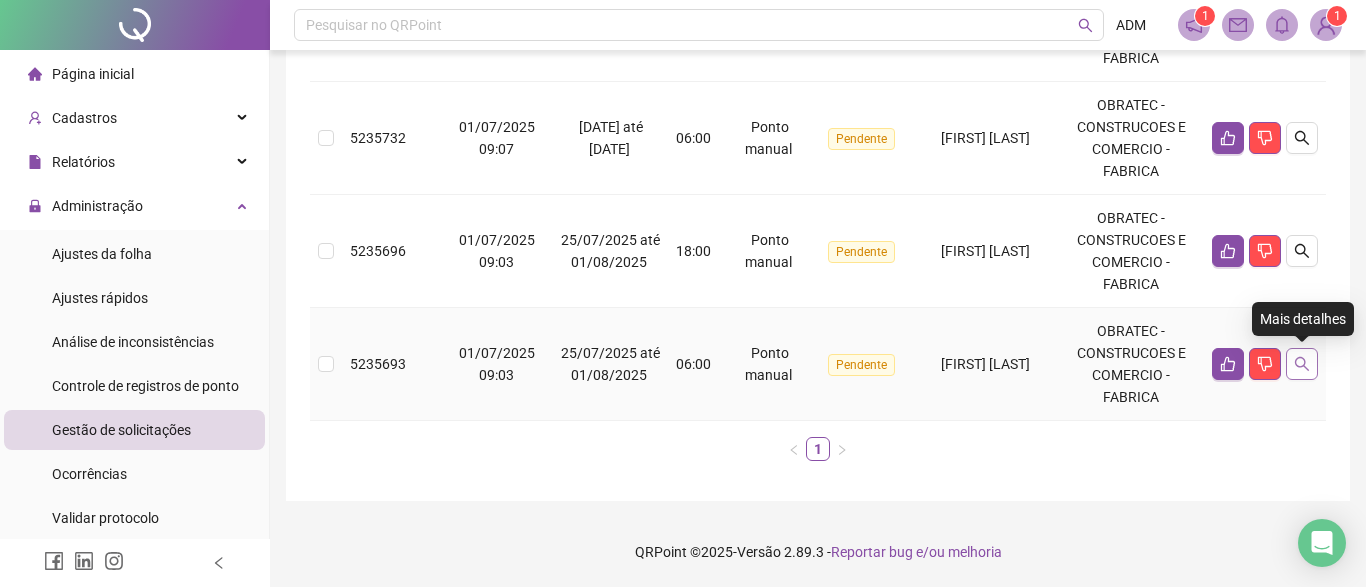 click 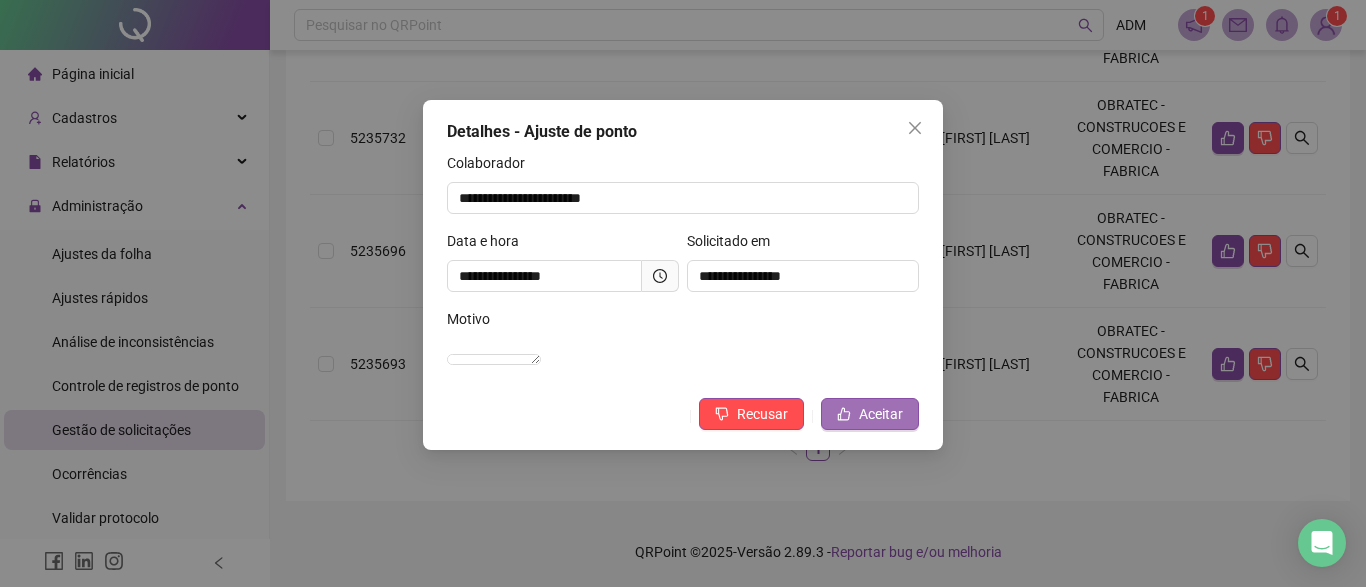click on "Aceitar" at bounding box center (881, 414) 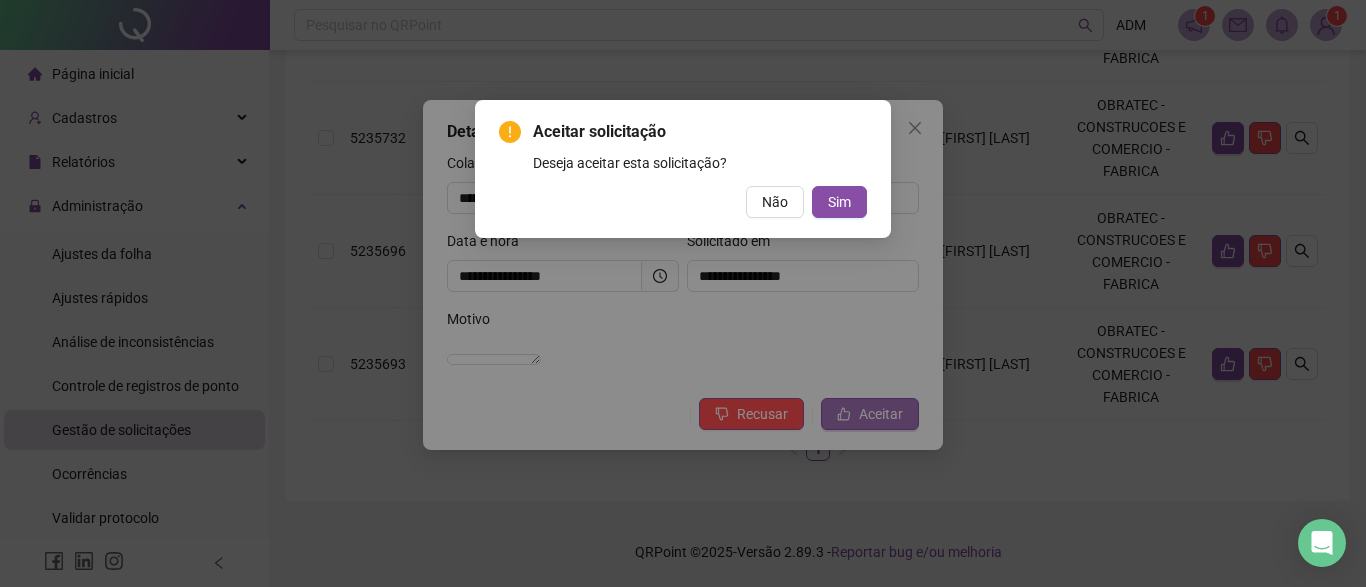 type 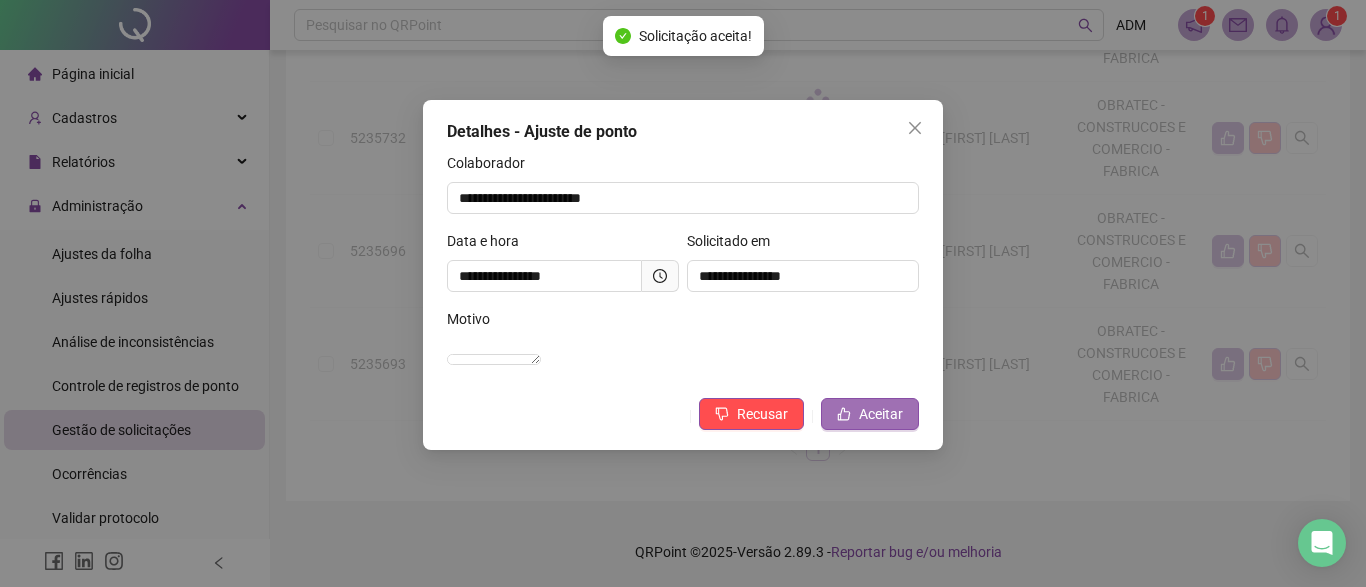 scroll, scrollTop: 261, scrollLeft: 0, axis: vertical 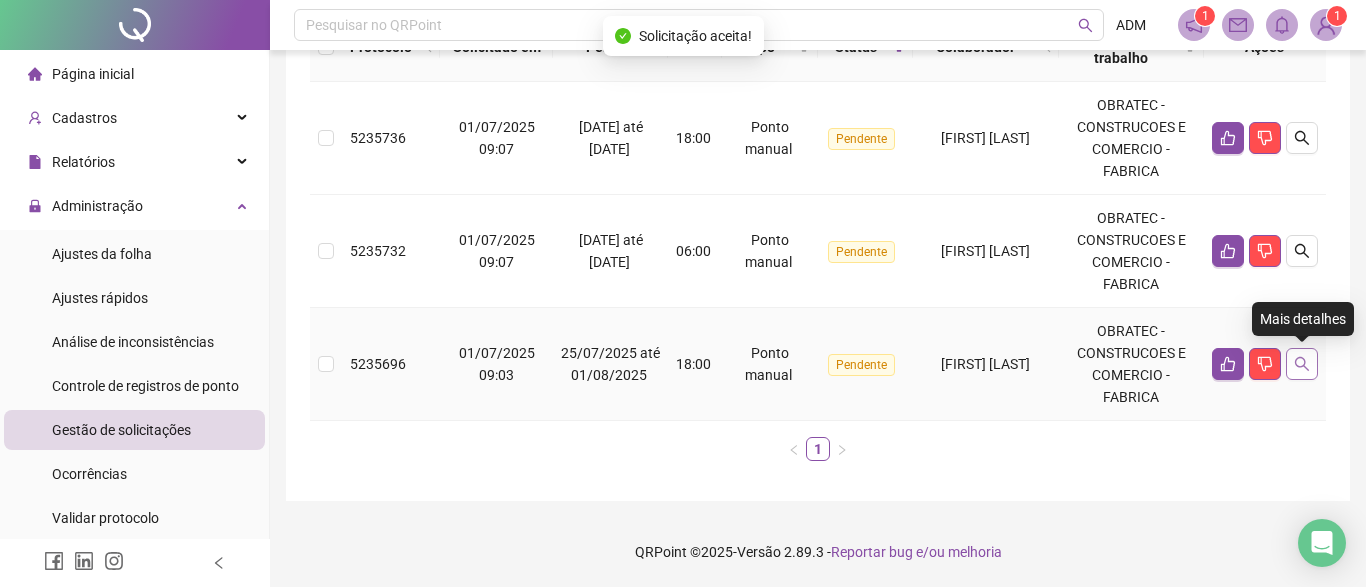 click 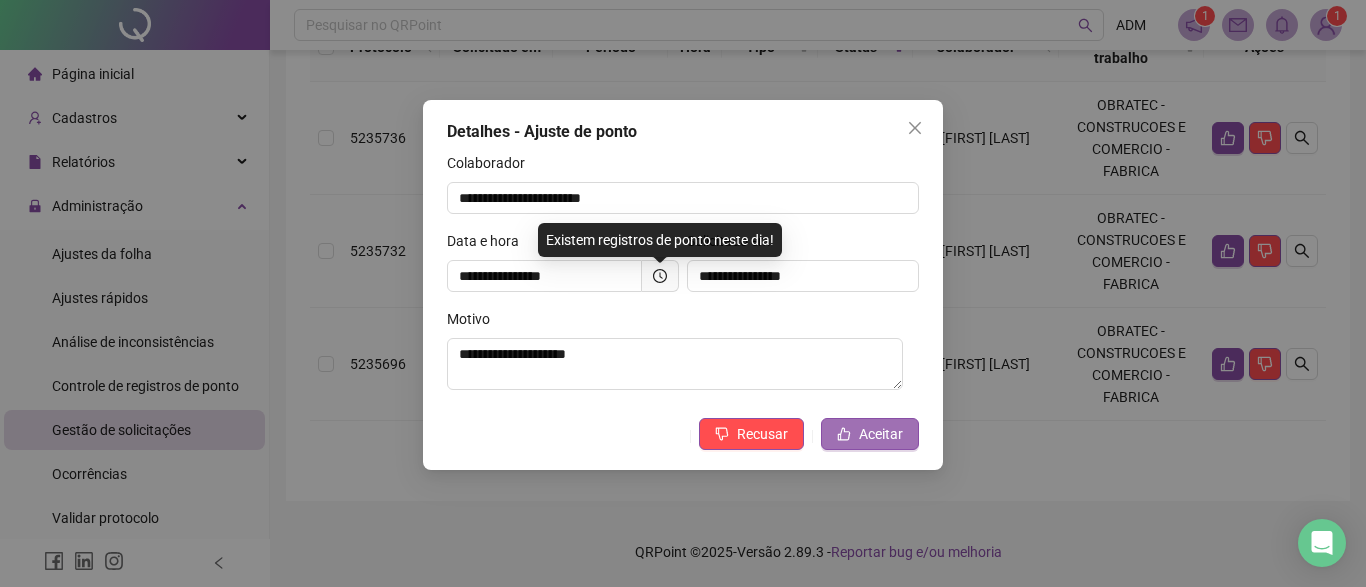 click on "Aceitar" at bounding box center (870, 434) 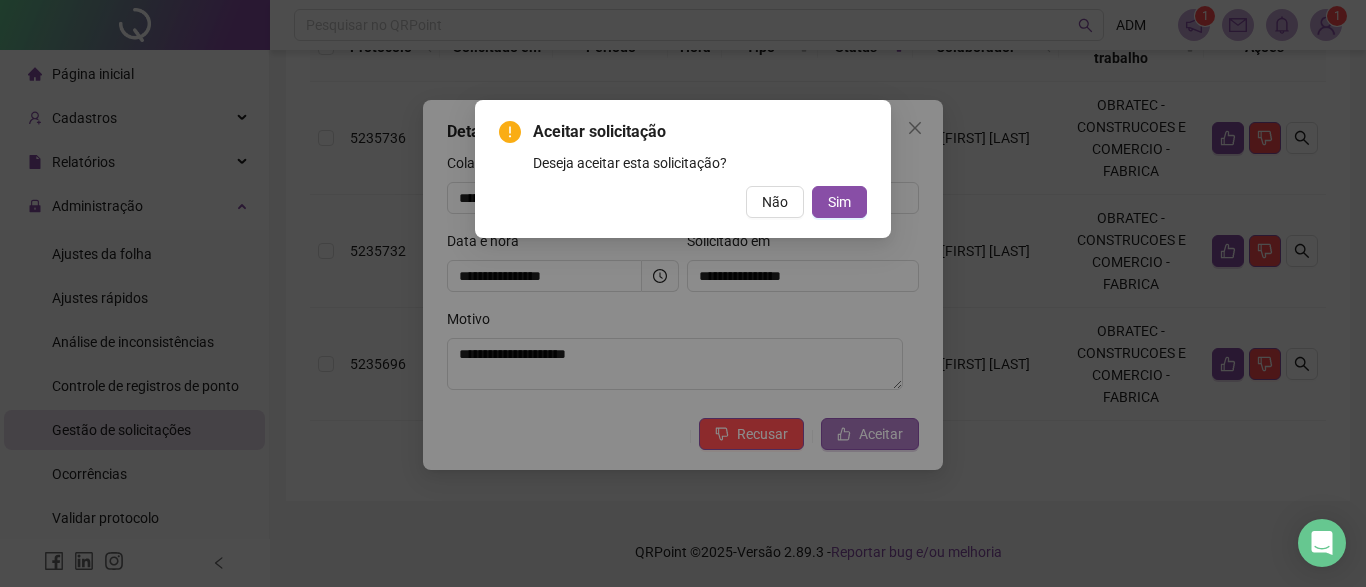 type 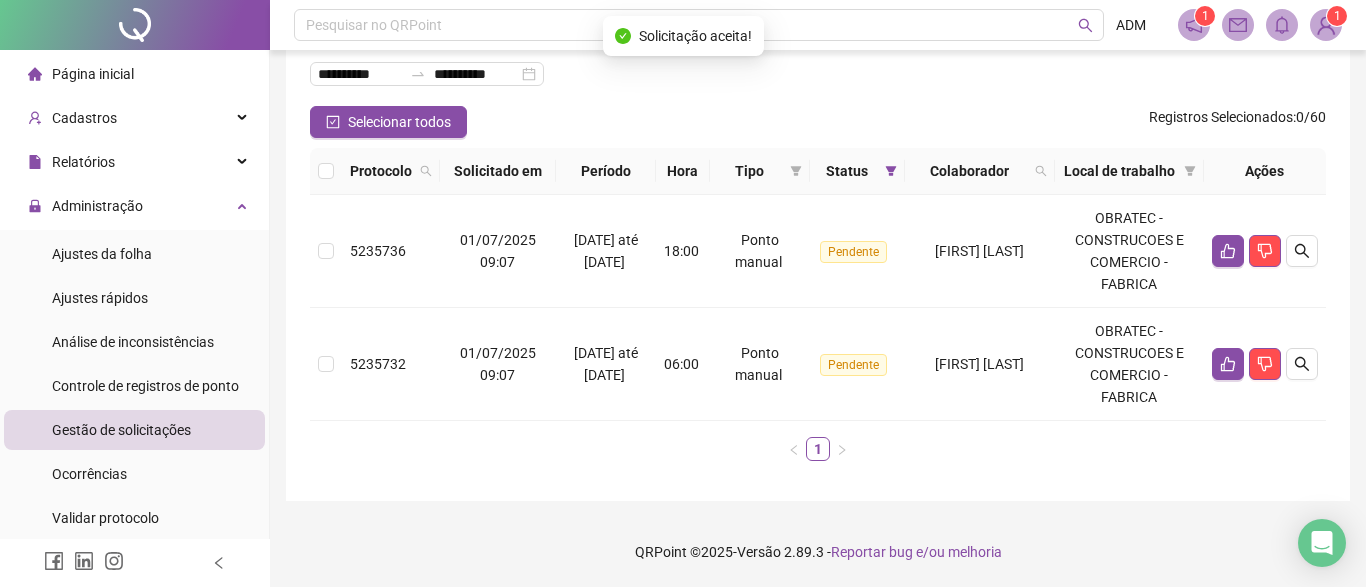 scroll, scrollTop: 148, scrollLeft: 0, axis: vertical 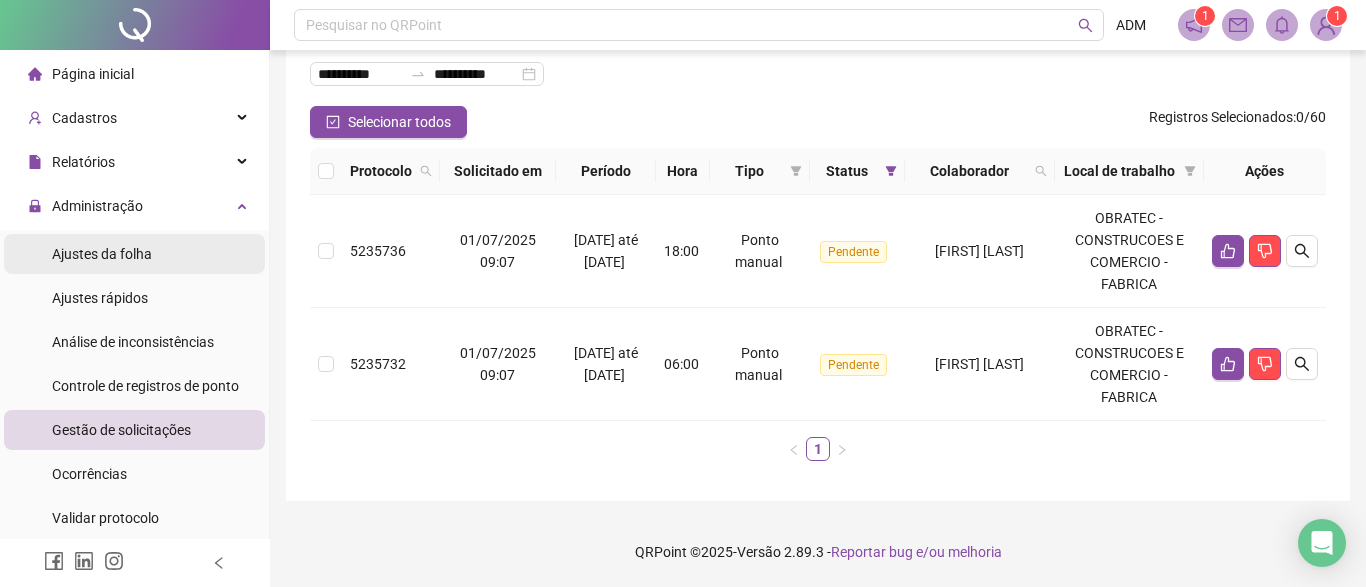 click on "Ajustes da folha" at bounding box center [102, 254] 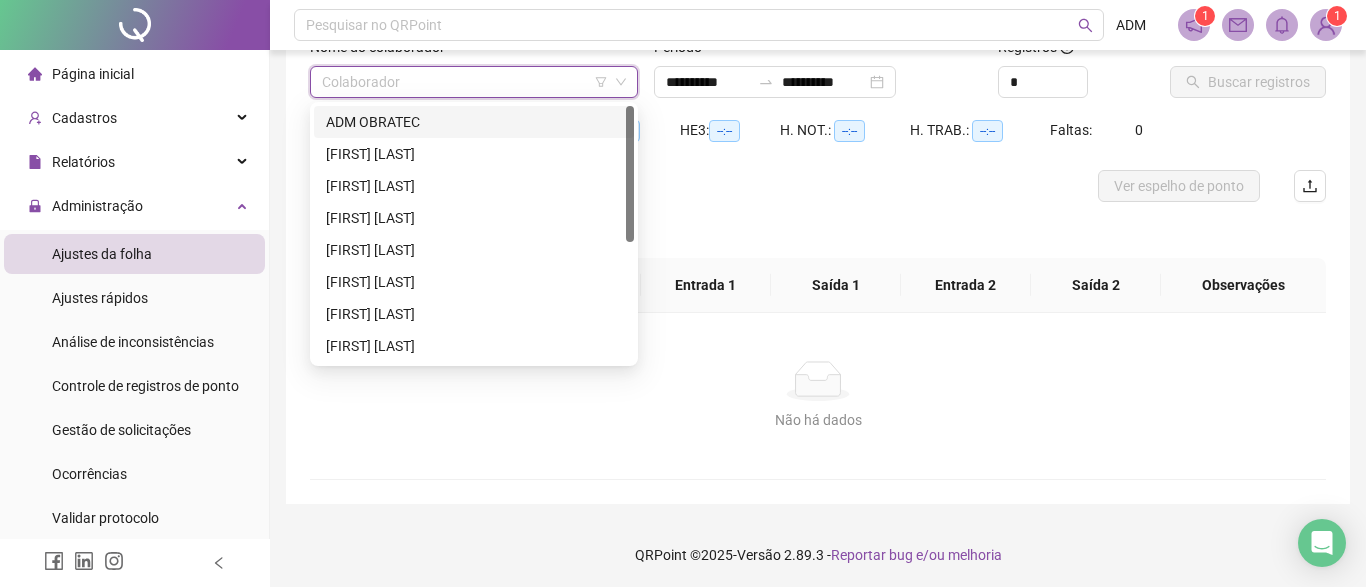 click at bounding box center (465, 82) 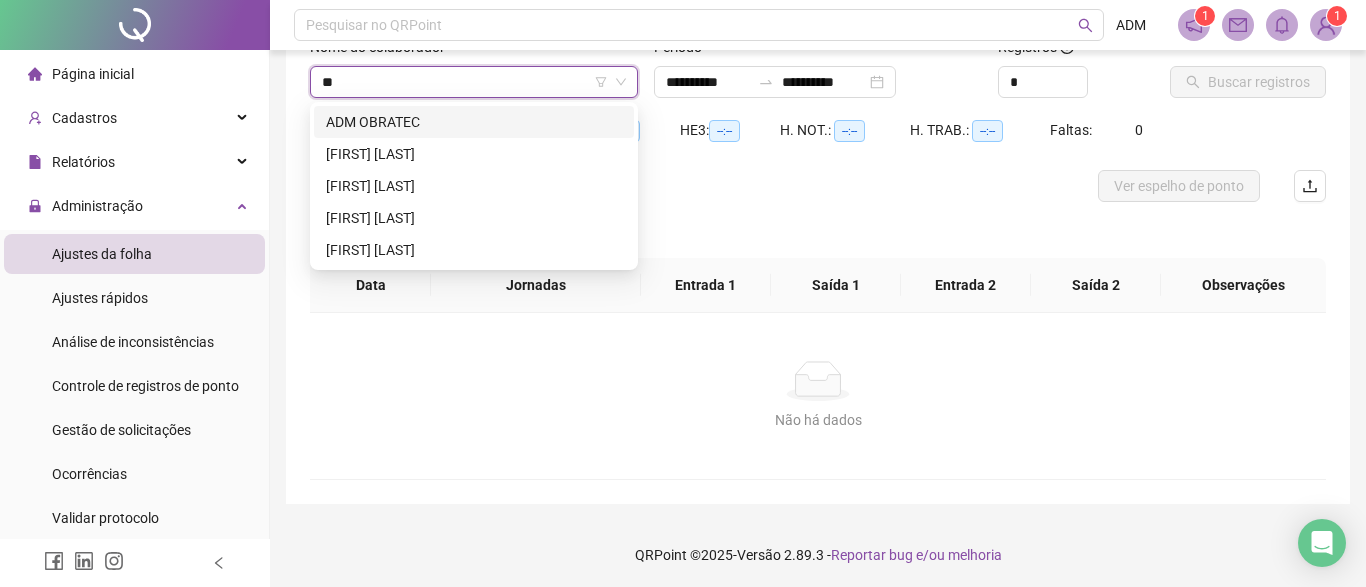 type on "***" 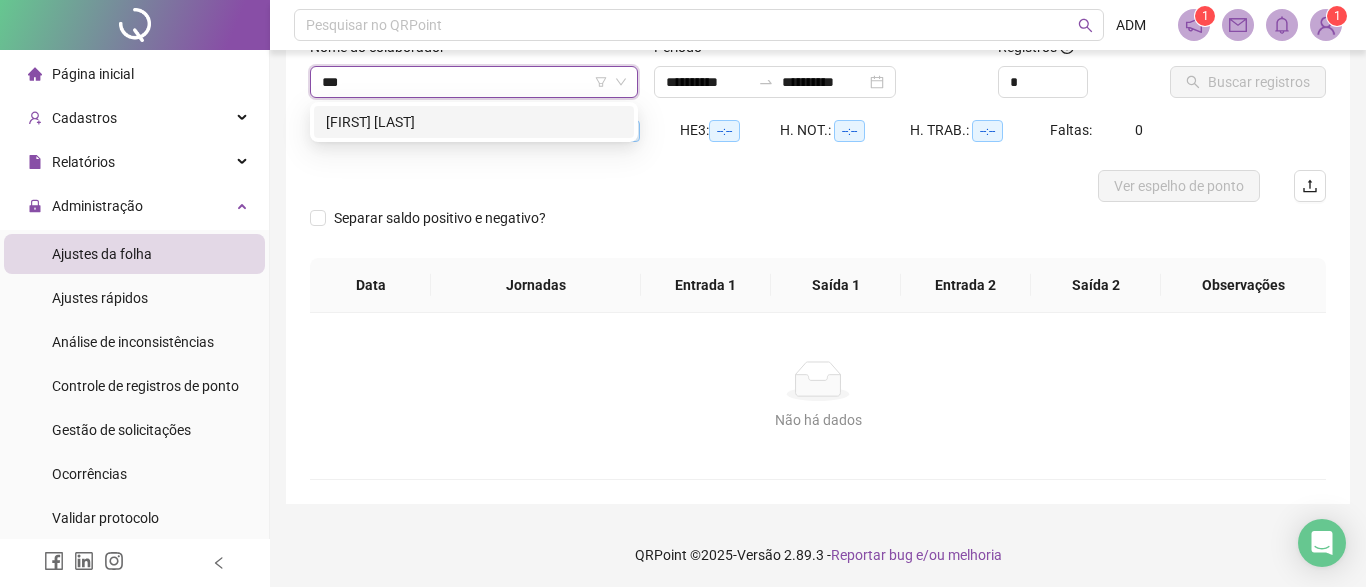 type 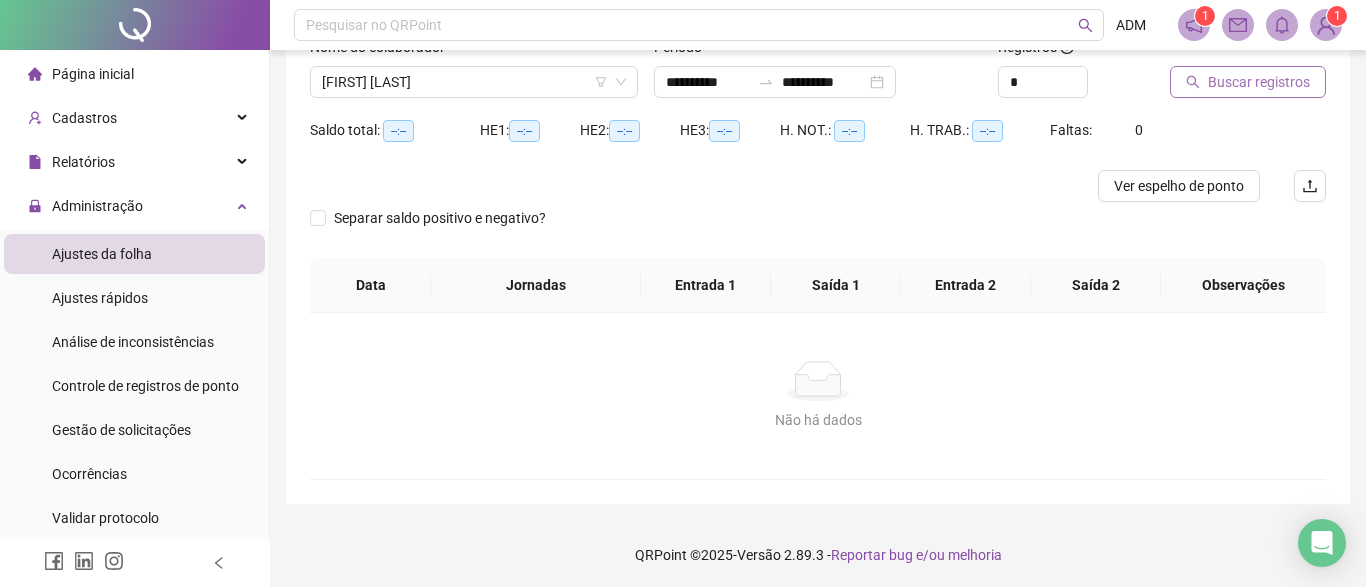 click on "Buscar registros" at bounding box center (1259, 82) 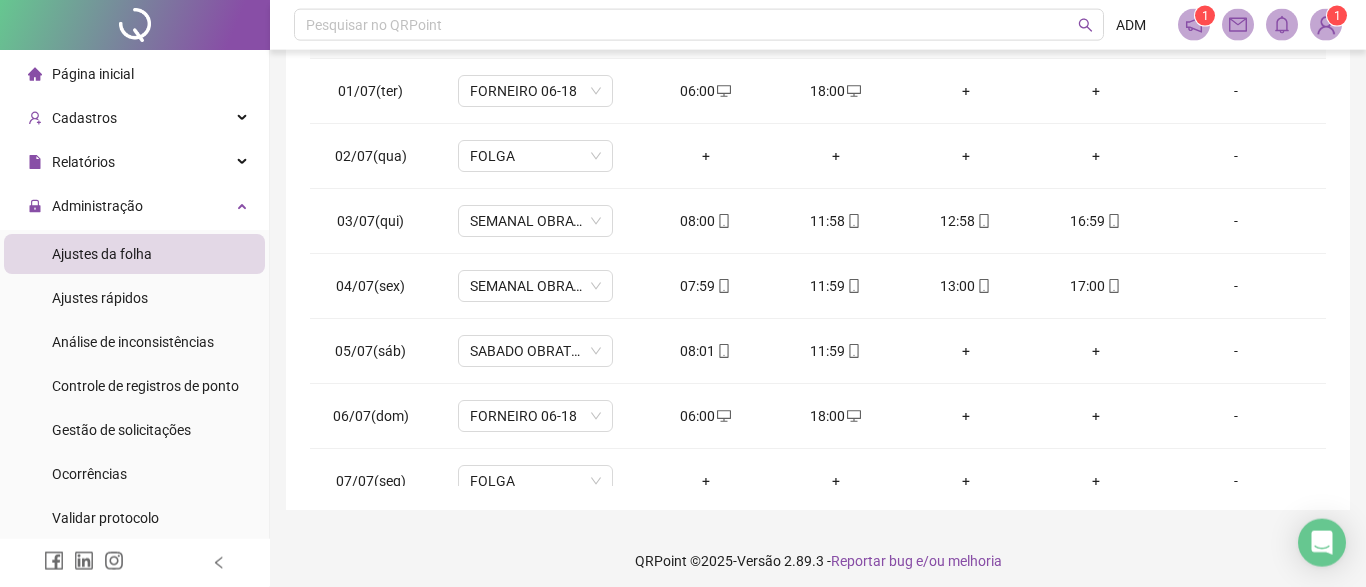 scroll, scrollTop: 411, scrollLeft: 0, axis: vertical 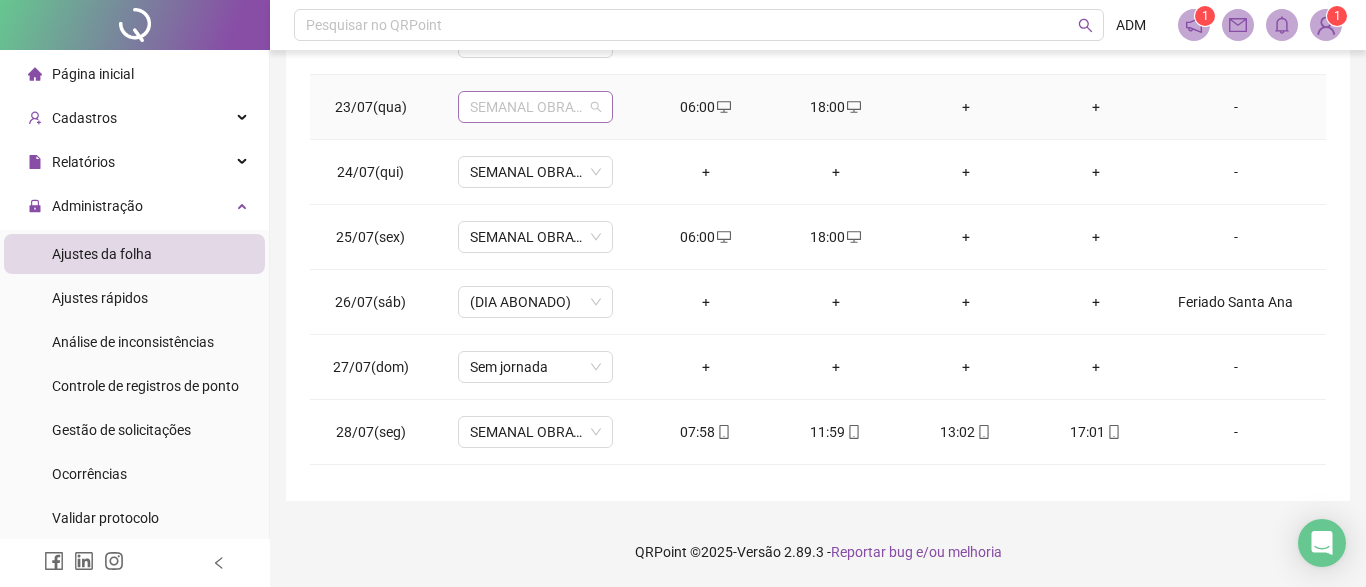 click on "SEMANAL OBRATEC 08-12-13-17" at bounding box center (535, 107) 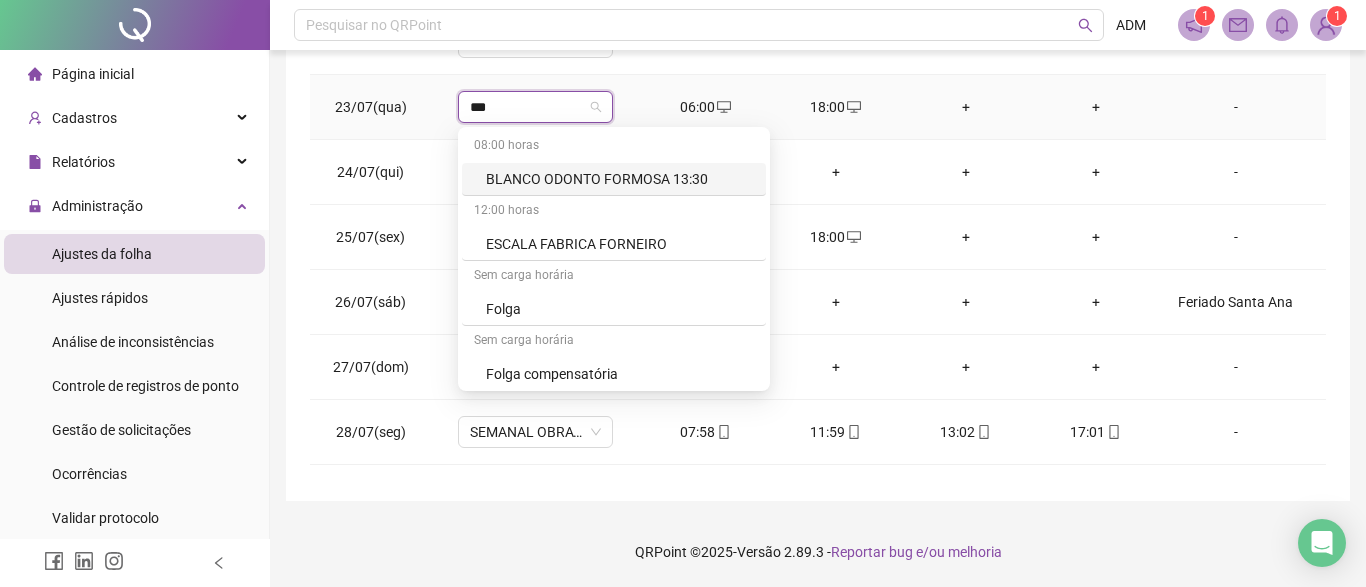 type on "****" 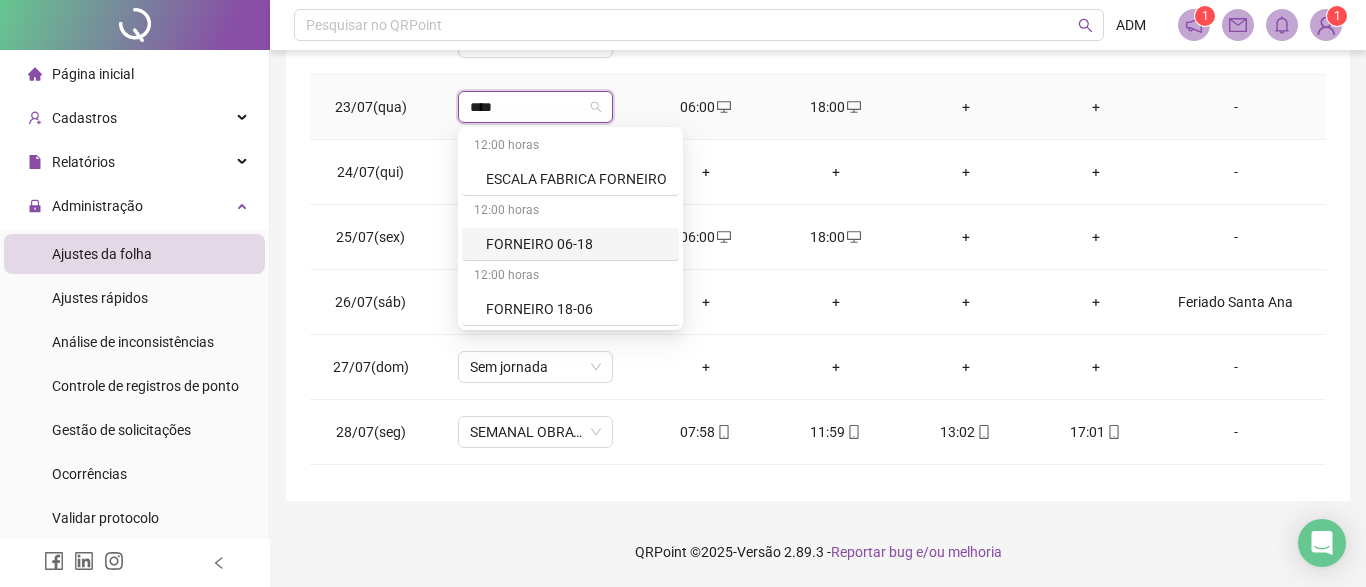 click on "FORNEIRO 06-18" at bounding box center [576, 244] 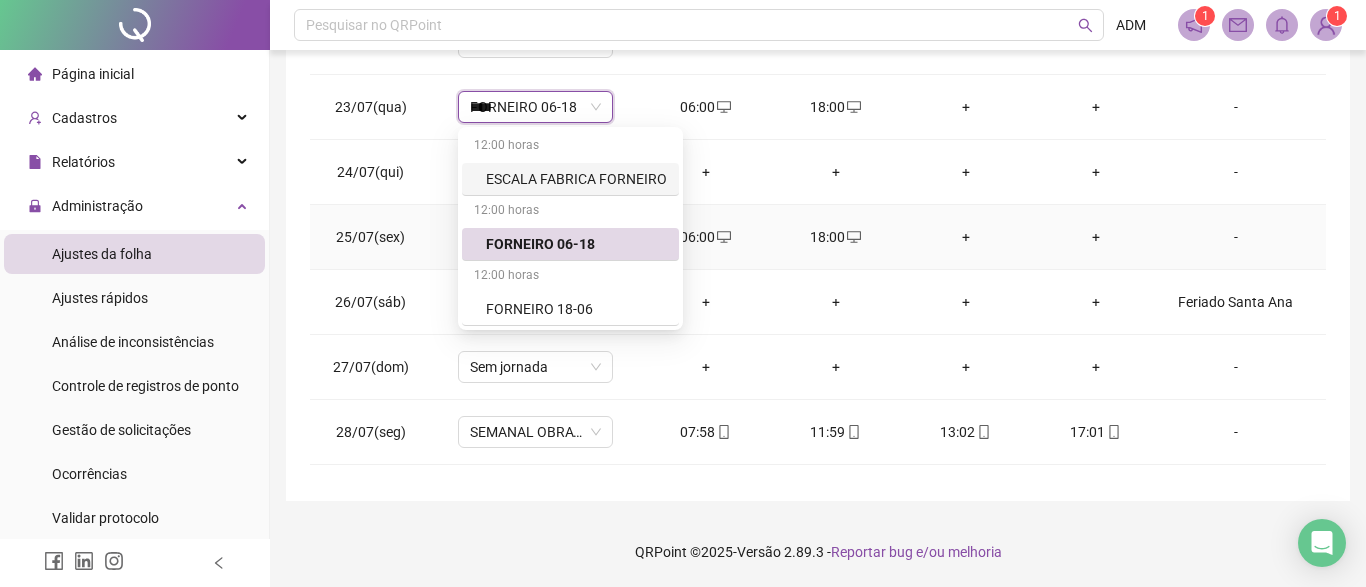 type 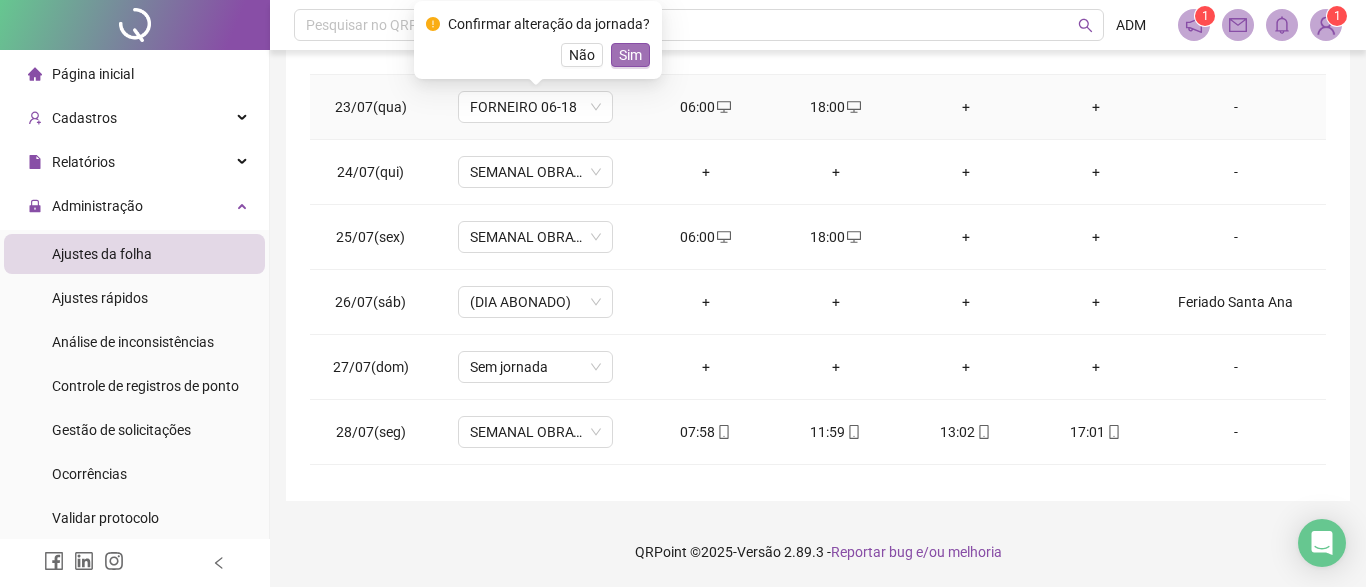 click on "Sim" at bounding box center (630, 55) 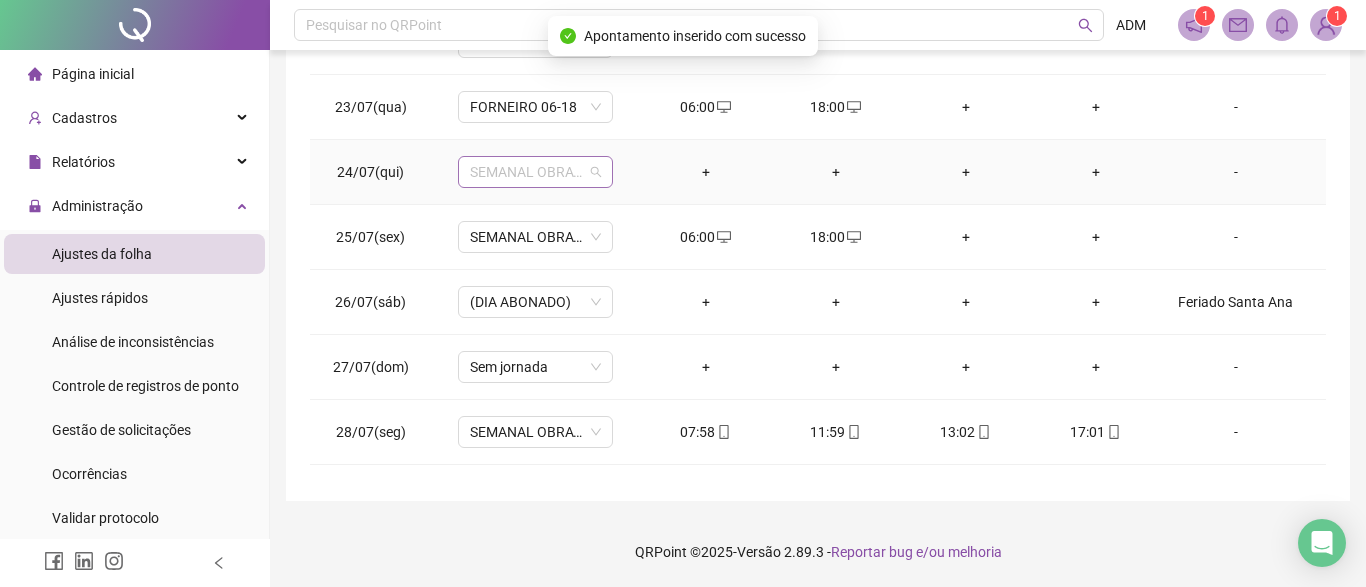 click on "SEMANAL OBRATEC 08-12-13-17" at bounding box center [535, 172] 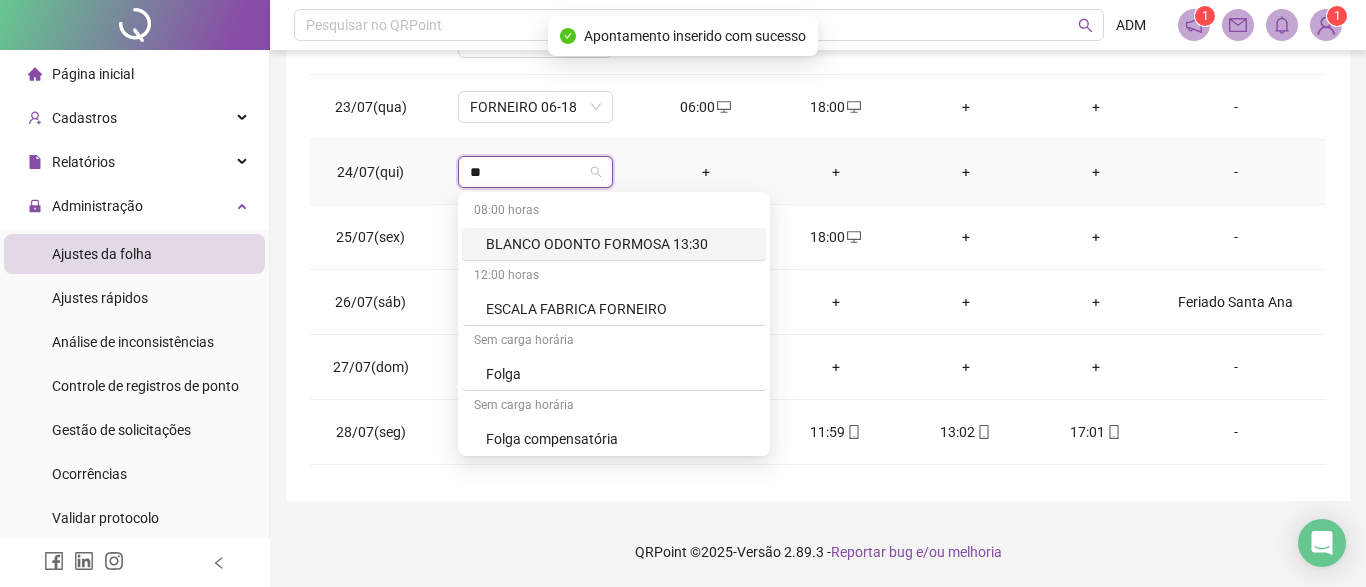 type on "***" 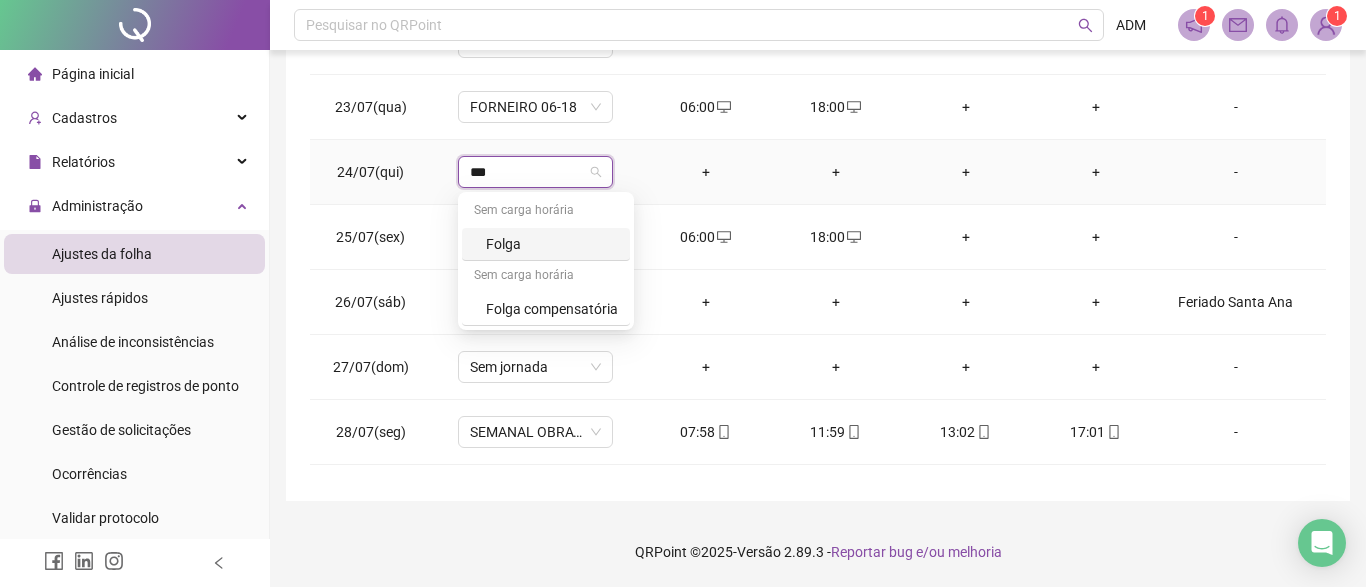 click on "Folga" at bounding box center [552, 244] 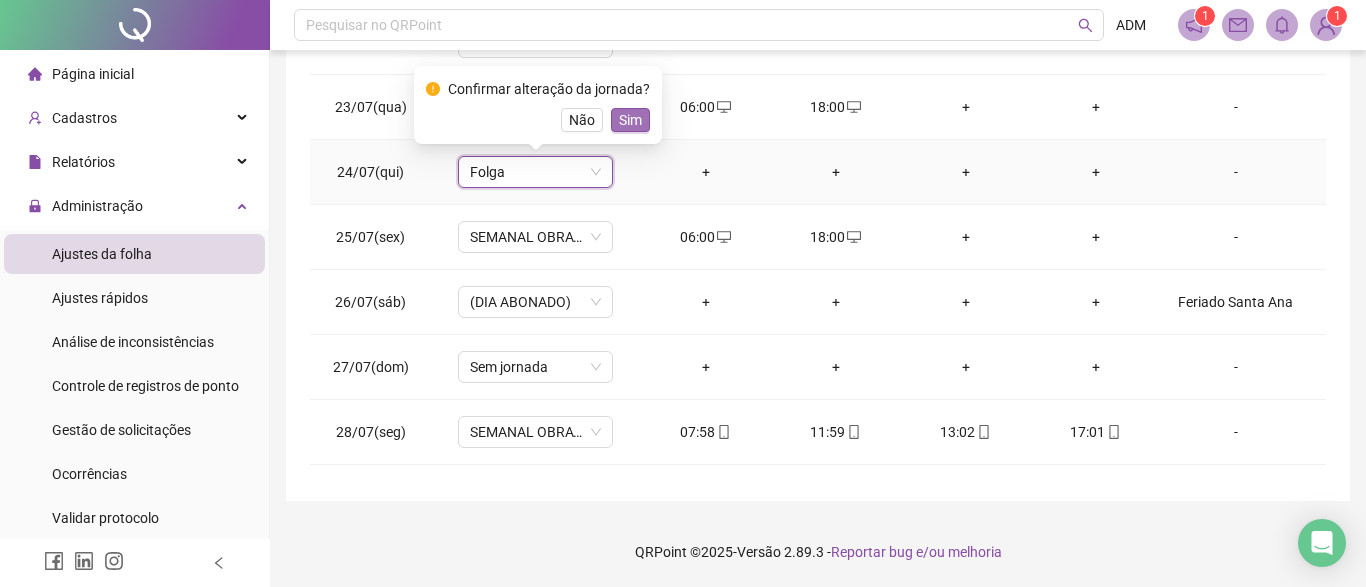 click on "Sim" at bounding box center [630, 120] 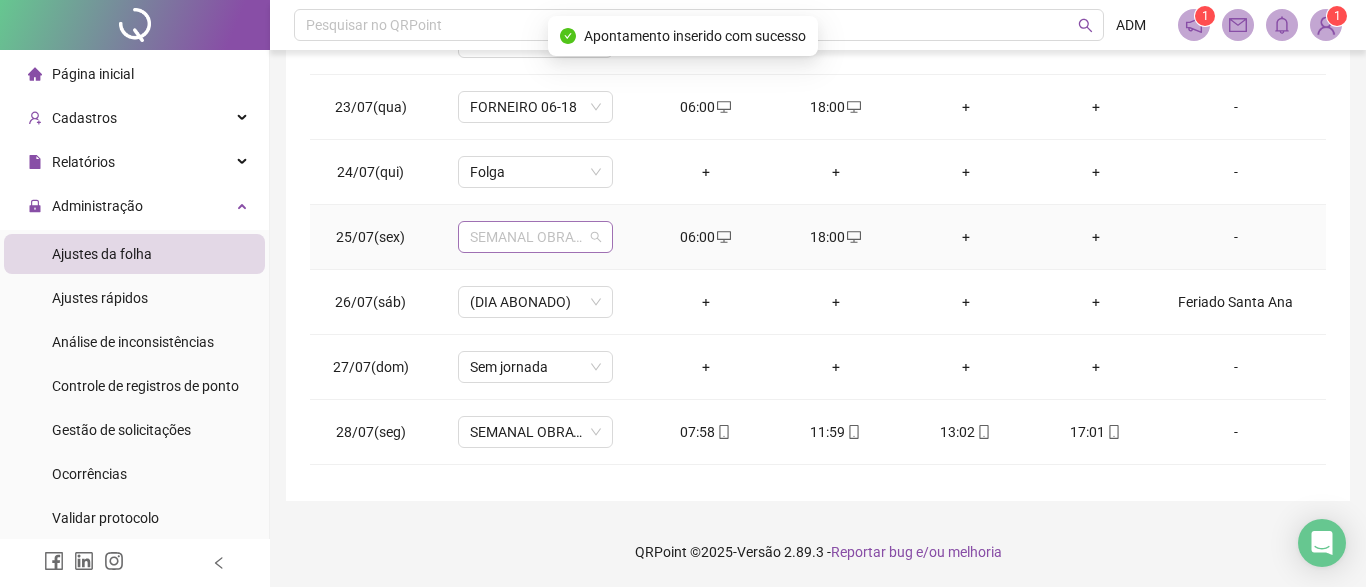 click on "SEMANAL OBRATEC 08-12-13-17" at bounding box center (535, 237) 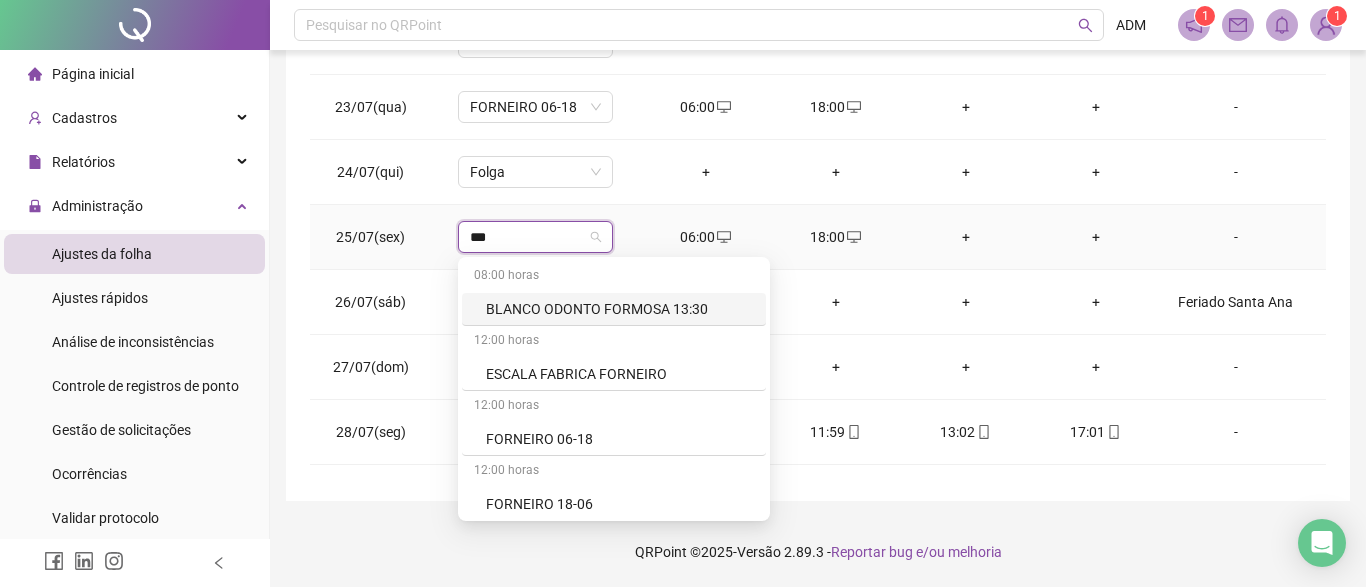 type on "****" 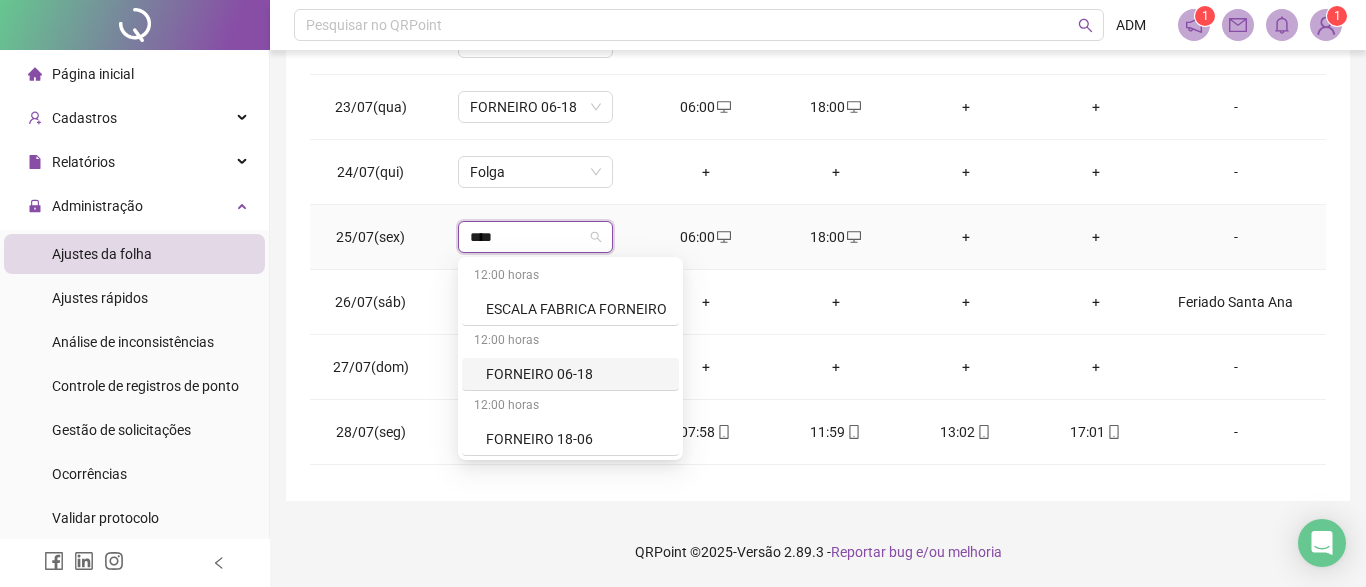 click on "FORNEIRO 06-18" at bounding box center (576, 374) 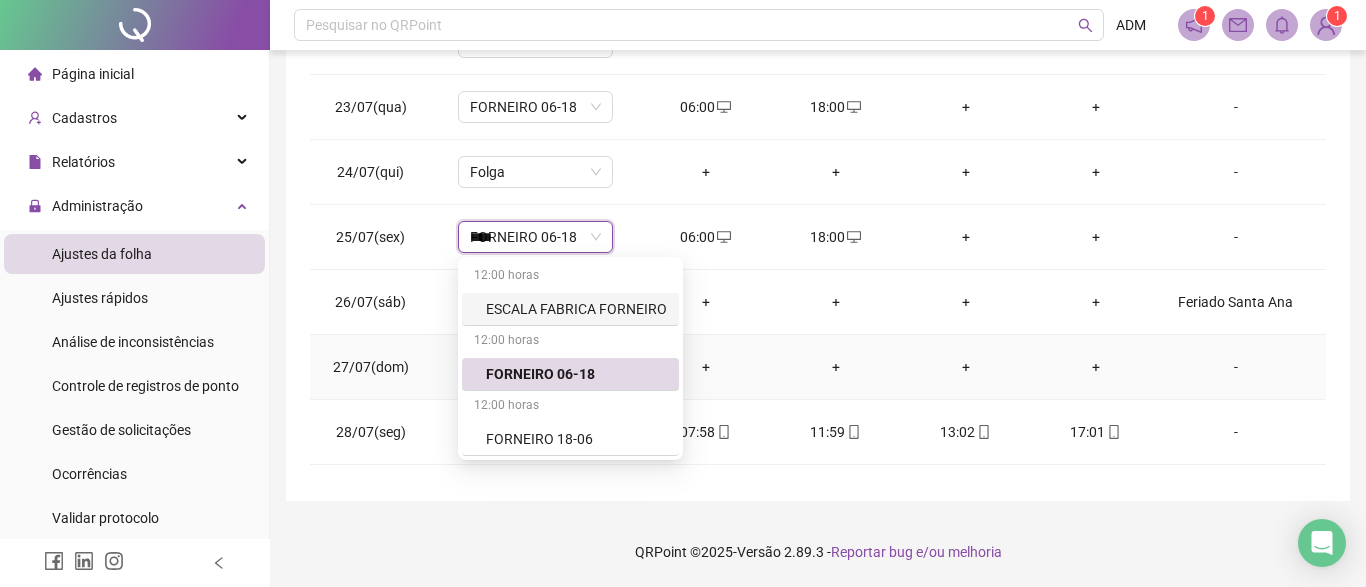 type 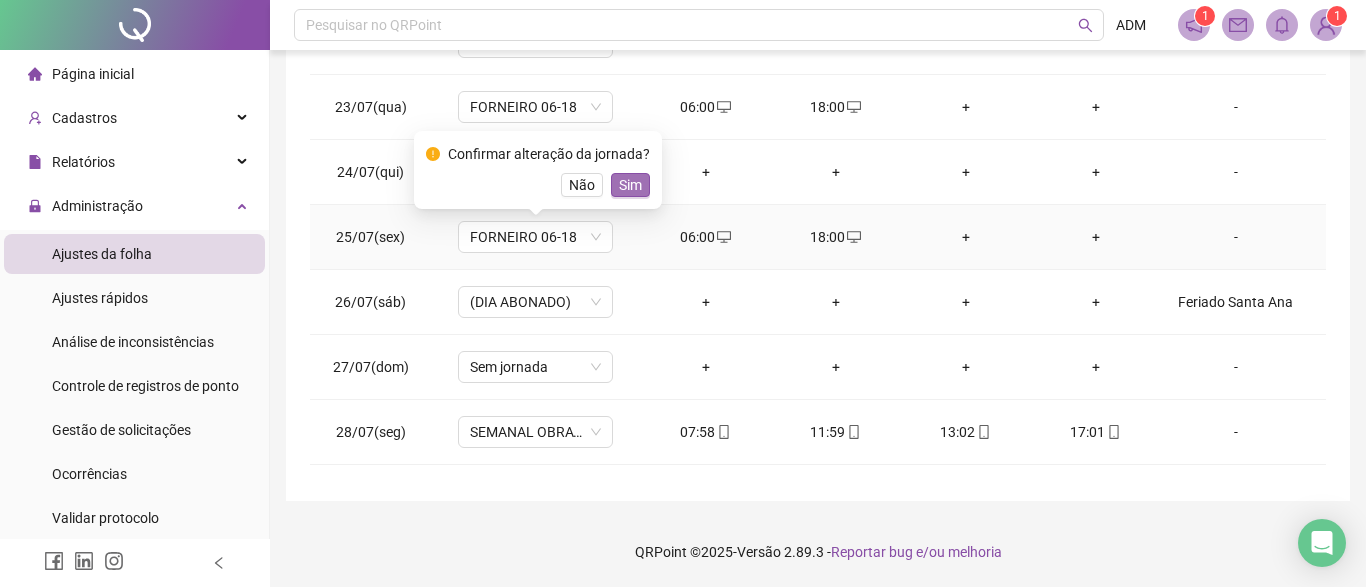 click on "Sim" at bounding box center [630, 185] 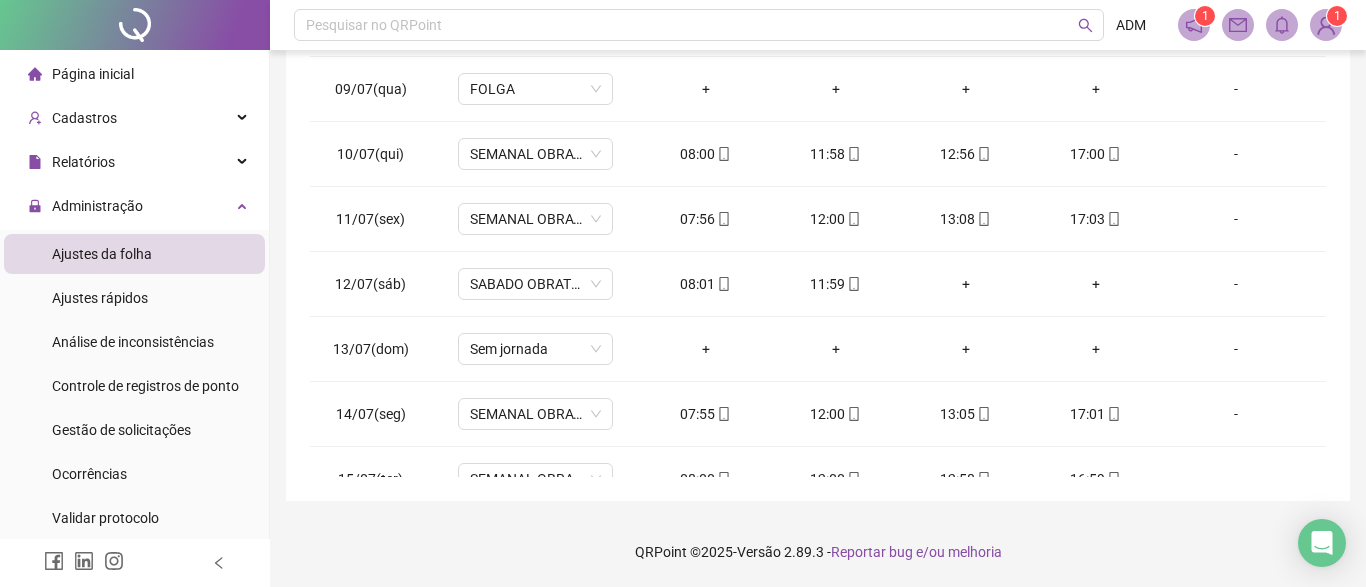 scroll, scrollTop: 511, scrollLeft: 0, axis: vertical 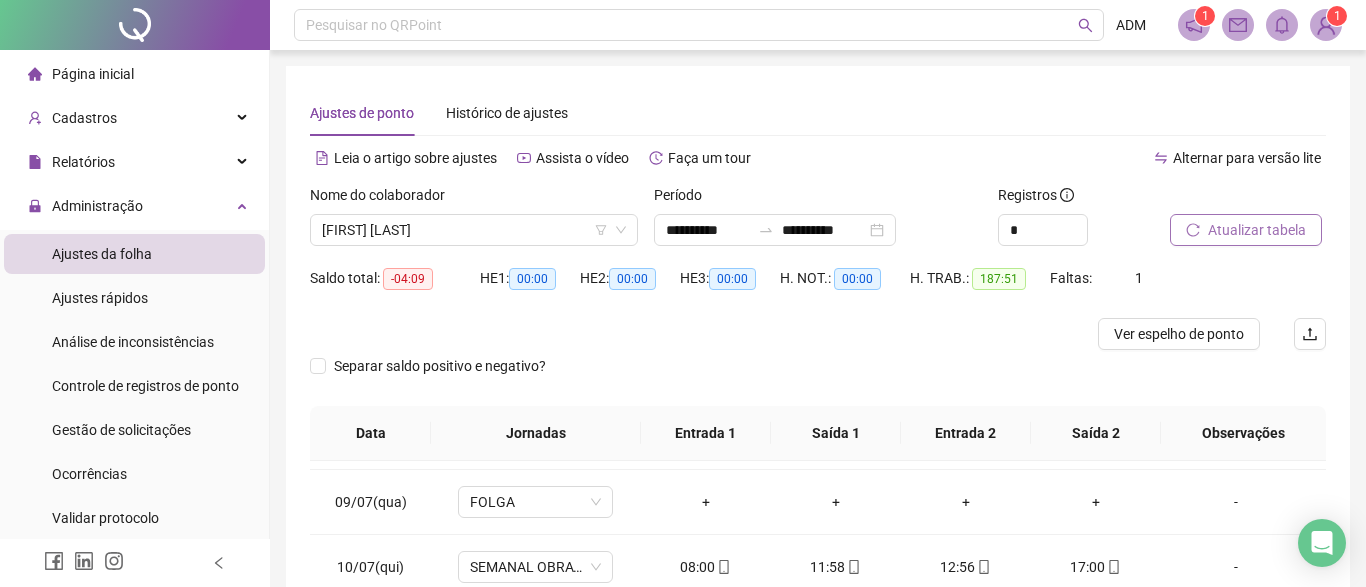 click on "Atualizar tabela" at bounding box center (1257, 230) 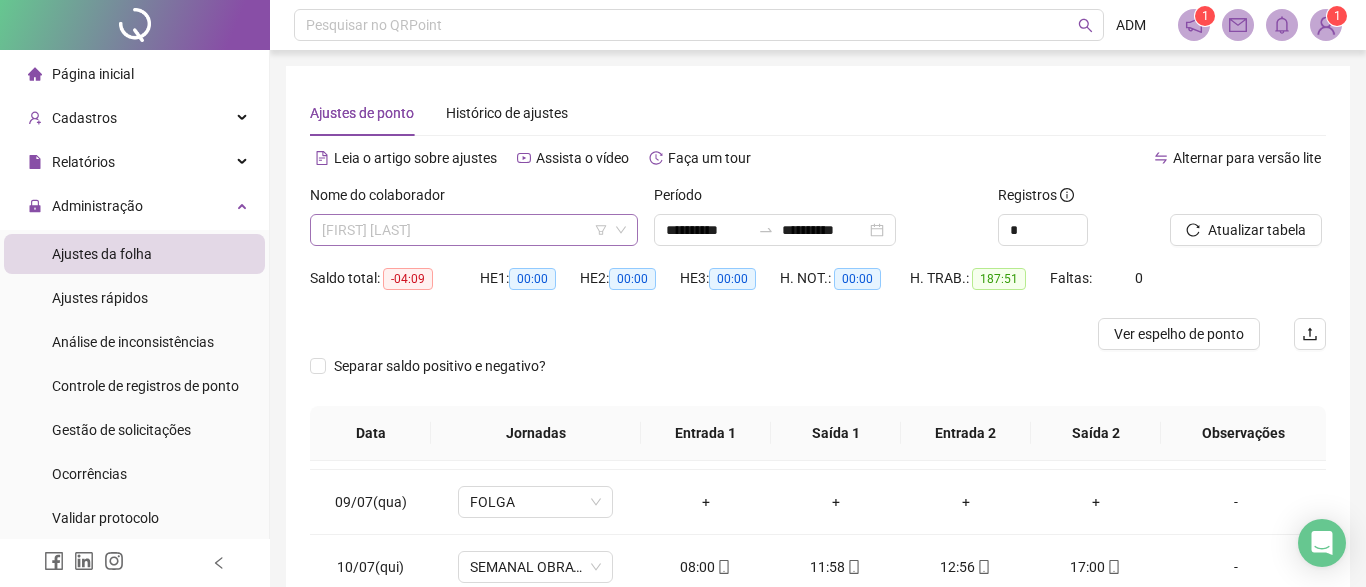 scroll, scrollTop: 160, scrollLeft: 0, axis: vertical 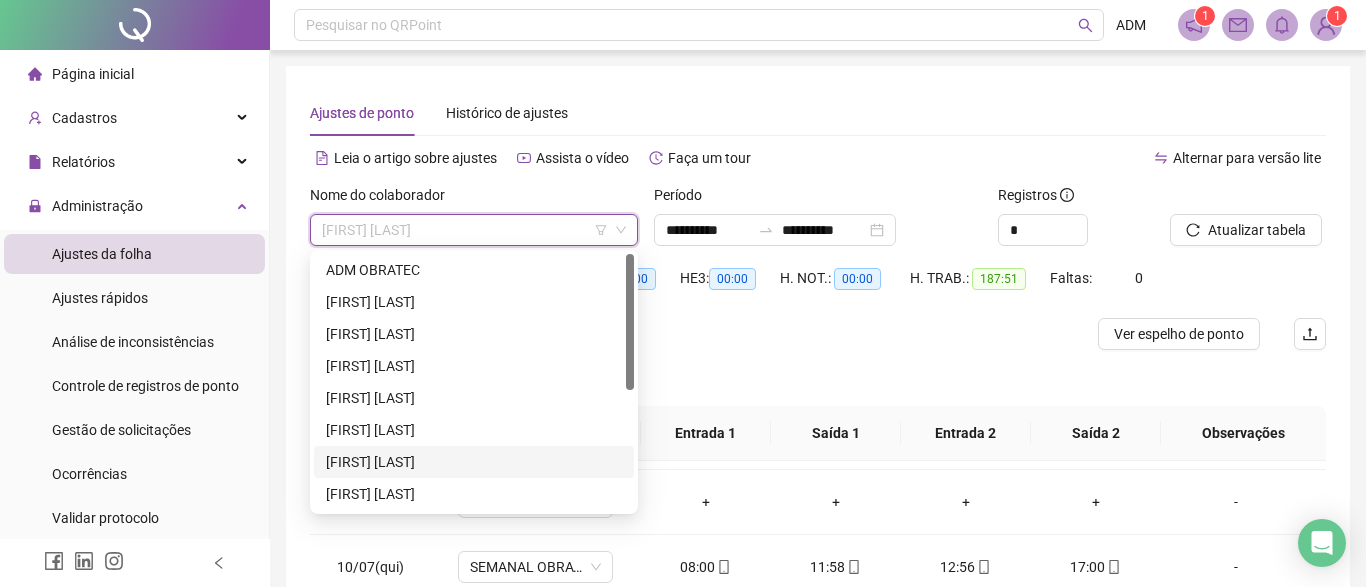 click on "[FIRST] [LAST]" at bounding box center (474, 302) 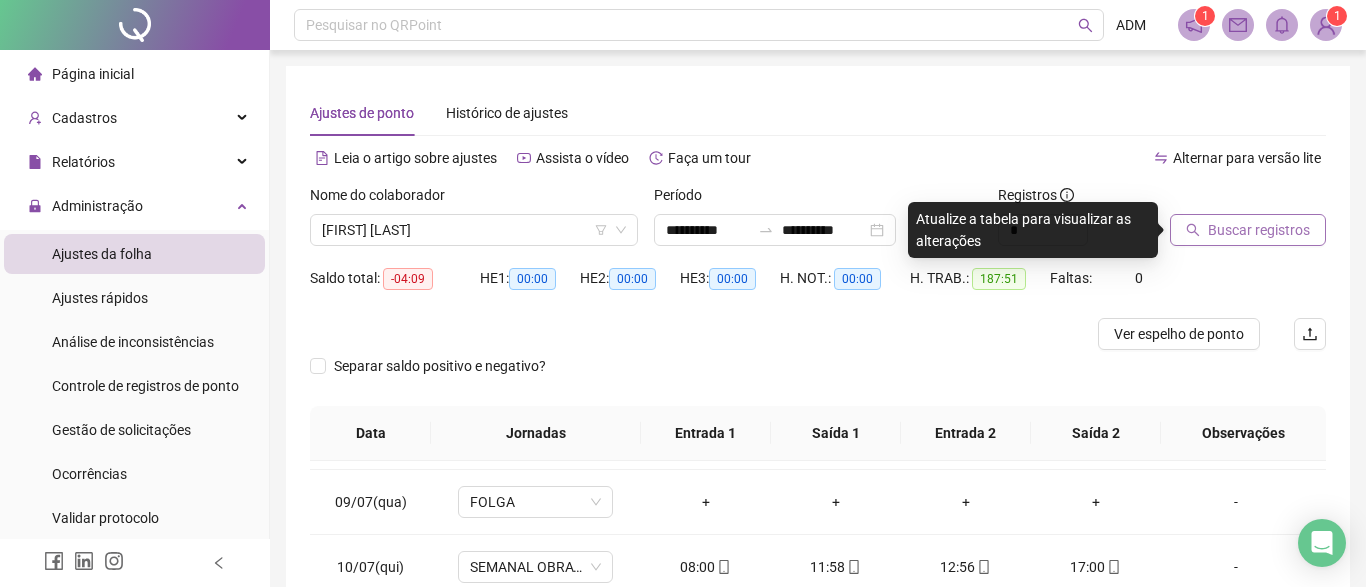 click on "Buscar registros" at bounding box center (1259, 230) 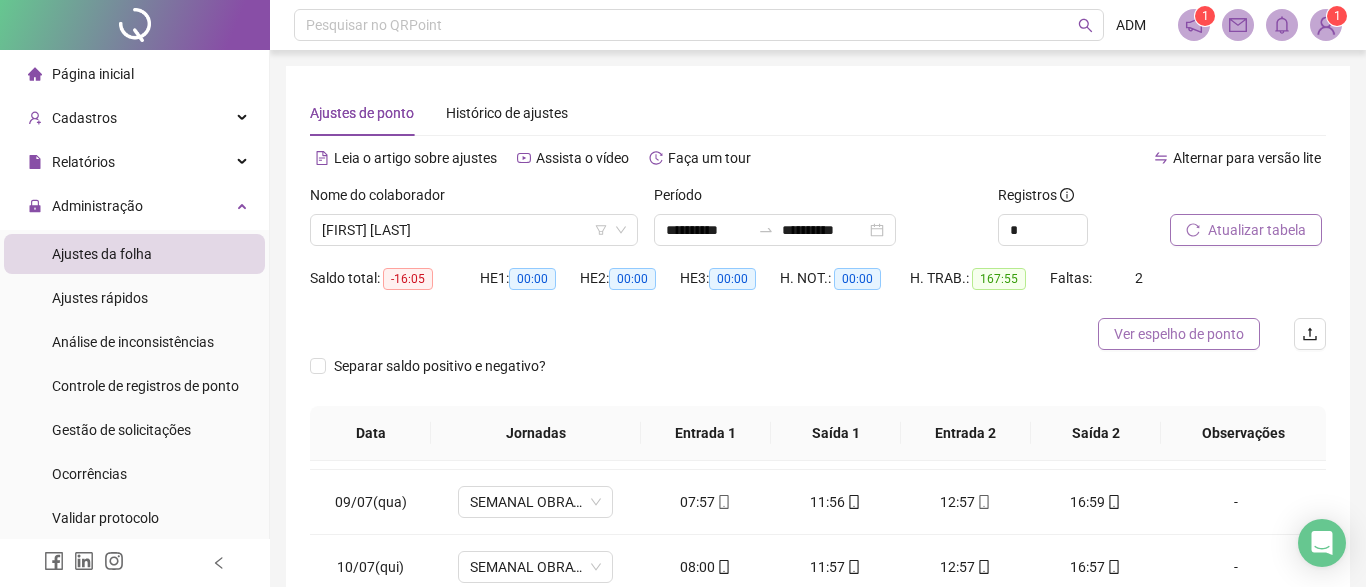 click on "Ver espelho de ponto" at bounding box center (1179, 334) 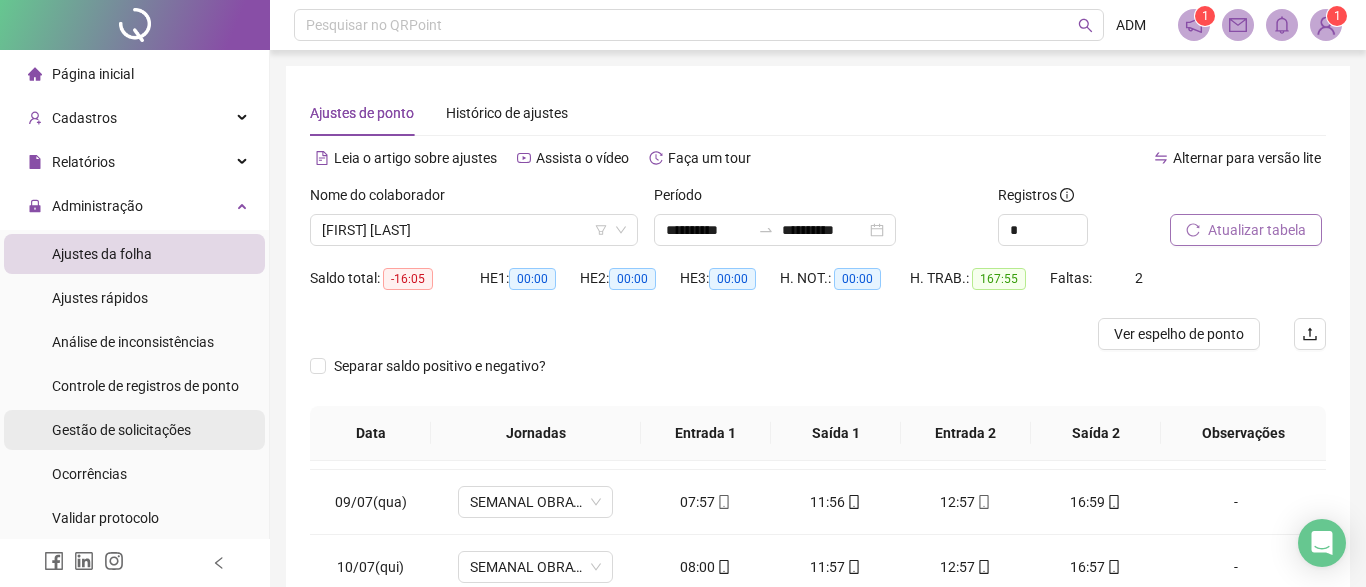 click on "Gestão de solicitações" at bounding box center (121, 430) 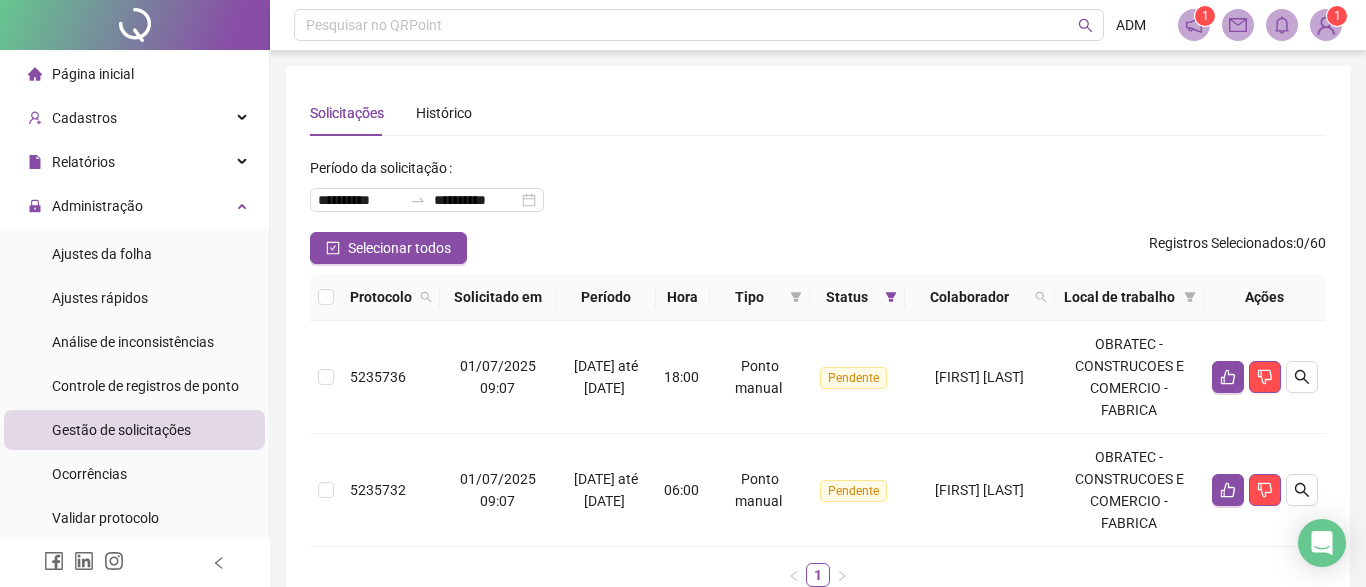scroll, scrollTop: 148, scrollLeft: 0, axis: vertical 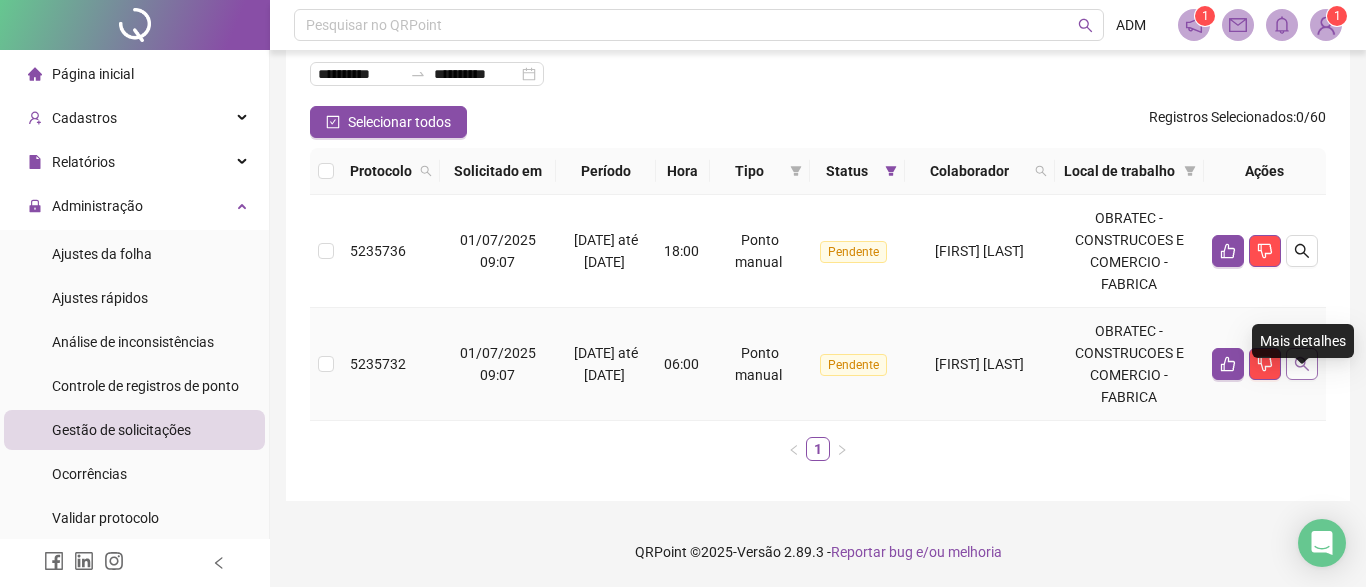 click 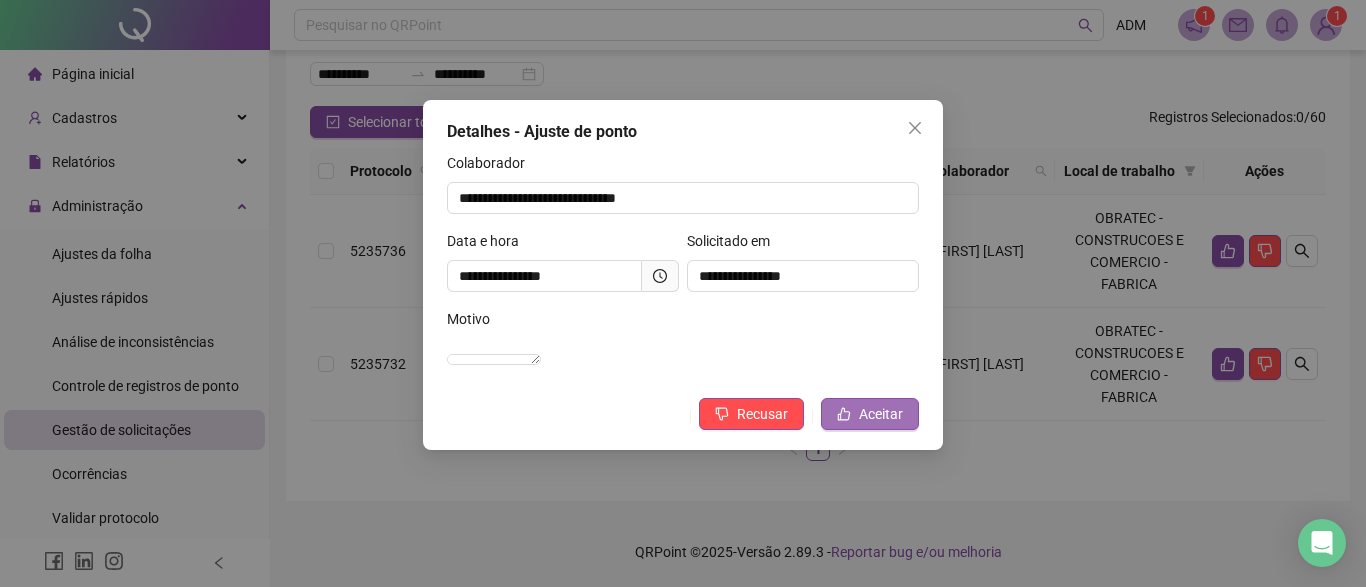 click on "Aceitar" at bounding box center (881, 414) 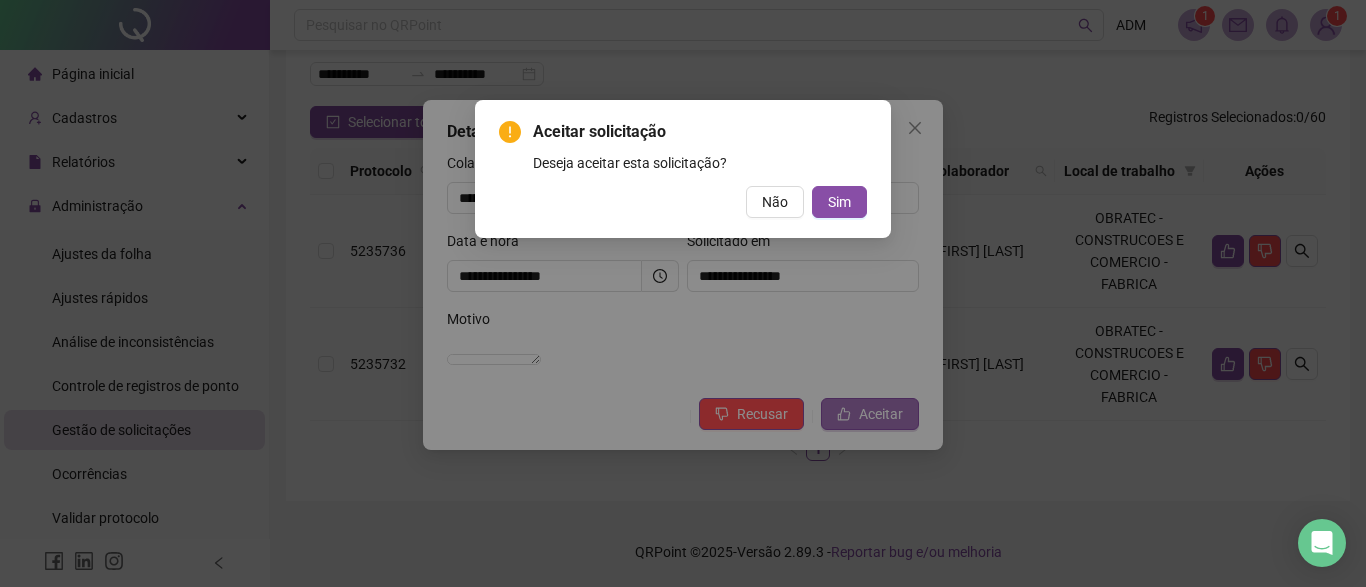 type 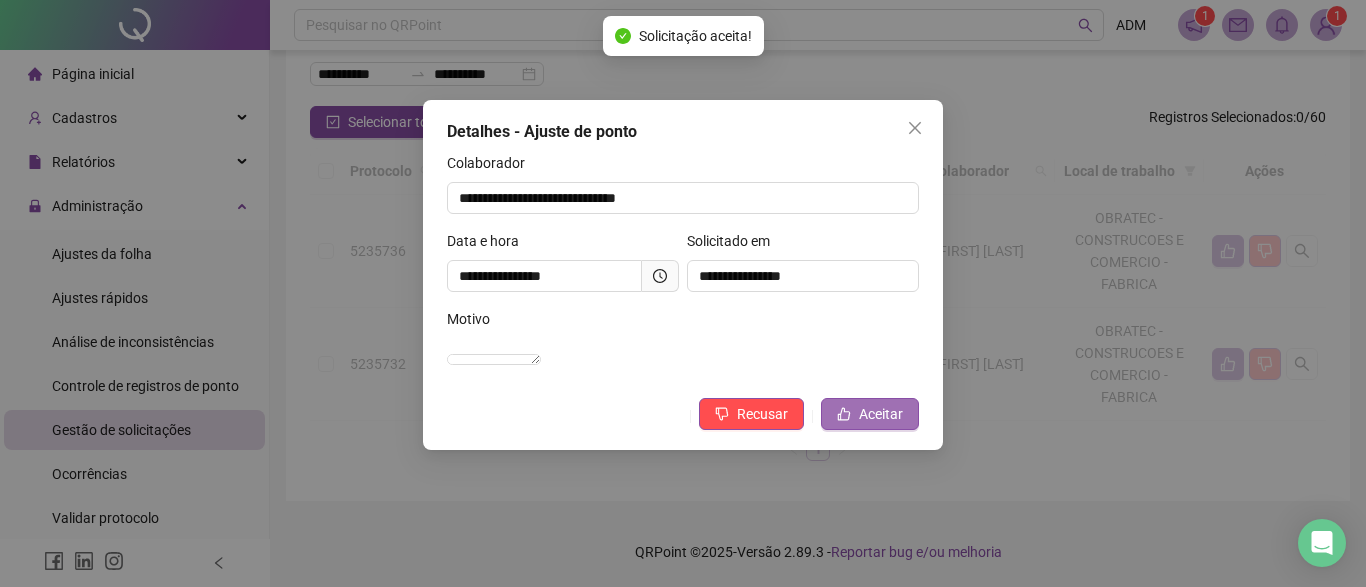 scroll, scrollTop: 35, scrollLeft: 0, axis: vertical 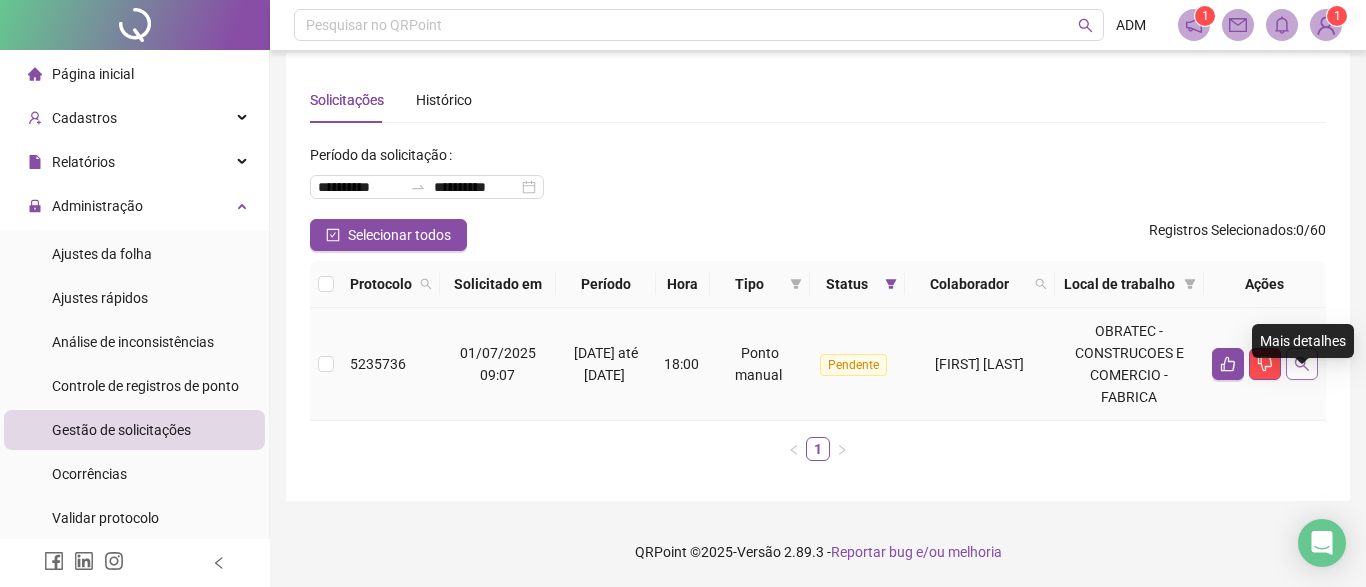 click 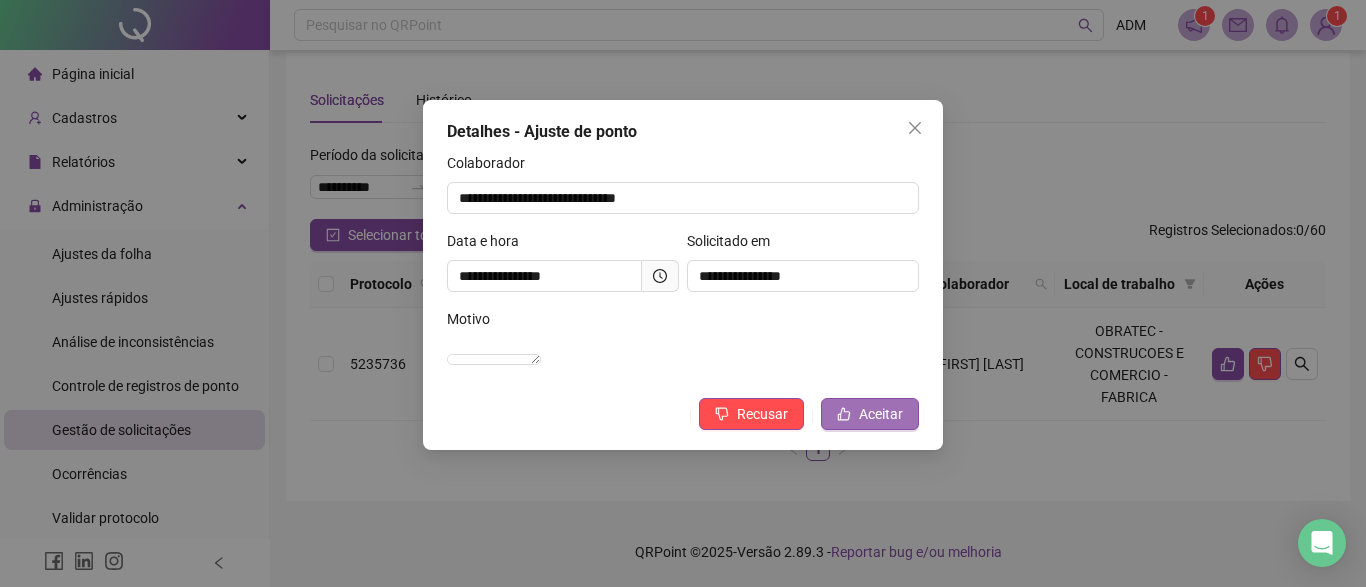click on "Aceitar" at bounding box center (881, 414) 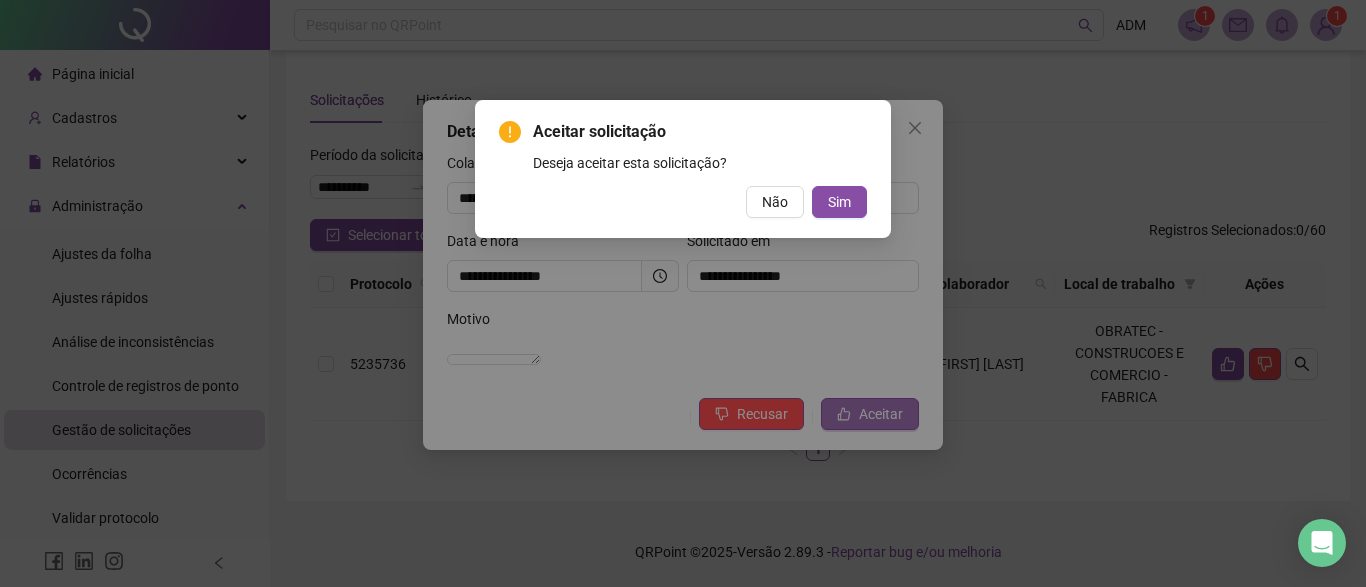 type 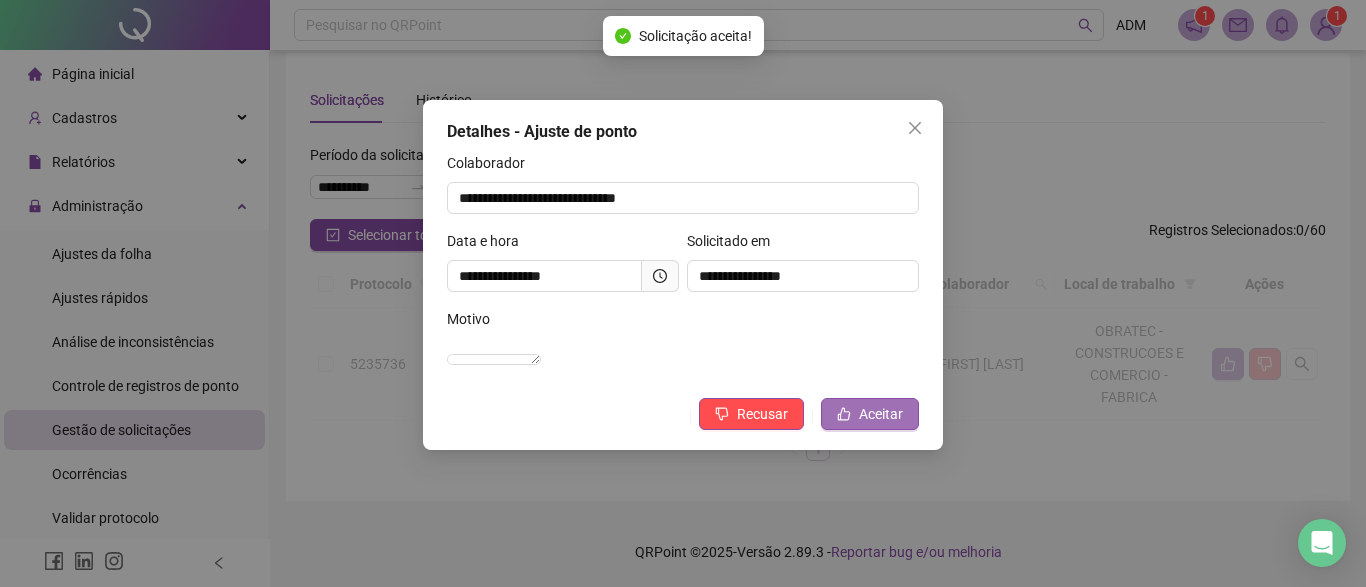 scroll, scrollTop: 33, scrollLeft: 0, axis: vertical 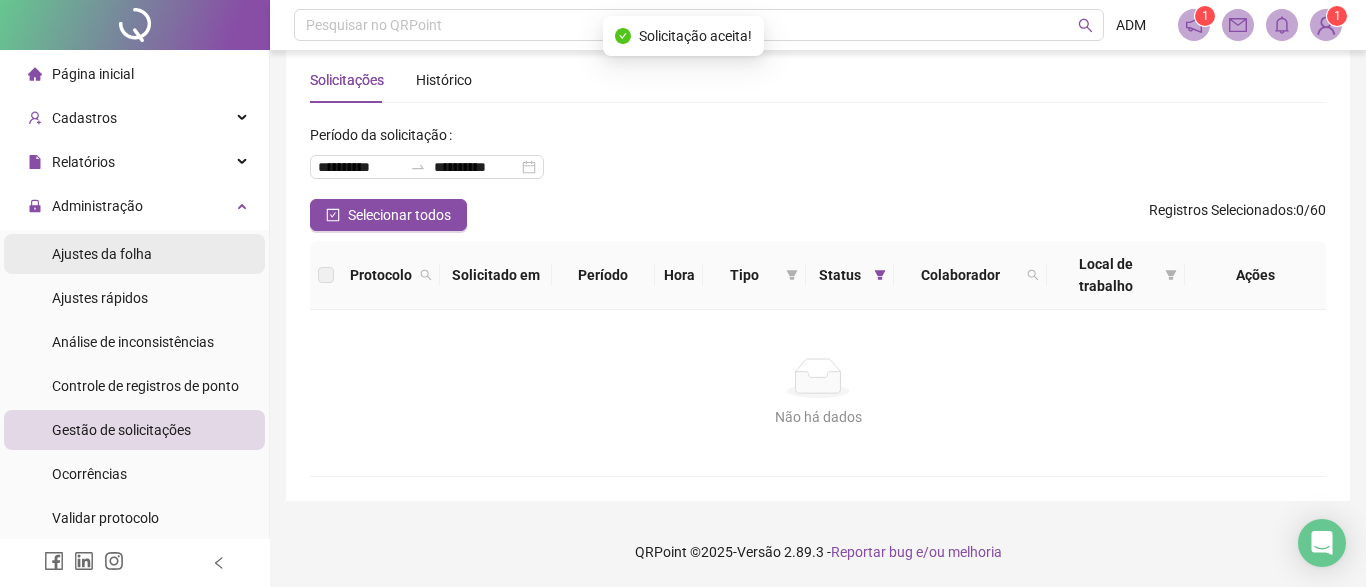 click on "Ajustes da folha" at bounding box center [102, 254] 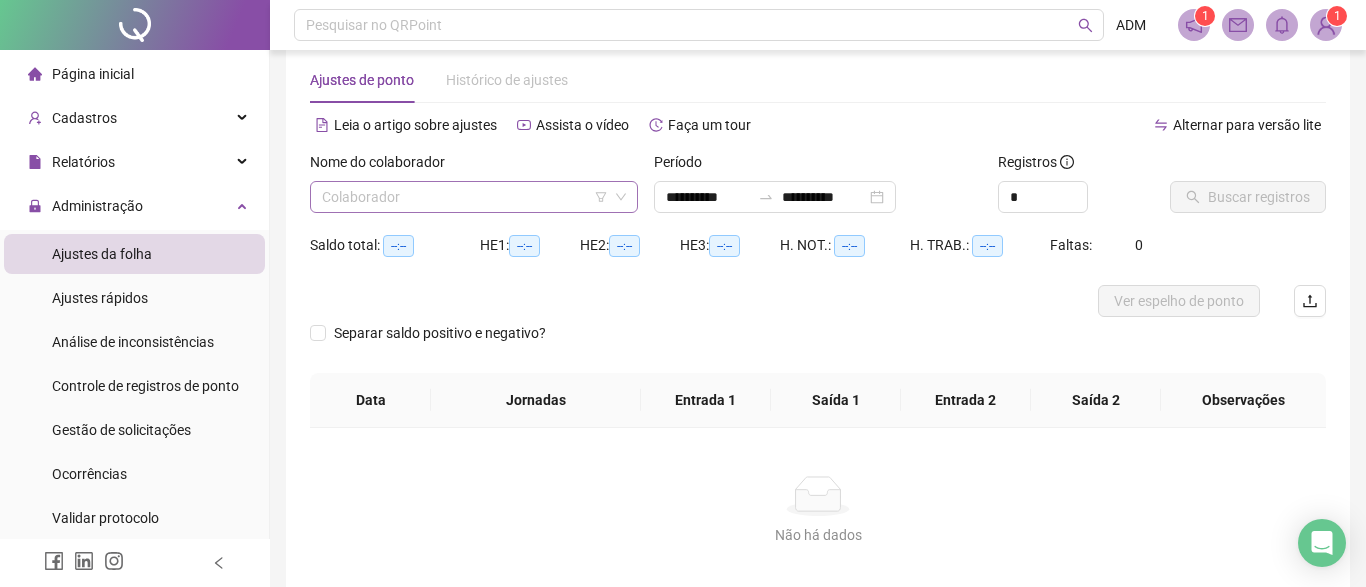 click at bounding box center (465, 197) 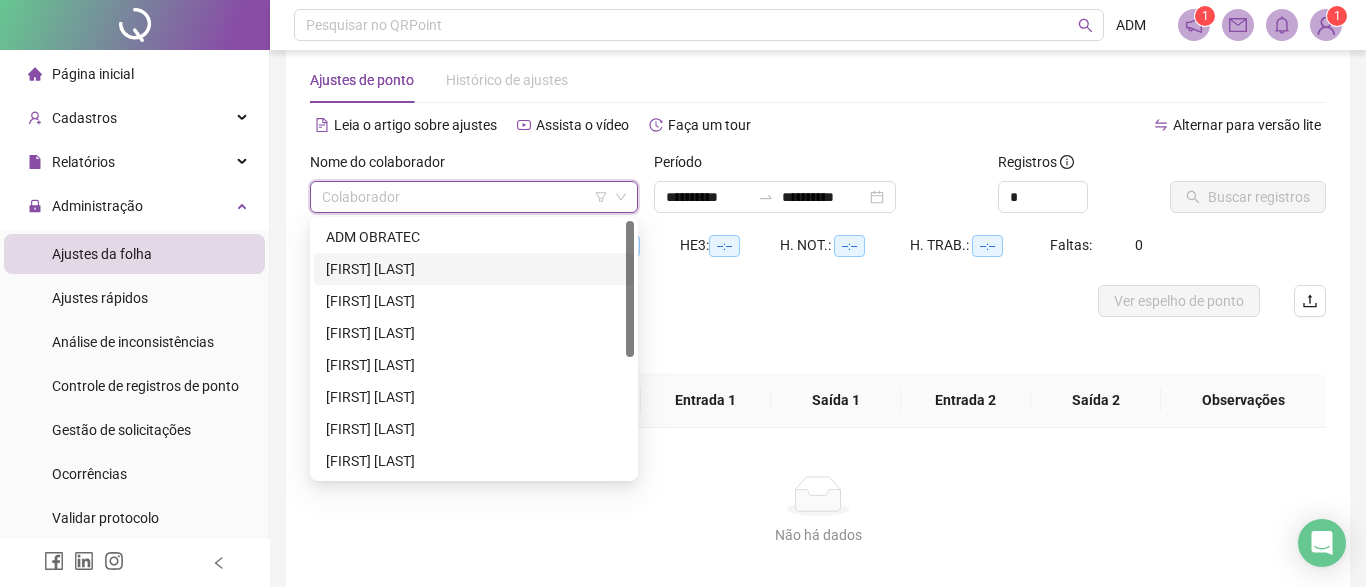 click on "[FIRST] [LAST]" at bounding box center (474, 269) 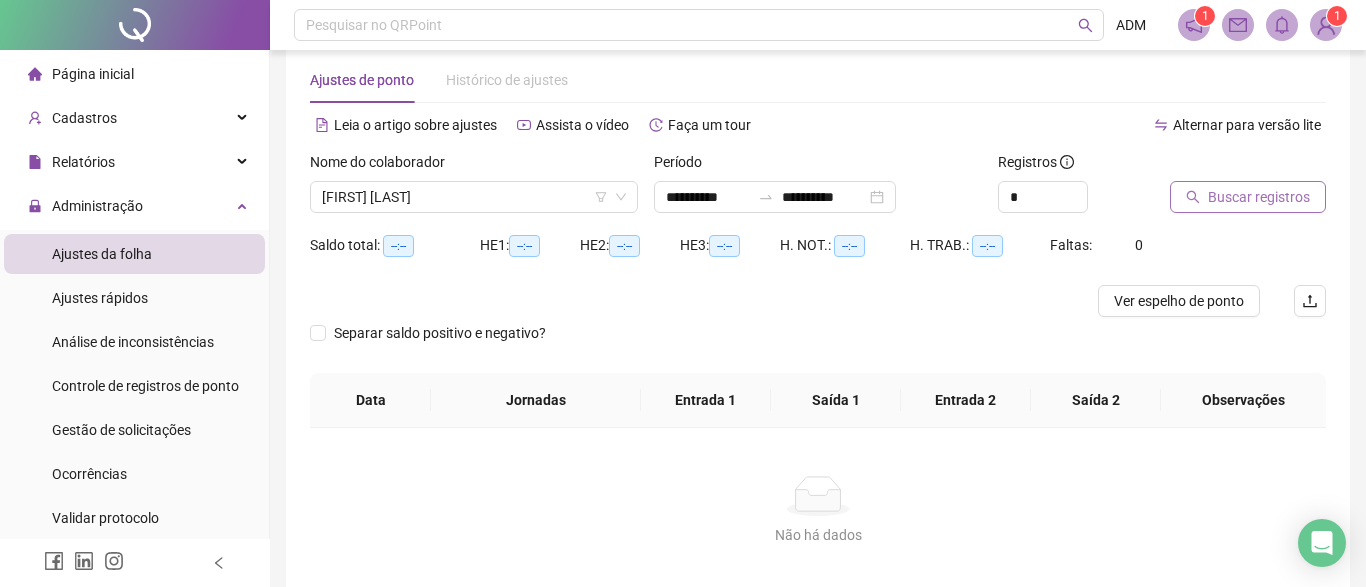 click on "Buscar registros" at bounding box center [1259, 197] 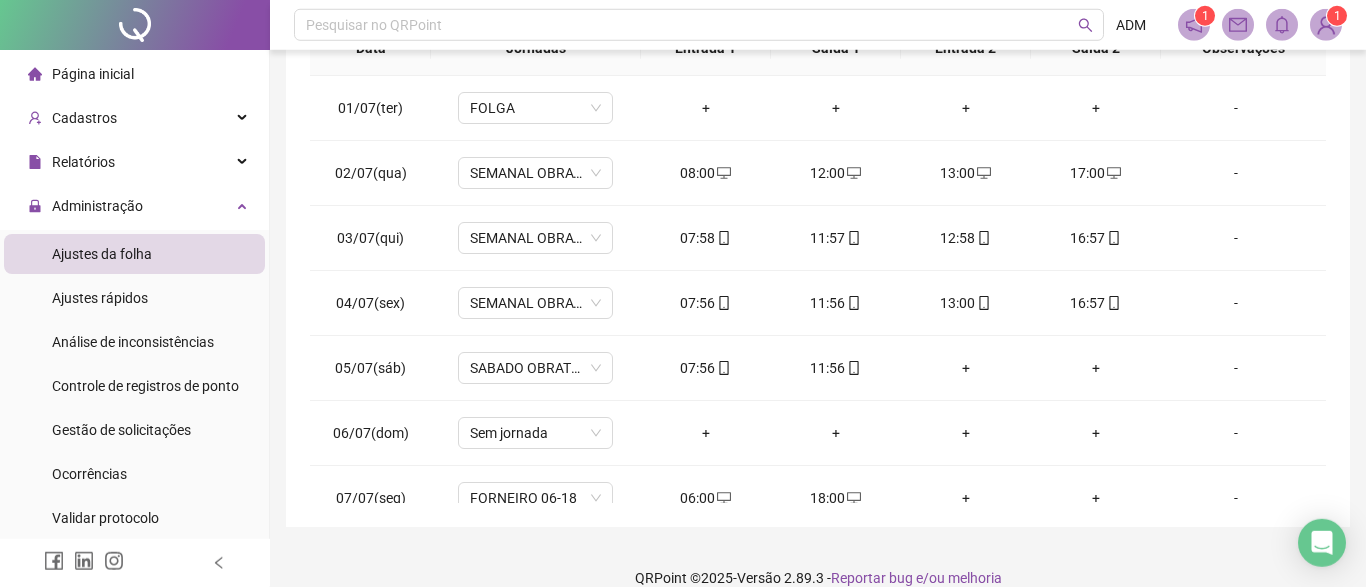 scroll, scrollTop: 387, scrollLeft: 0, axis: vertical 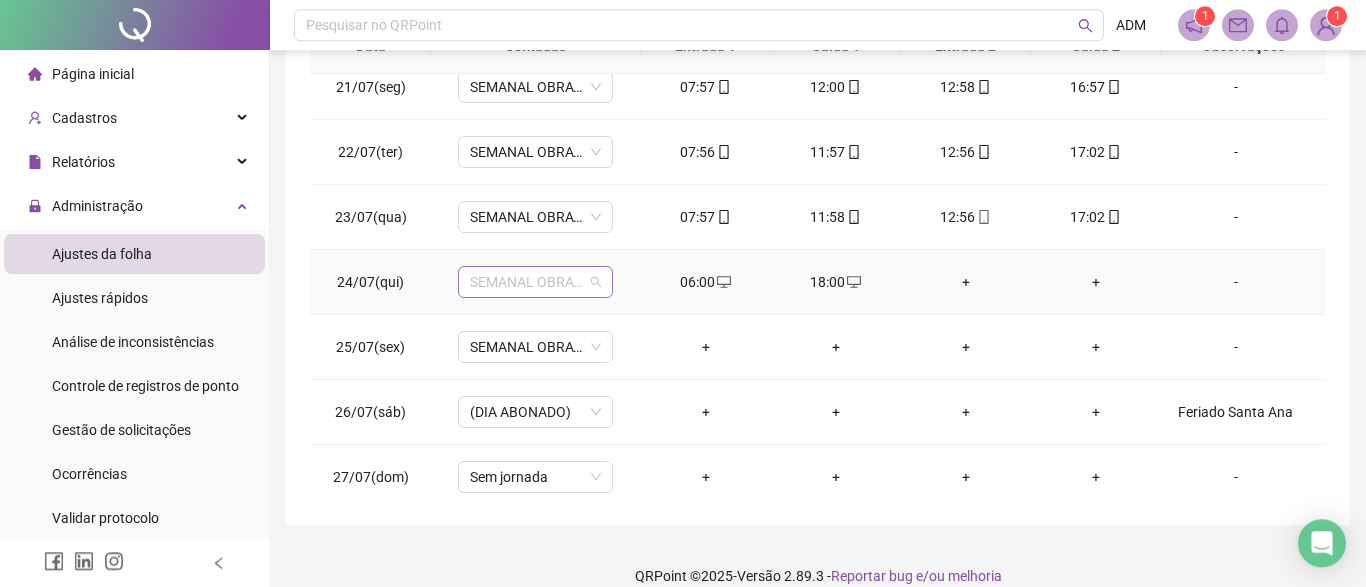 click on "SEMANAL OBRATEC 08-12-13-17" at bounding box center (535, 282) 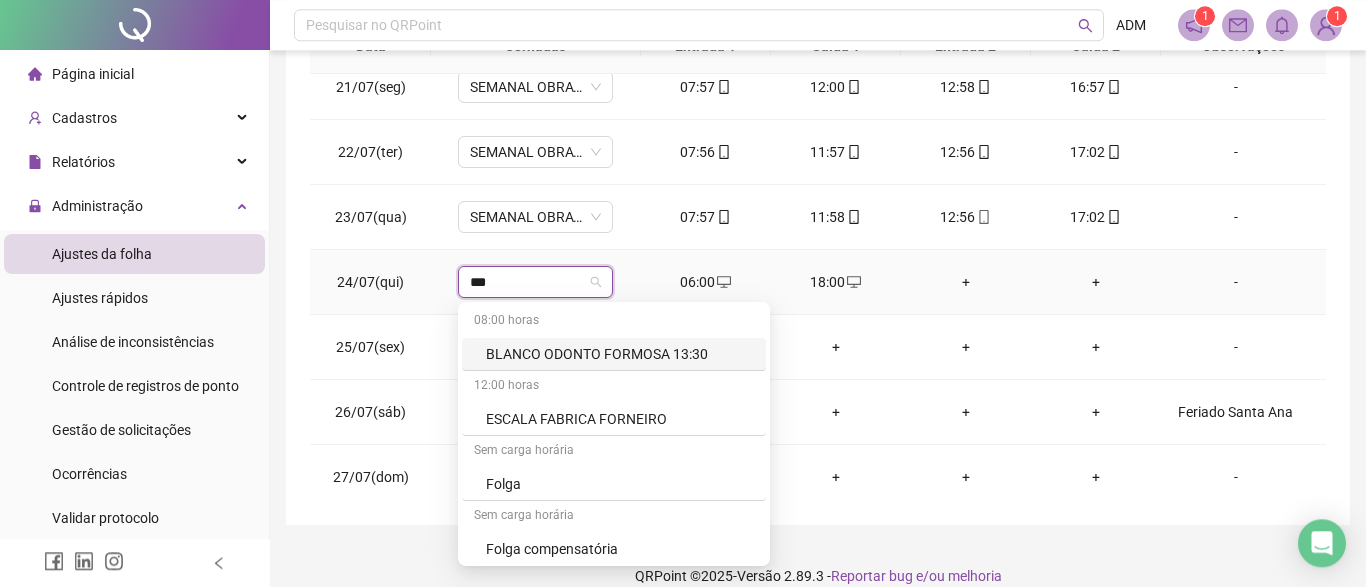 type on "****" 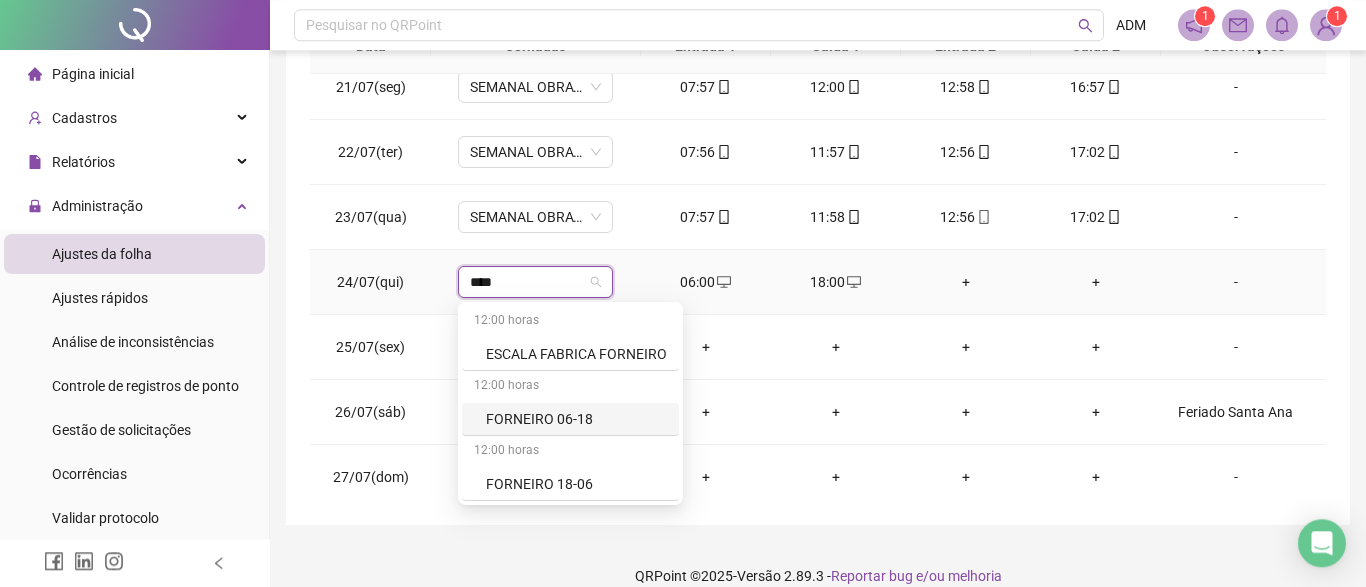 click on "FORNEIRO 06-18" at bounding box center [576, 419] 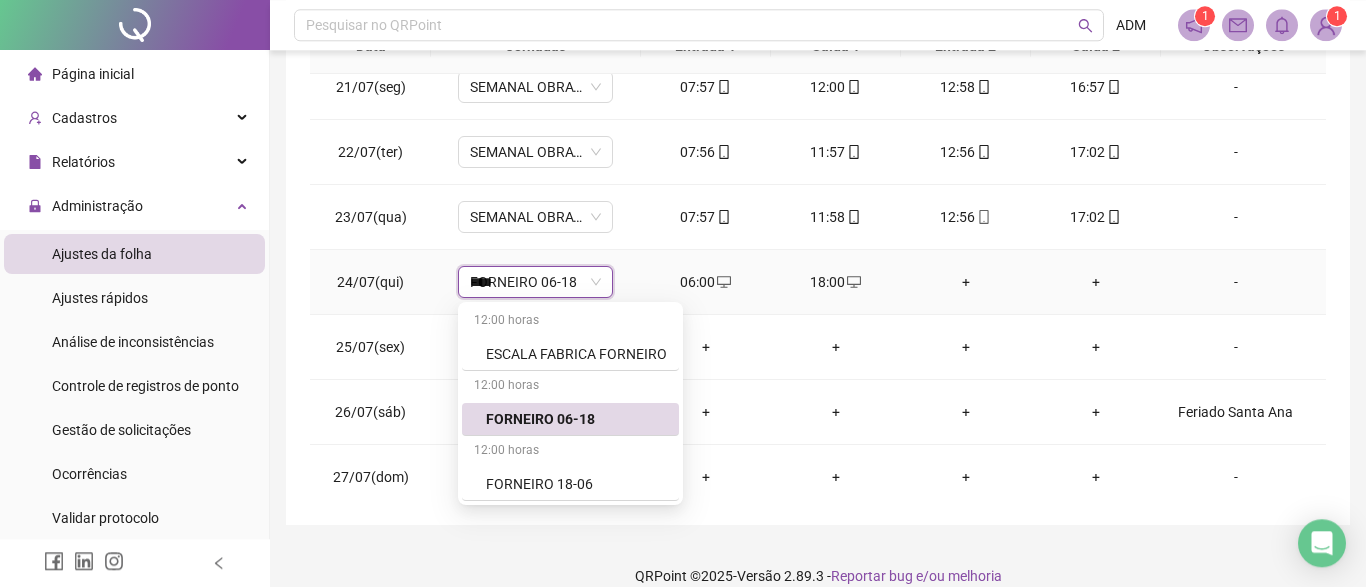 type 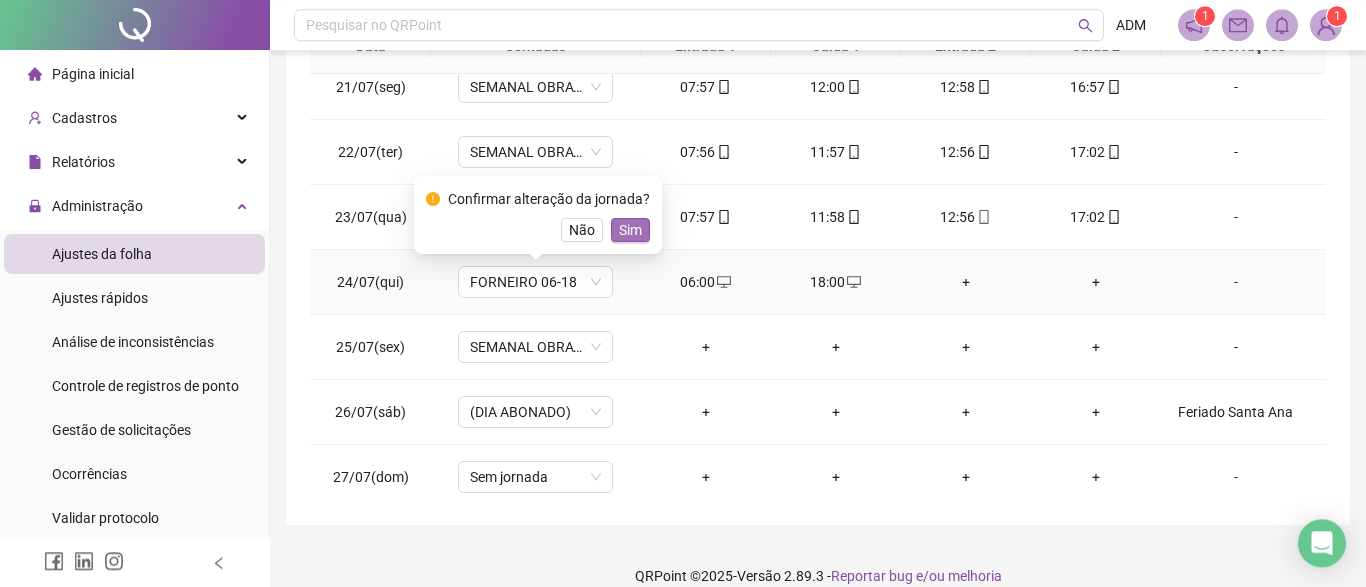 click on "Sim" at bounding box center [630, 230] 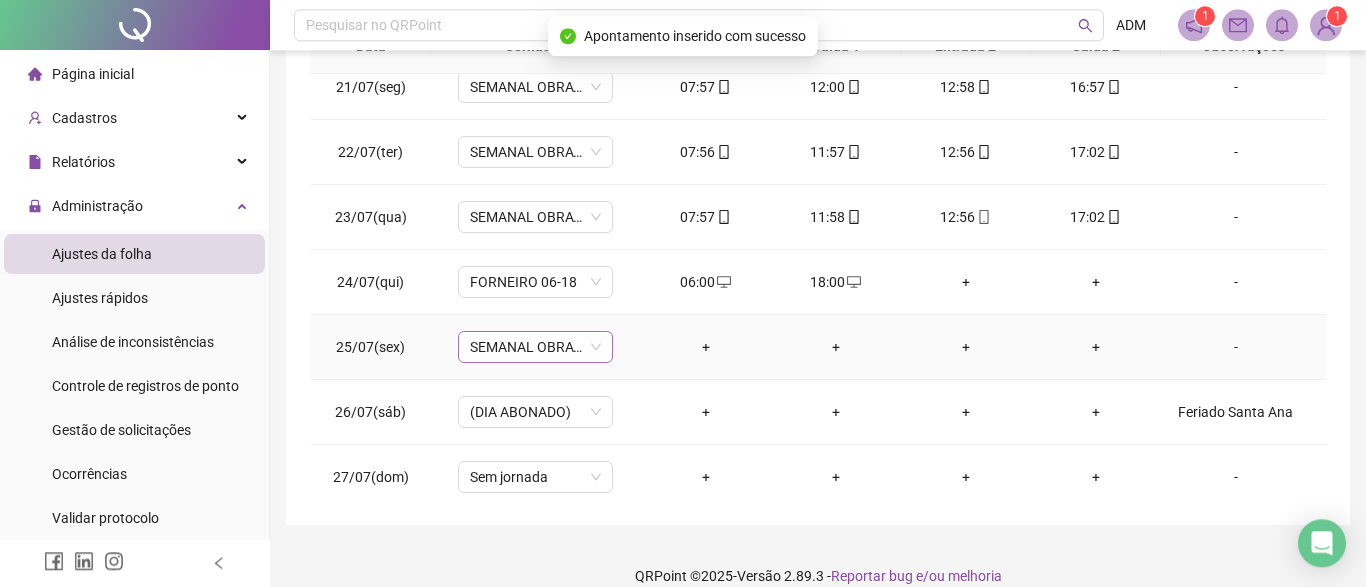 click on "SEMANAL OBRATEC 08-12-13-17" at bounding box center (535, 347) 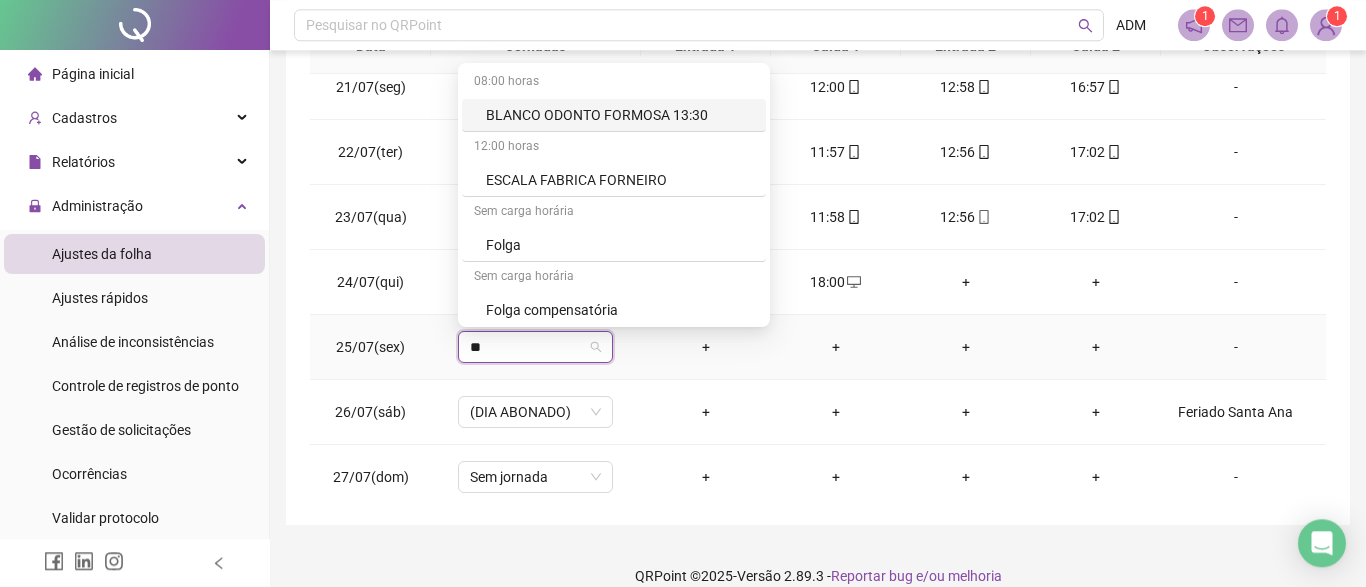 type on "***" 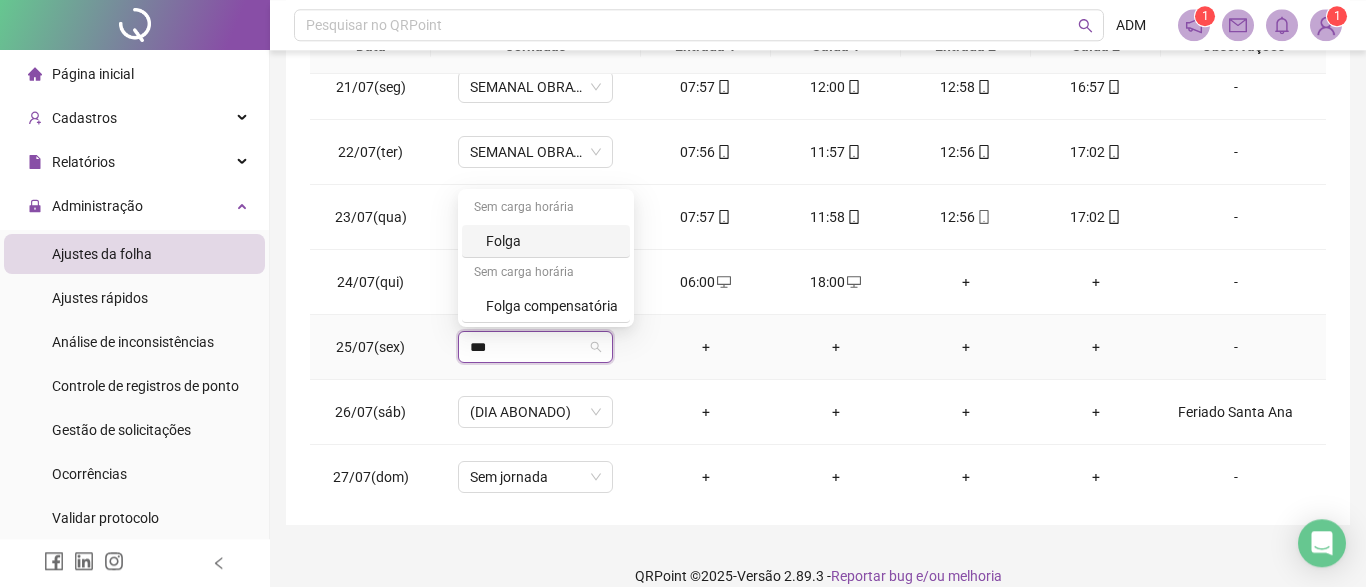 click on "Folga" at bounding box center (552, 241) 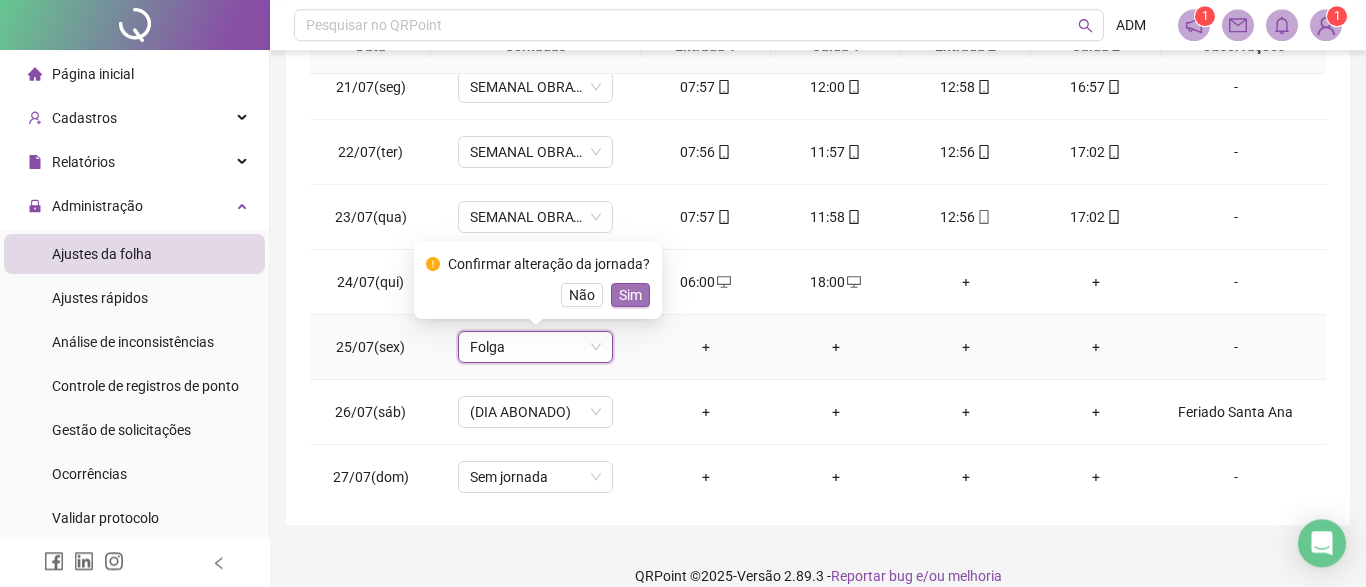 click on "Sim" at bounding box center (630, 295) 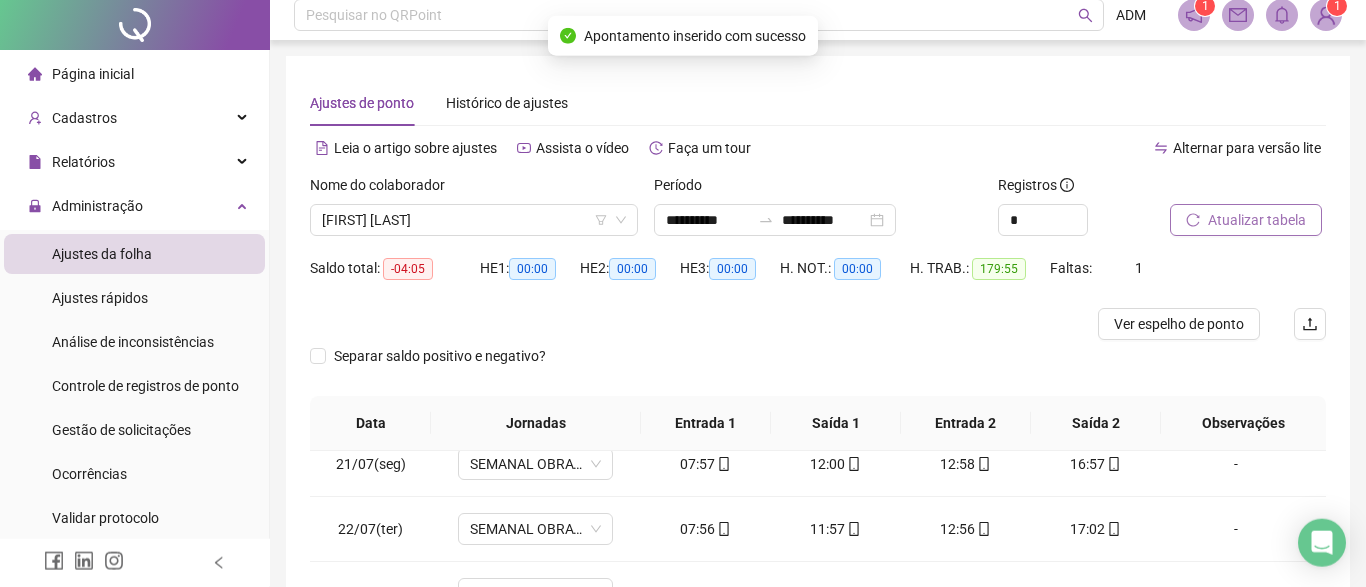 scroll, scrollTop: 0, scrollLeft: 0, axis: both 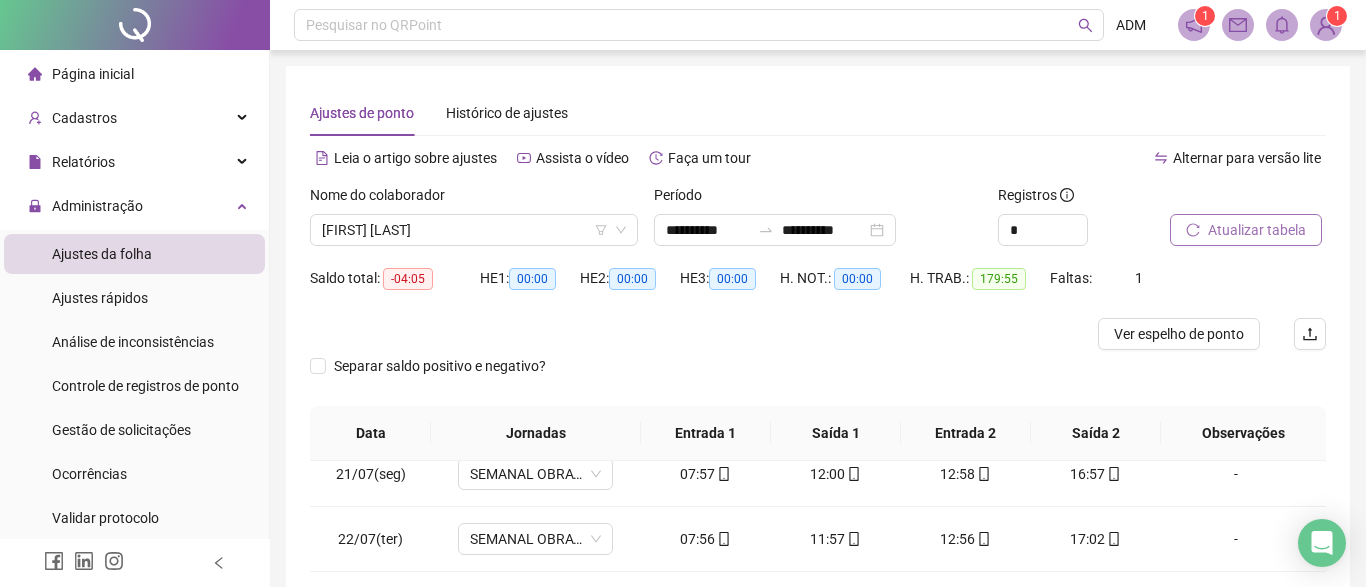 click on "Atualizar tabela" at bounding box center (1257, 230) 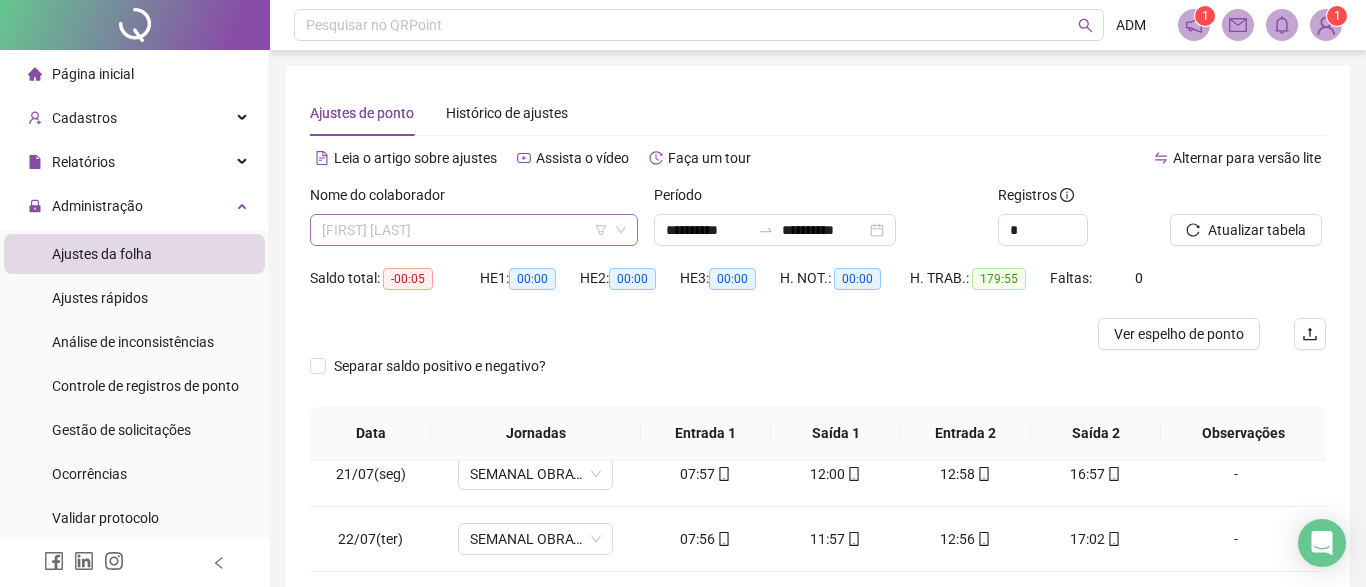 click on "[FIRST] [LAST]" at bounding box center (474, 230) 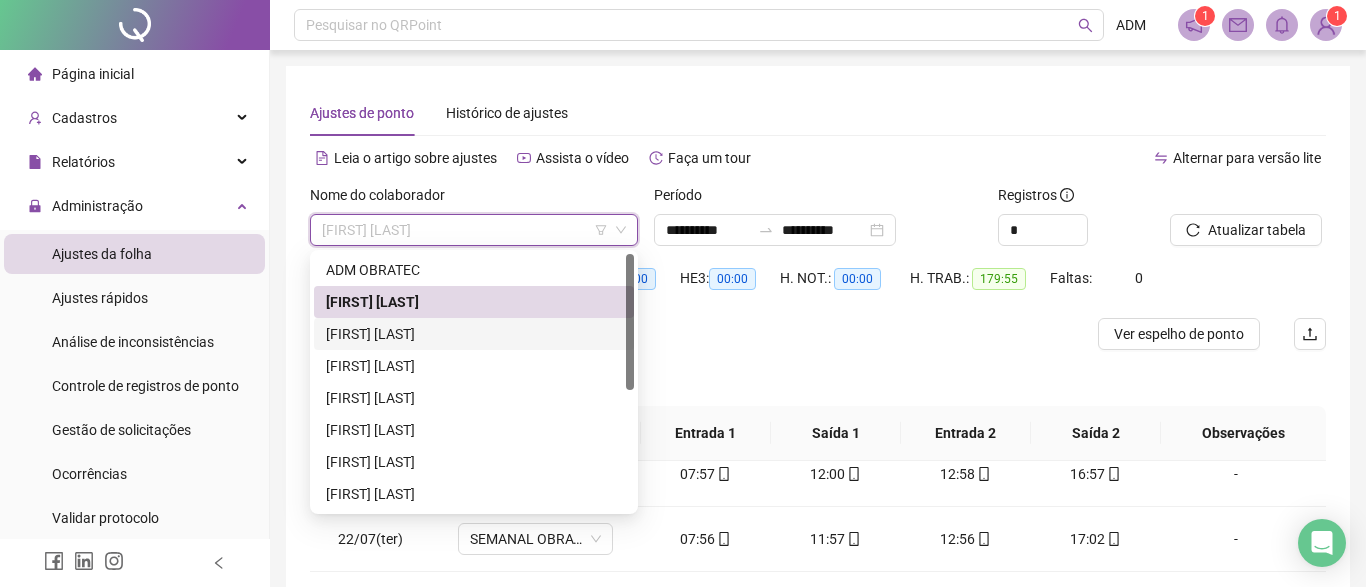 click on "[FIRST] [LAST]" at bounding box center [474, 334] 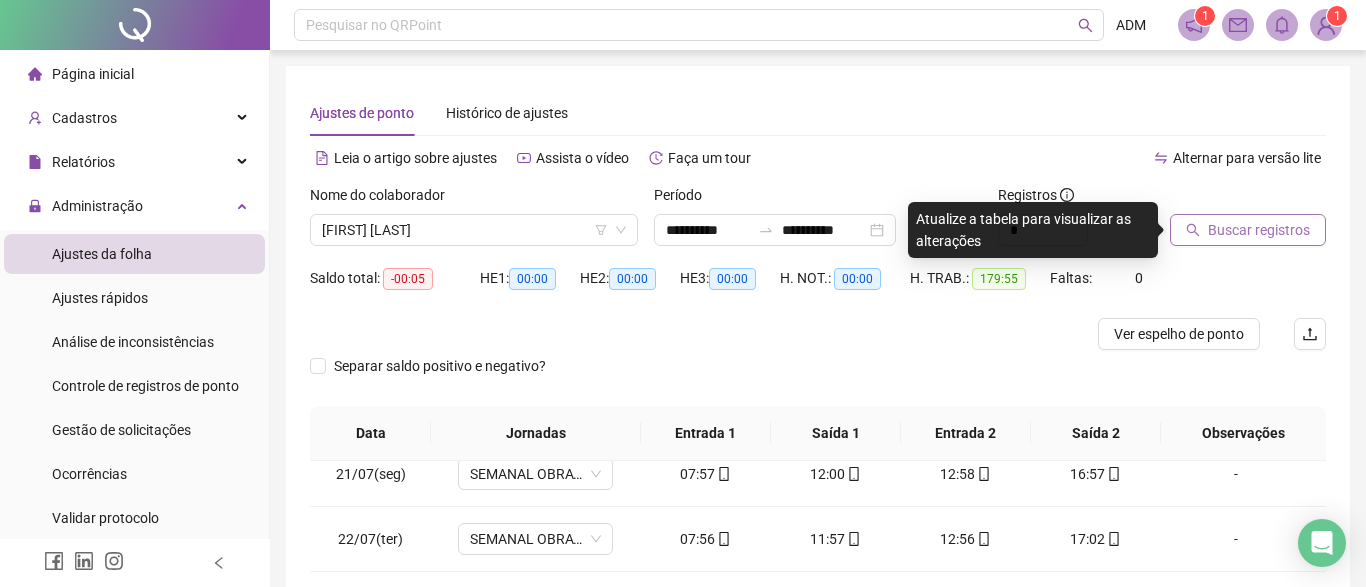 click on "Buscar registros" at bounding box center (1259, 230) 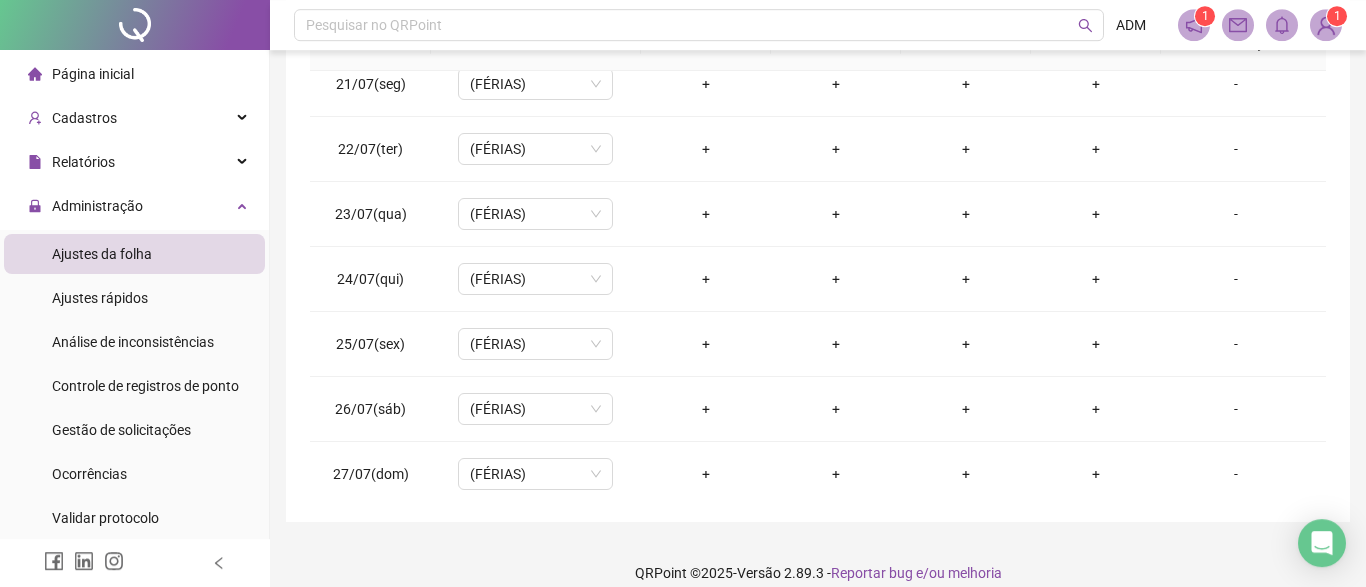 scroll, scrollTop: 400, scrollLeft: 0, axis: vertical 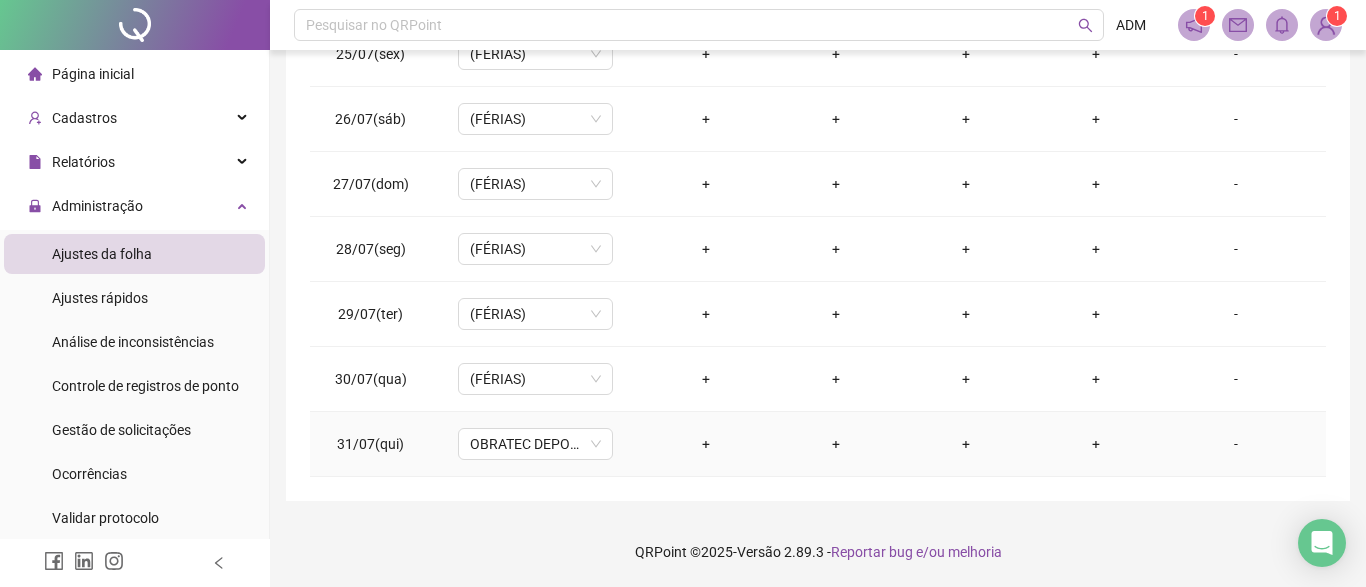 click on "-" at bounding box center (1236, 444) 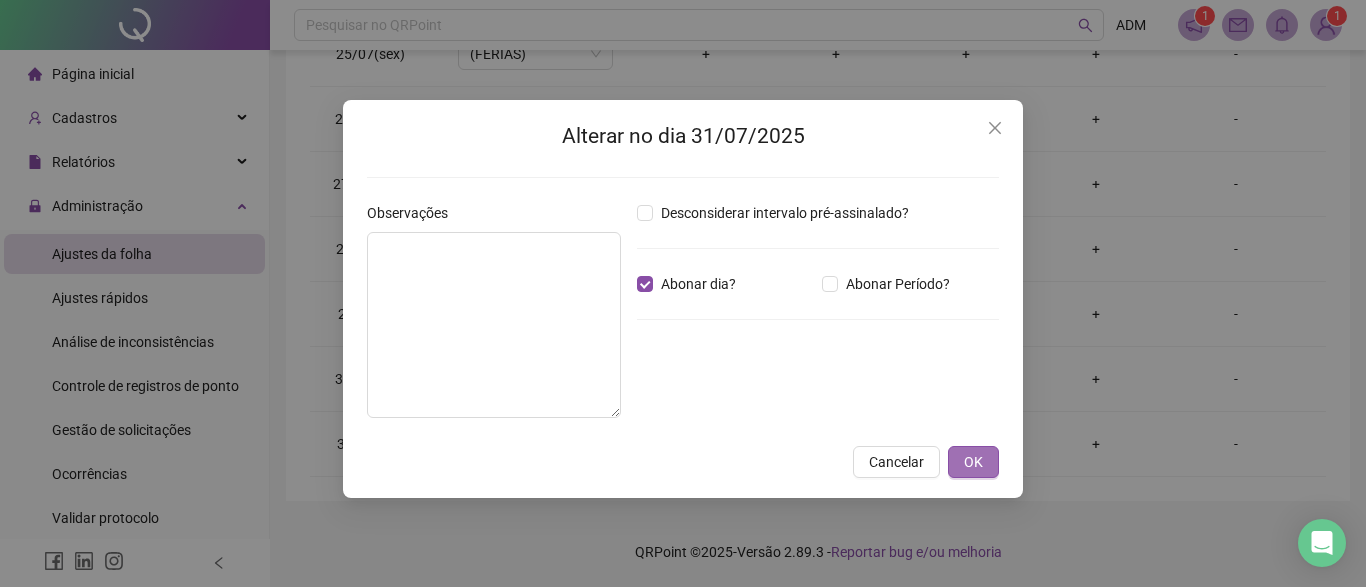 click on "OK" at bounding box center (973, 462) 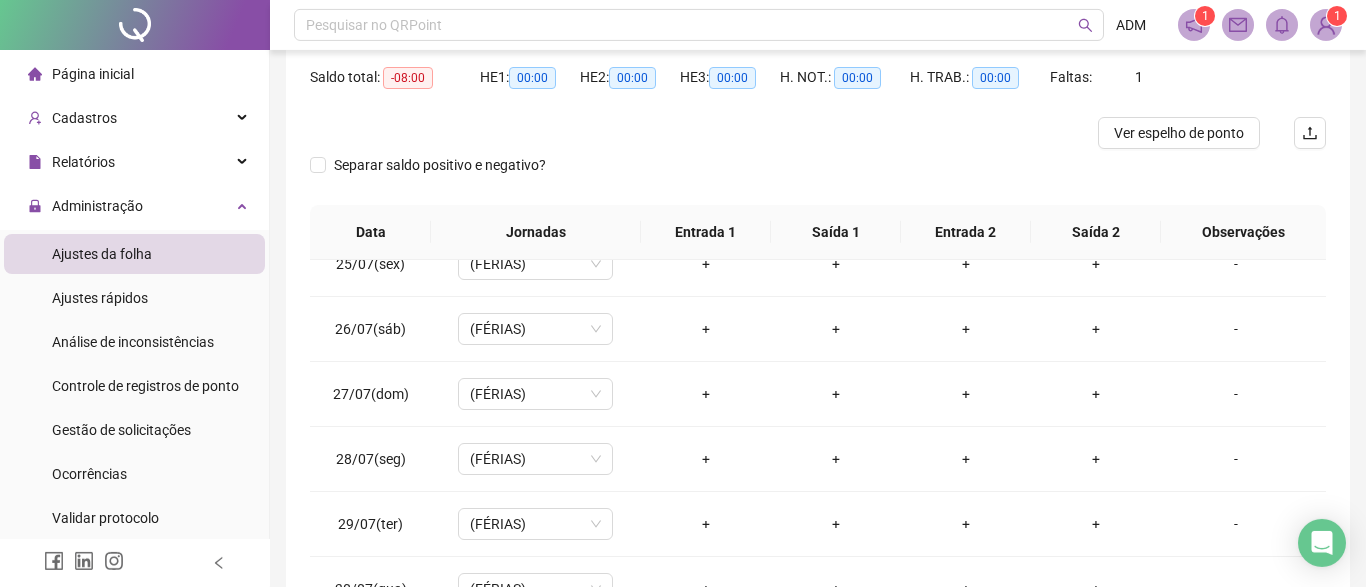 scroll, scrollTop: 0, scrollLeft: 0, axis: both 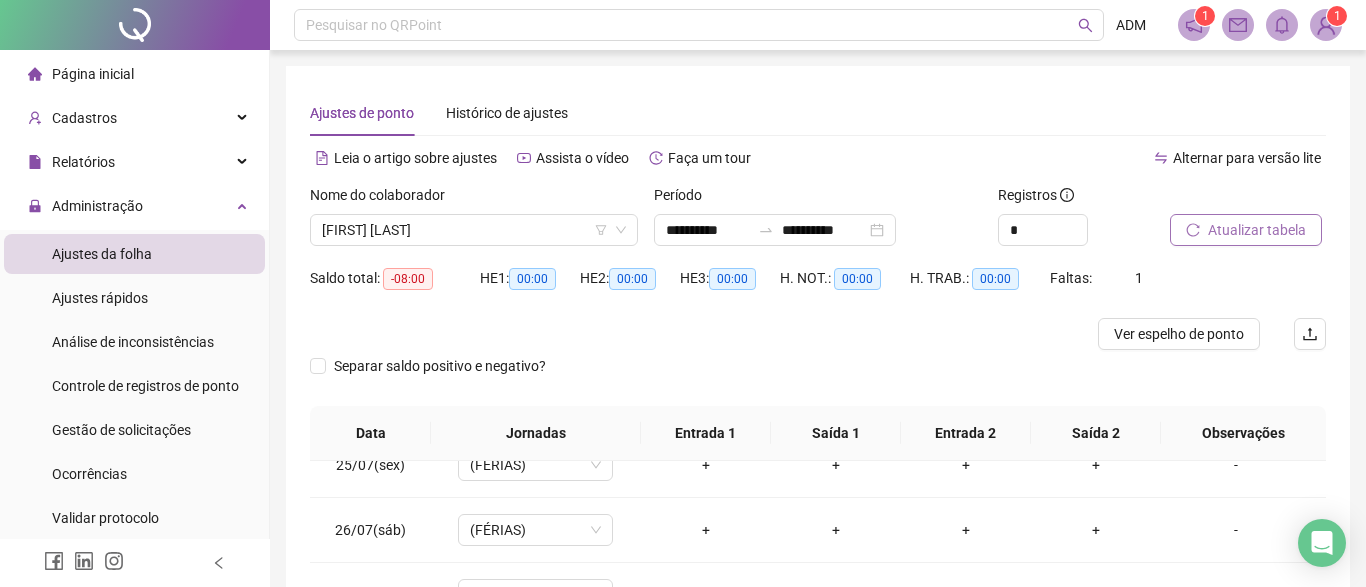 click on "Atualizar tabela" at bounding box center (1257, 230) 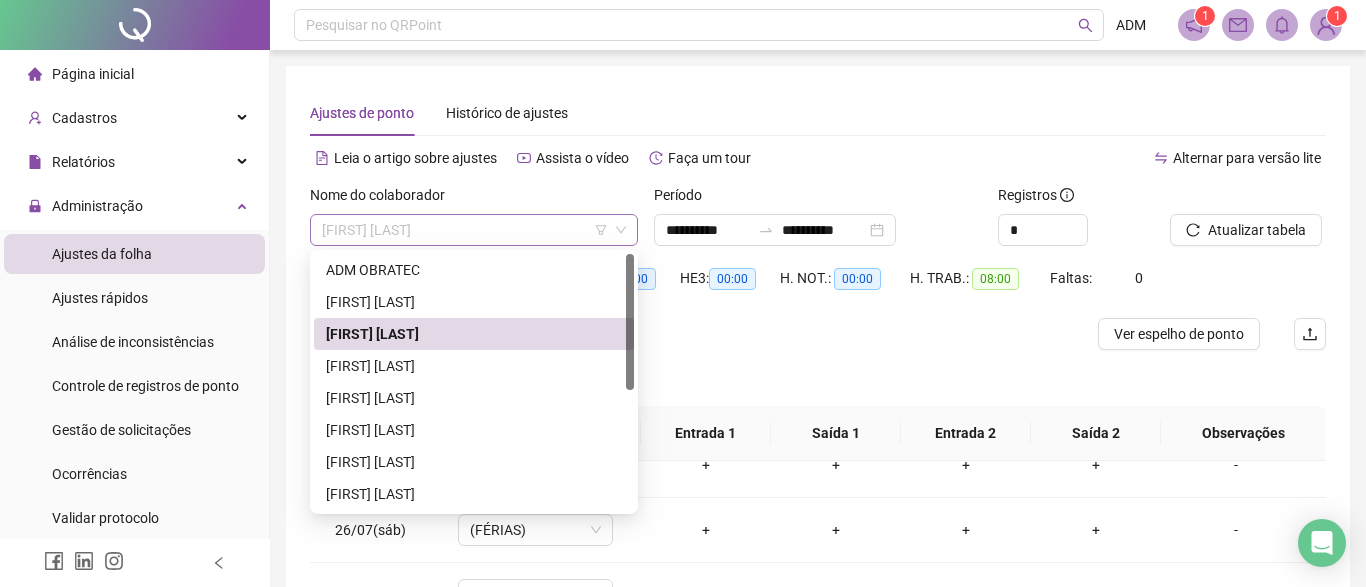 click on "[FIRST] [LAST]" at bounding box center (474, 230) 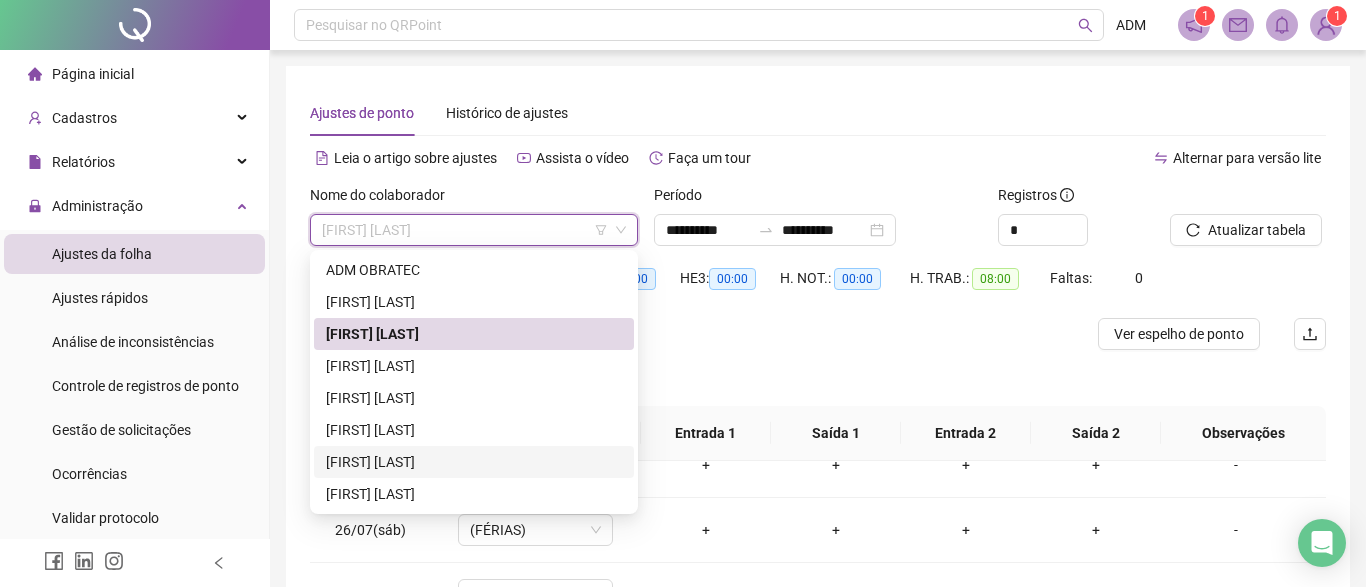 click on "[FIRST] [LAST]" at bounding box center [474, 462] 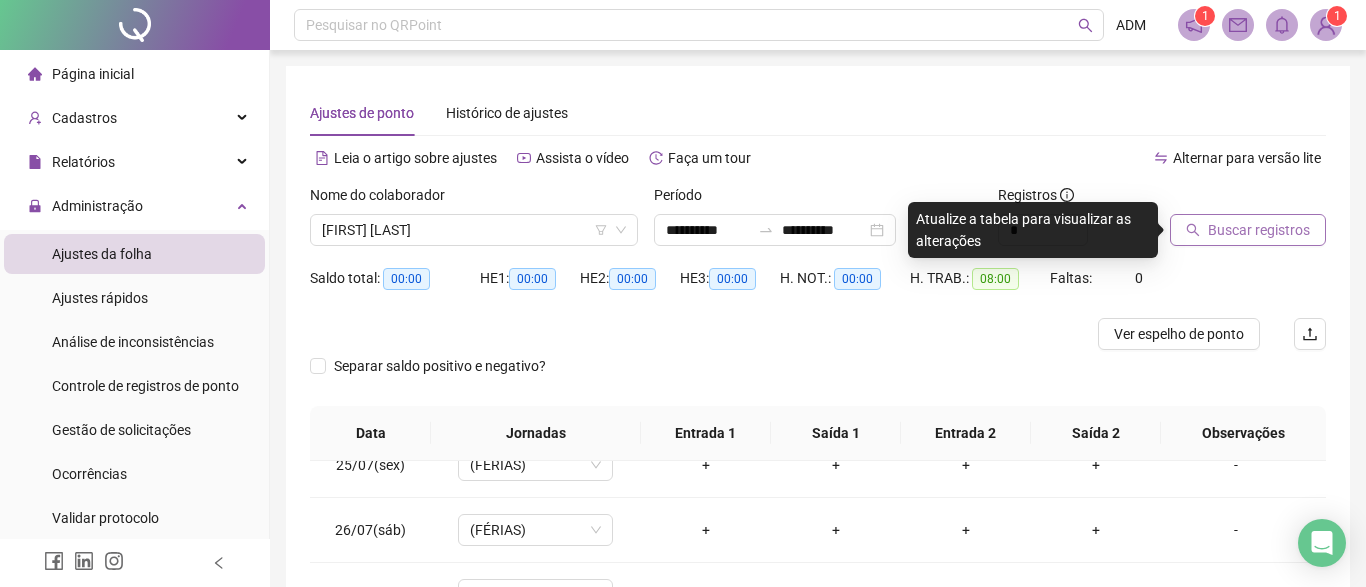 click on "Buscar registros" at bounding box center (1259, 230) 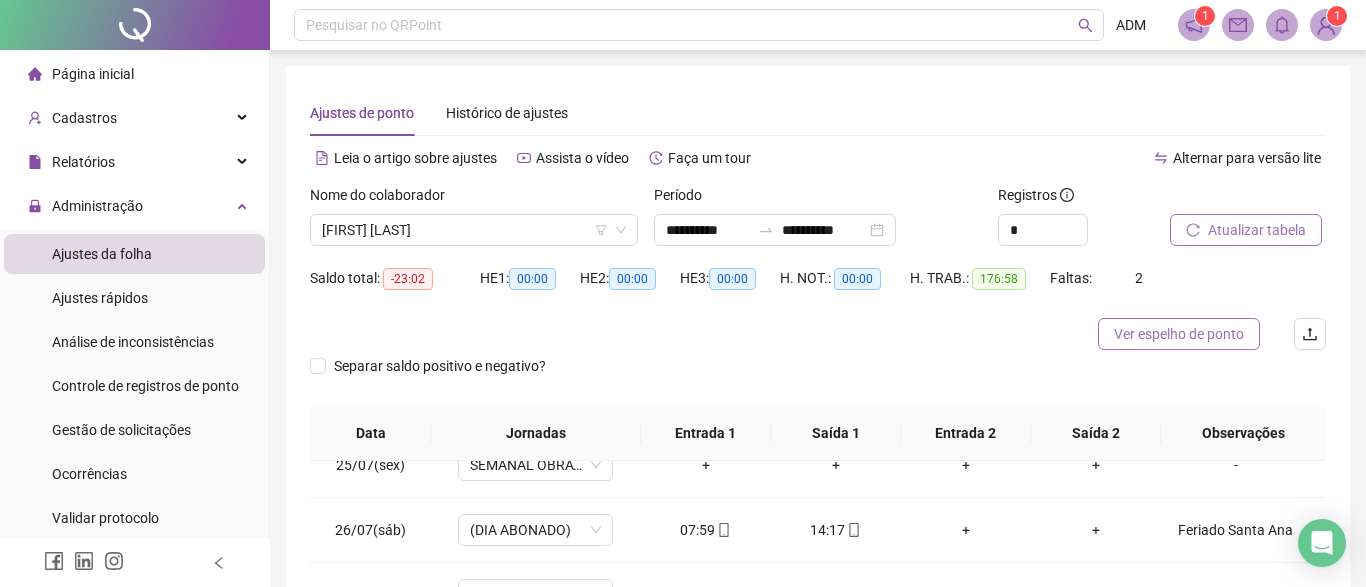 click on "Ver espelho de ponto" at bounding box center (1179, 334) 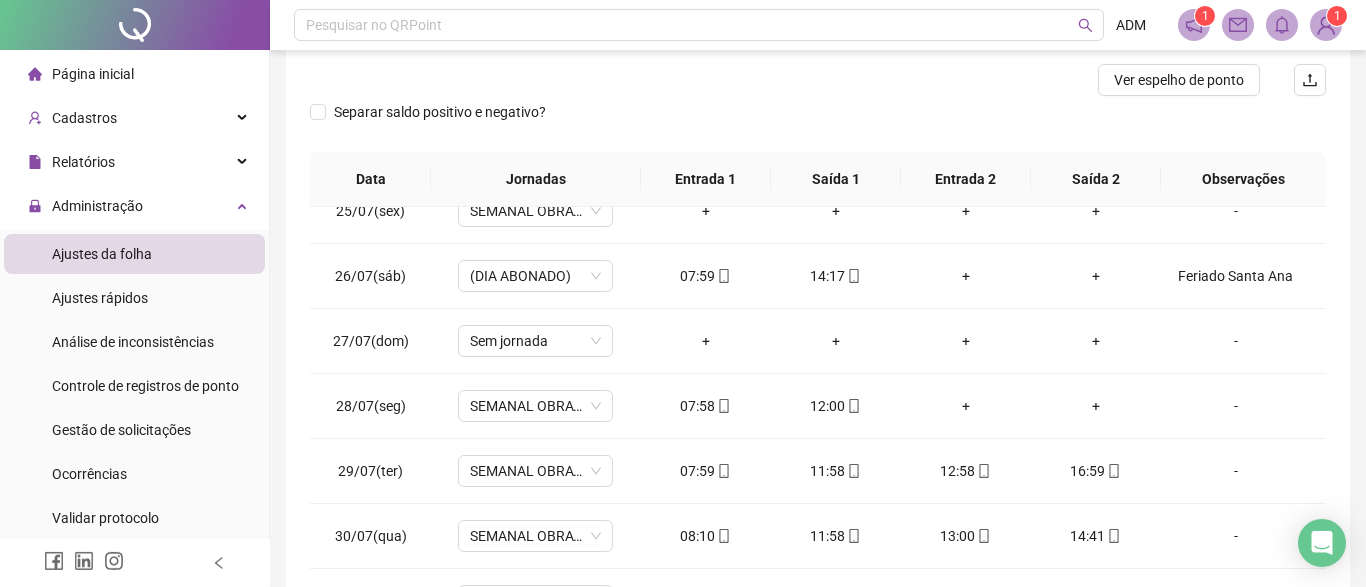 scroll, scrollTop: 411, scrollLeft: 0, axis: vertical 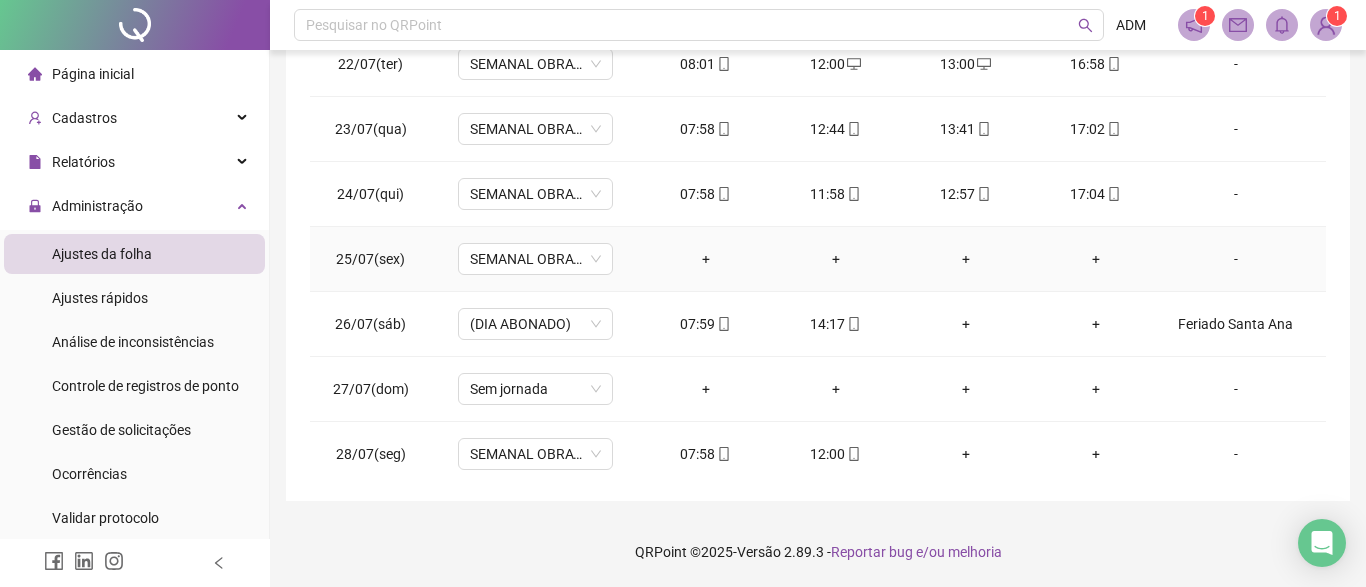 click on "-" at bounding box center [1236, 259] 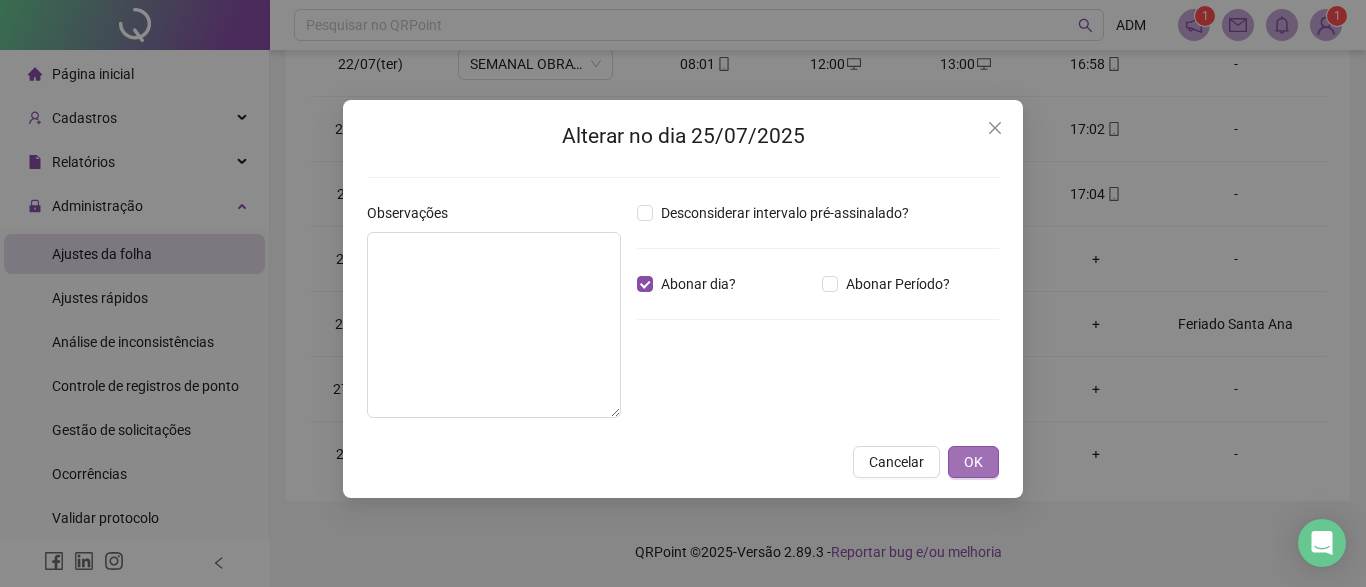 click on "OK" at bounding box center [973, 462] 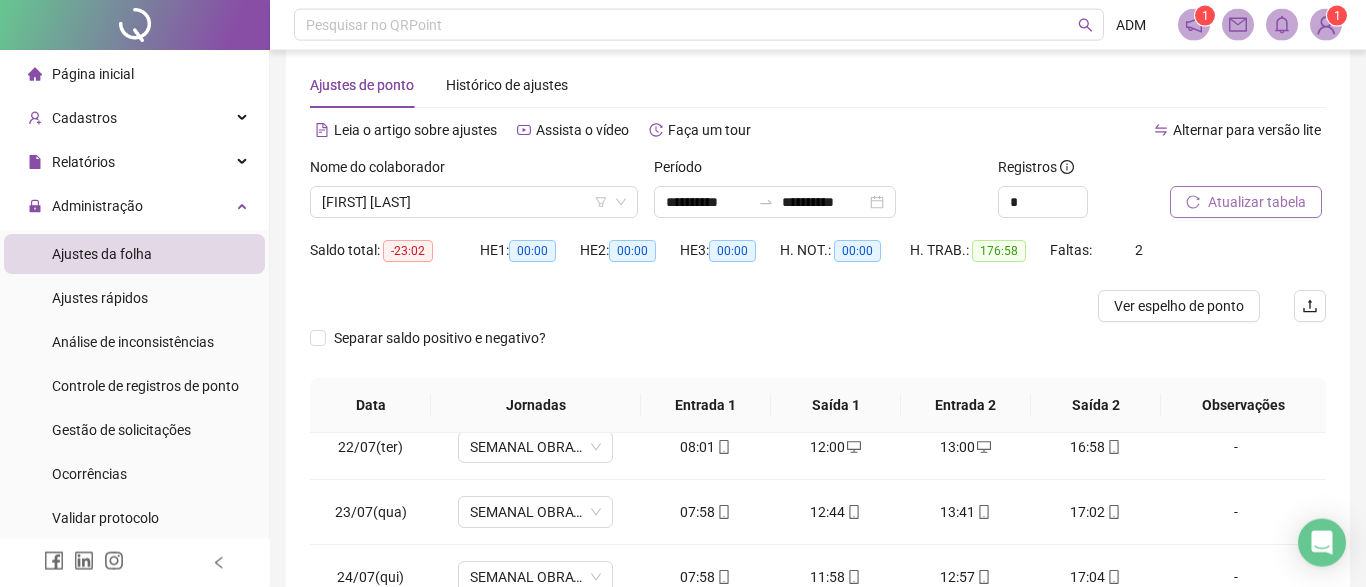 scroll, scrollTop: 27, scrollLeft: 0, axis: vertical 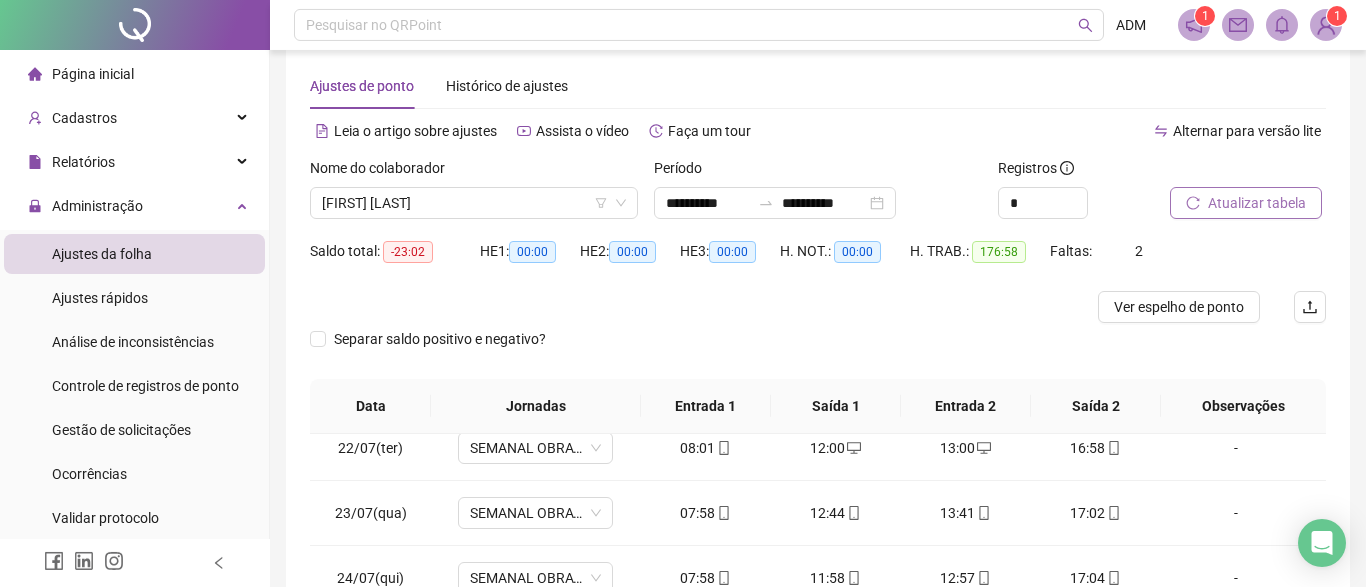 click on "Atualizar tabela" at bounding box center (1257, 203) 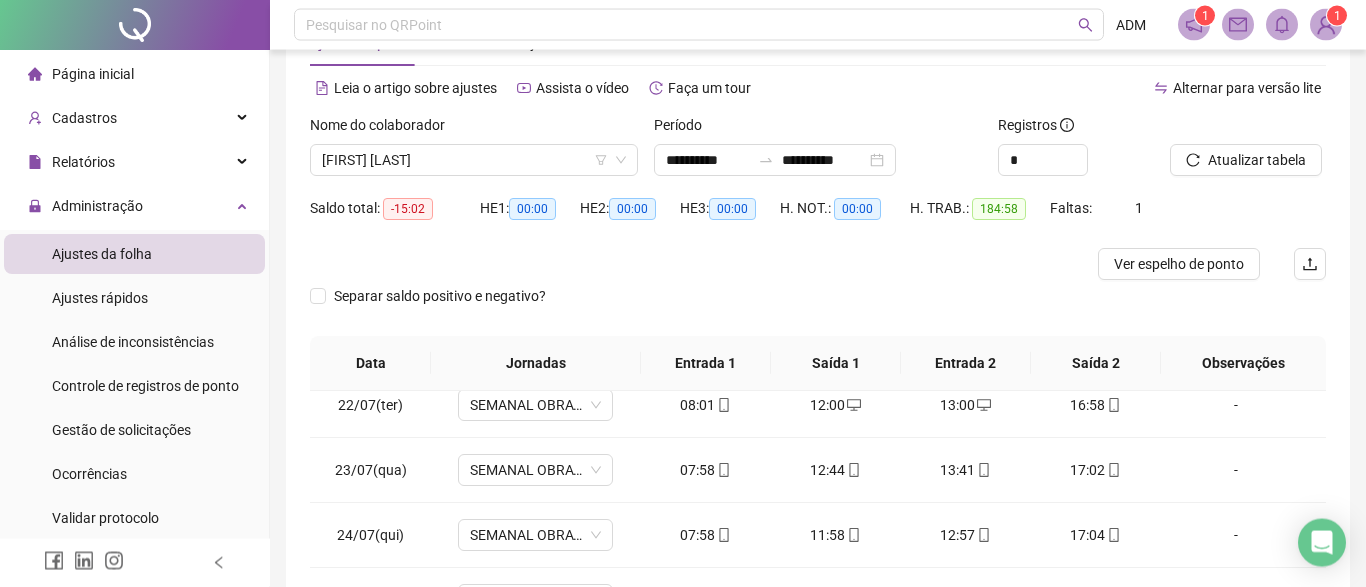 scroll, scrollTop: 0, scrollLeft: 0, axis: both 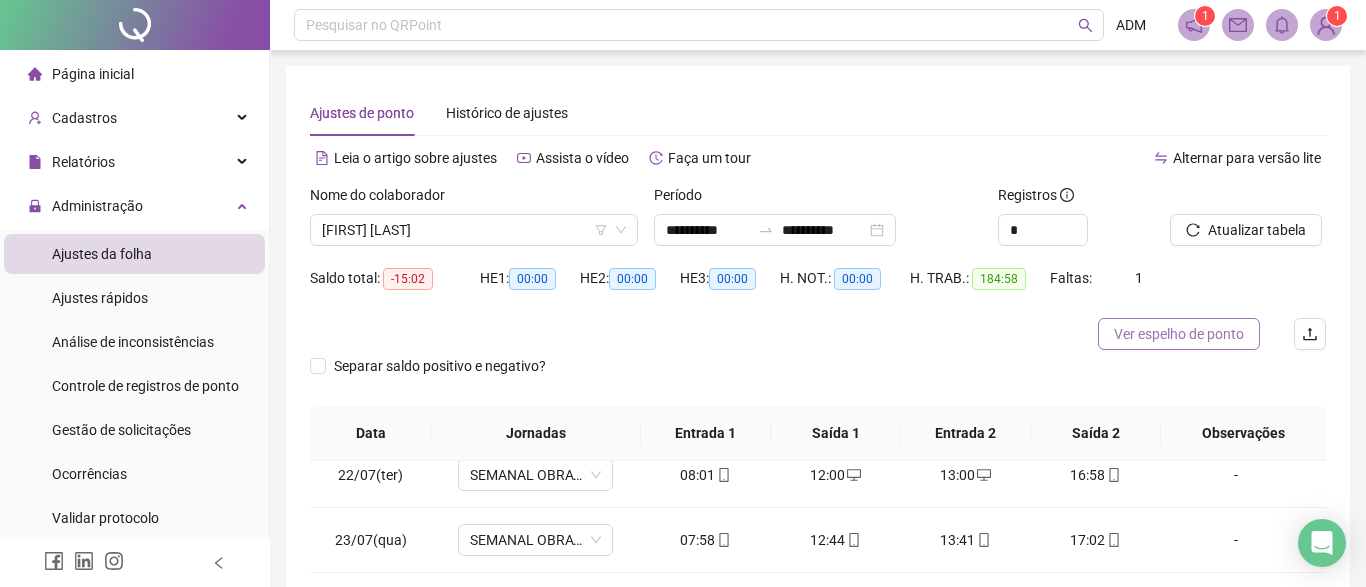 click on "Ver espelho de ponto" at bounding box center [1179, 334] 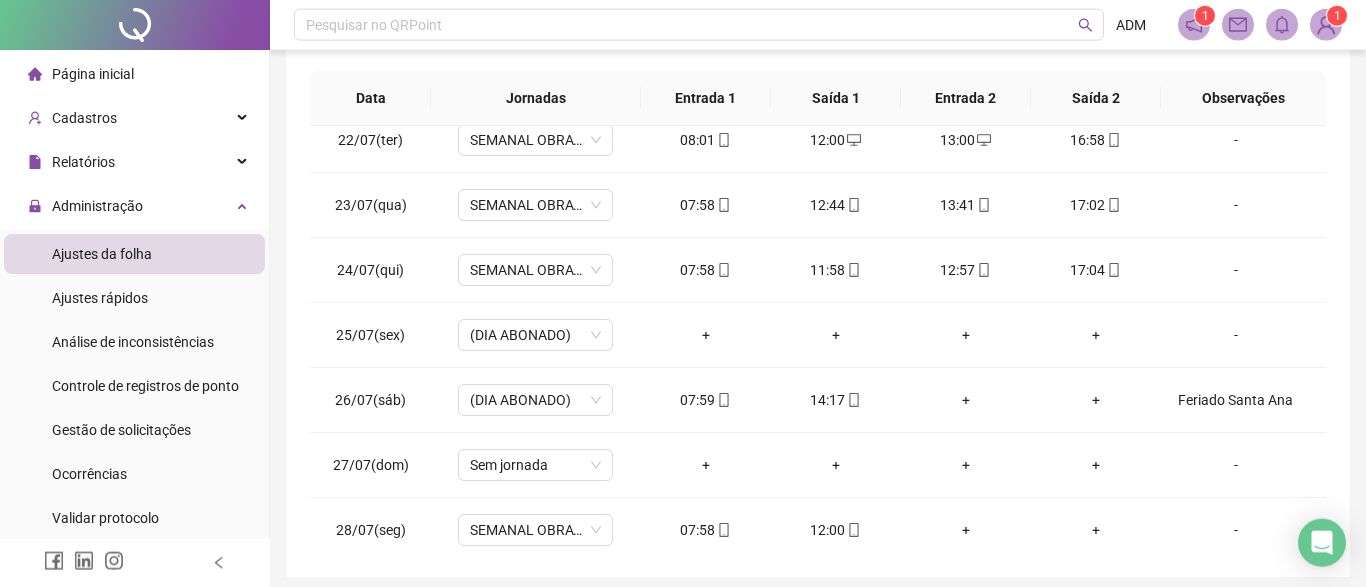 scroll, scrollTop: 338, scrollLeft: 0, axis: vertical 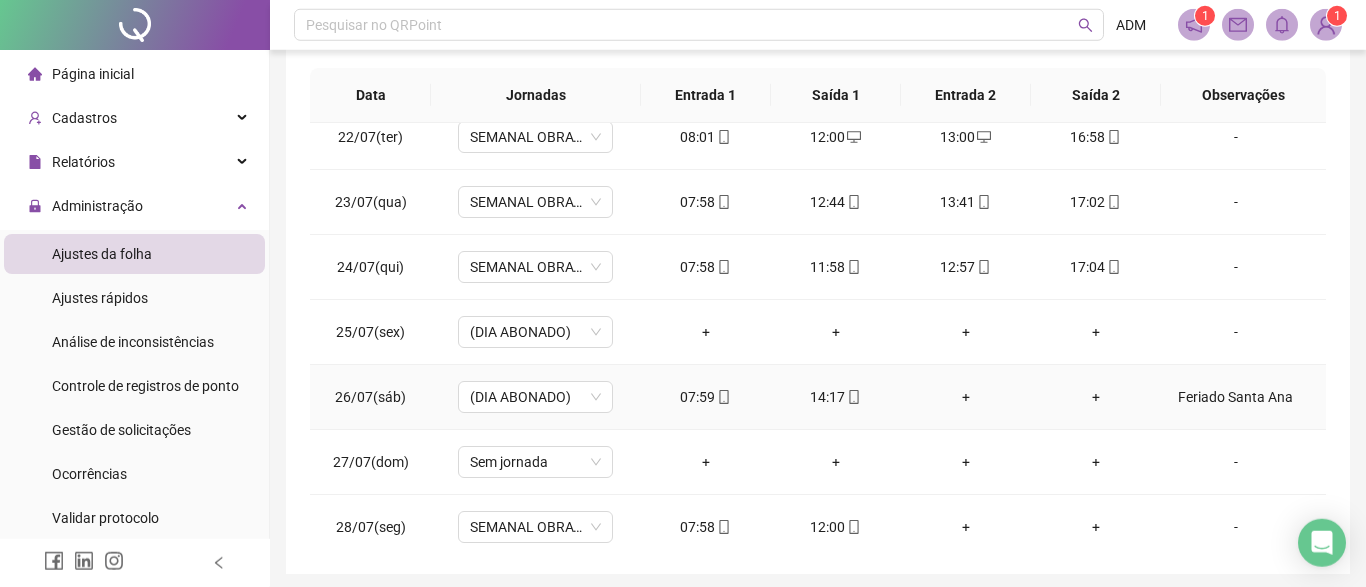 click on "07:59" at bounding box center [706, 397] 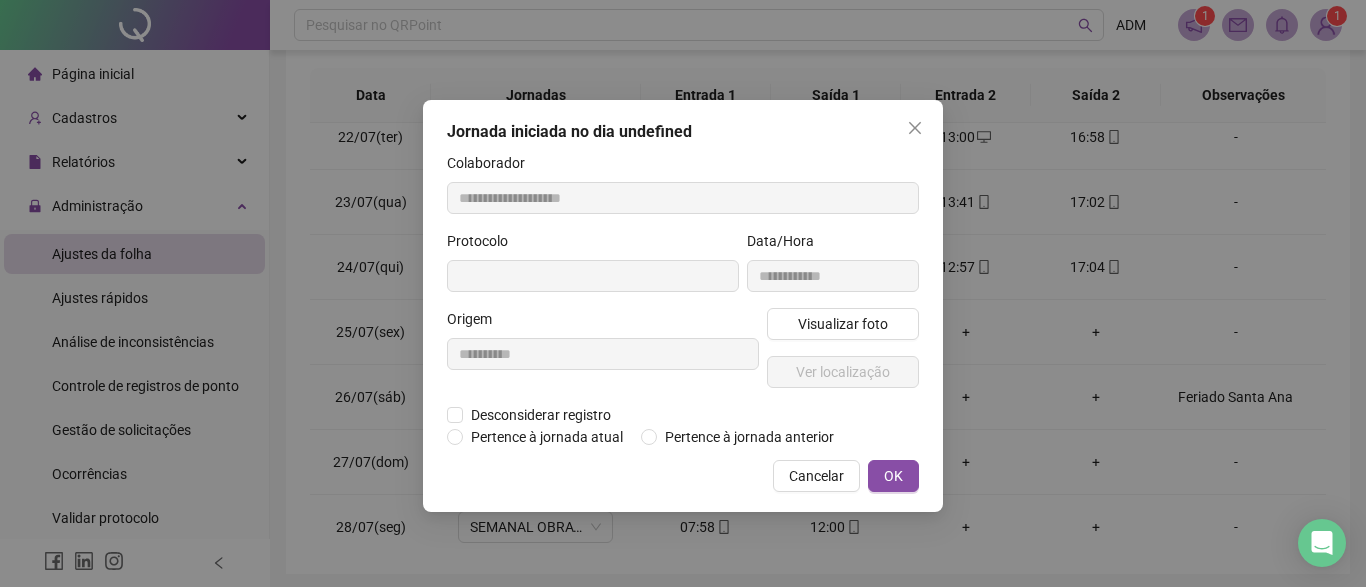 type on "**********" 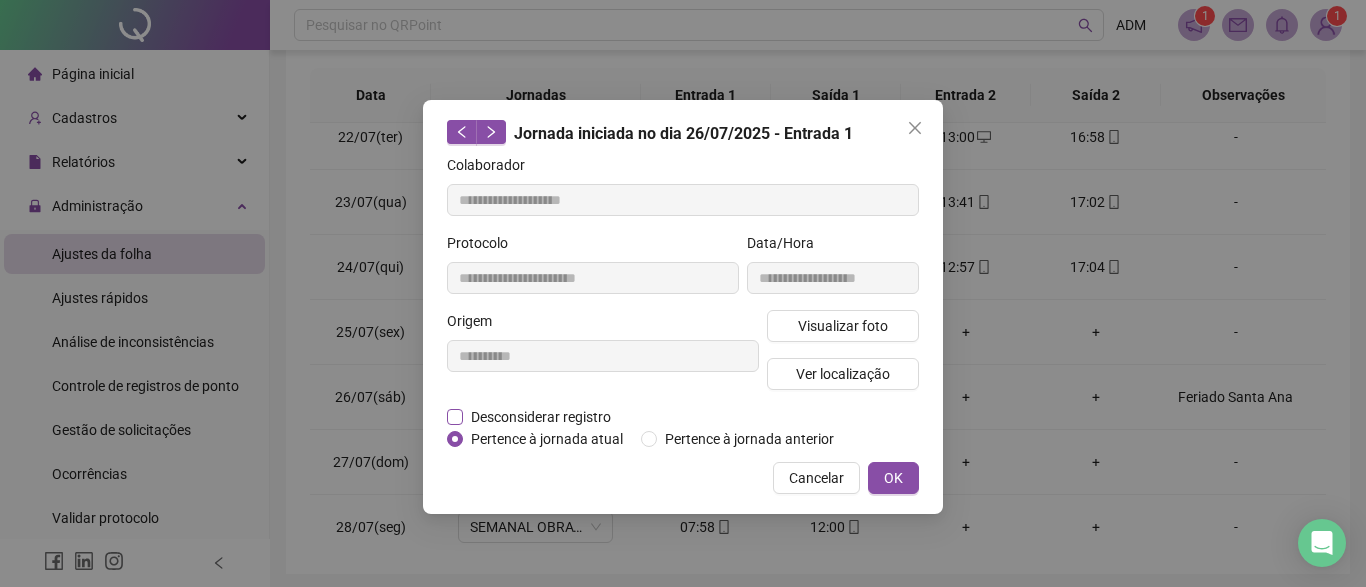 click on "Desconsiderar registro" at bounding box center (541, 417) 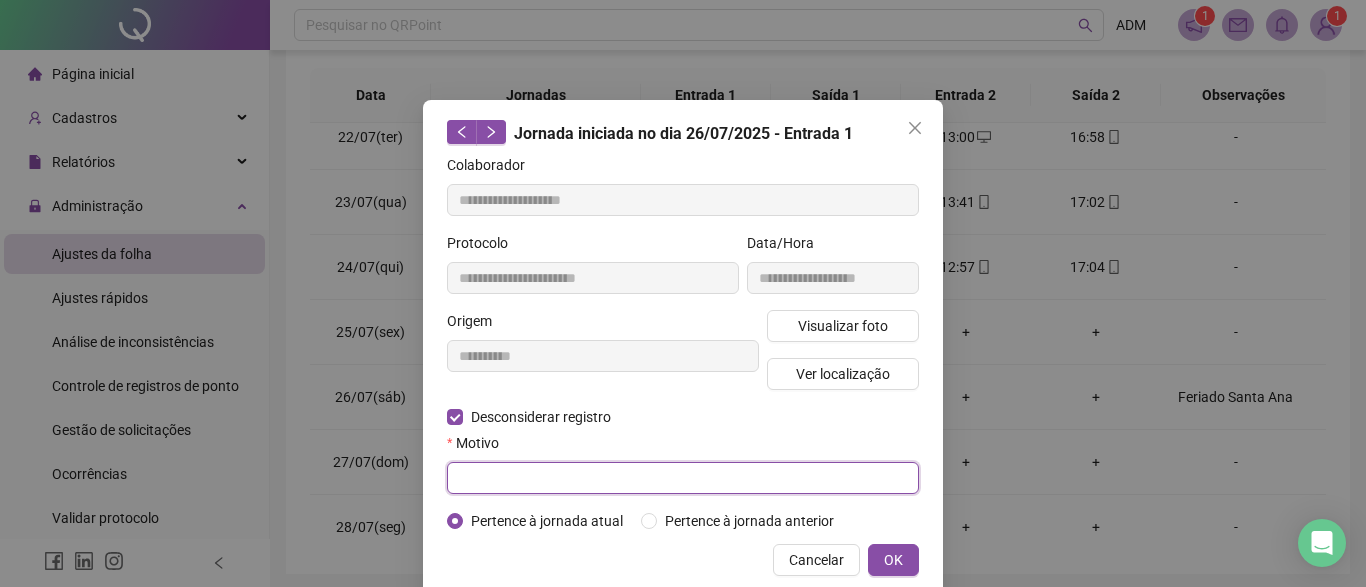 click at bounding box center [683, 478] 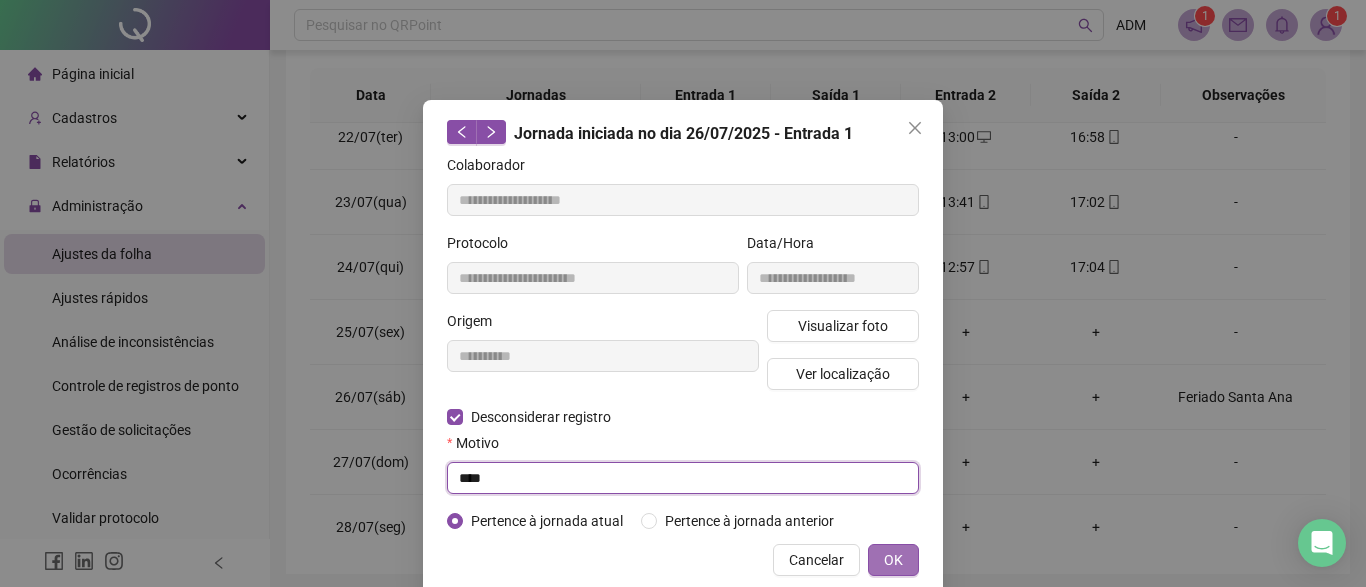 type on "****" 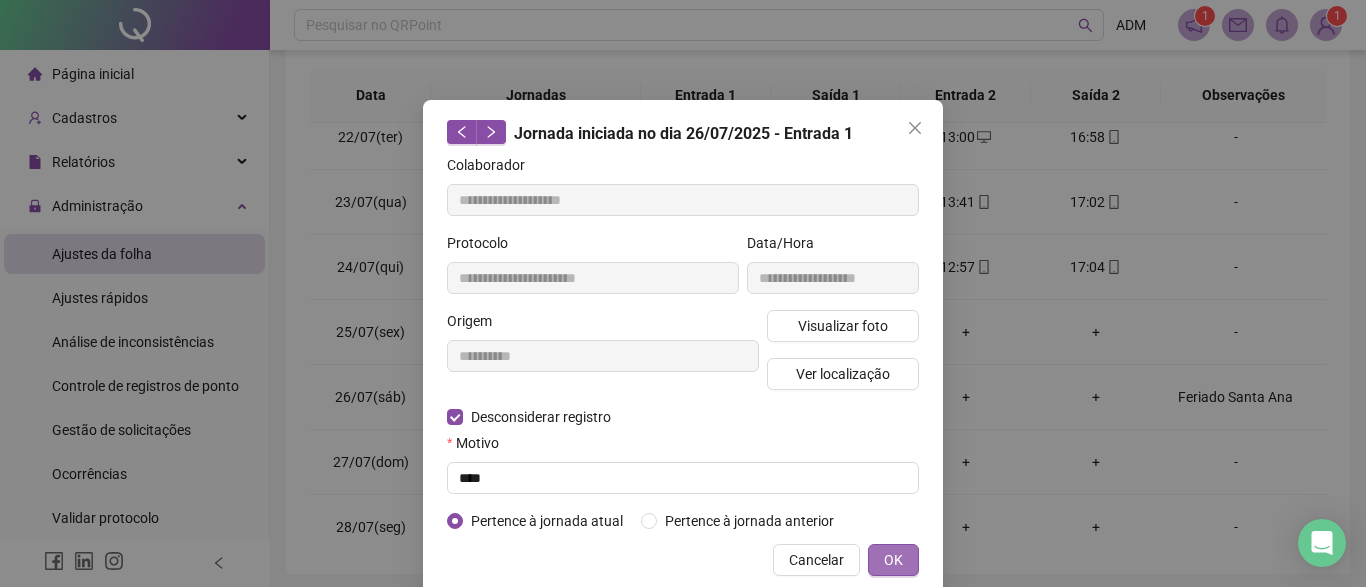 click on "OK" at bounding box center (893, 560) 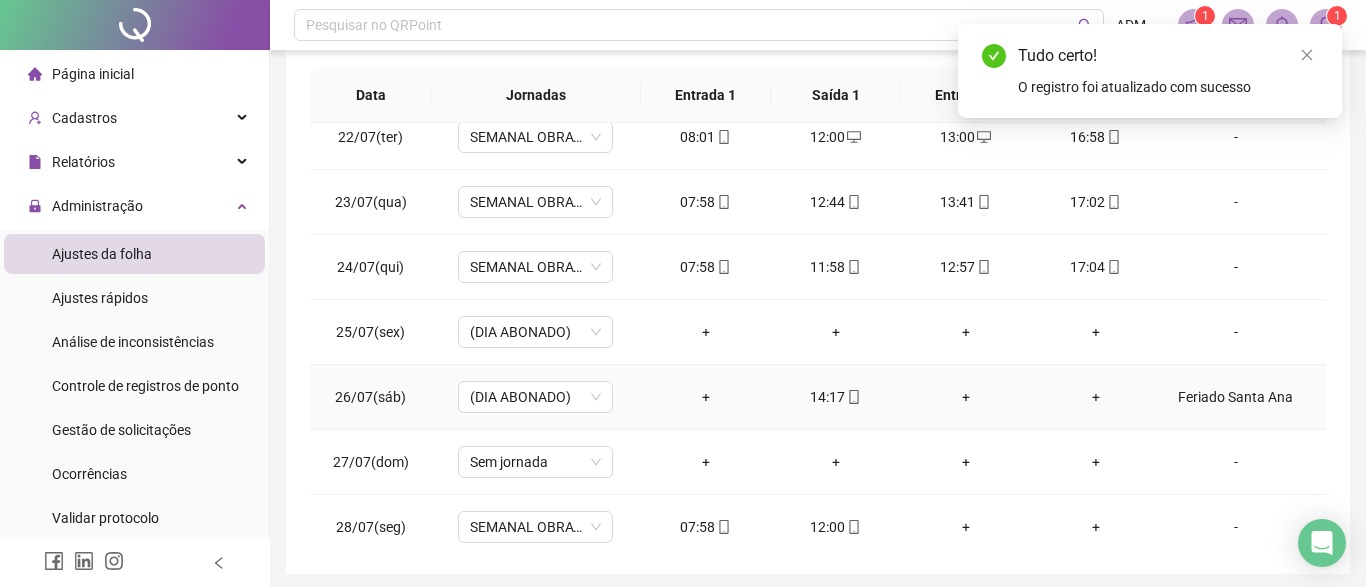 click on "14:17" at bounding box center [836, 397] 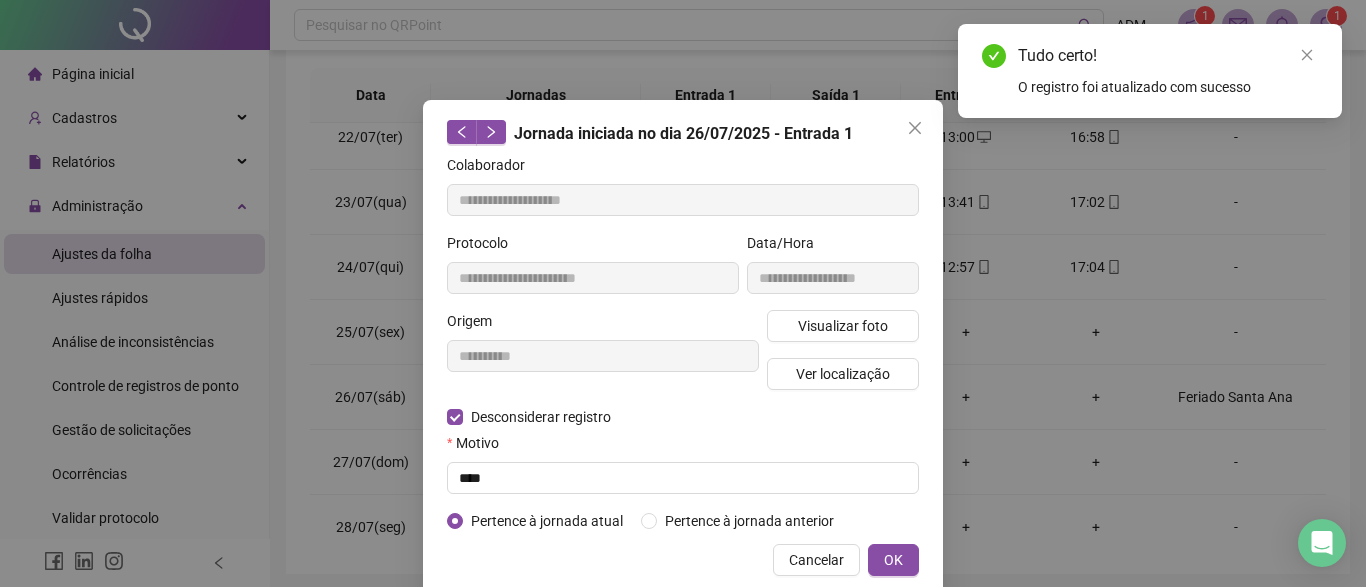 type on "**********" 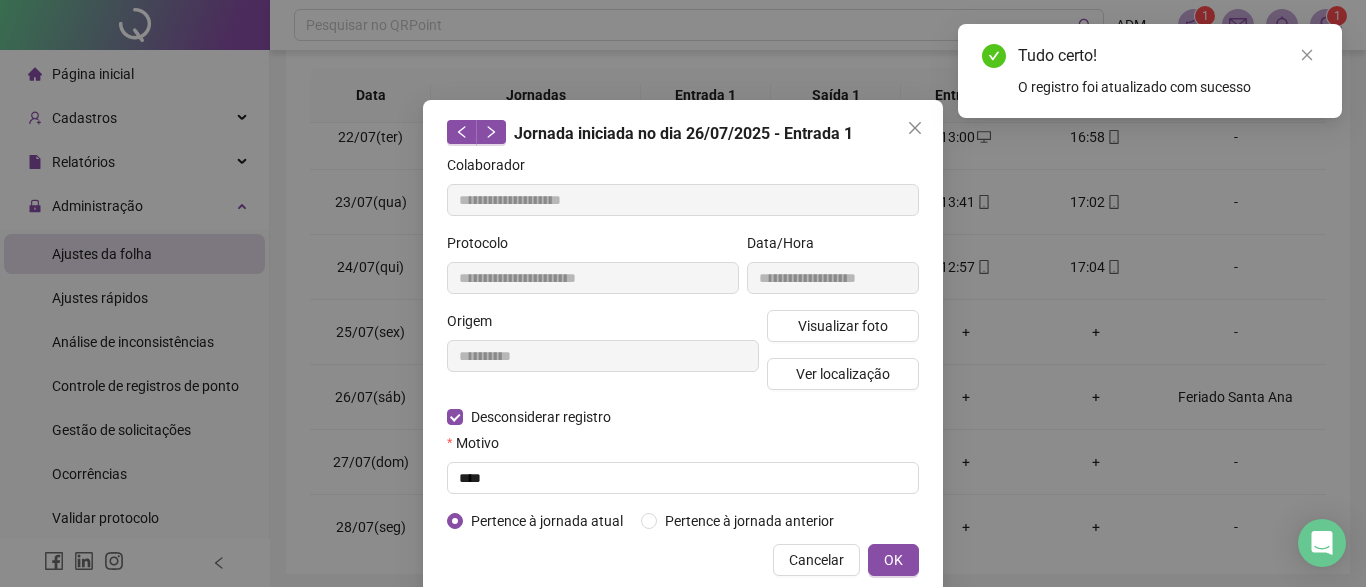 type on "**********" 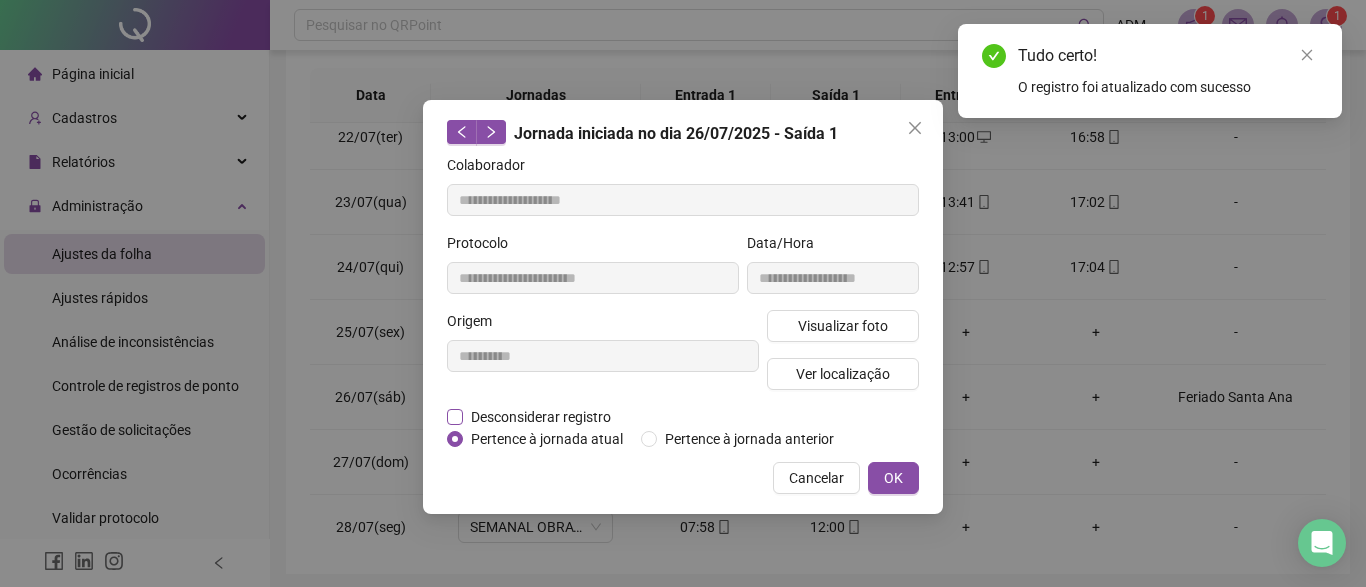 click on "Desconsiderar registro" at bounding box center (541, 417) 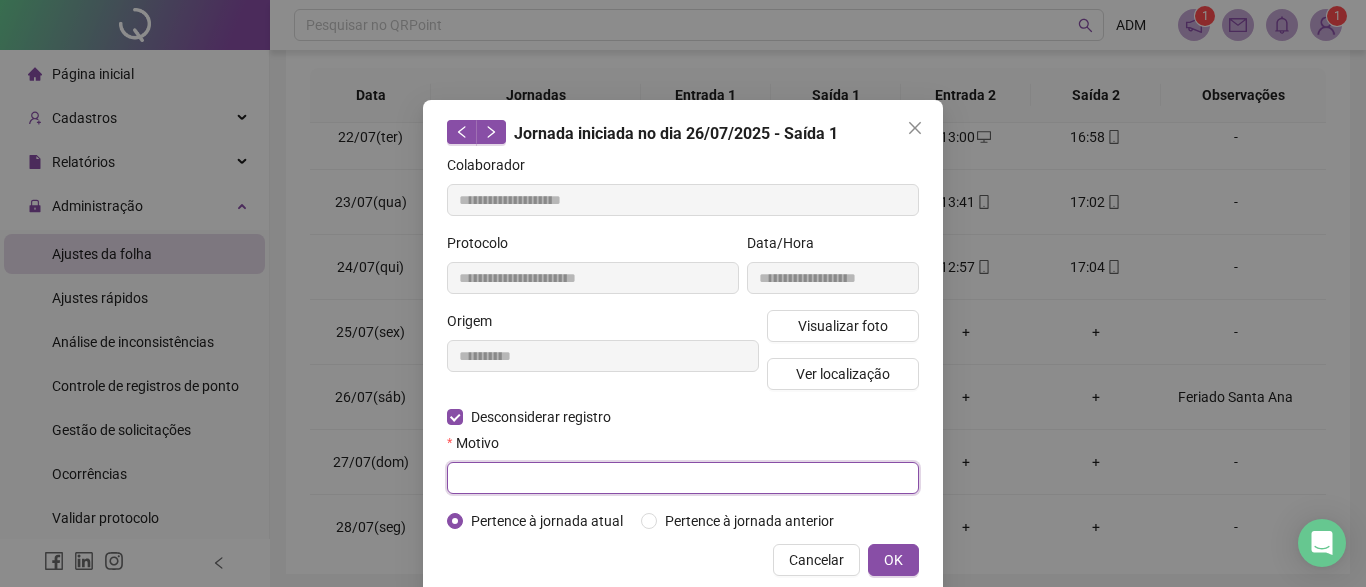 click at bounding box center [683, 478] 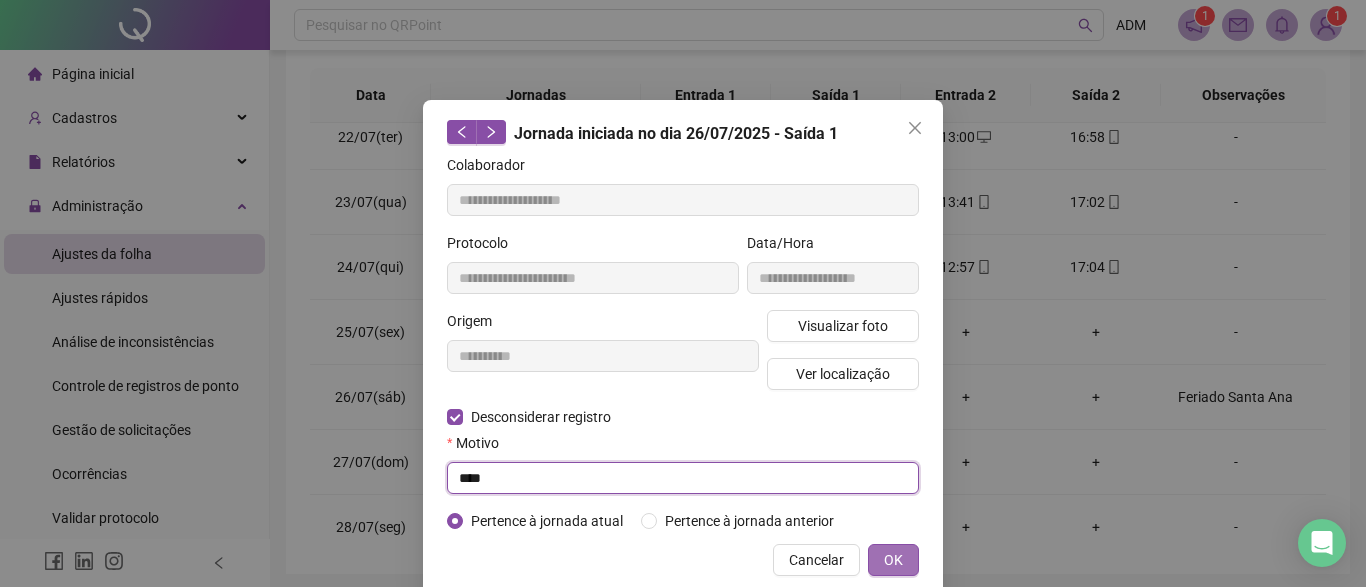 type on "****" 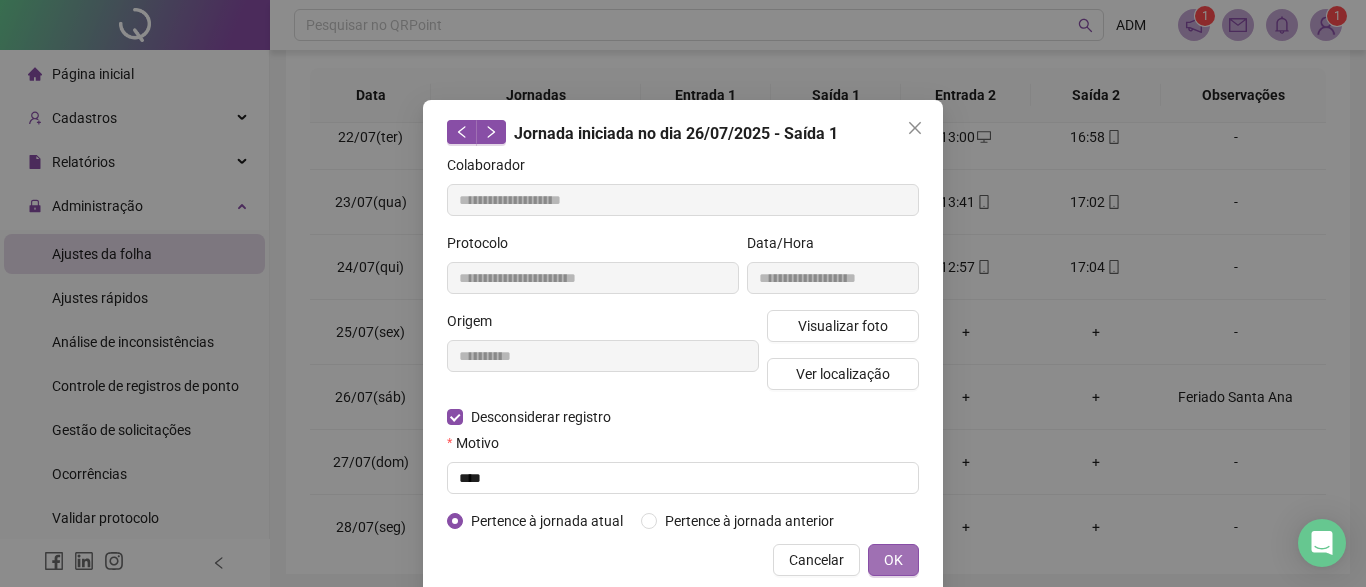 click on "OK" at bounding box center [893, 560] 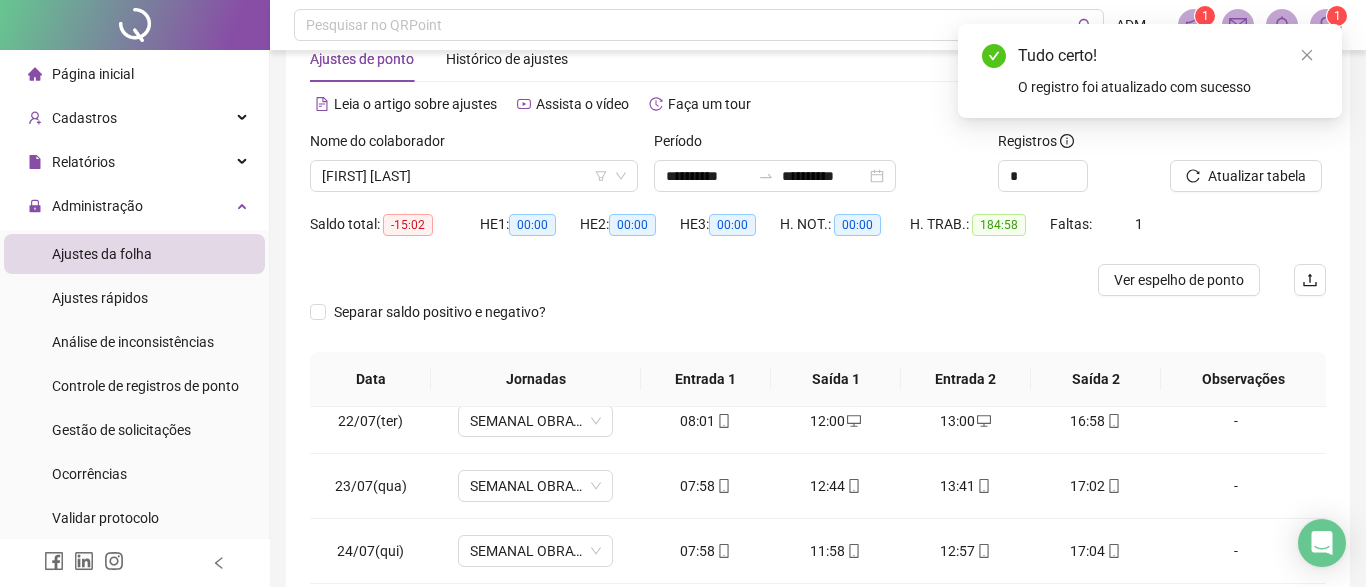 scroll, scrollTop: 22, scrollLeft: 0, axis: vertical 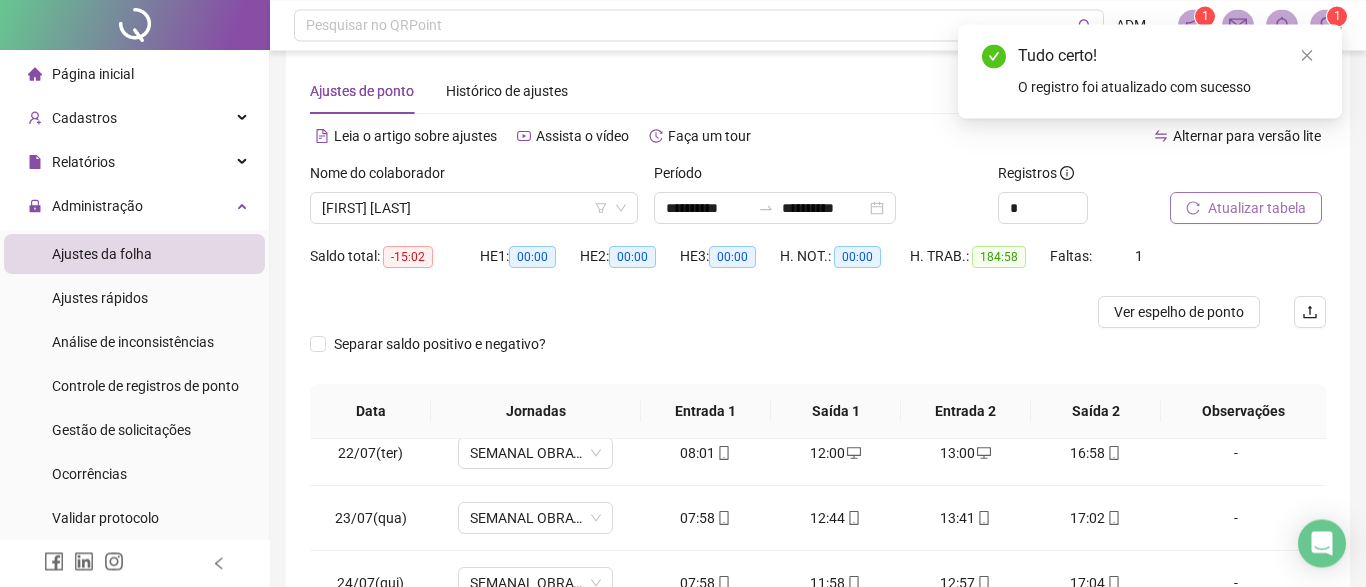 click on "Atualizar tabela" at bounding box center (1257, 208) 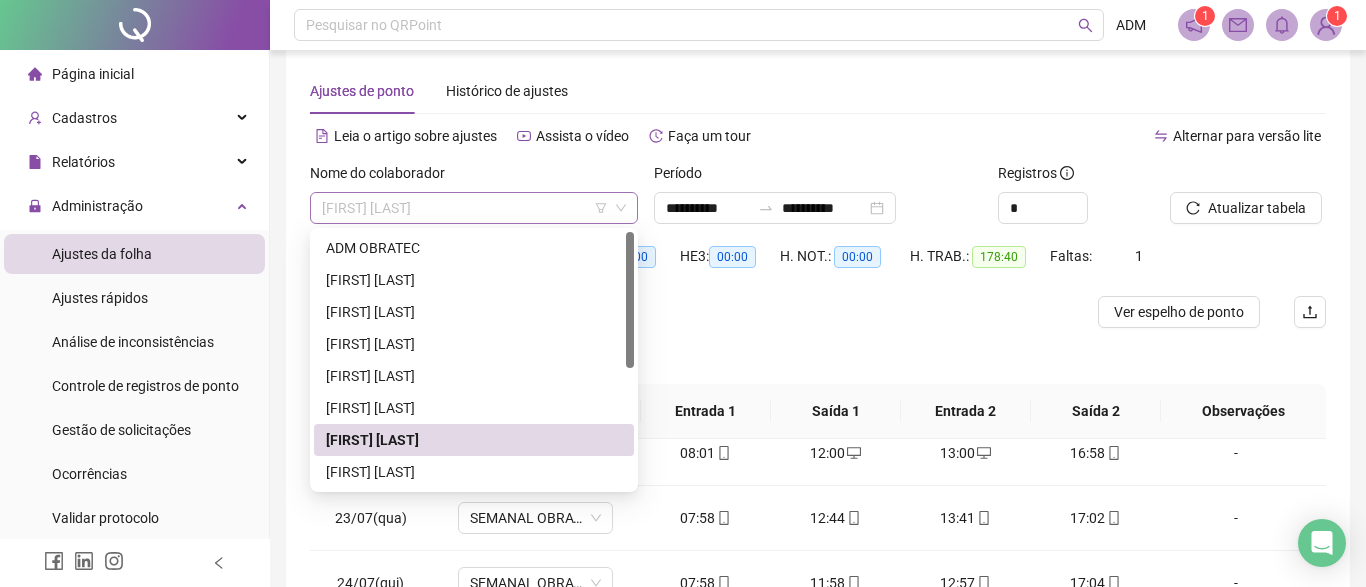 click on "[FIRST] [LAST]" at bounding box center [474, 208] 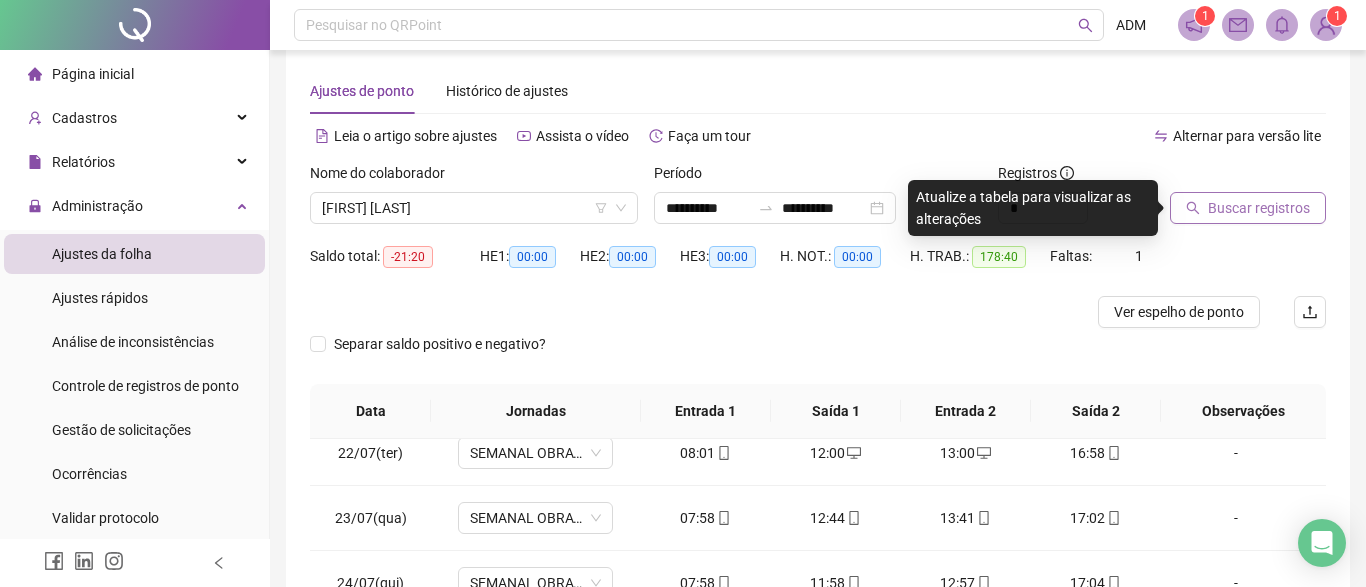 click on "Buscar registros" at bounding box center (1259, 208) 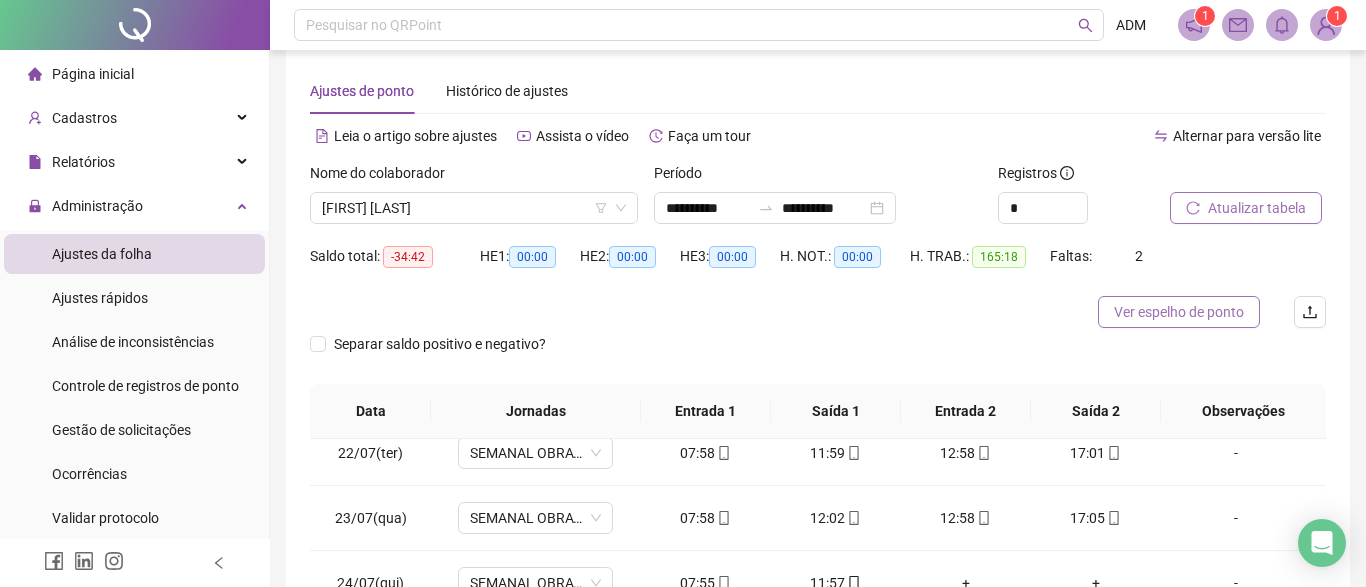 click on "Ver espelho de ponto" at bounding box center [1179, 312] 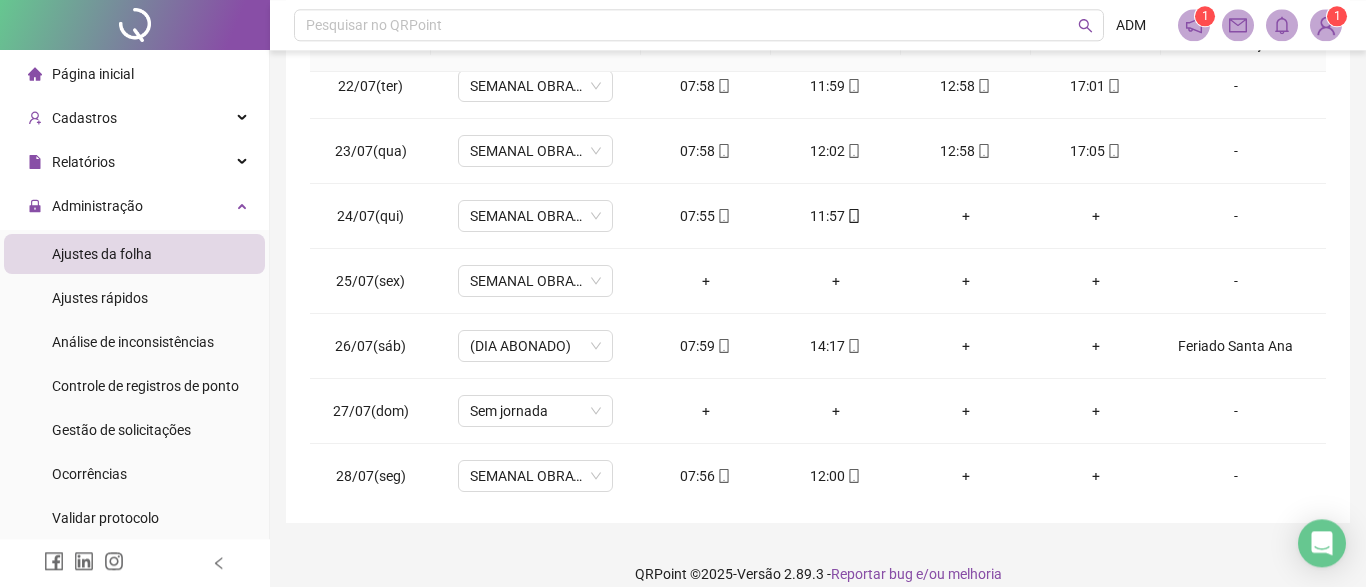 scroll, scrollTop: 398, scrollLeft: 0, axis: vertical 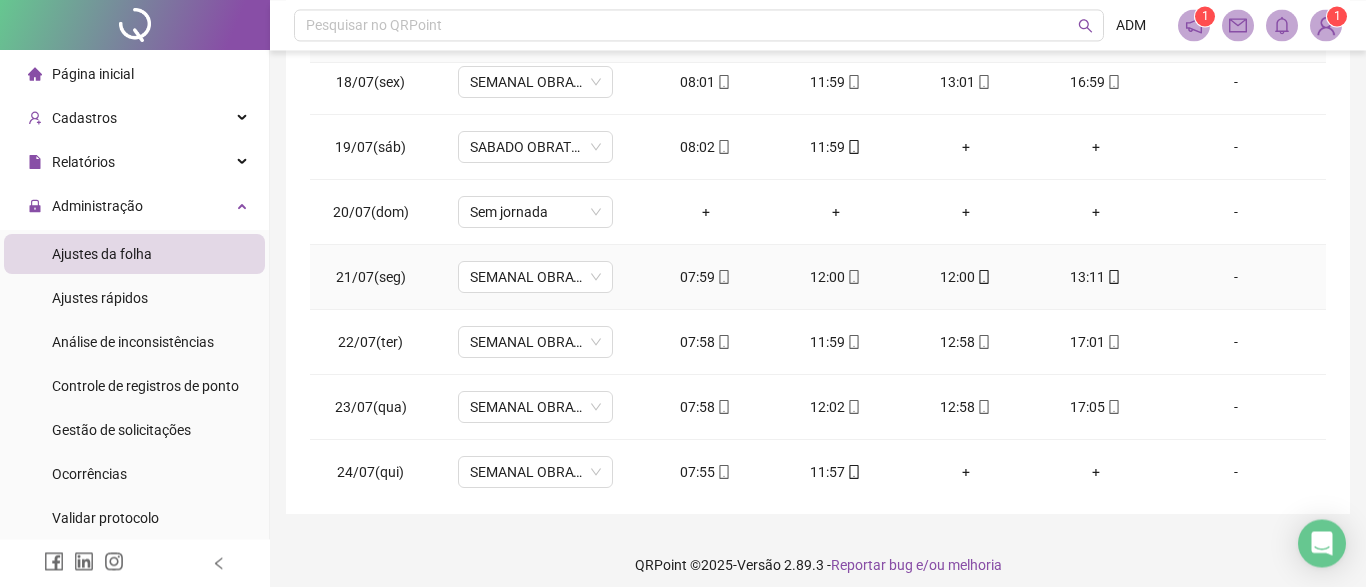 click on "12:00" at bounding box center (966, 277) 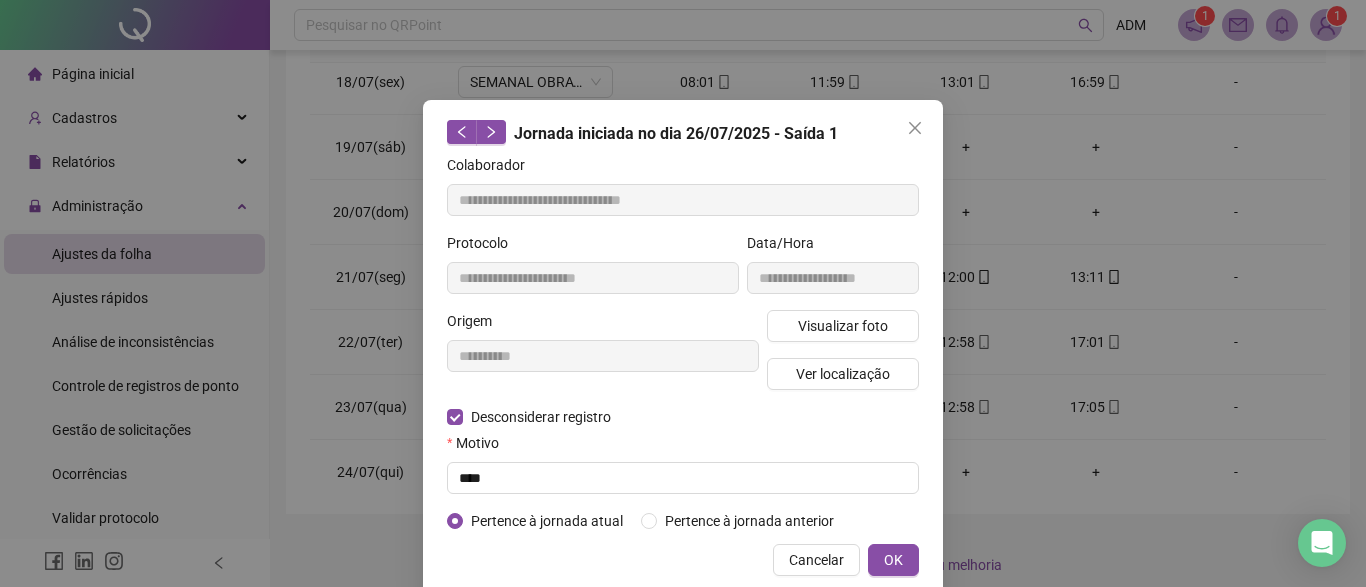 type on "**********" 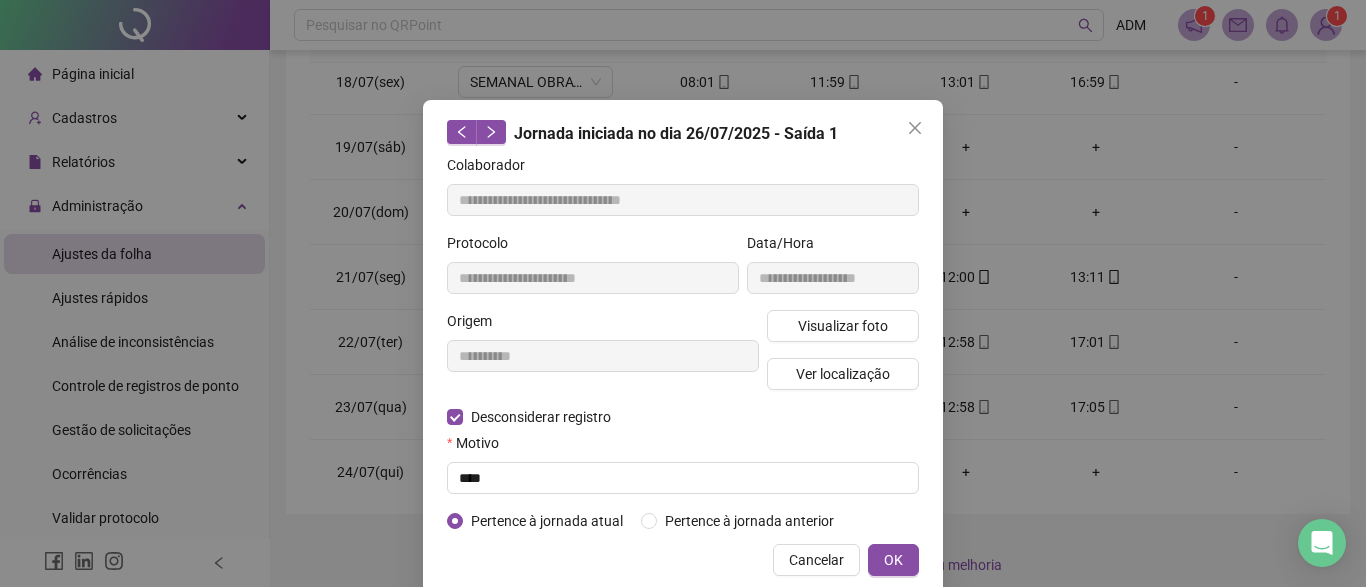 type on "**********" 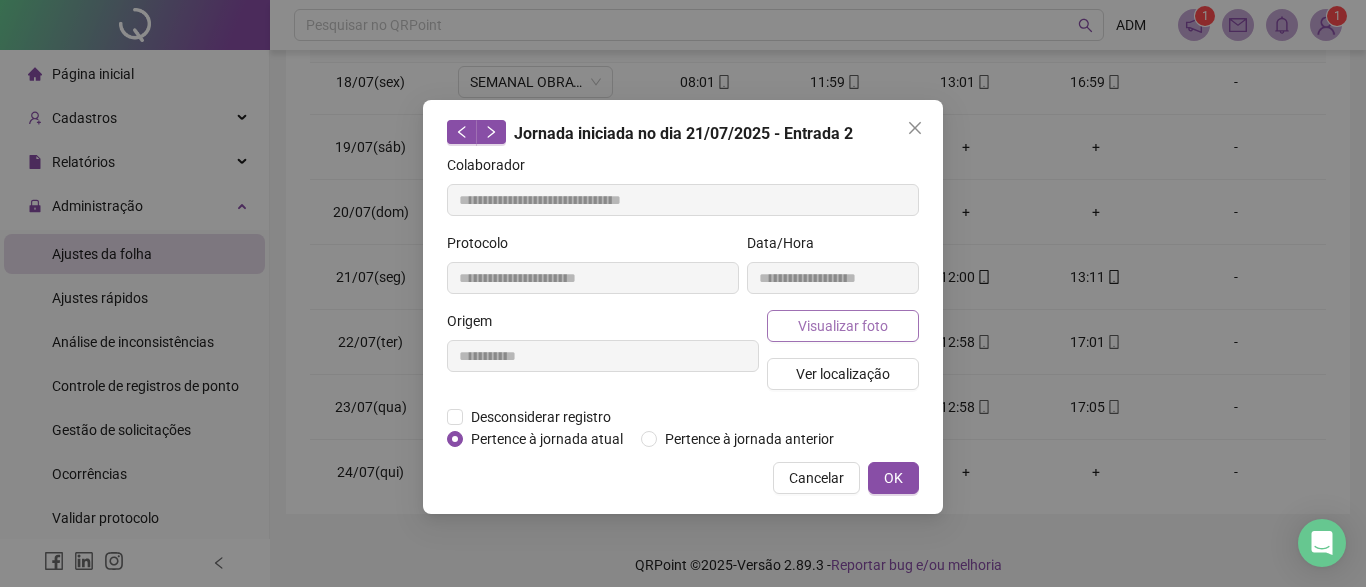 click on "Visualizar foto" at bounding box center (843, 326) 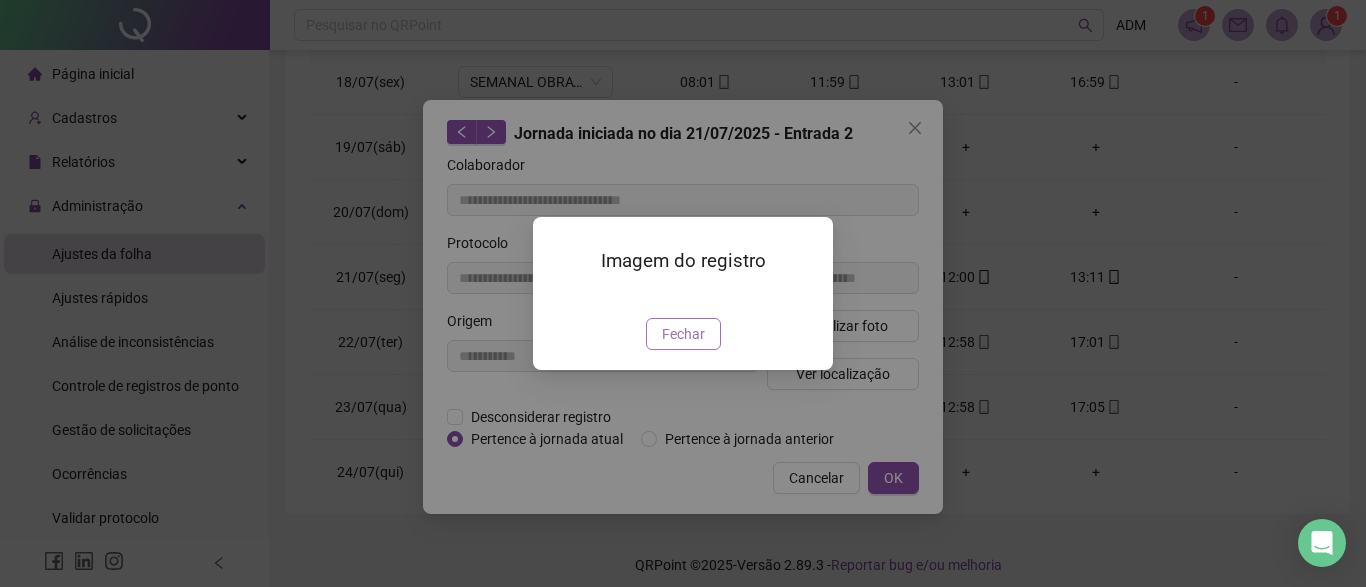 click on "Fechar" at bounding box center [683, 334] 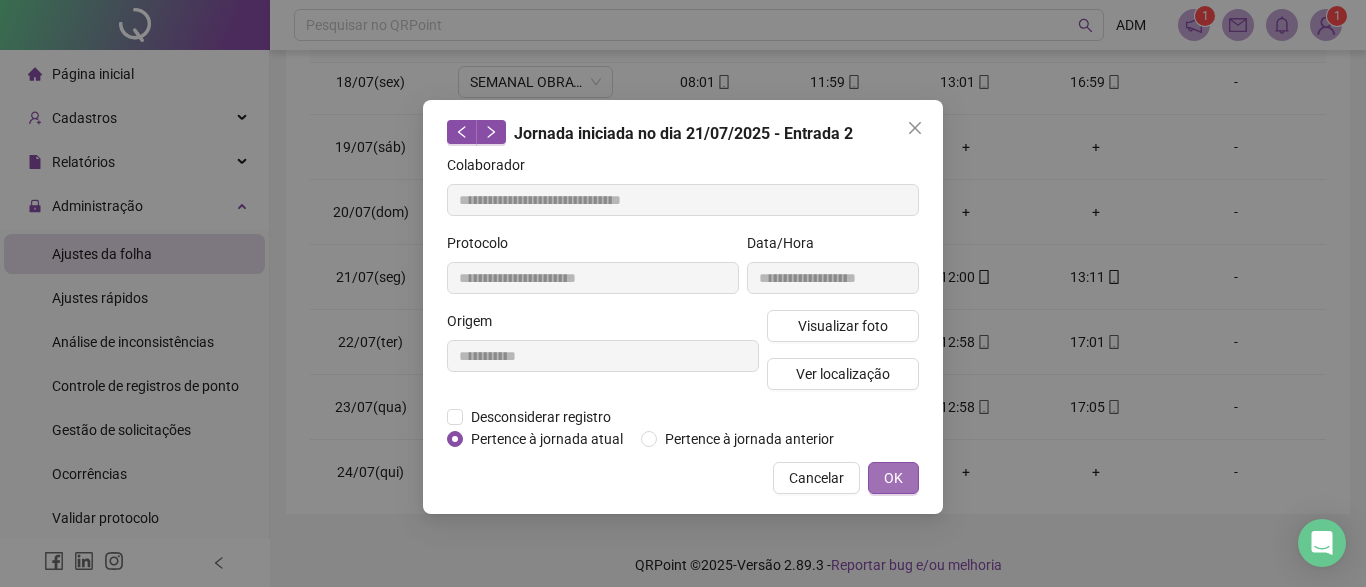 click on "OK" at bounding box center [893, 478] 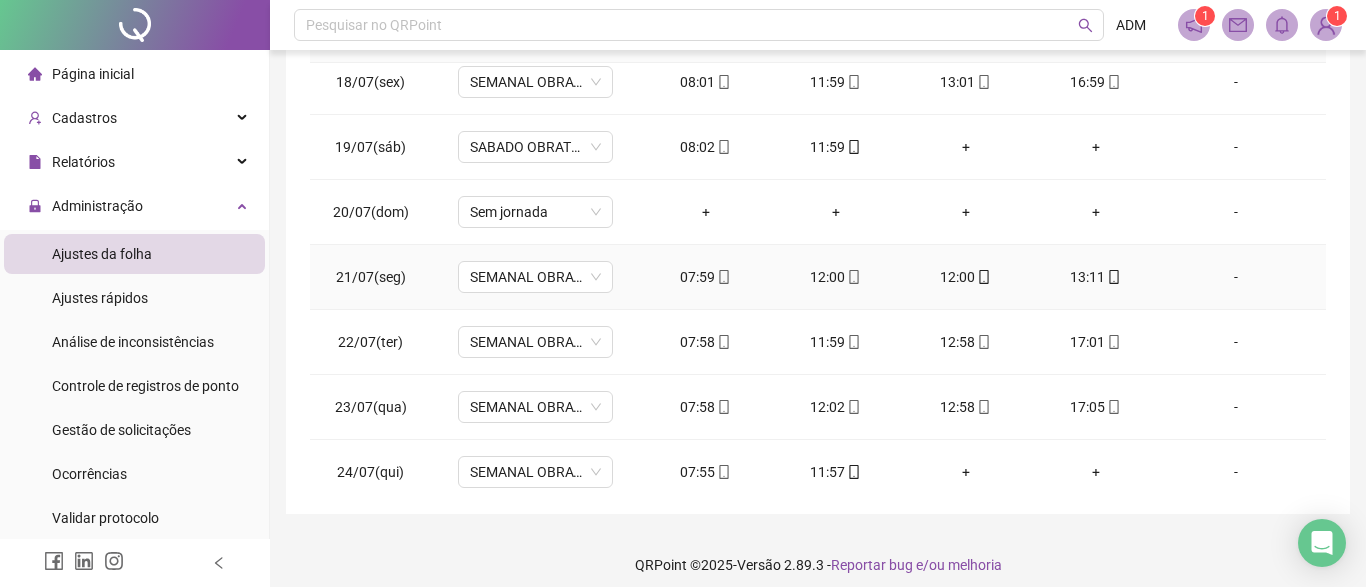 click on "12:00" at bounding box center [836, 277] 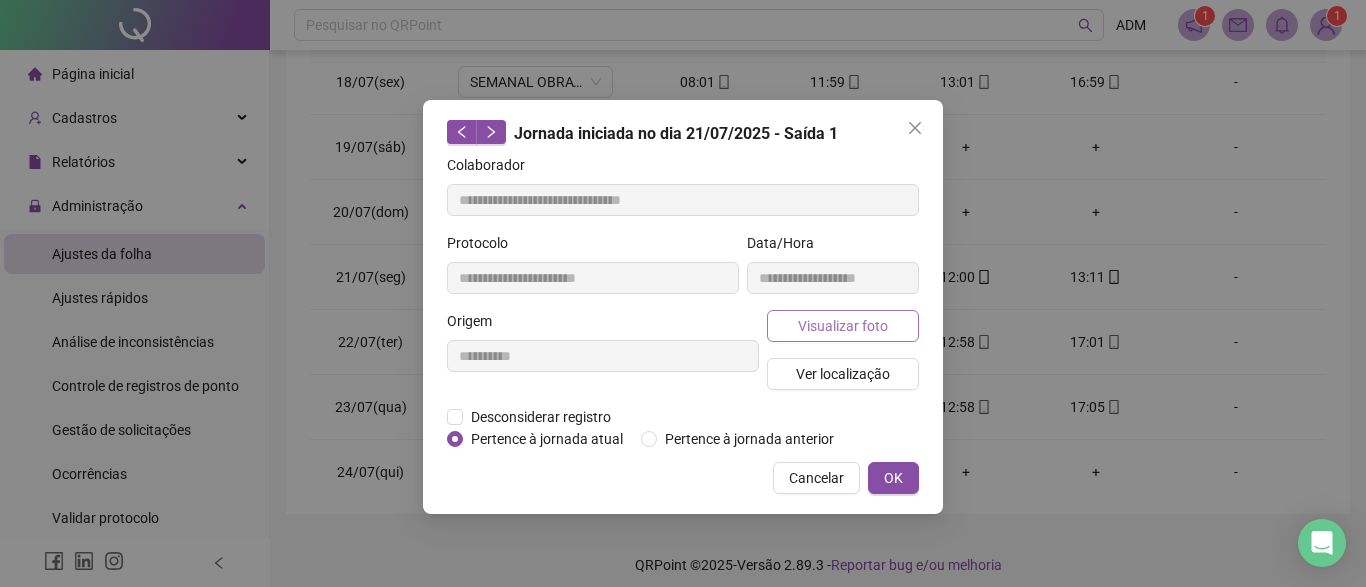 click on "Visualizar foto" at bounding box center [843, 326] 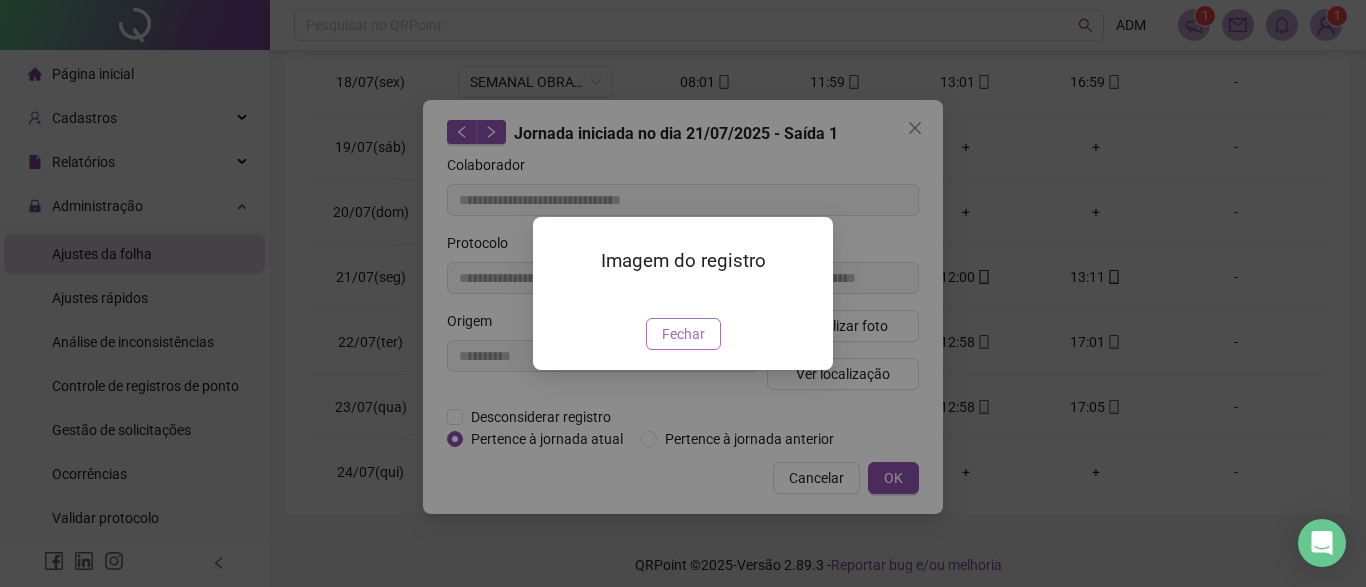 click on "Fechar" at bounding box center (683, 334) 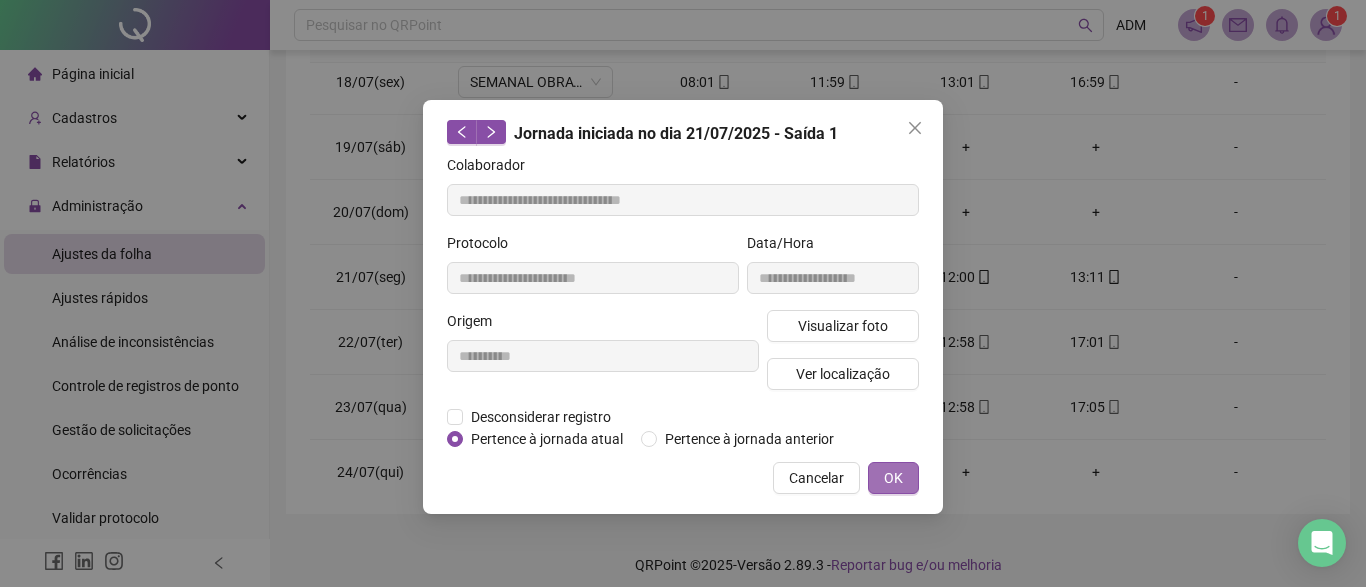 click on "OK" at bounding box center [893, 478] 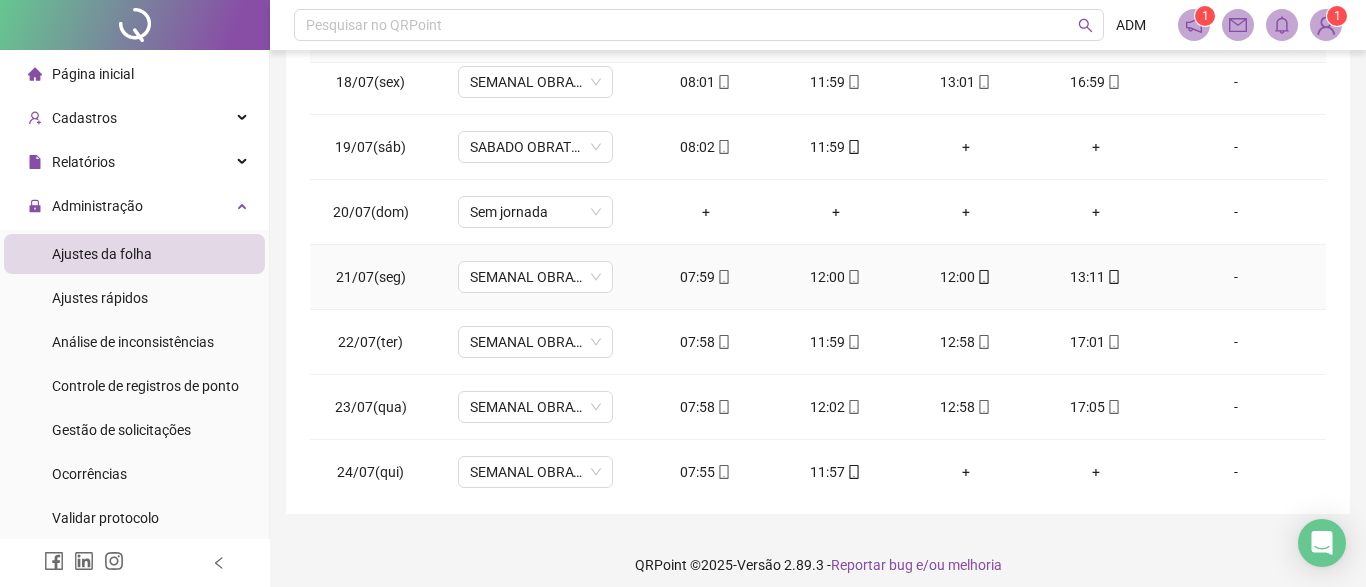 click on "12:00" at bounding box center (966, 277) 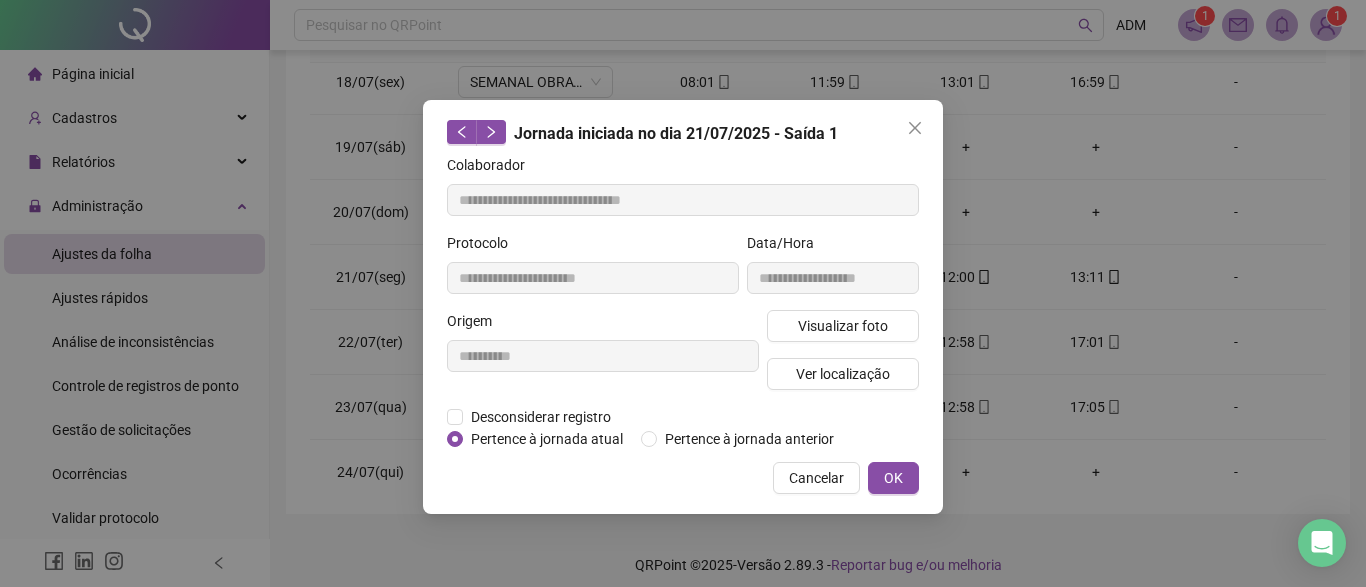 type on "**********" 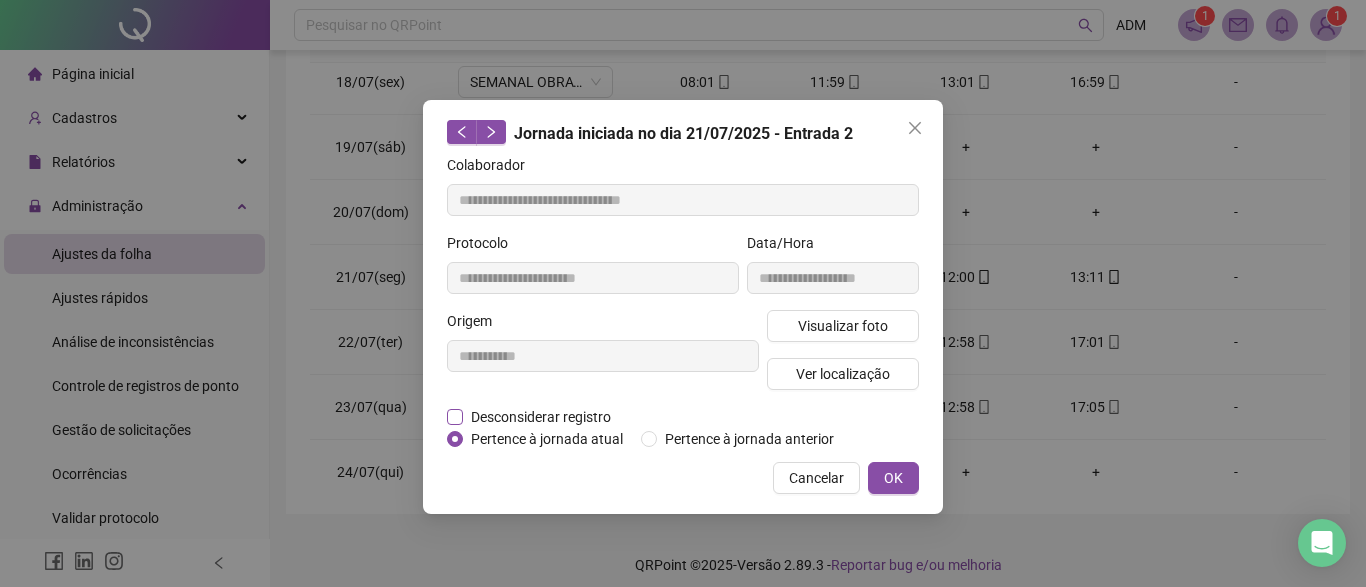 click on "Desconsiderar registro" at bounding box center [541, 417] 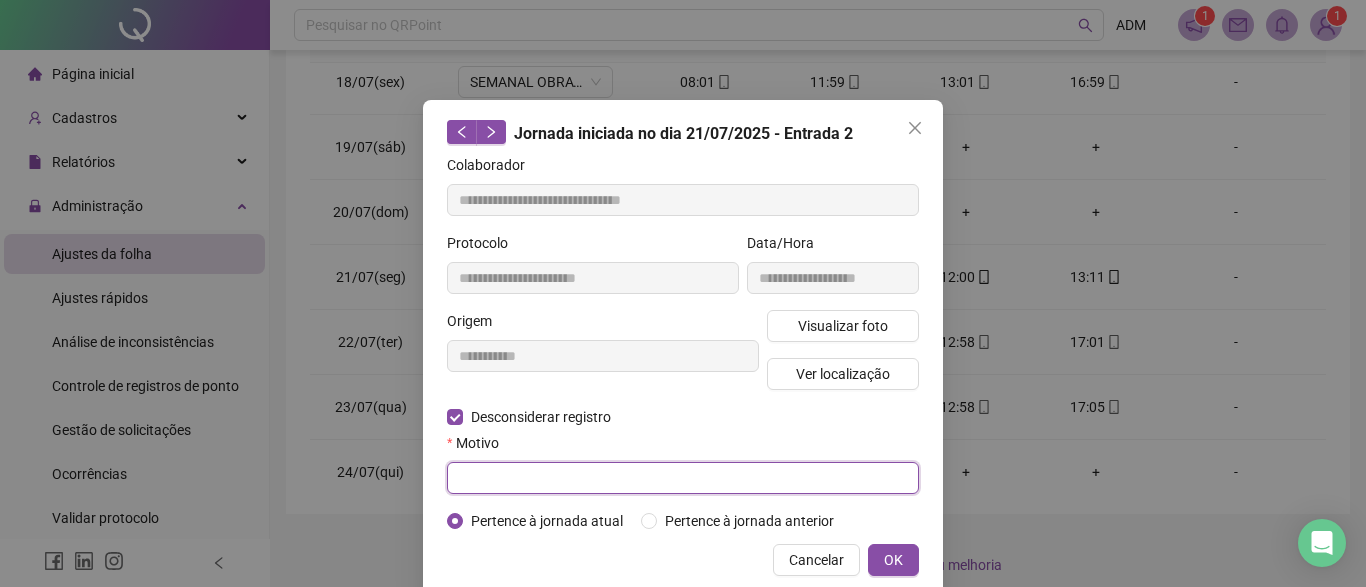 click at bounding box center (683, 478) 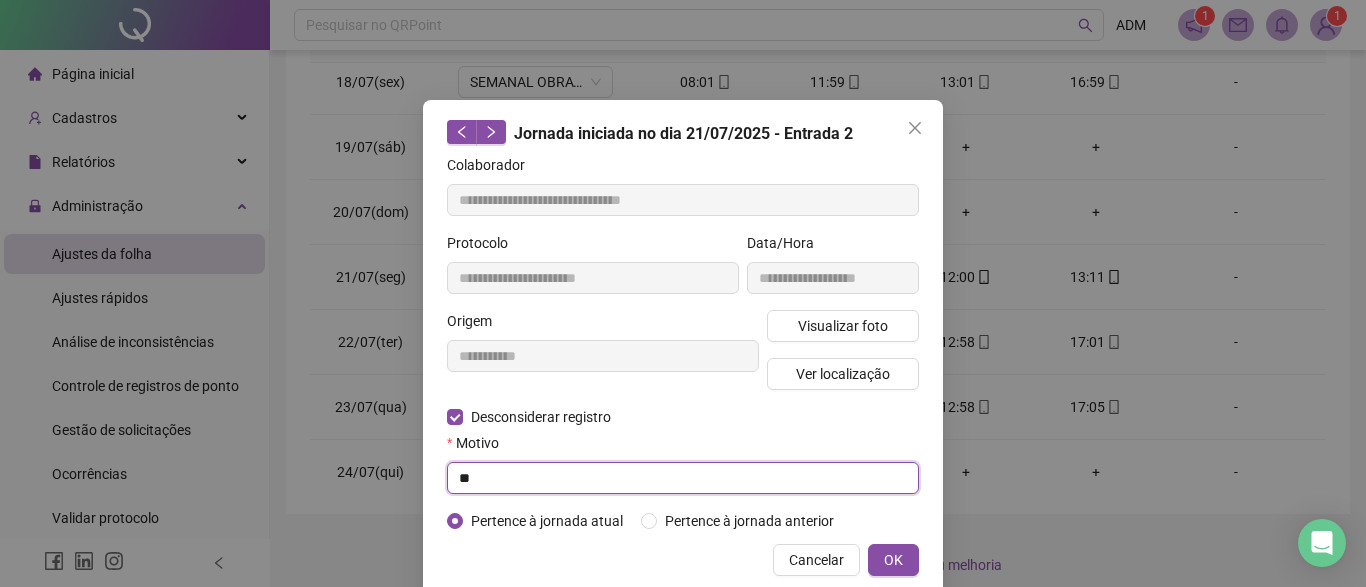 type on "*" 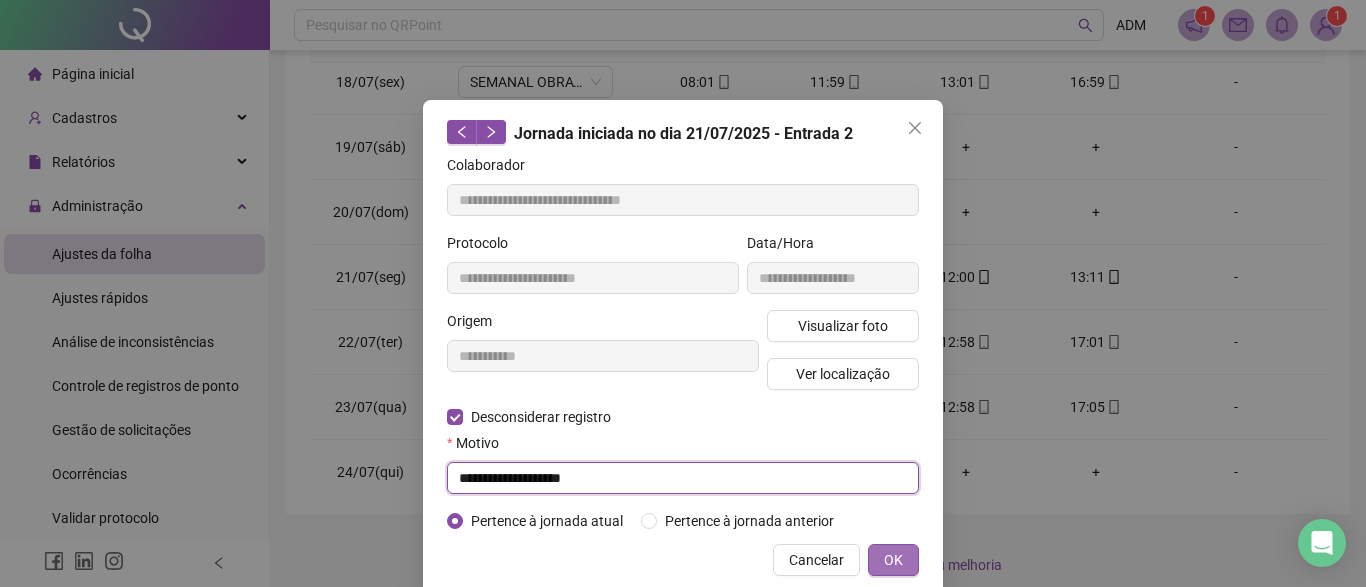 type on "**********" 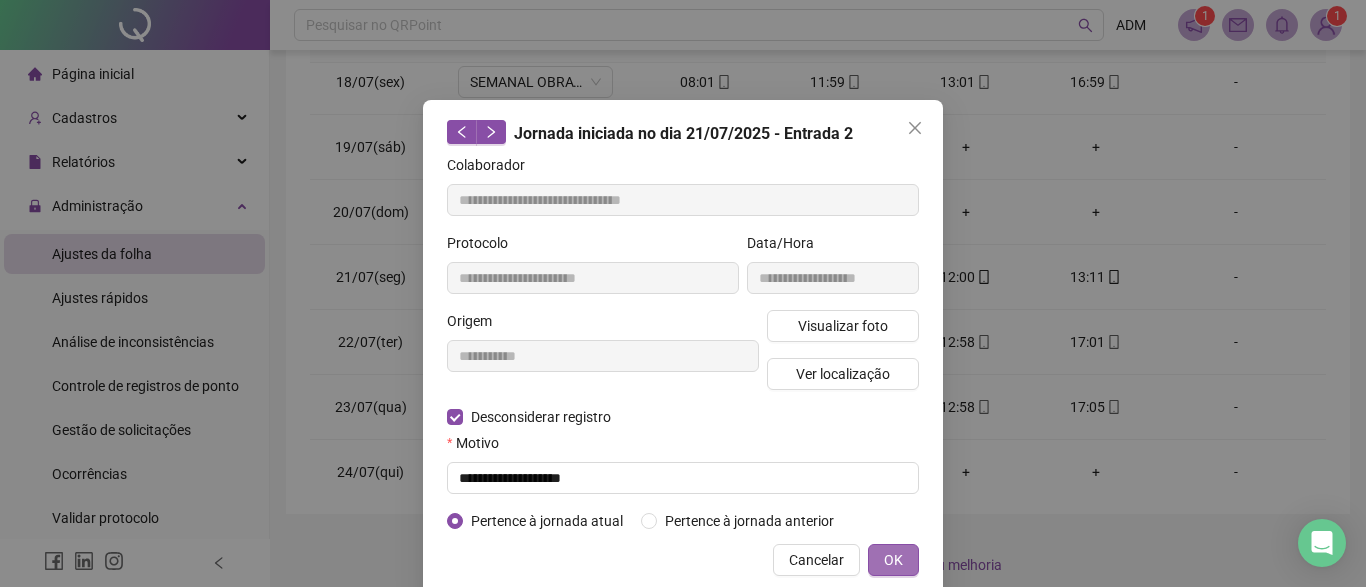 click on "OK" at bounding box center [893, 560] 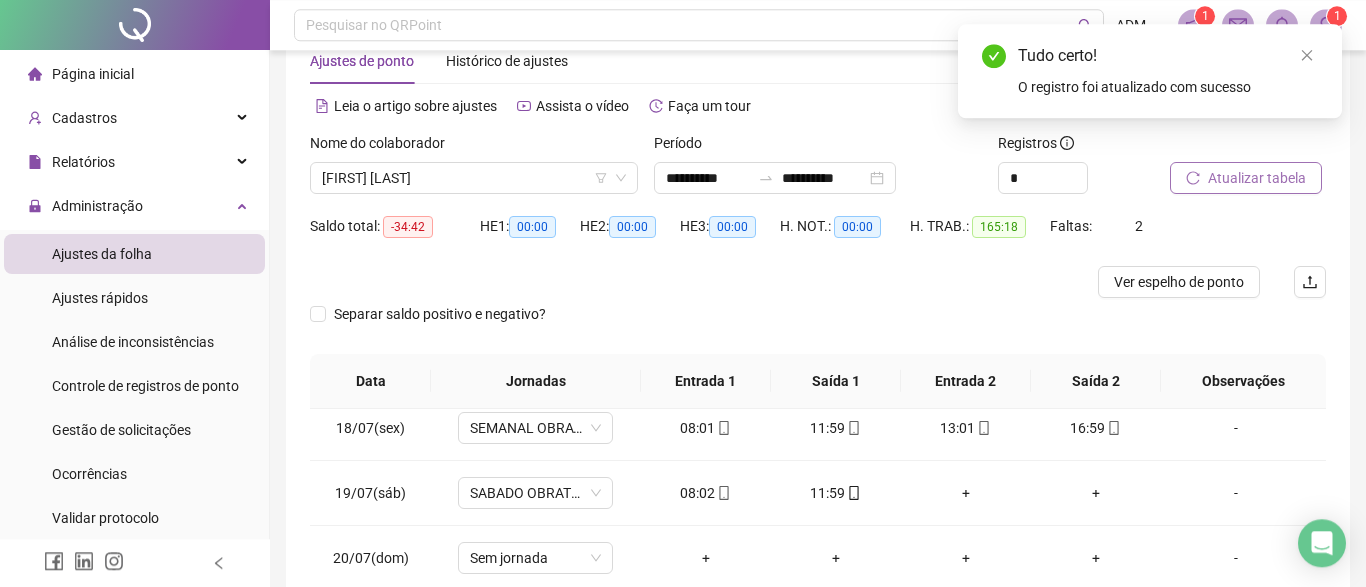 scroll, scrollTop: 41, scrollLeft: 0, axis: vertical 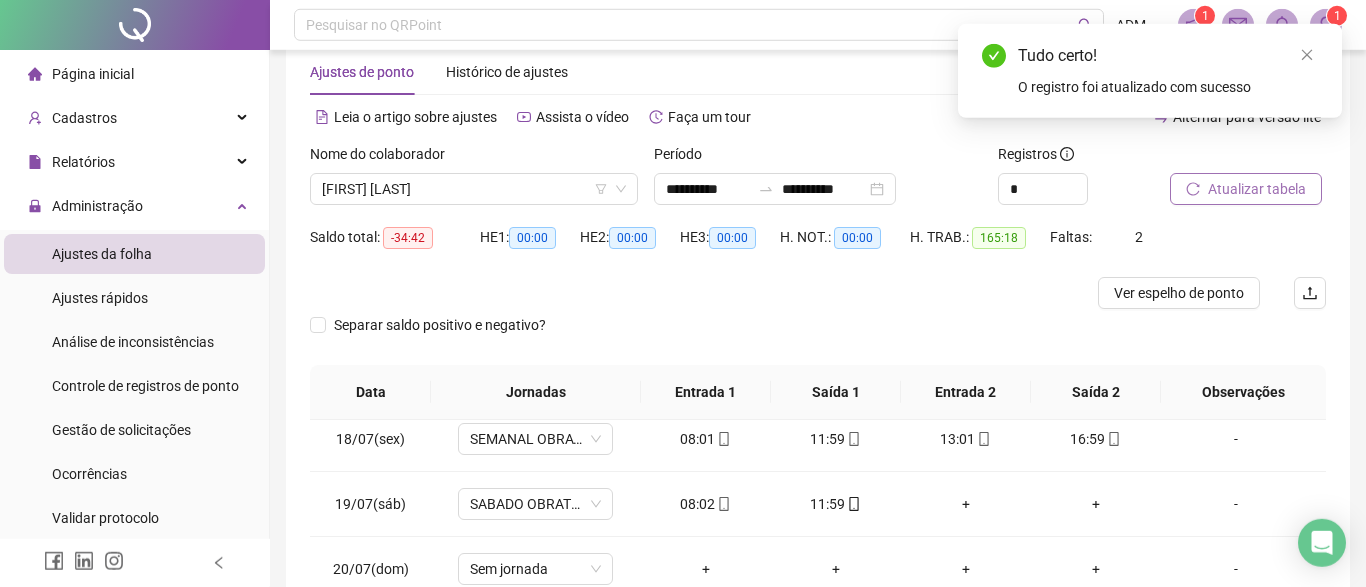 click on "Atualizar tabela" at bounding box center (1257, 189) 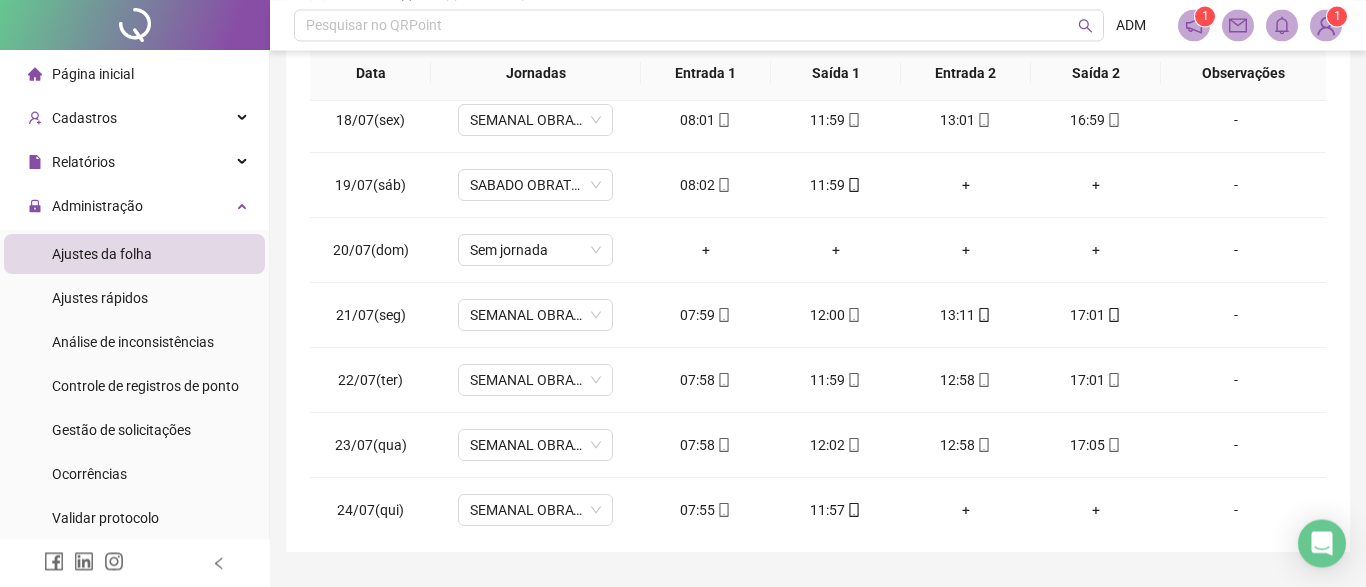 scroll, scrollTop: 361, scrollLeft: 0, axis: vertical 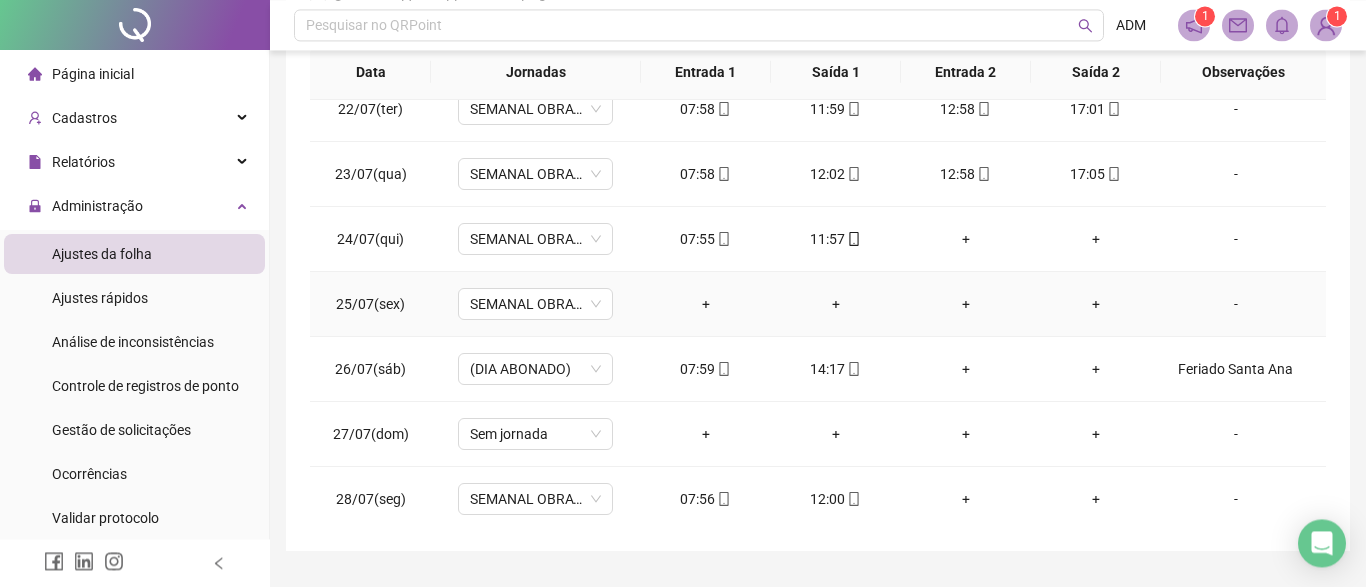click on "-" at bounding box center [1236, 304] 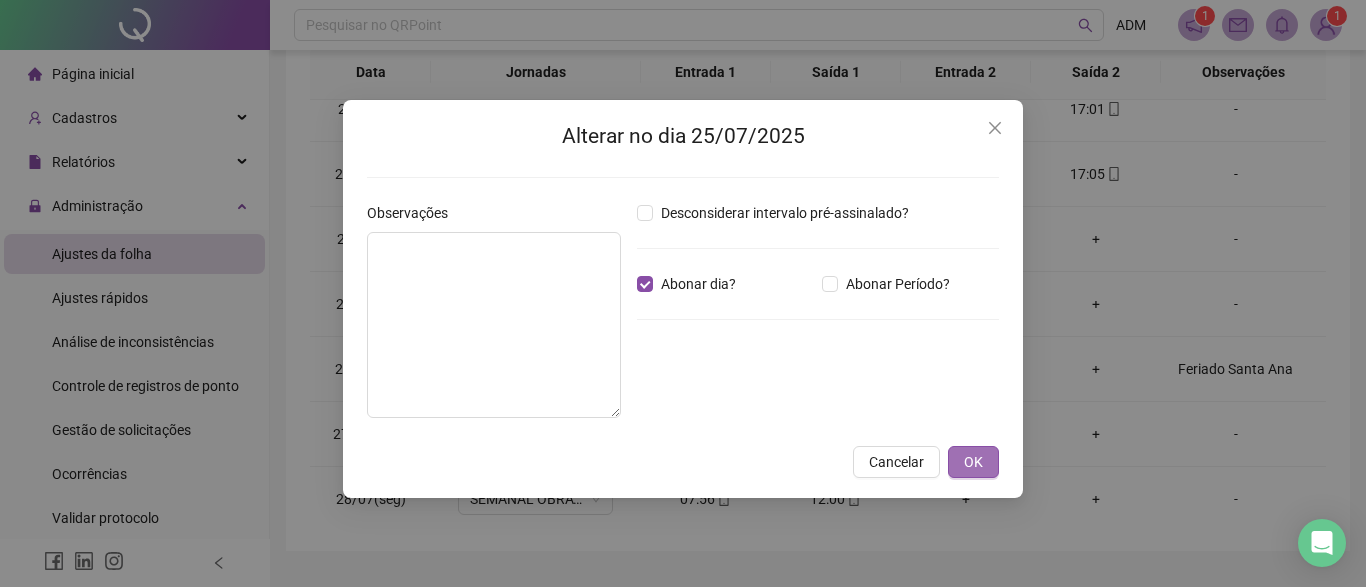 click on "OK" at bounding box center (973, 462) 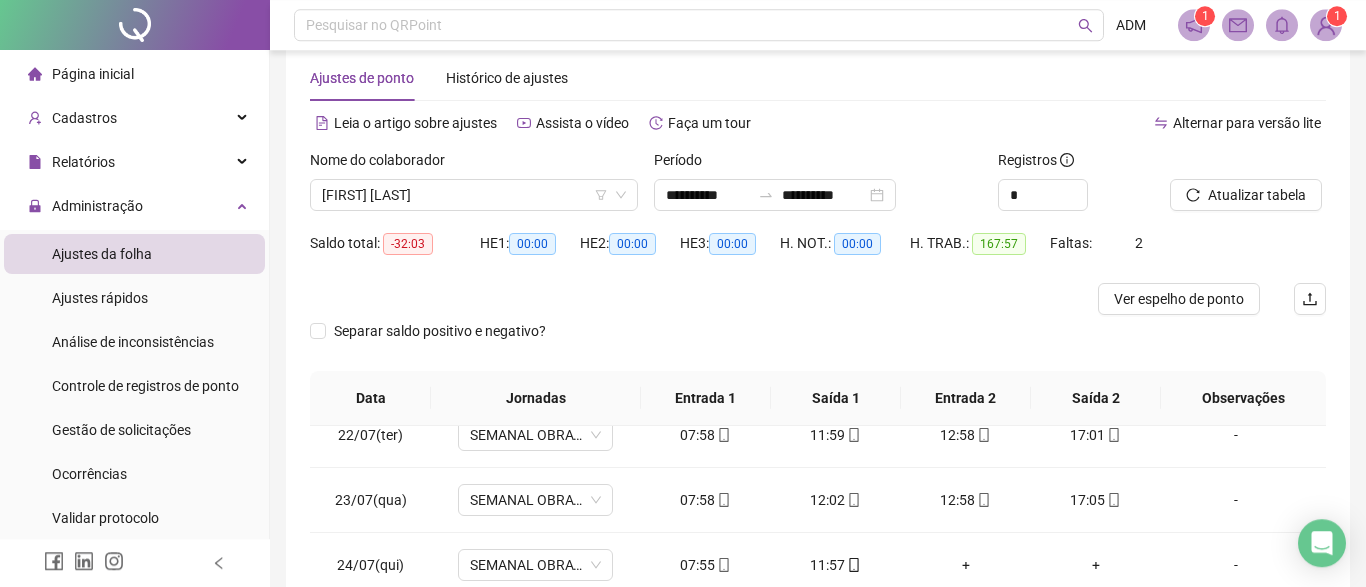 scroll, scrollTop: 0, scrollLeft: 0, axis: both 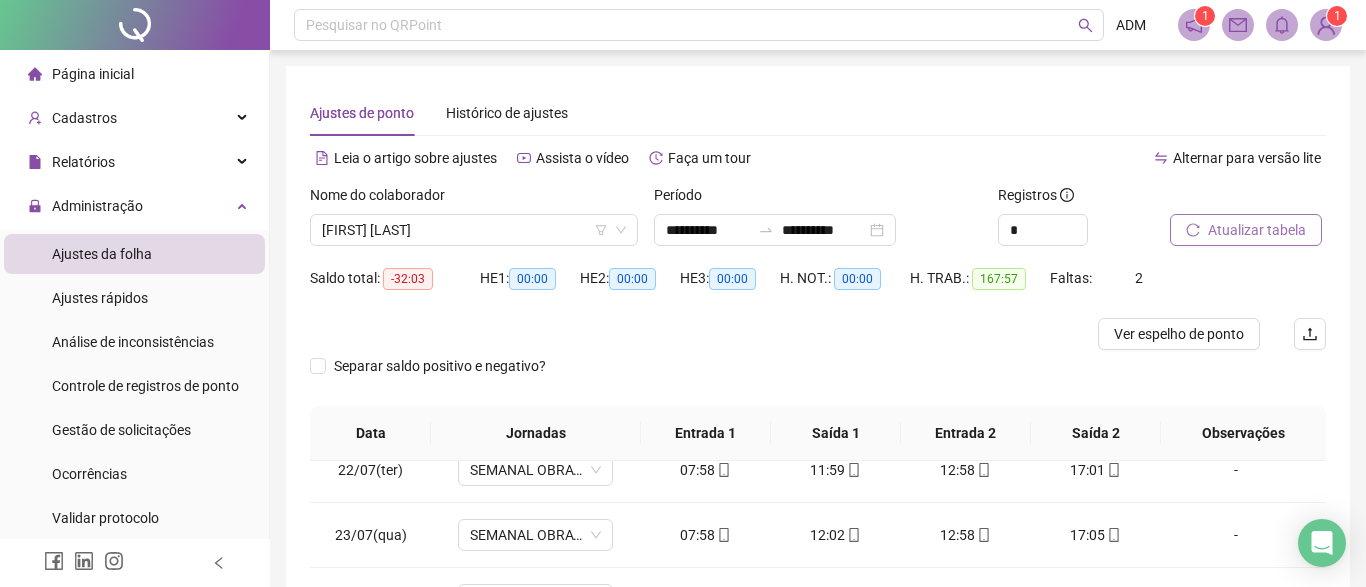 click on "Atualizar tabela" at bounding box center (1257, 230) 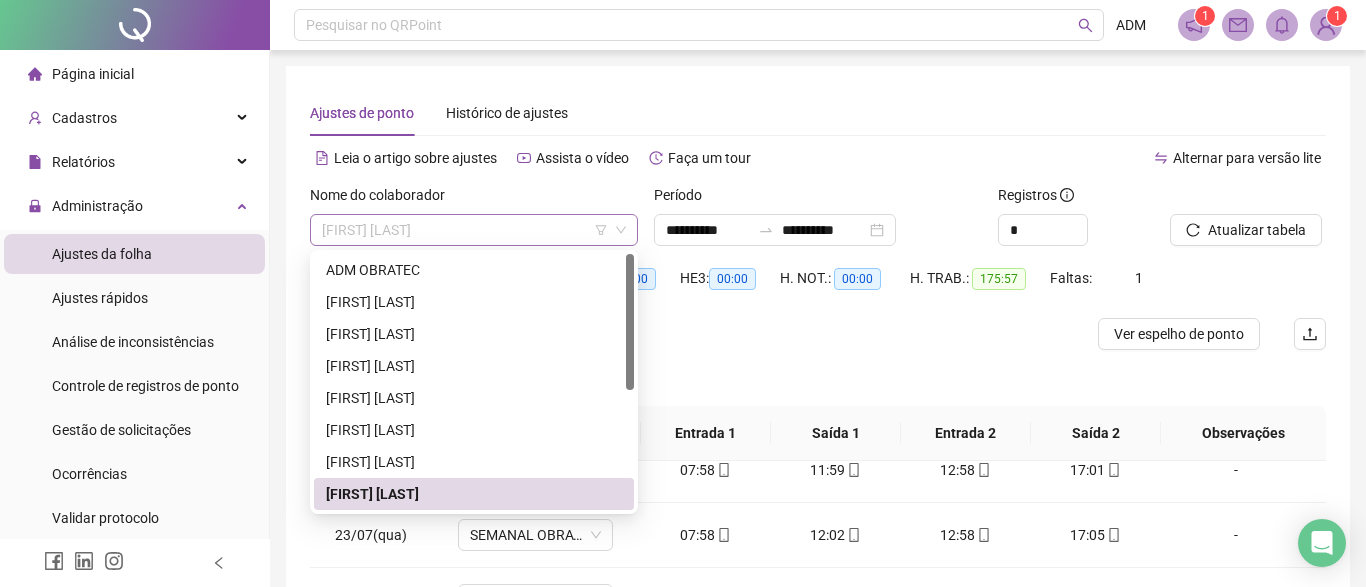 click on "[FIRST] [LAST]" at bounding box center [474, 230] 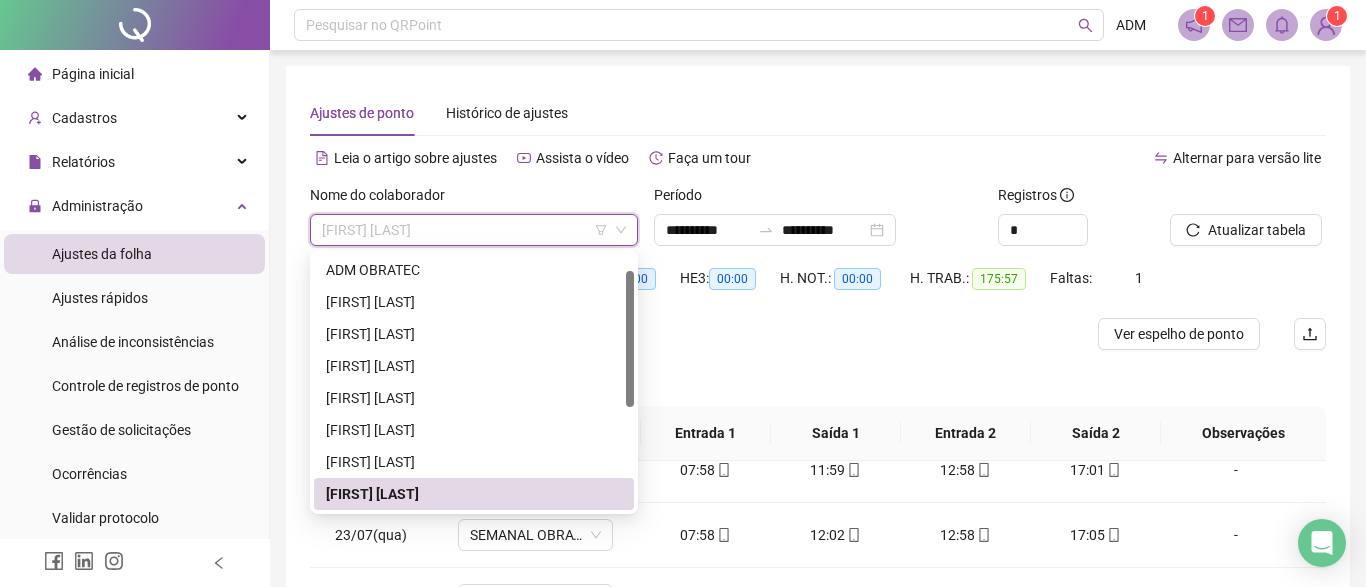 scroll, scrollTop: 32, scrollLeft: 0, axis: vertical 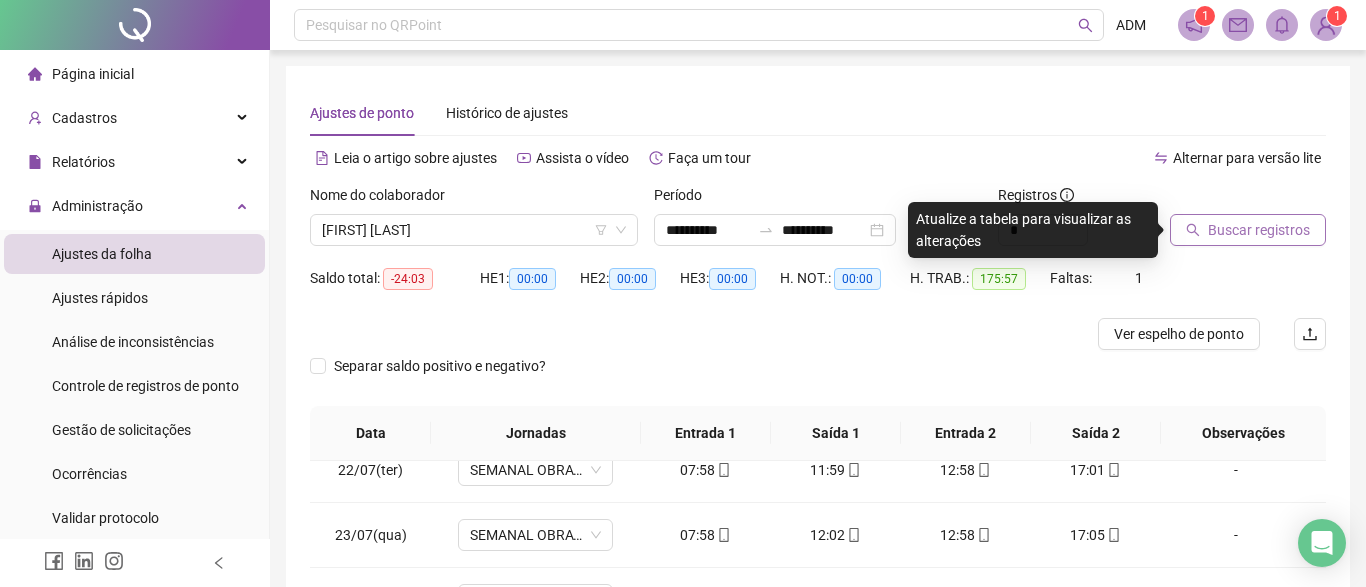 click on "Buscar registros" at bounding box center [1259, 230] 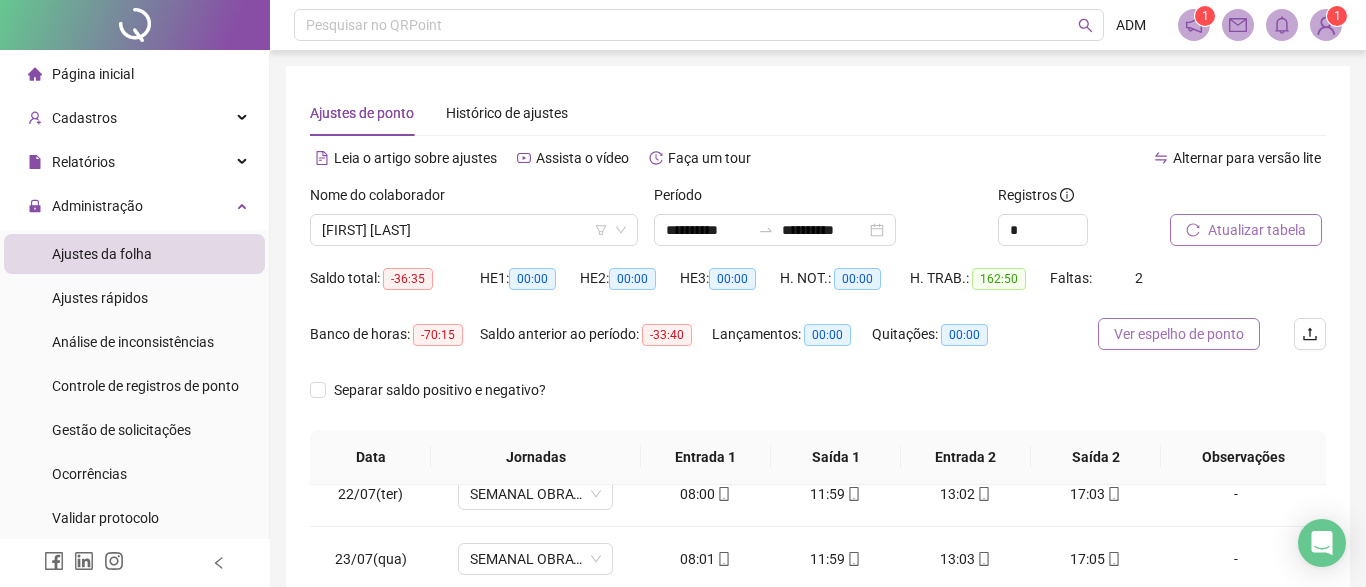 click on "Ver espelho de ponto" at bounding box center [1179, 334] 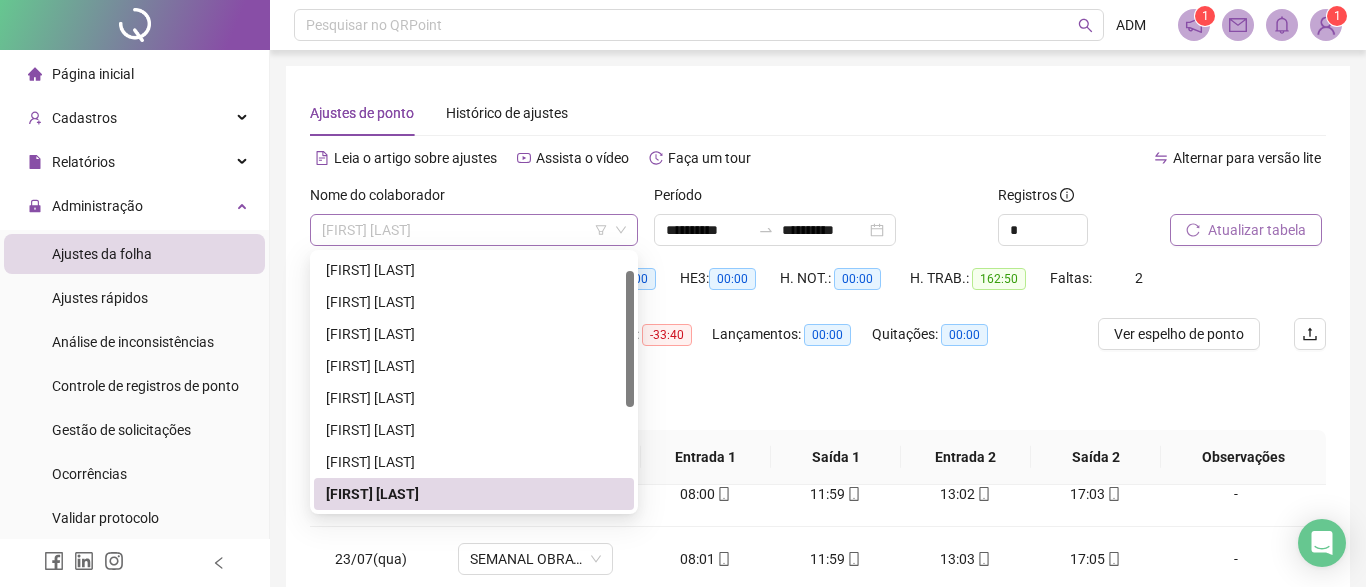 click on "[FIRST] [LAST]" at bounding box center [474, 230] 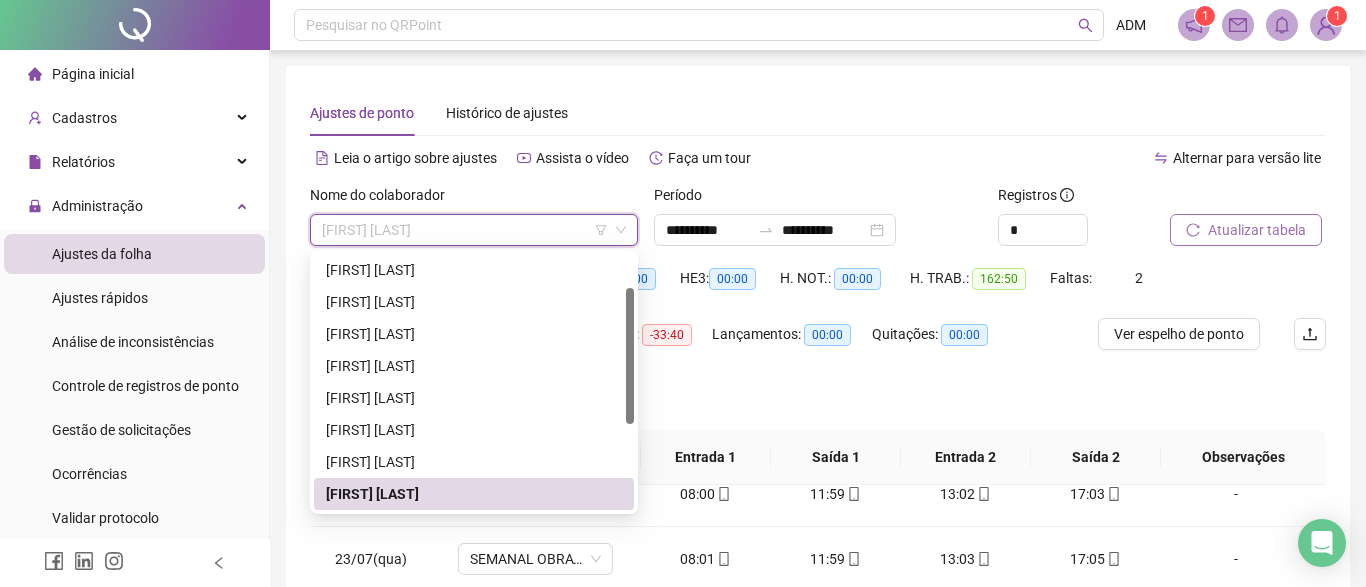 scroll, scrollTop: 64, scrollLeft: 0, axis: vertical 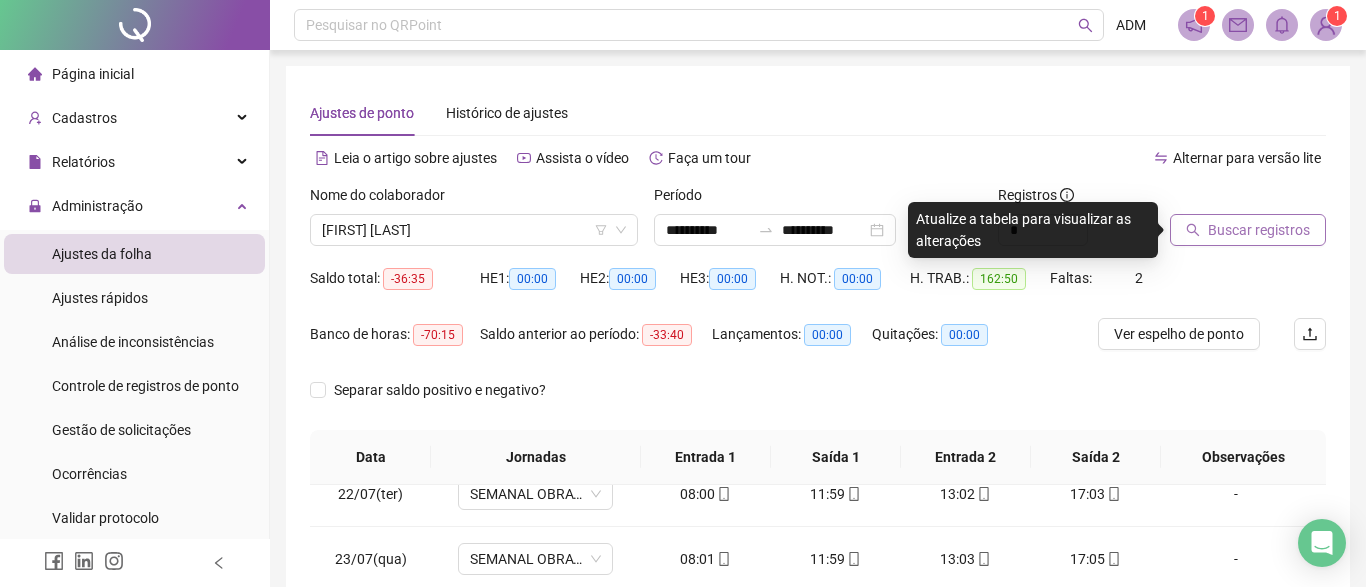 click on "Buscar registros" at bounding box center [1259, 230] 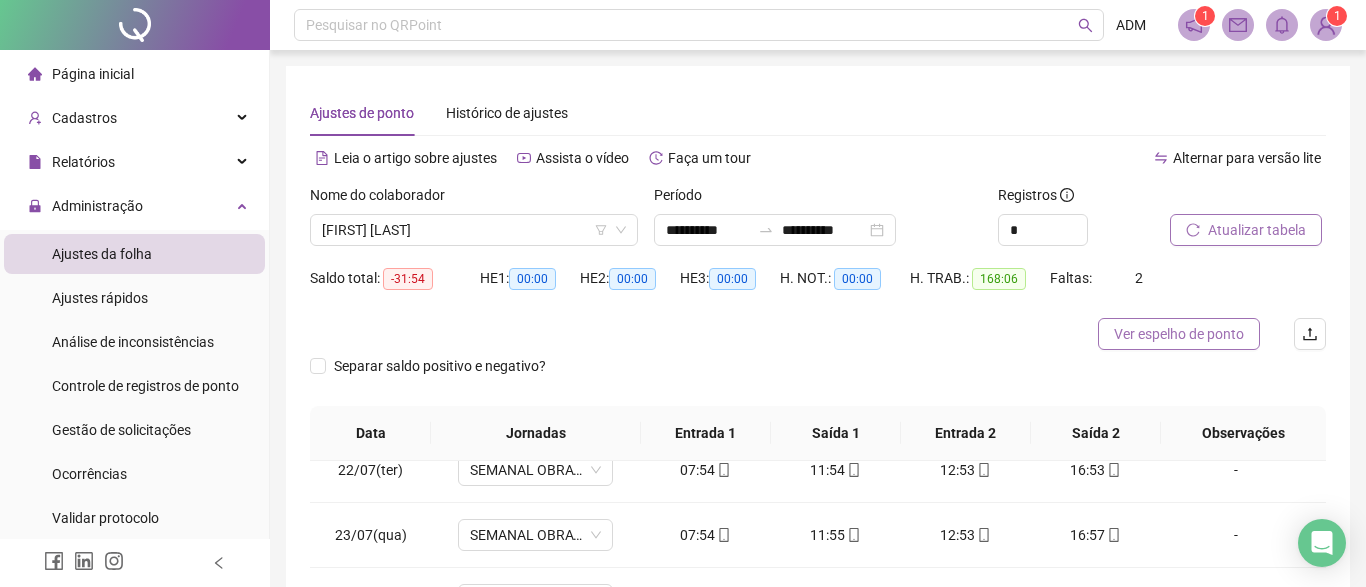 click on "Ver espelho de ponto" at bounding box center (1179, 334) 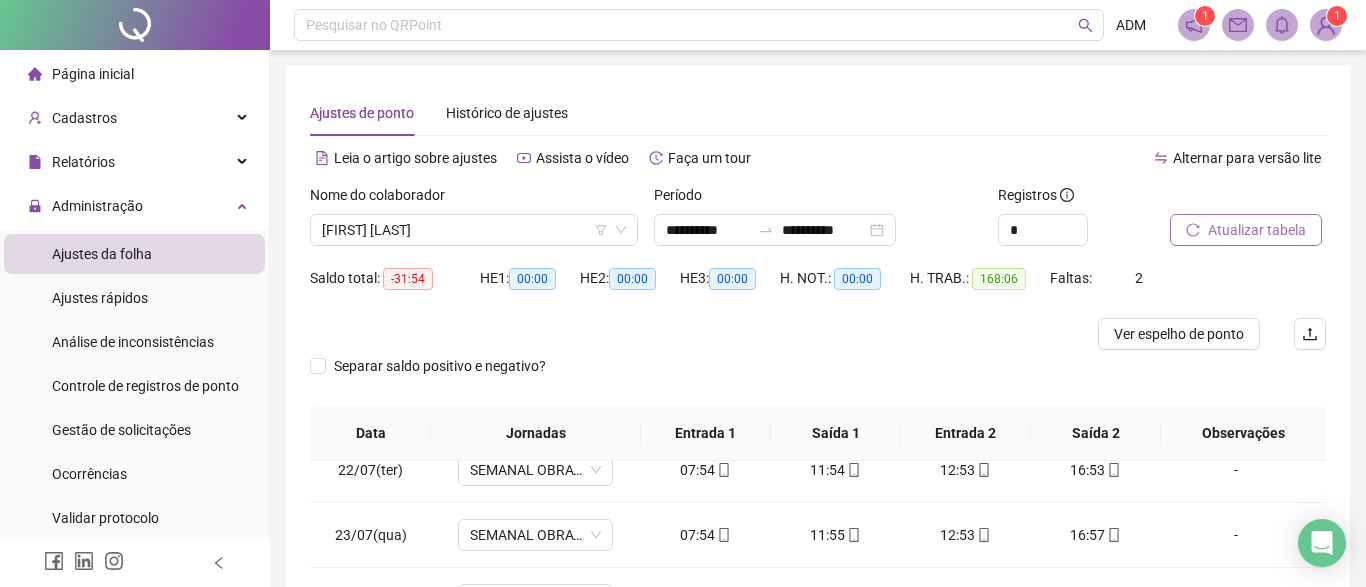 scroll, scrollTop: 411, scrollLeft: 0, axis: vertical 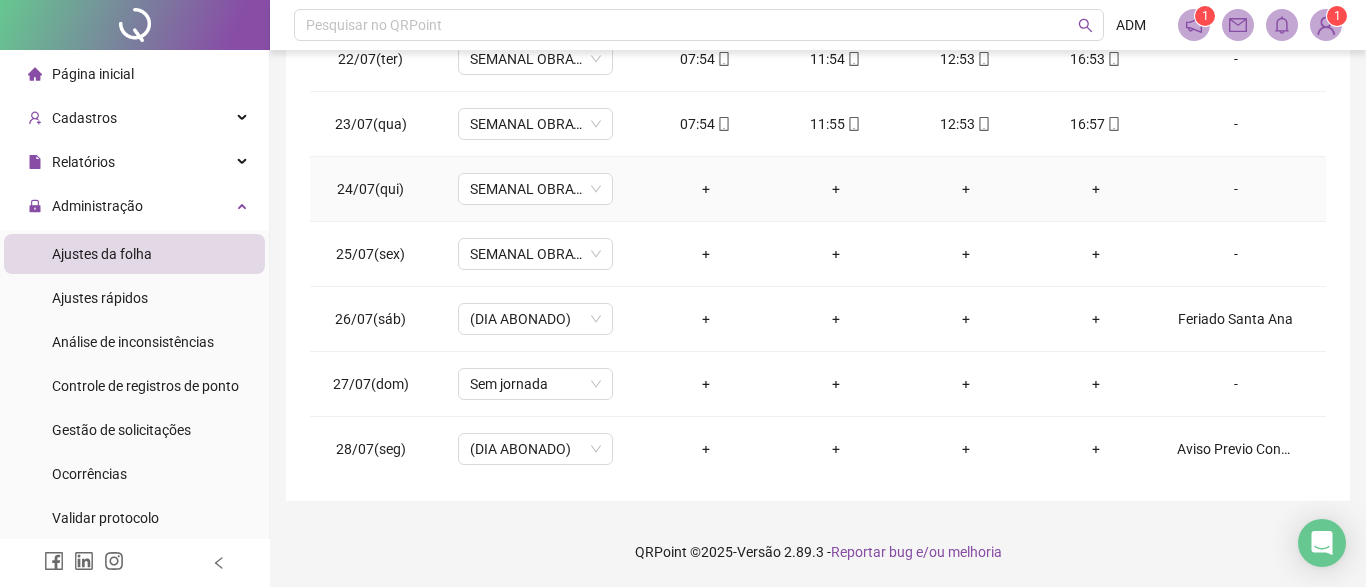 click on "-" at bounding box center (1236, 189) 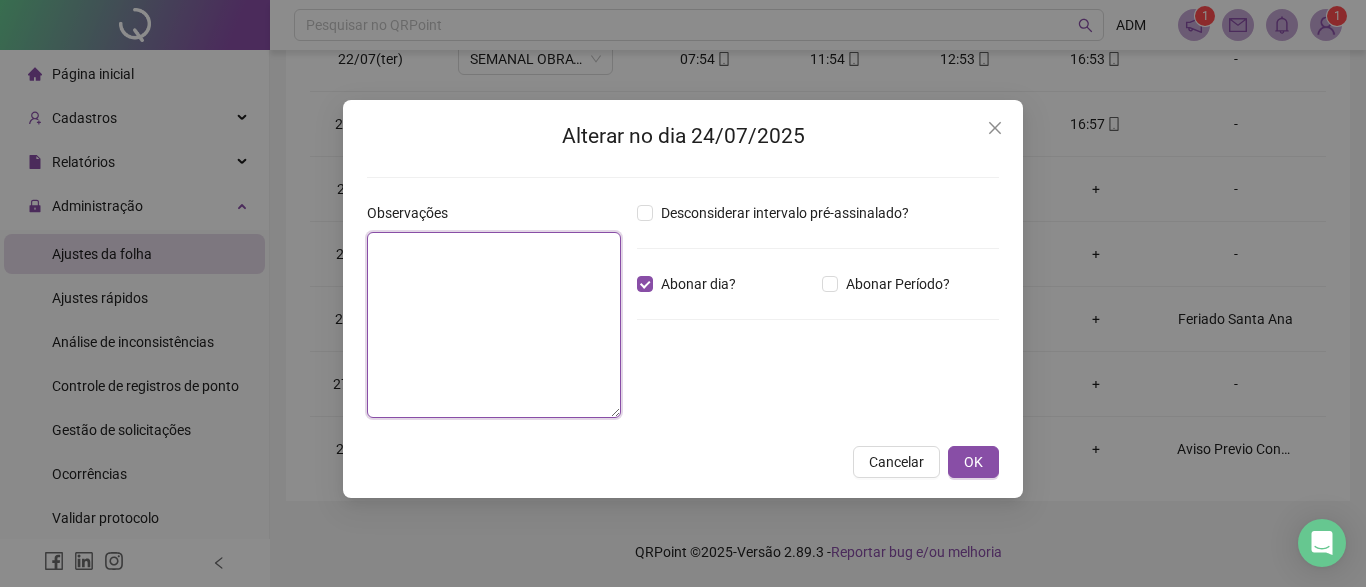 click at bounding box center [494, 325] 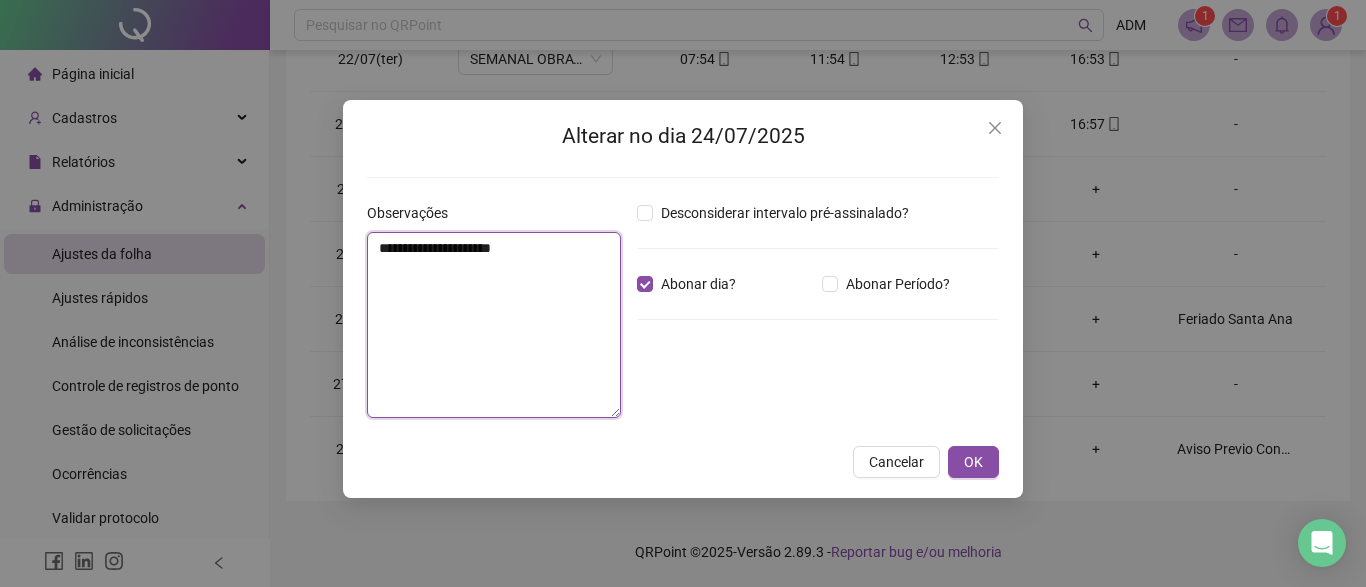 drag, startPoint x: 536, startPoint y: 242, endPoint x: 325, endPoint y: 241, distance: 211.00237 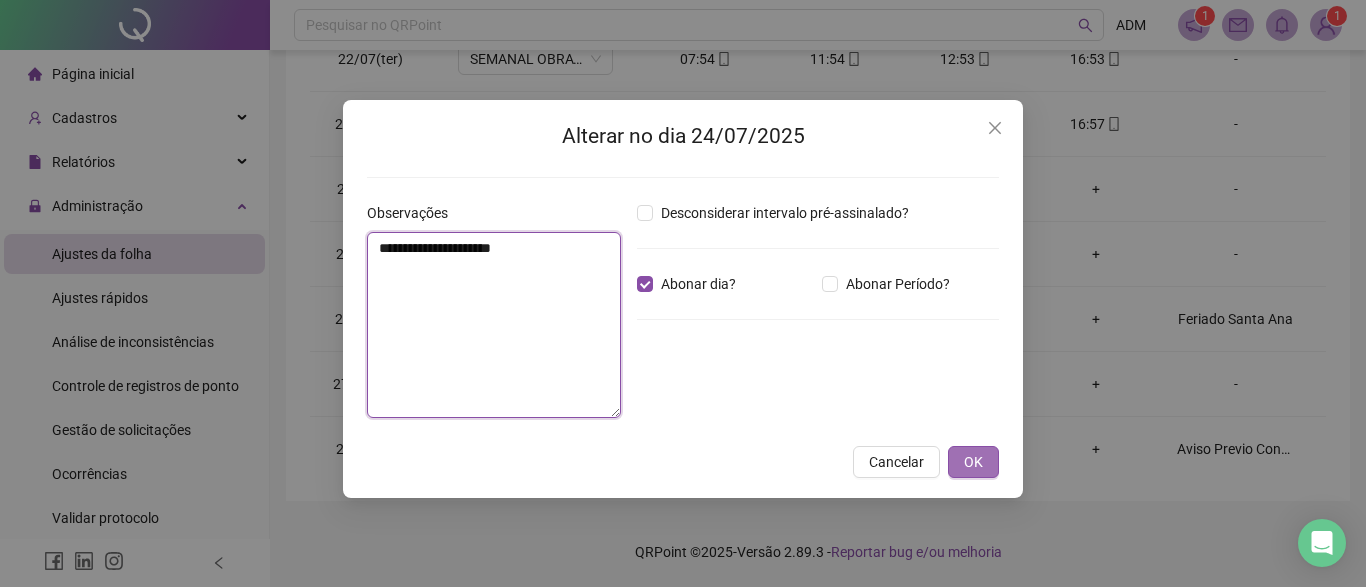 type on "**********" 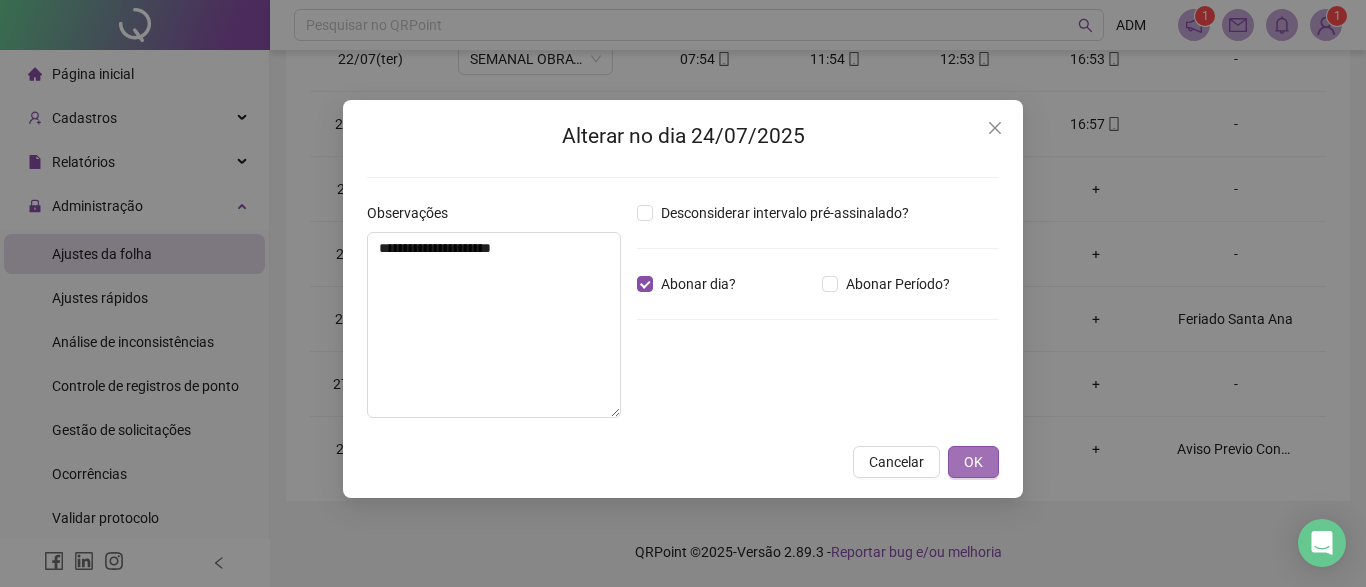 click on "OK" at bounding box center (973, 462) 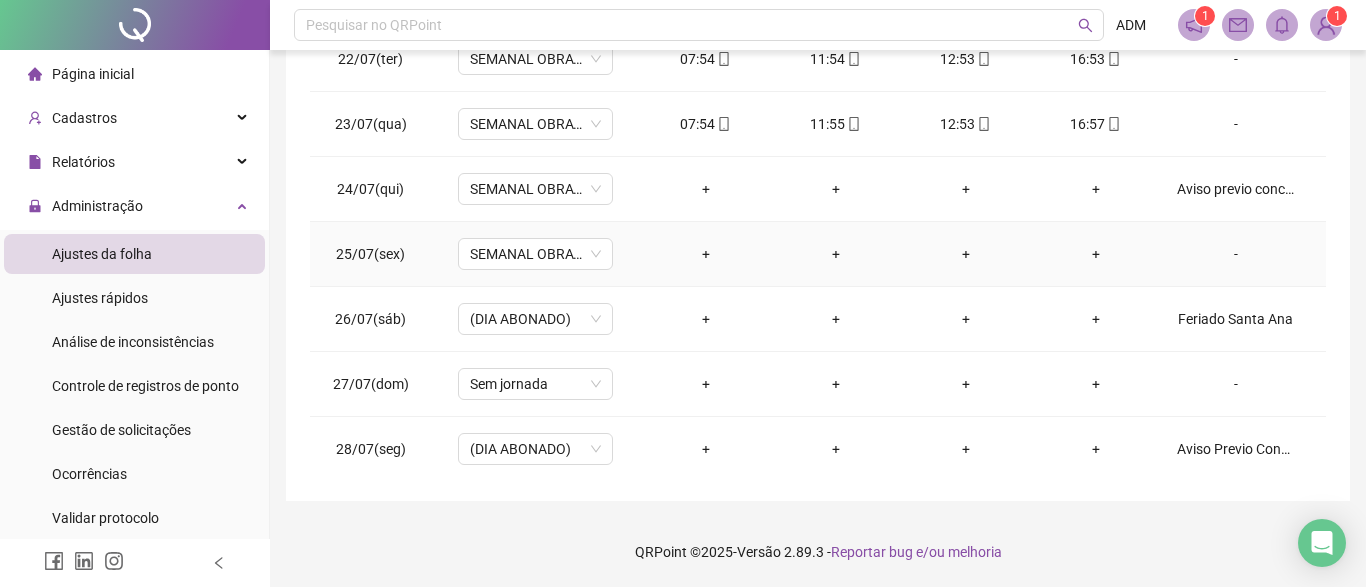 click on "-" at bounding box center (1236, 254) 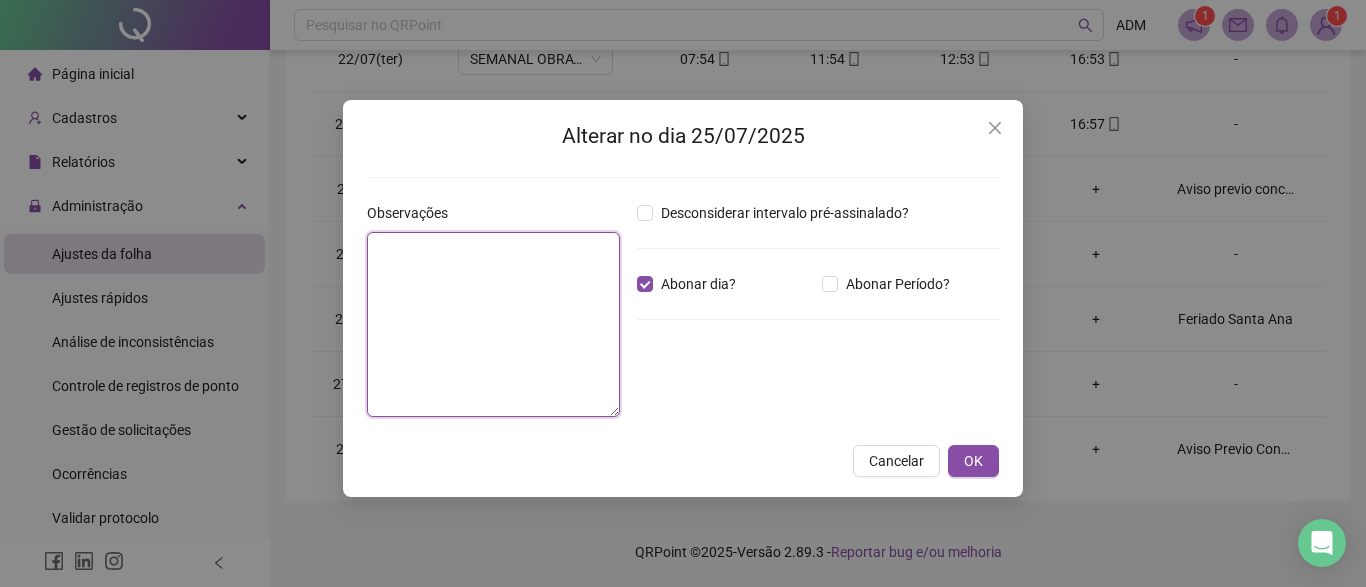 click at bounding box center [493, 324] 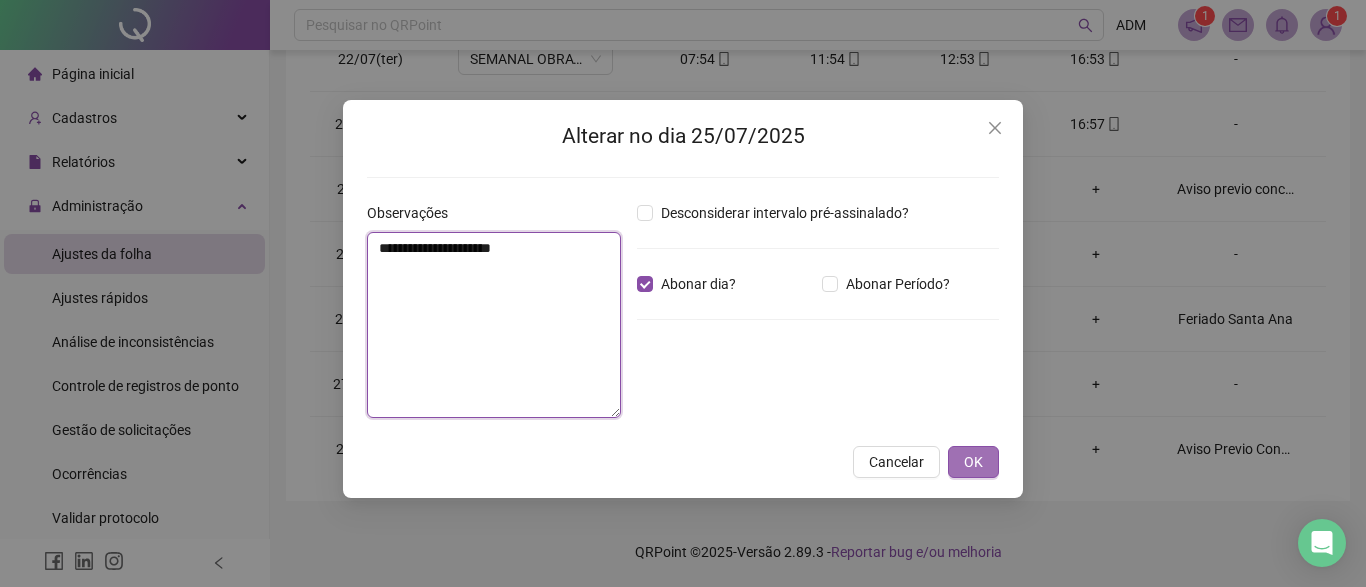 type on "**********" 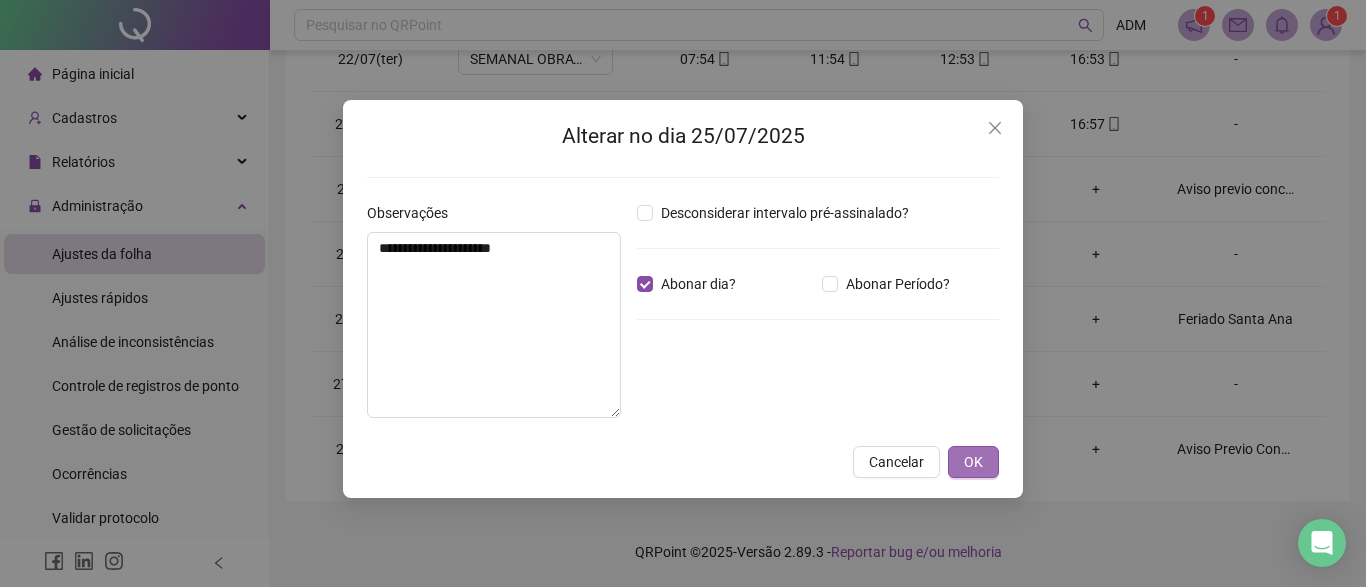 click on "OK" at bounding box center (973, 462) 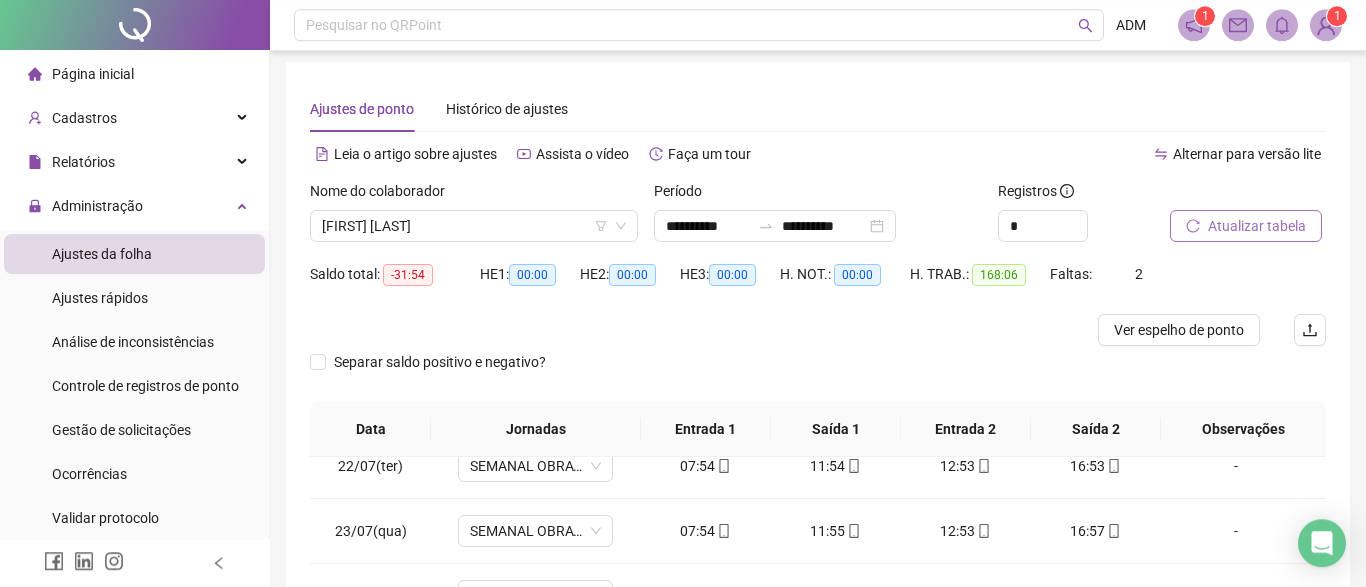 scroll, scrollTop: 3, scrollLeft: 0, axis: vertical 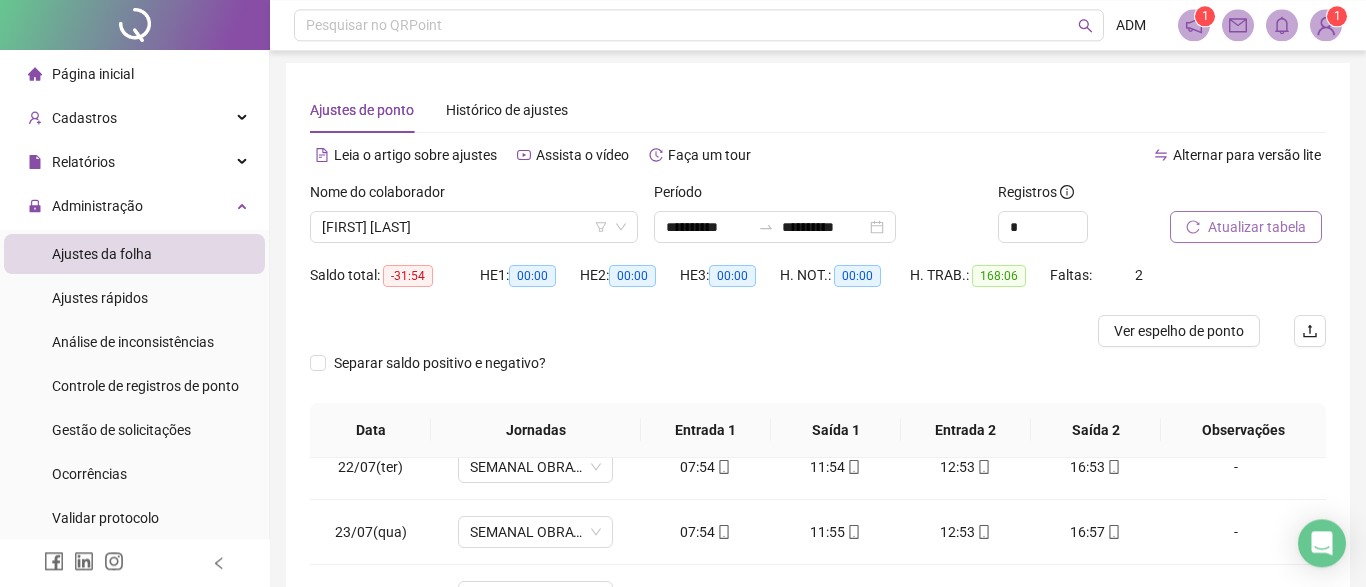 click on "Atualizar tabela" at bounding box center (1257, 227) 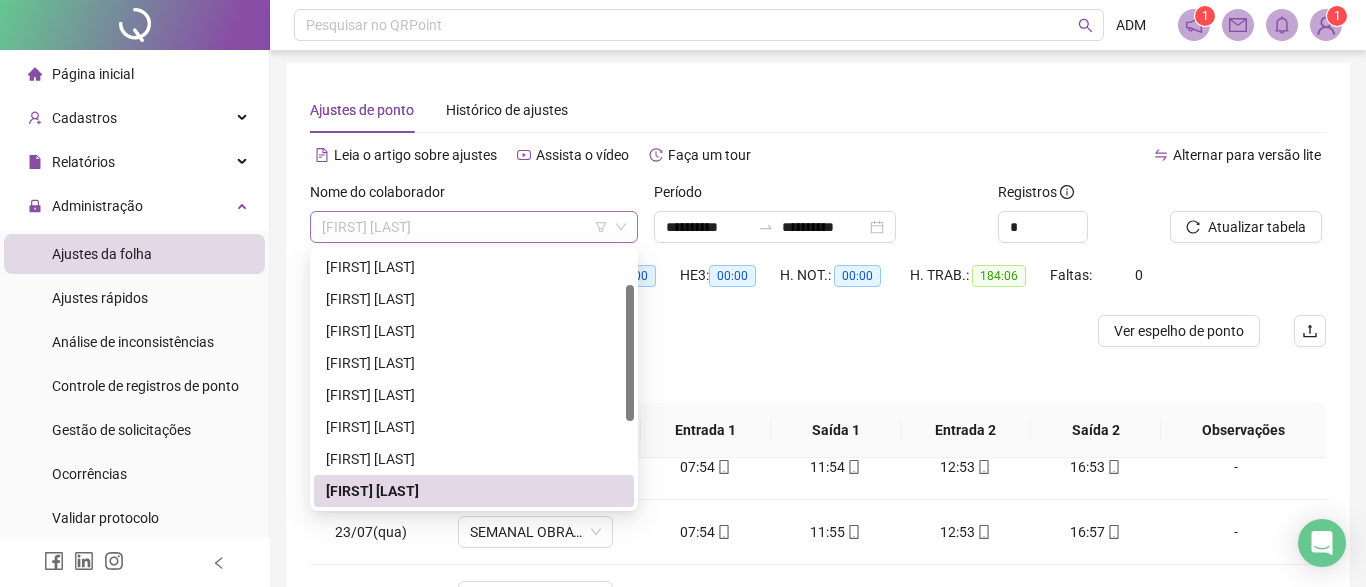 click on "[FIRST] [LAST]" at bounding box center [474, 227] 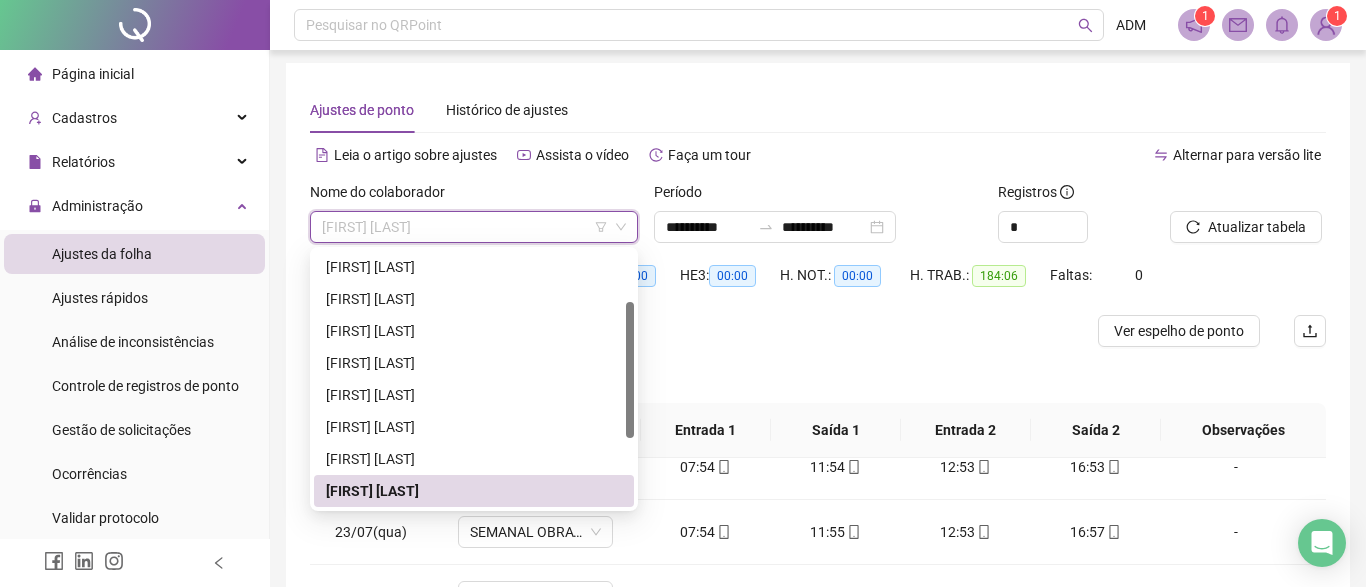 scroll, scrollTop: 96, scrollLeft: 0, axis: vertical 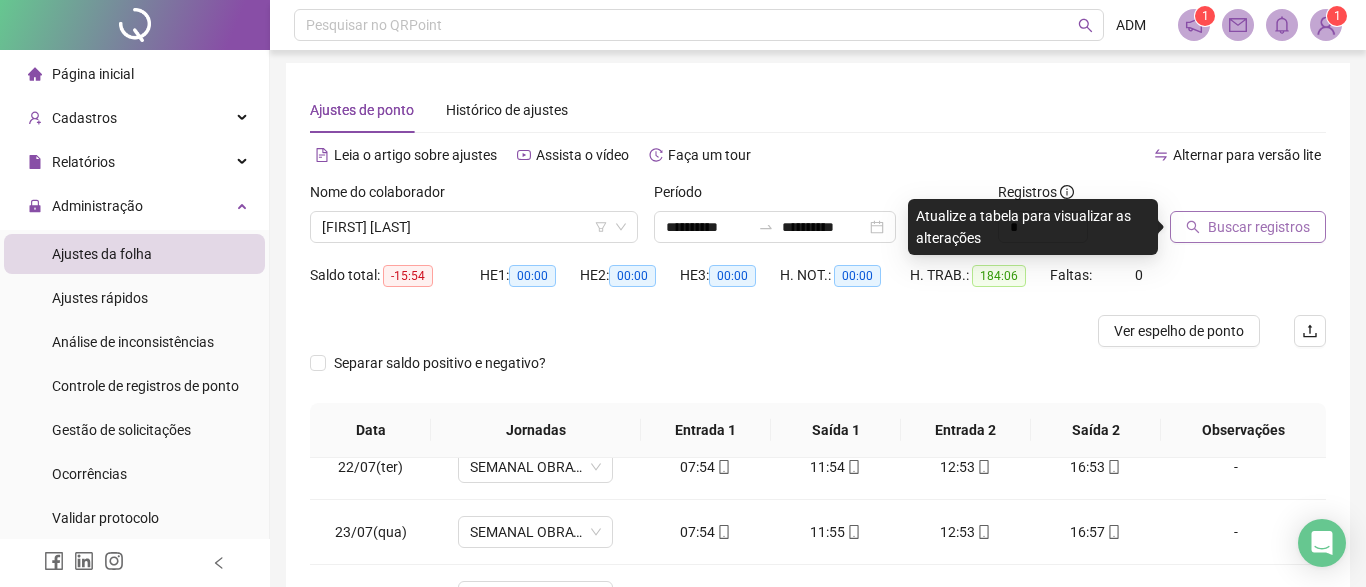 click on "Buscar registros" at bounding box center (1259, 227) 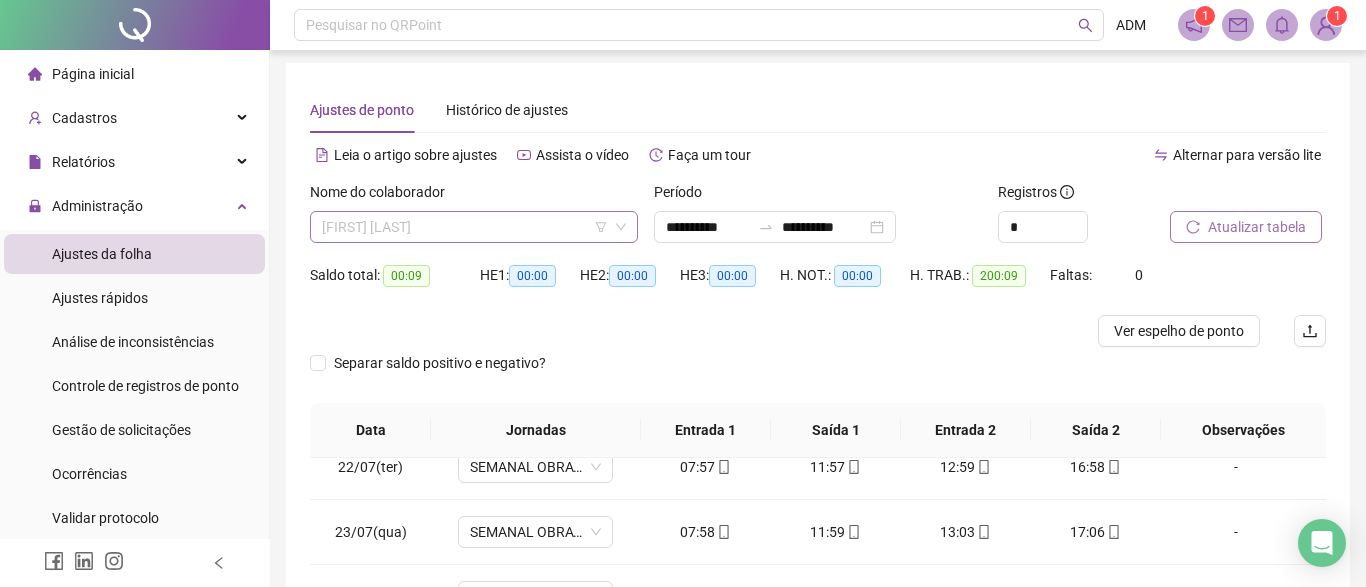 click on "[FIRST] [LAST]" at bounding box center (474, 227) 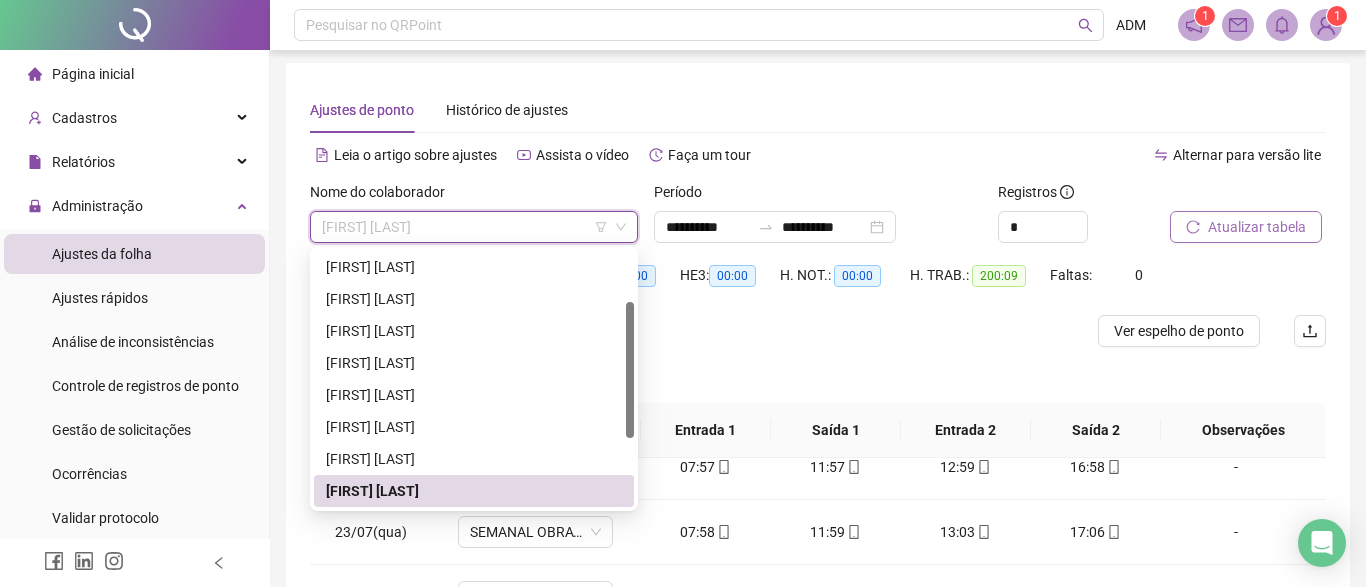 scroll, scrollTop: 128, scrollLeft: 0, axis: vertical 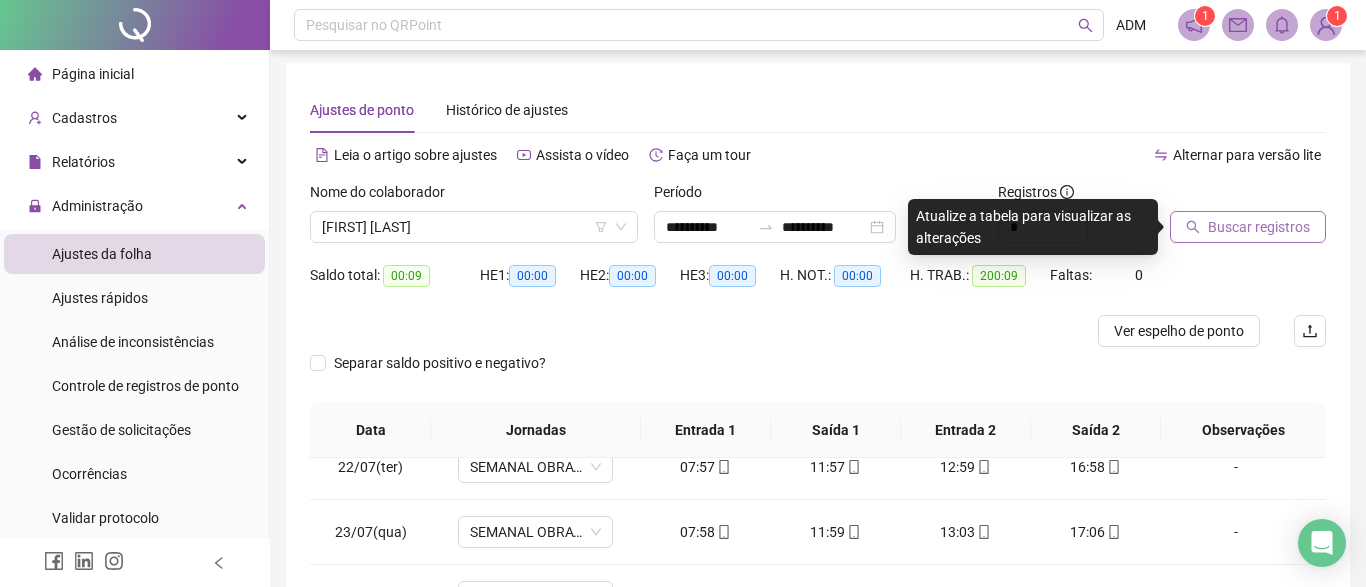 click on "Buscar registros" at bounding box center (1259, 227) 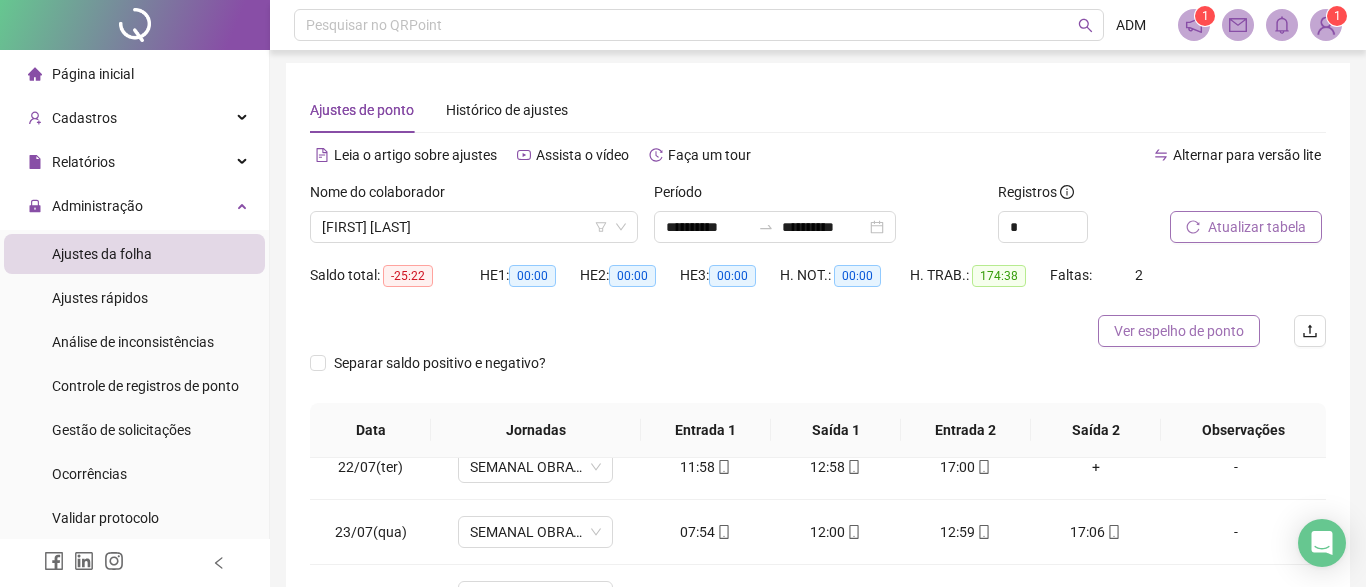 click on "Ver espelho de ponto" at bounding box center [1179, 331] 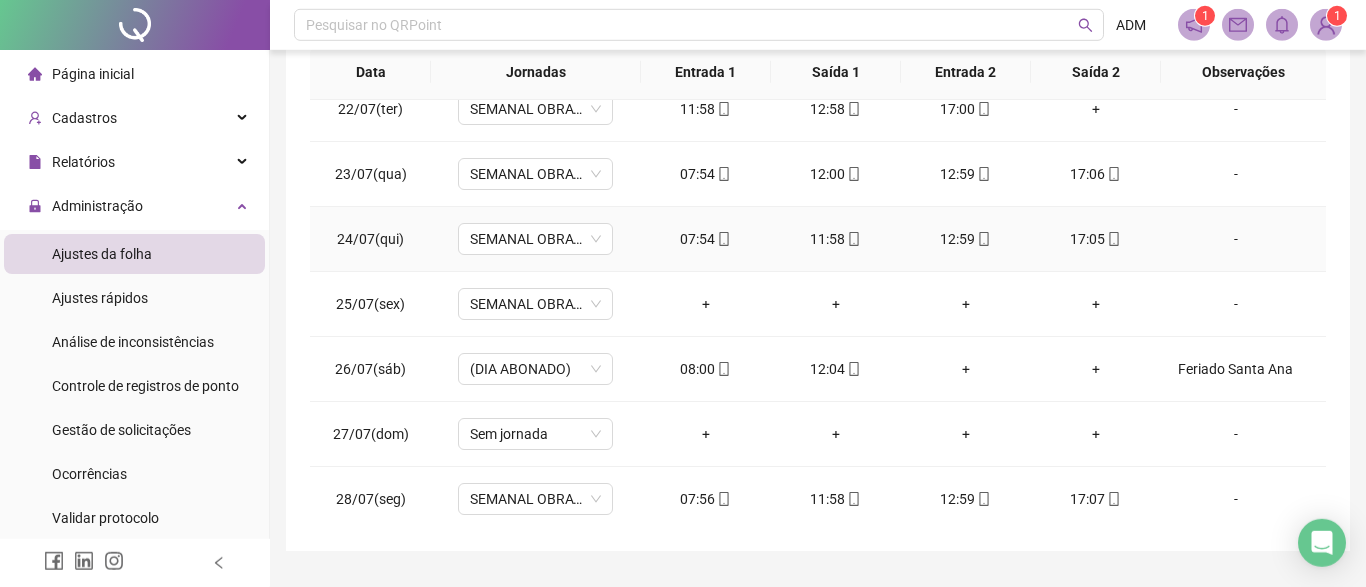 scroll, scrollTop: 369, scrollLeft: 0, axis: vertical 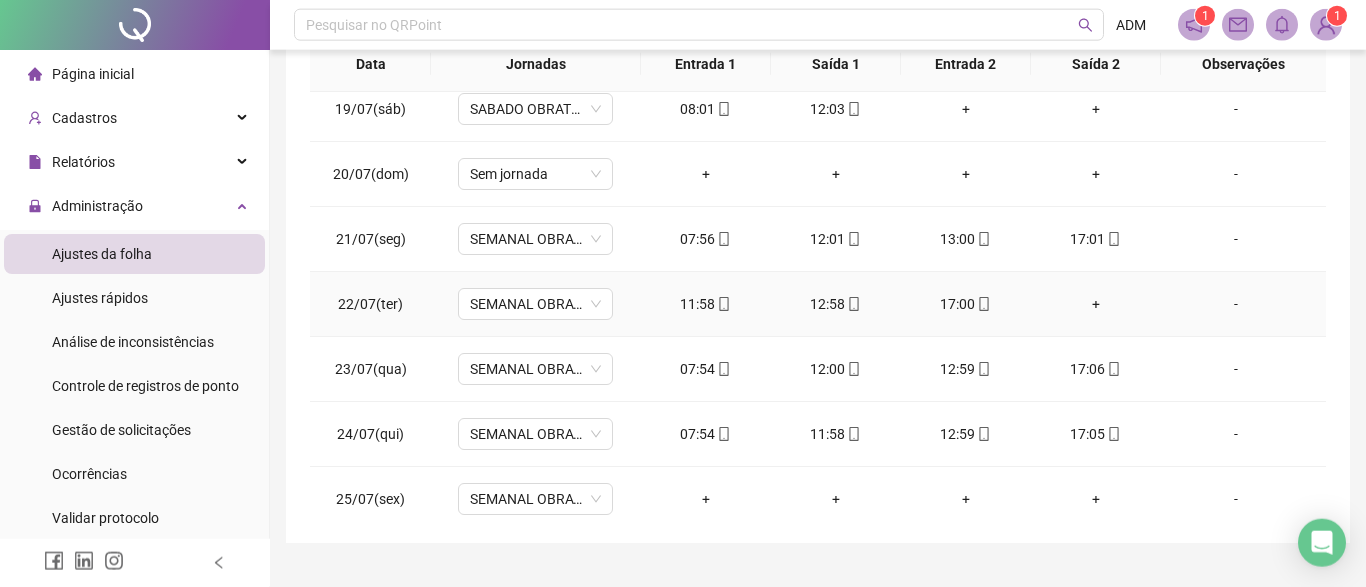 click on "+" at bounding box center [1096, 304] 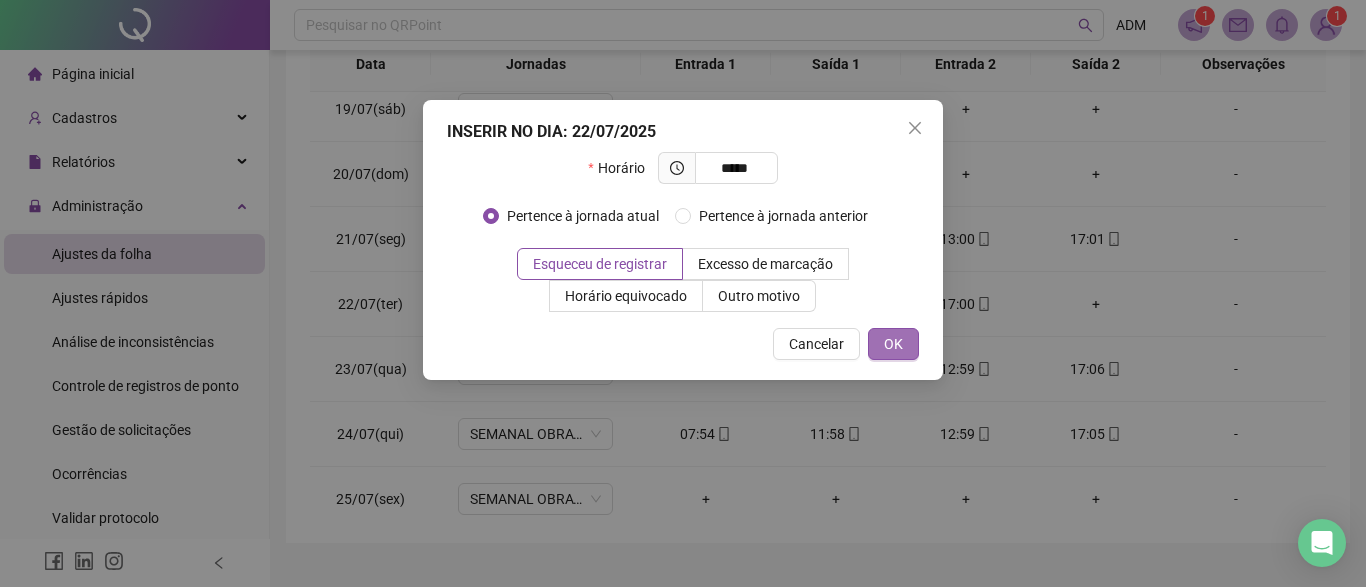 type on "*****" 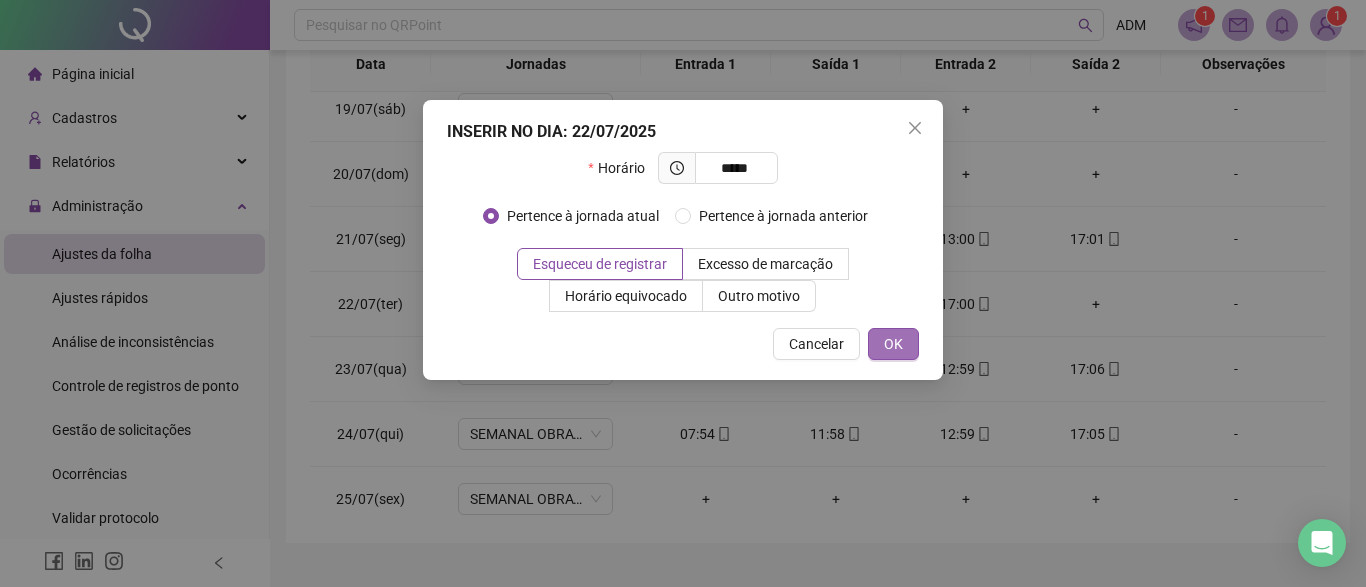 click on "OK" at bounding box center (893, 344) 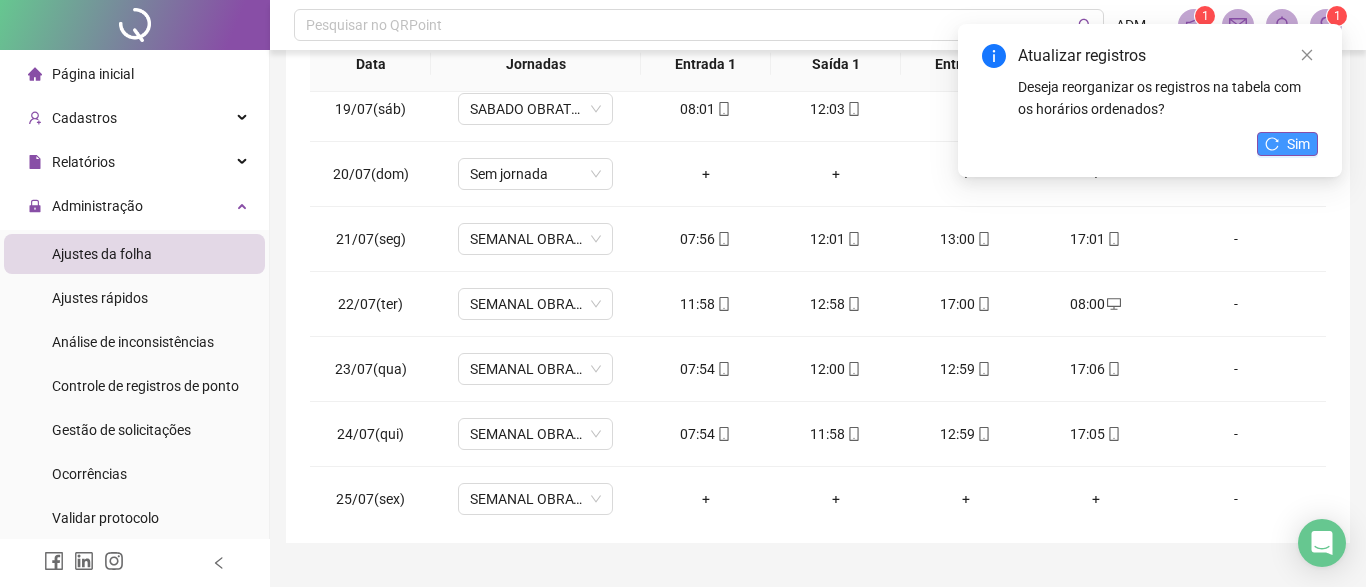 click on "Sim" at bounding box center (1298, 144) 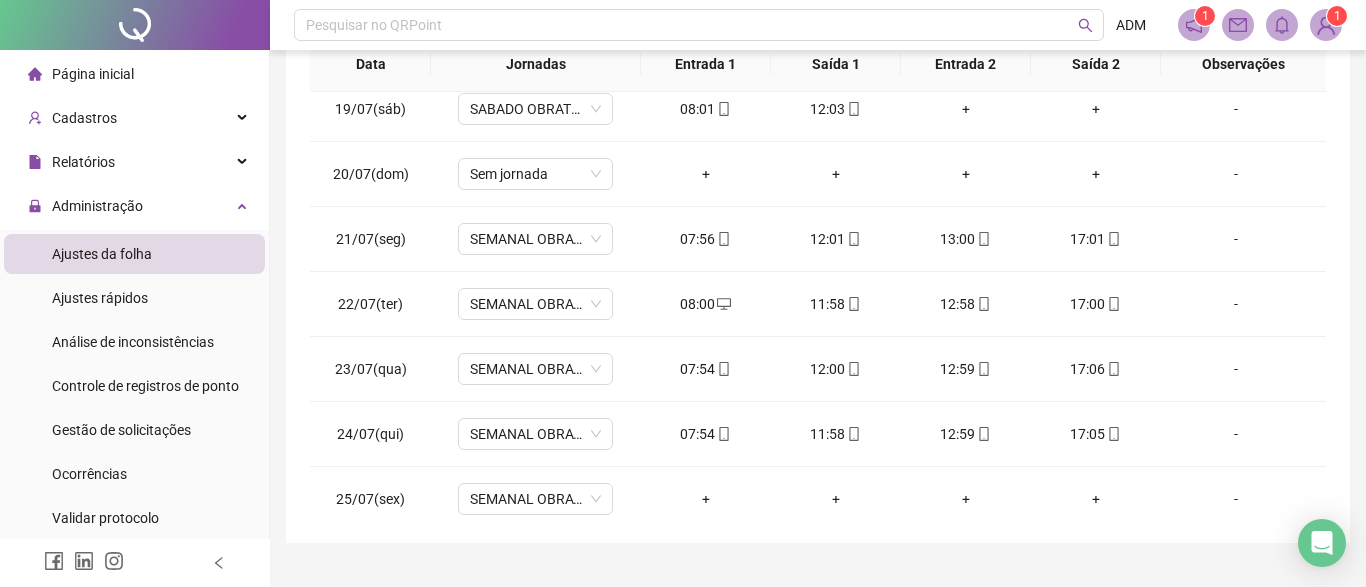 scroll, scrollTop: 363, scrollLeft: 0, axis: vertical 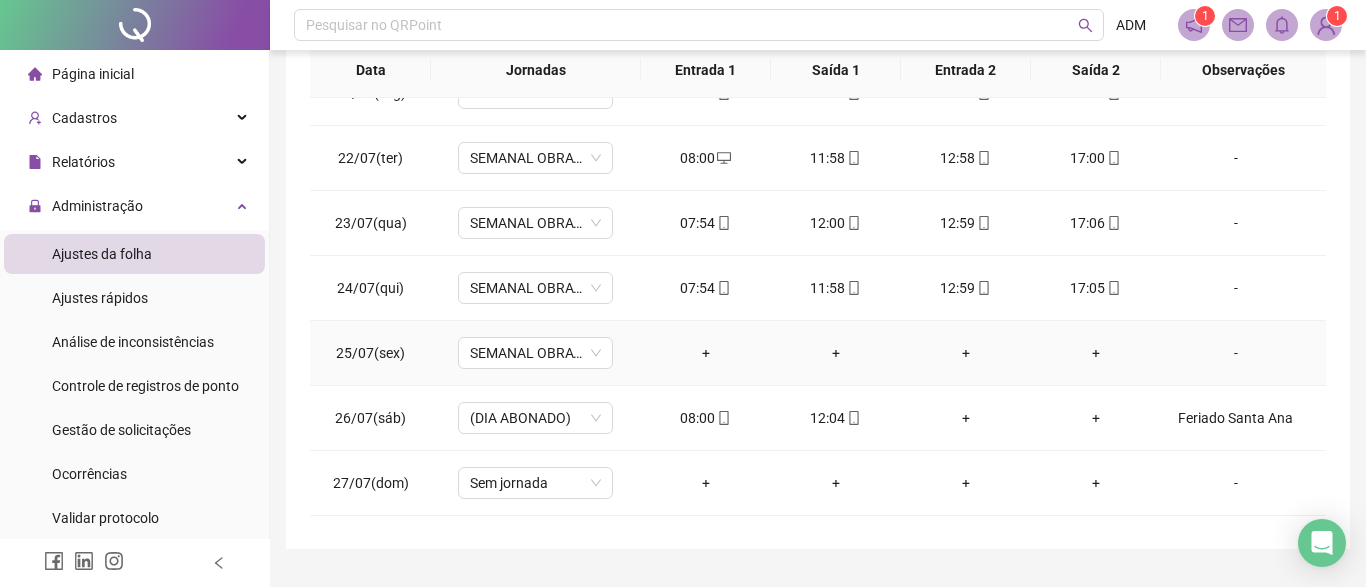 click on "-" at bounding box center (1236, 353) 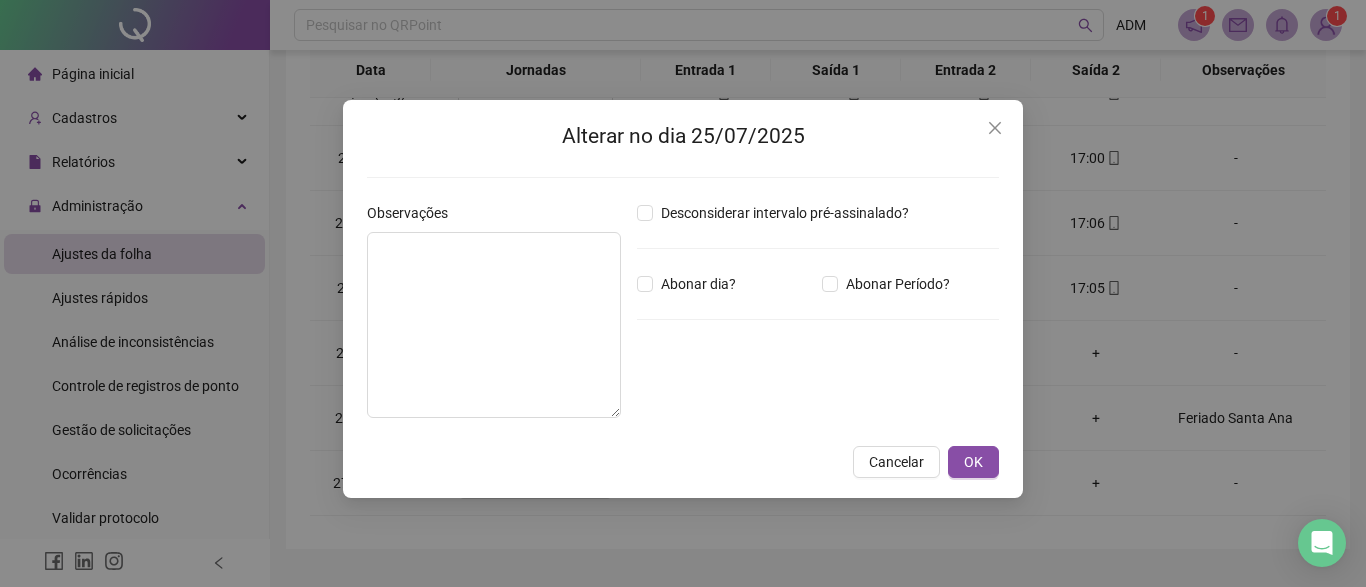 type 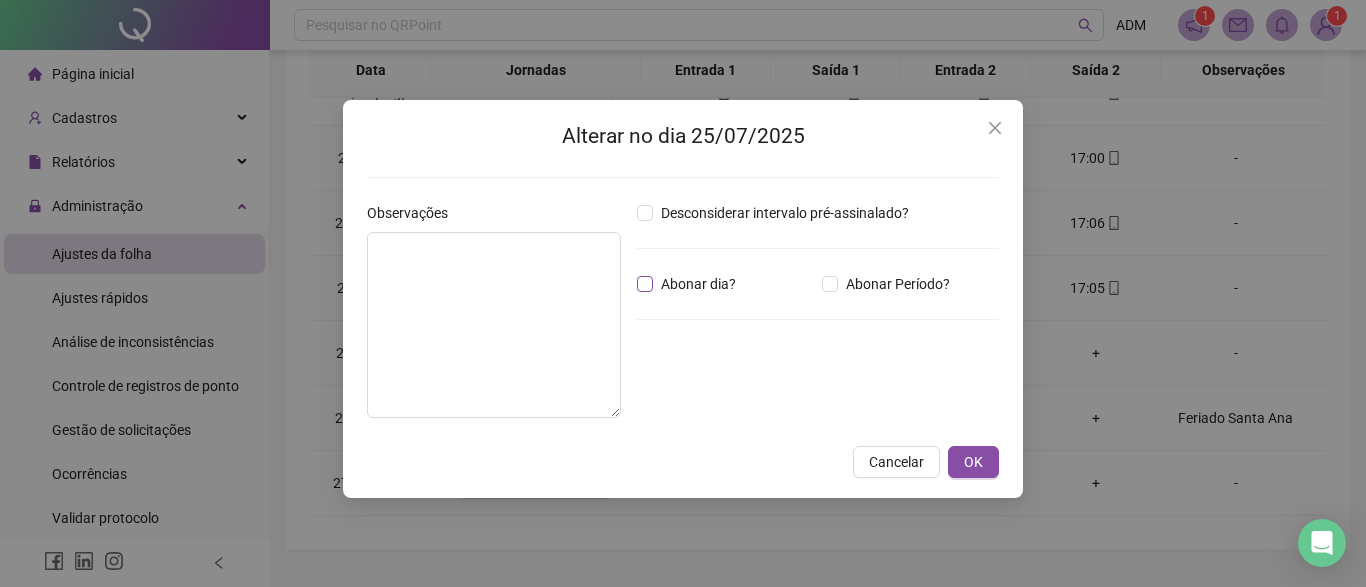 click on "Abonar dia?" at bounding box center (698, 284) 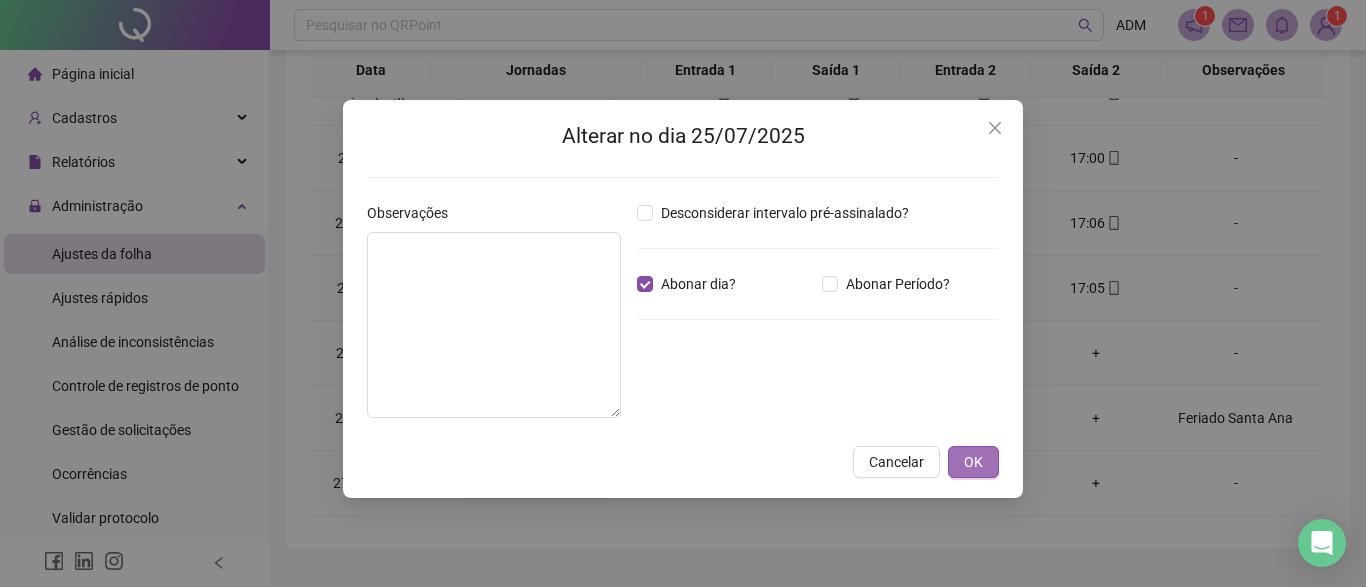 click on "OK" at bounding box center (973, 462) 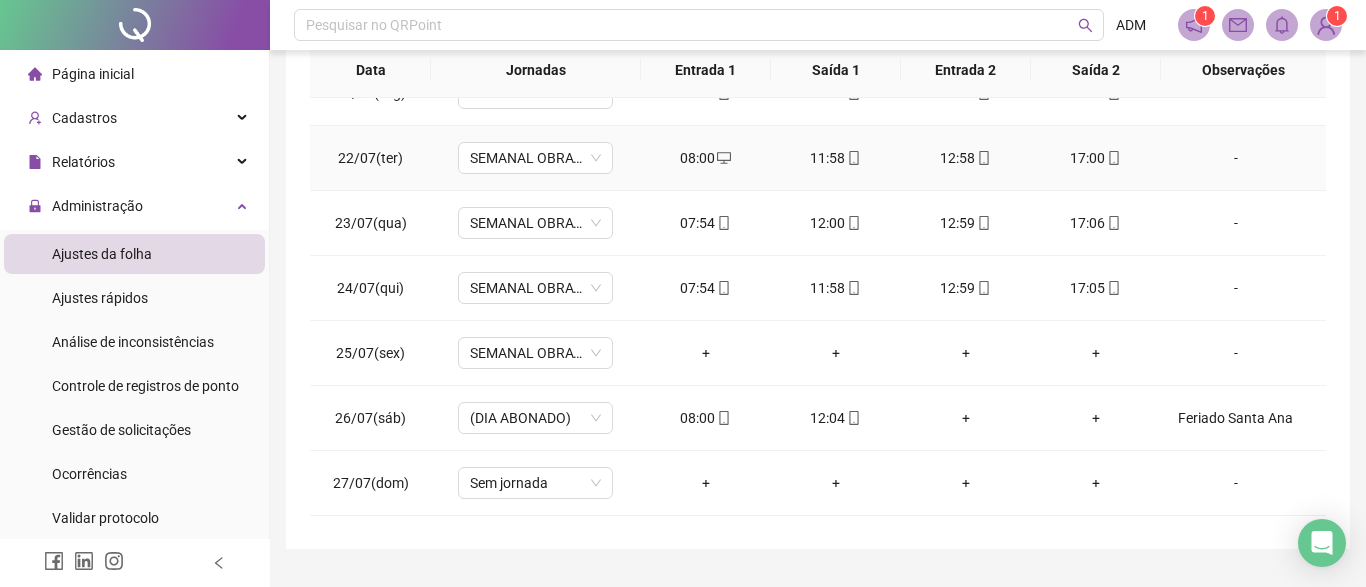scroll, scrollTop: 1588, scrollLeft: 0, axis: vertical 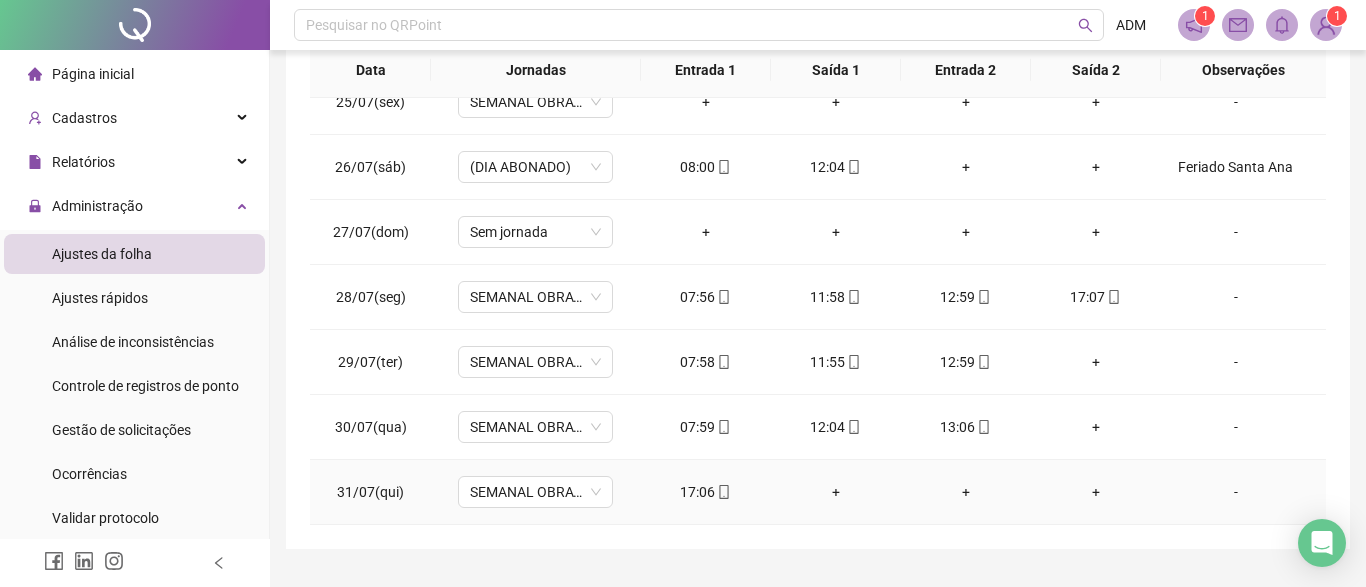 click on "-" at bounding box center [1236, 492] 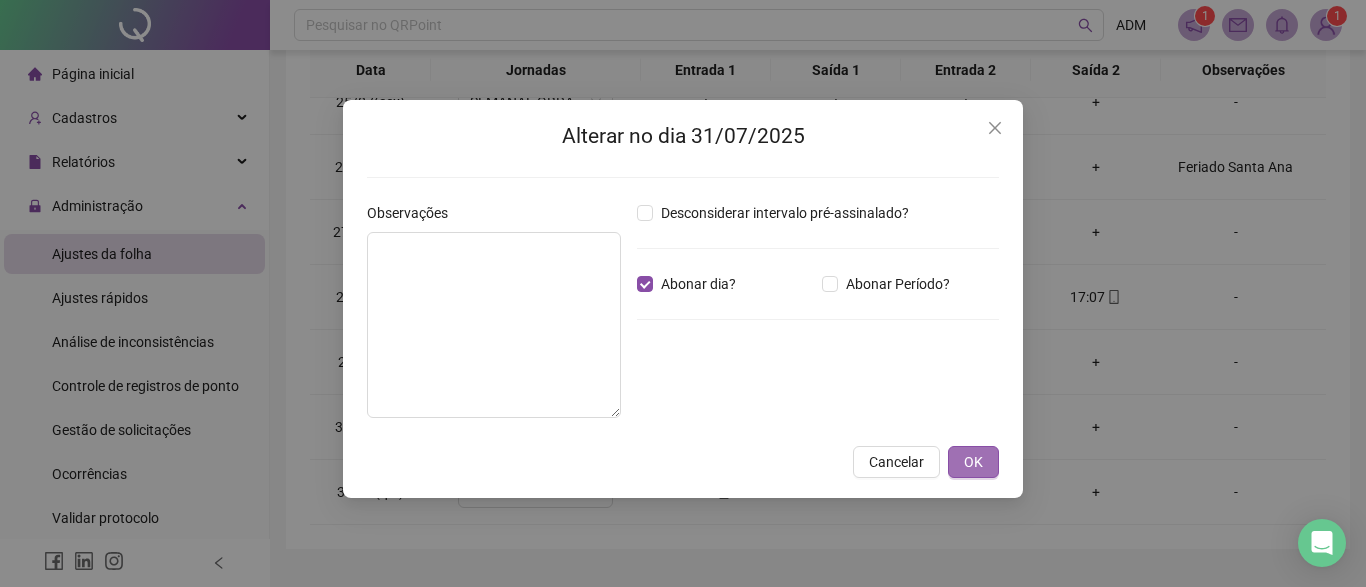 click on "OK" at bounding box center [973, 462] 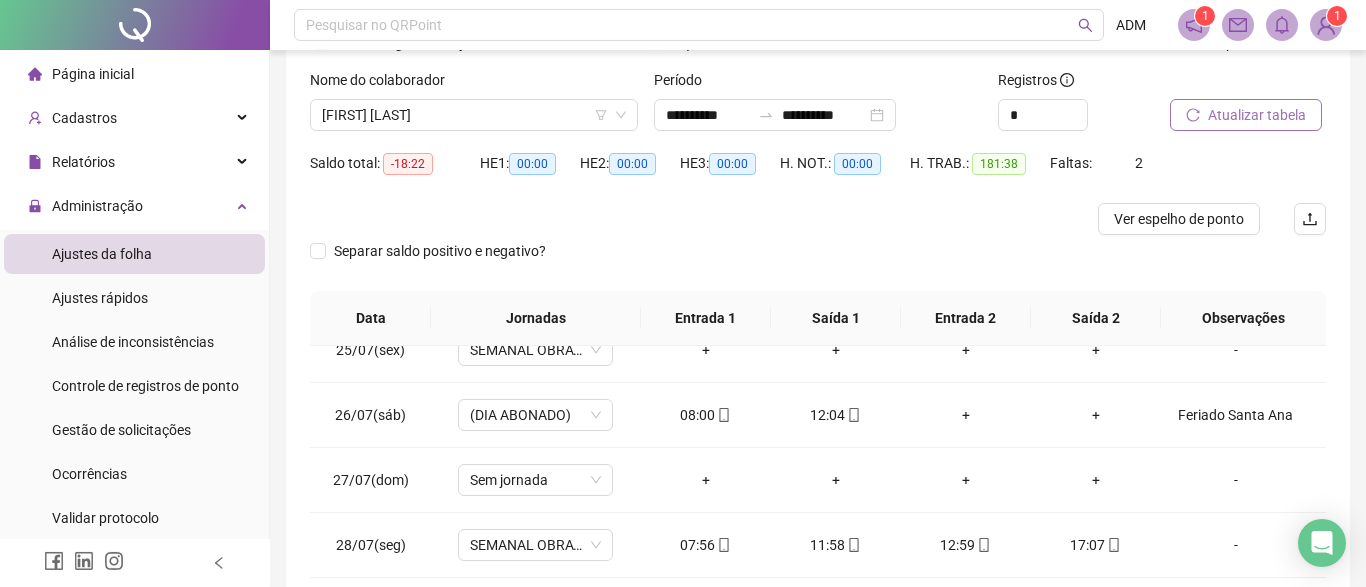 scroll, scrollTop: 0, scrollLeft: 0, axis: both 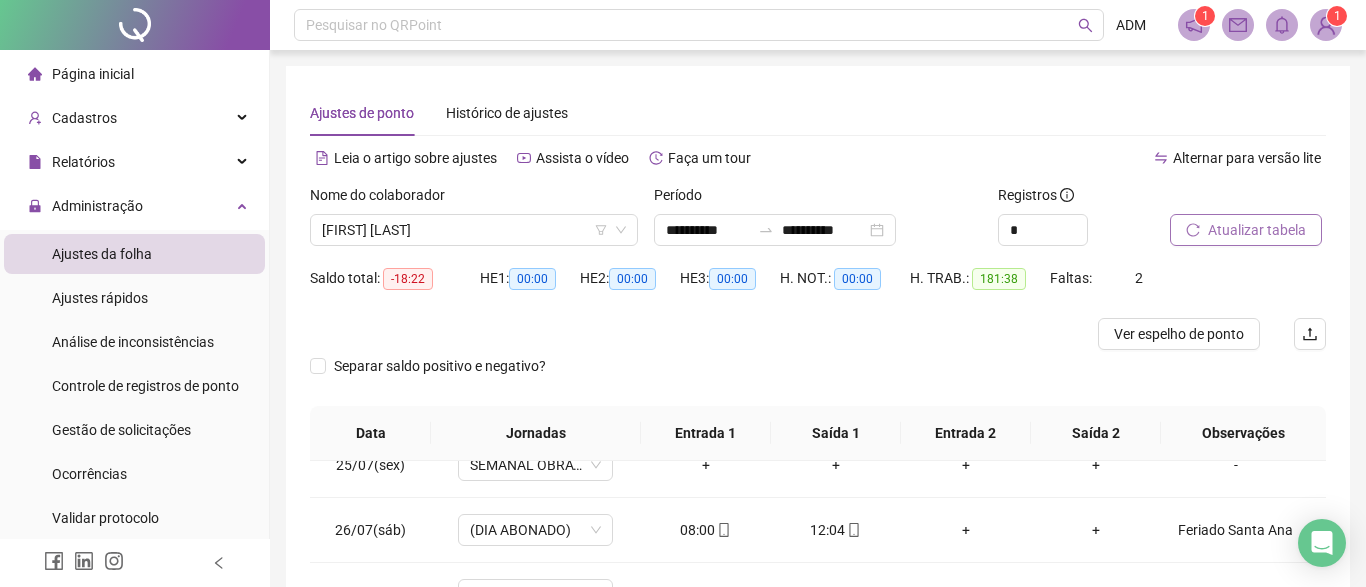 click on "Atualizar tabela" at bounding box center (1257, 230) 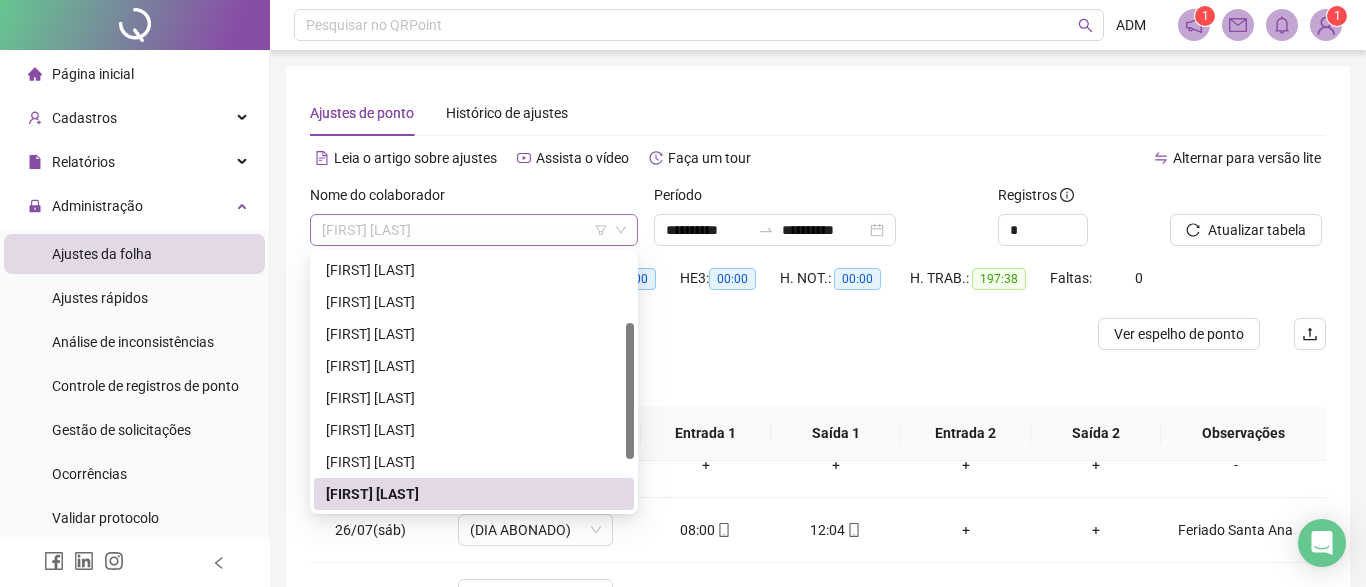 scroll, scrollTop: 128, scrollLeft: 0, axis: vertical 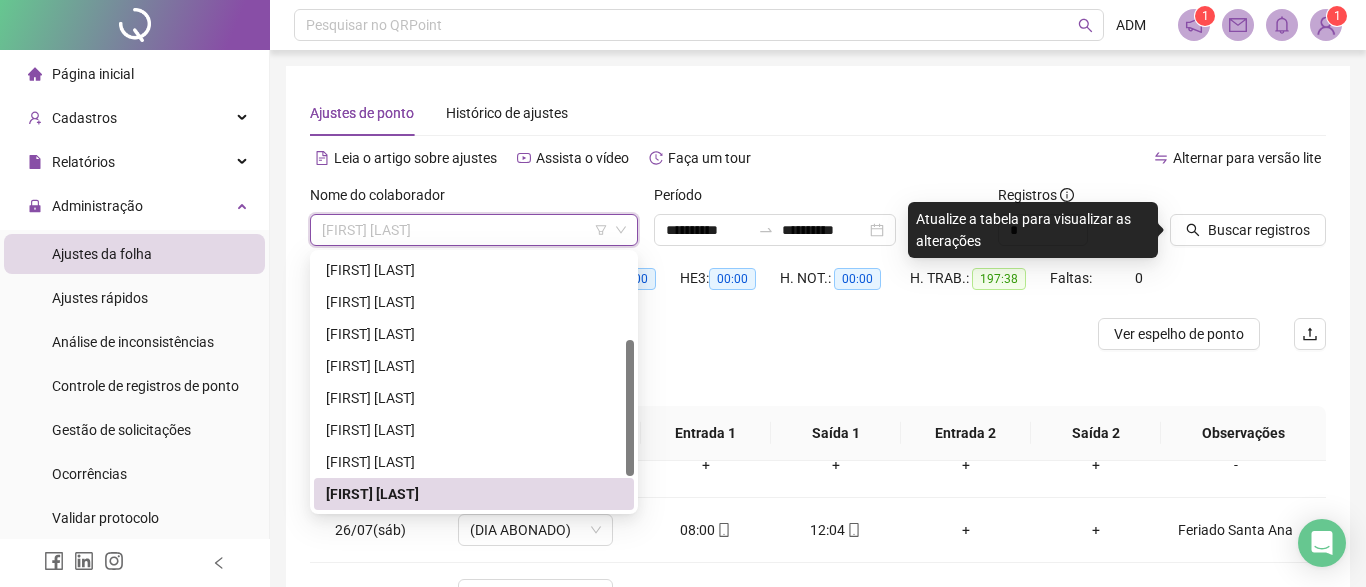 click on "[FIRST] [LAST]" at bounding box center (474, 230) 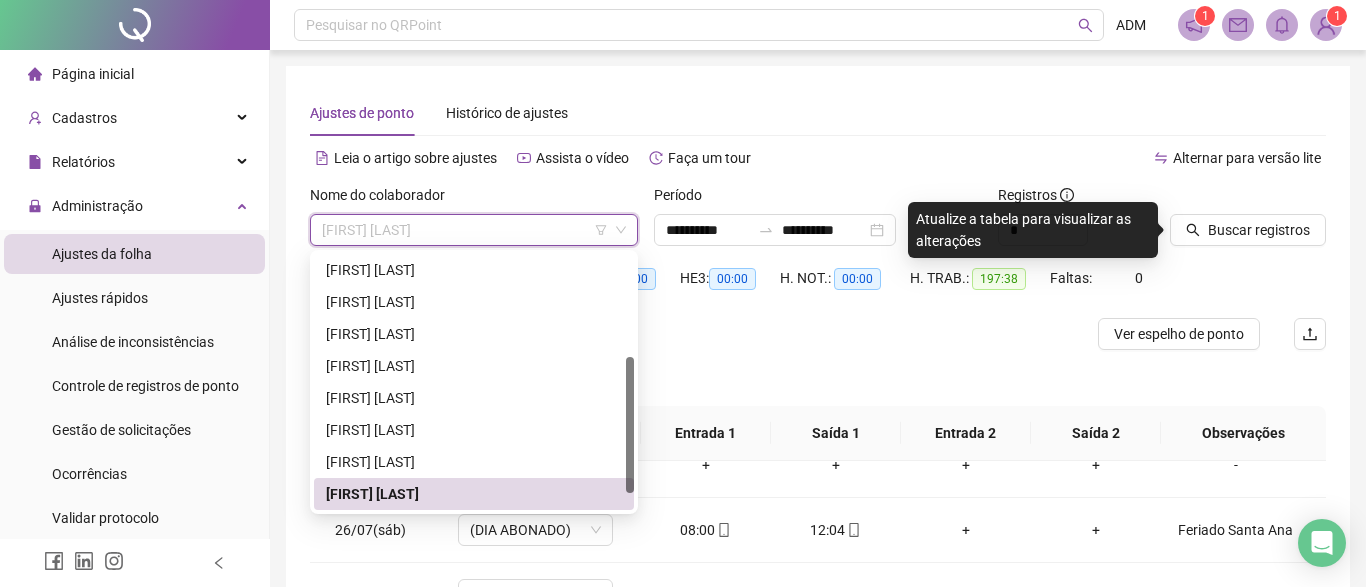 scroll, scrollTop: 192, scrollLeft: 0, axis: vertical 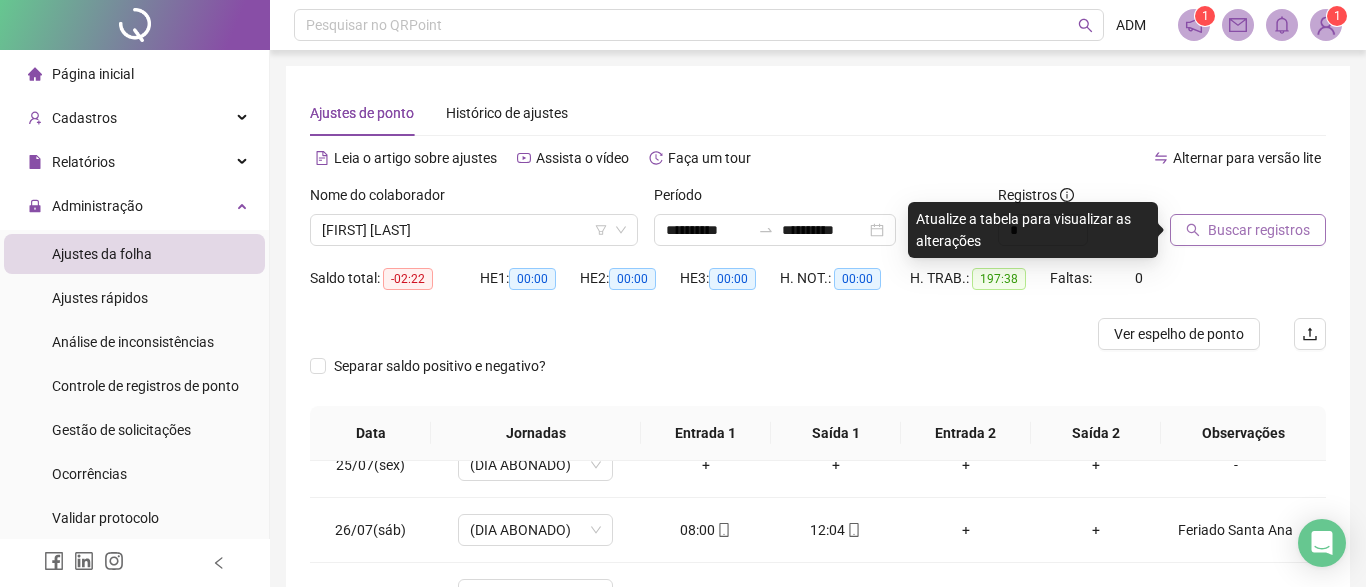click on "Buscar registros" at bounding box center (1259, 230) 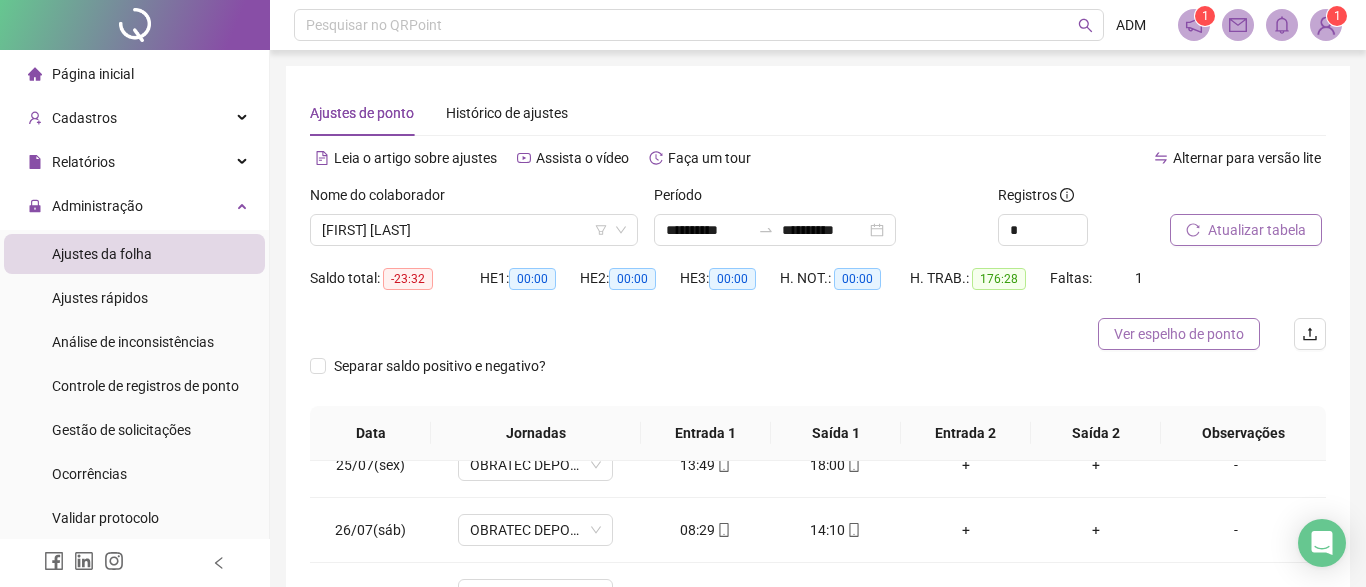 click on "Ver espelho de ponto" at bounding box center [1179, 334] 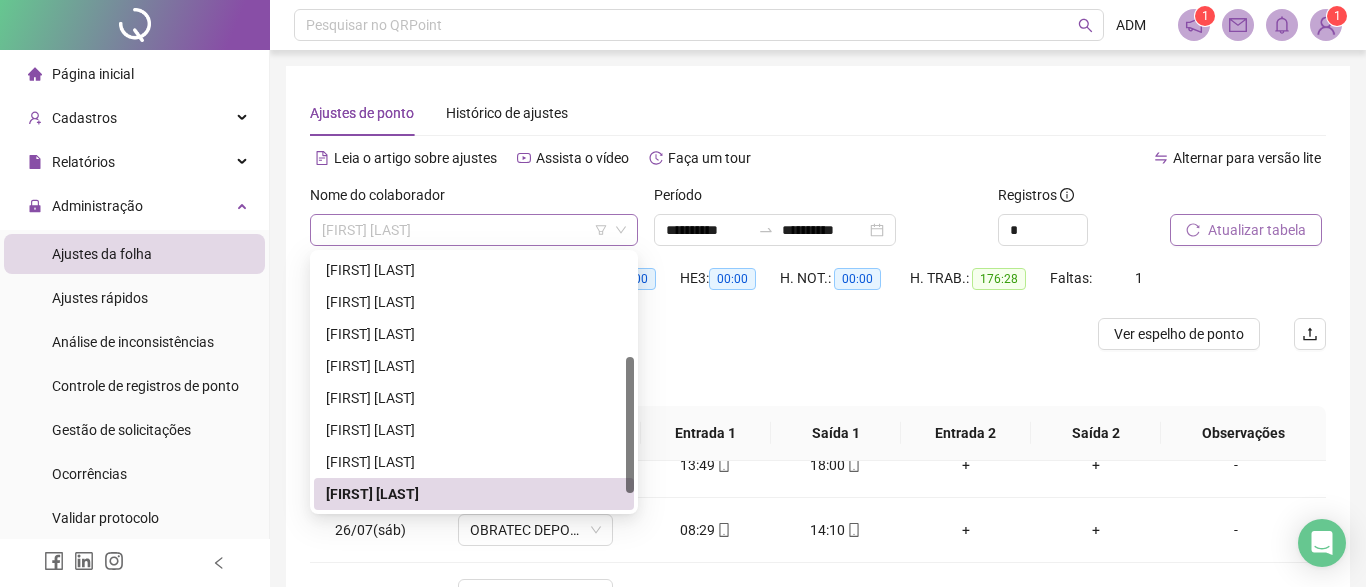 click on "[FIRST] [LAST]" at bounding box center [474, 230] 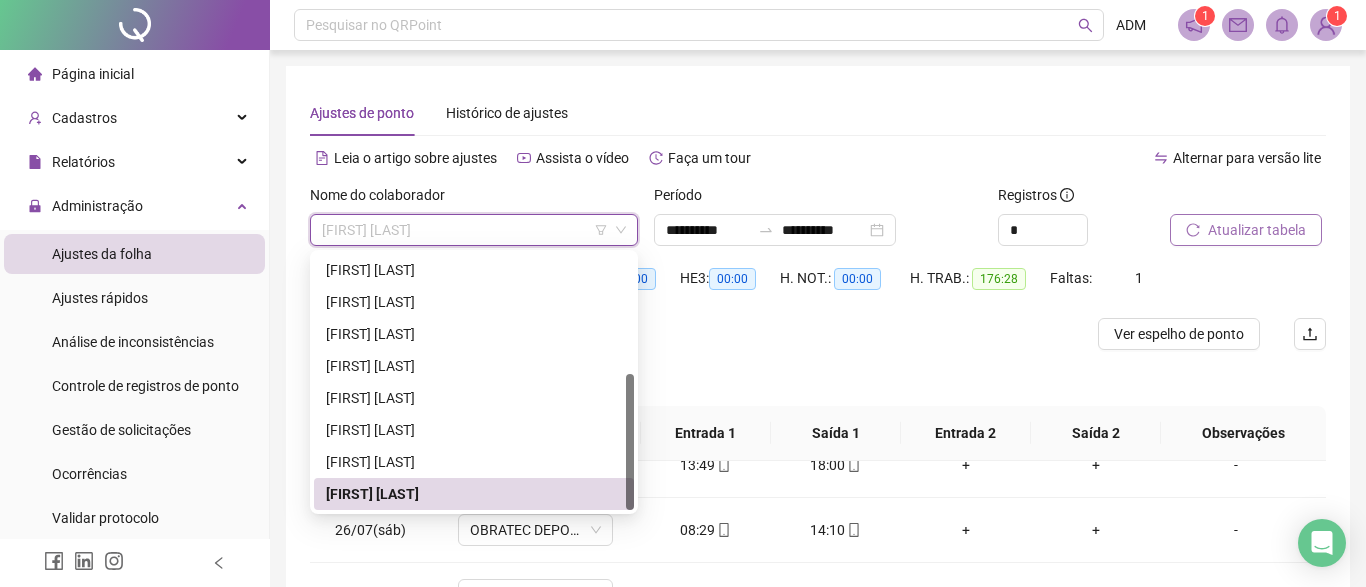 scroll, scrollTop: 224, scrollLeft: 0, axis: vertical 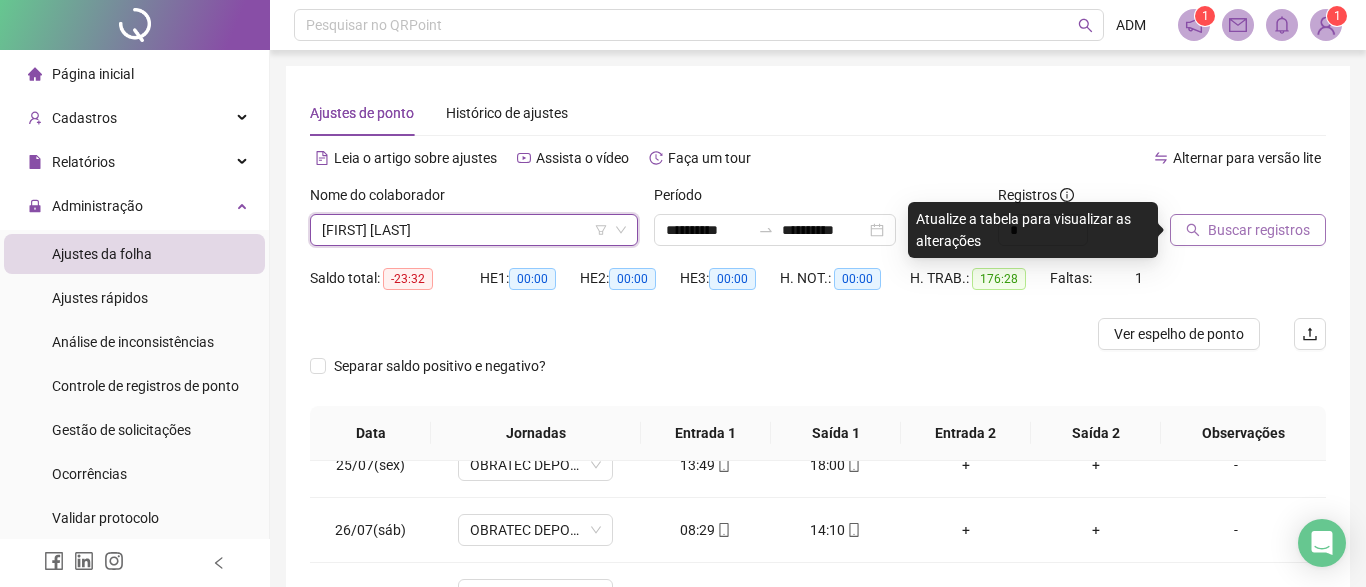 click on "Buscar registros" at bounding box center (1259, 230) 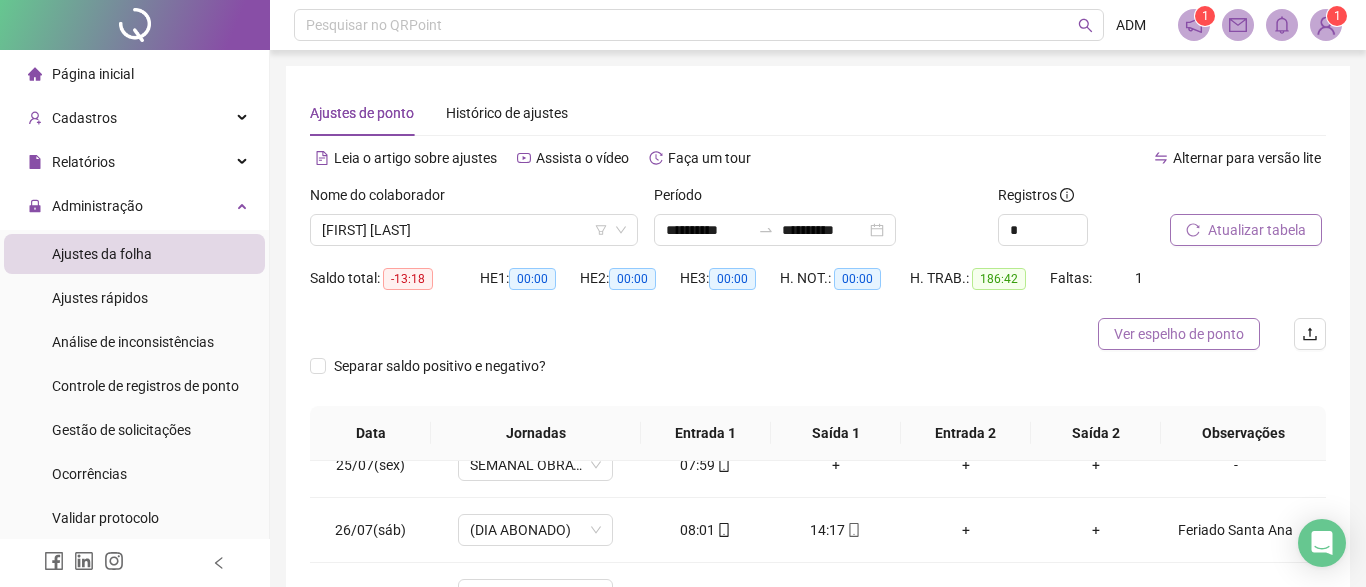 click on "Ver espelho de ponto" at bounding box center (1179, 334) 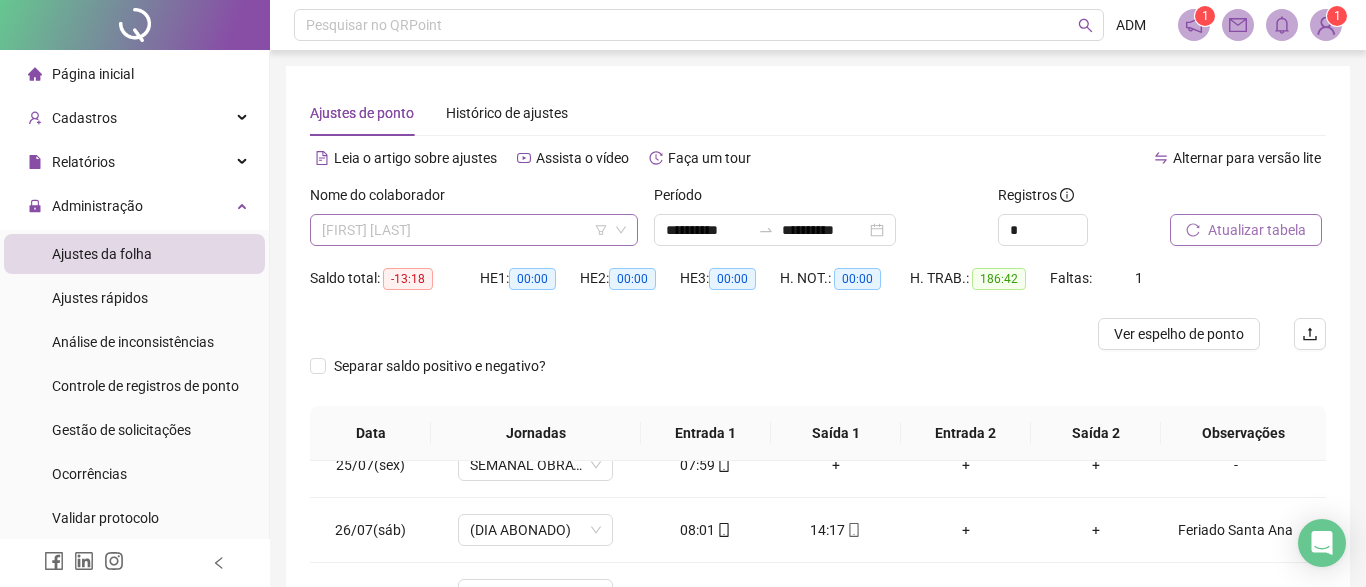 scroll, scrollTop: 224, scrollLeft: 0, axis: vertical 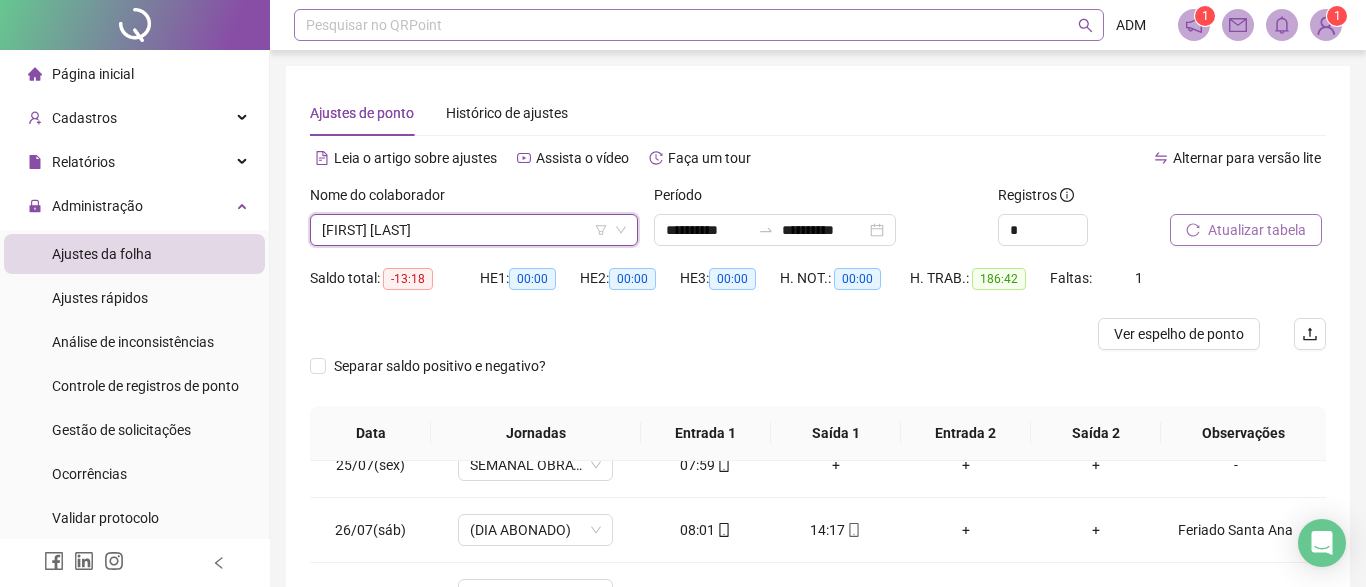 click on "Pesquisar no QRPoint" at bounding box center [699, 25] 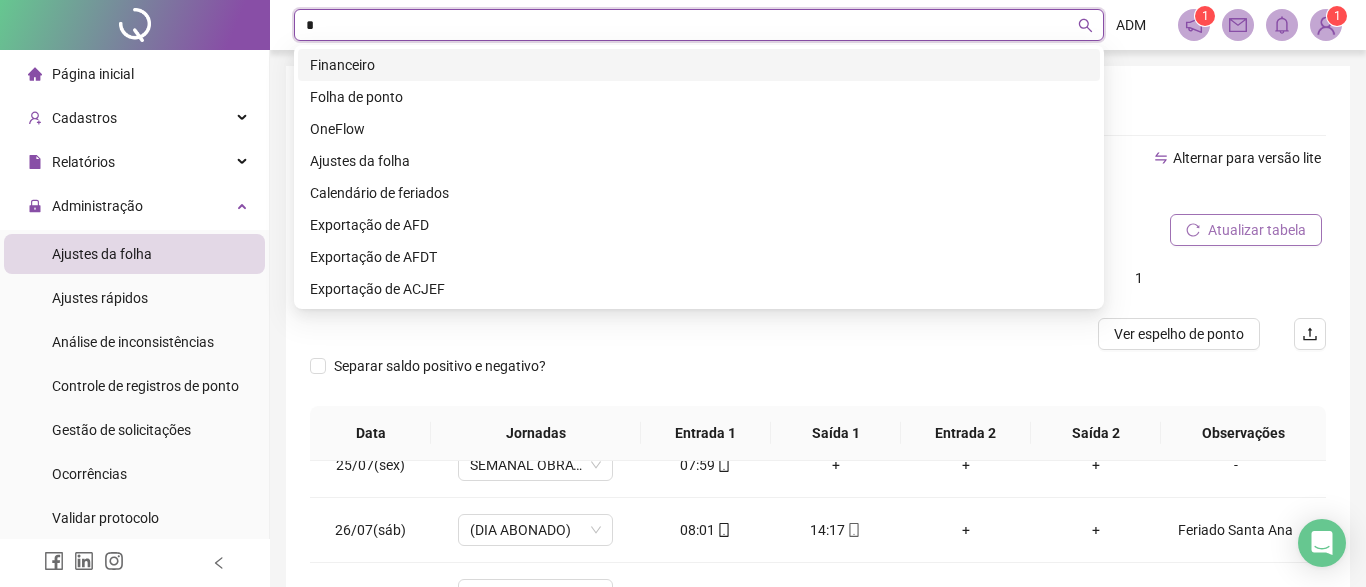 type on "**" 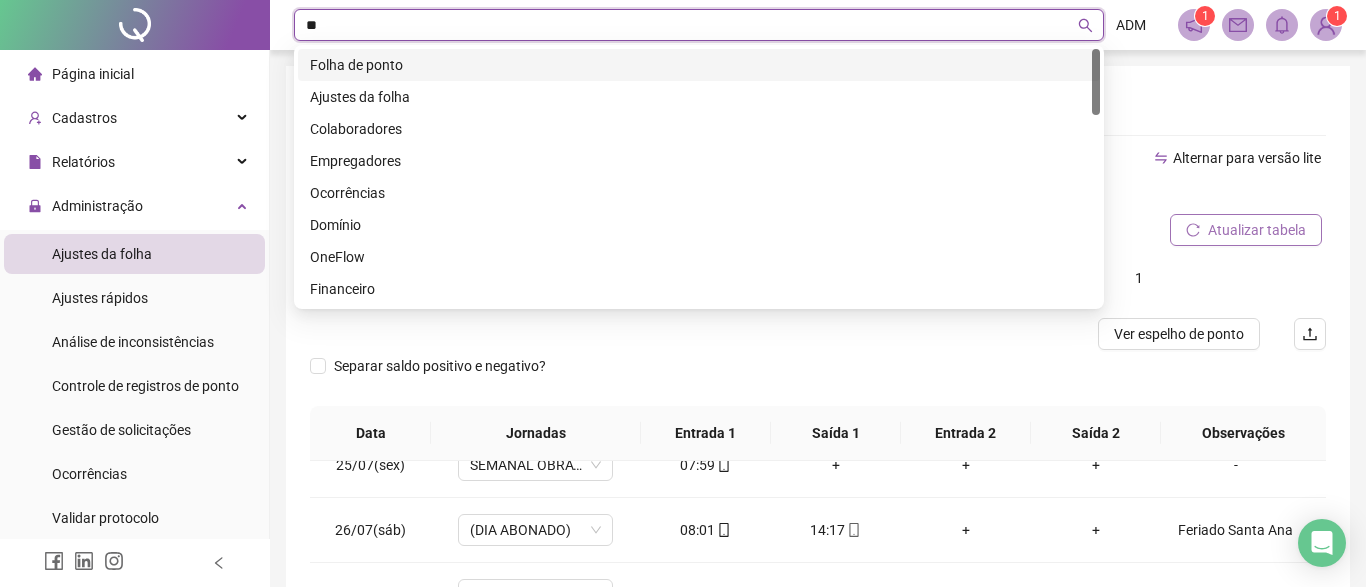 type 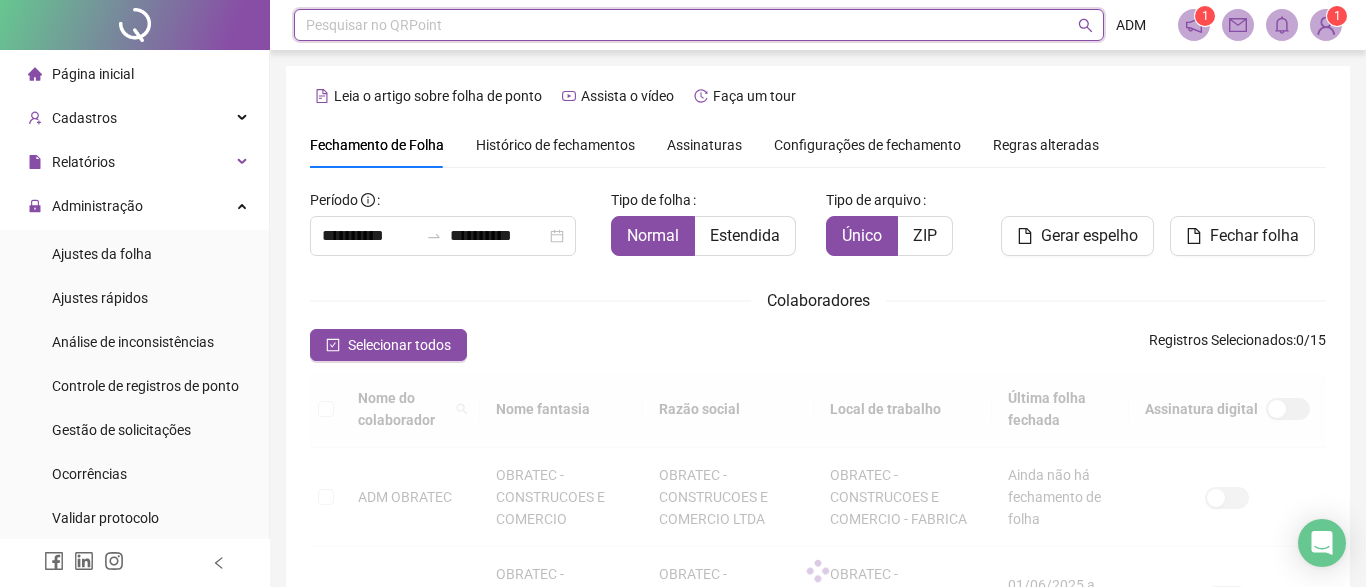 scroll, scrollTop: 116, scrollLeft: 0, axis: vertical 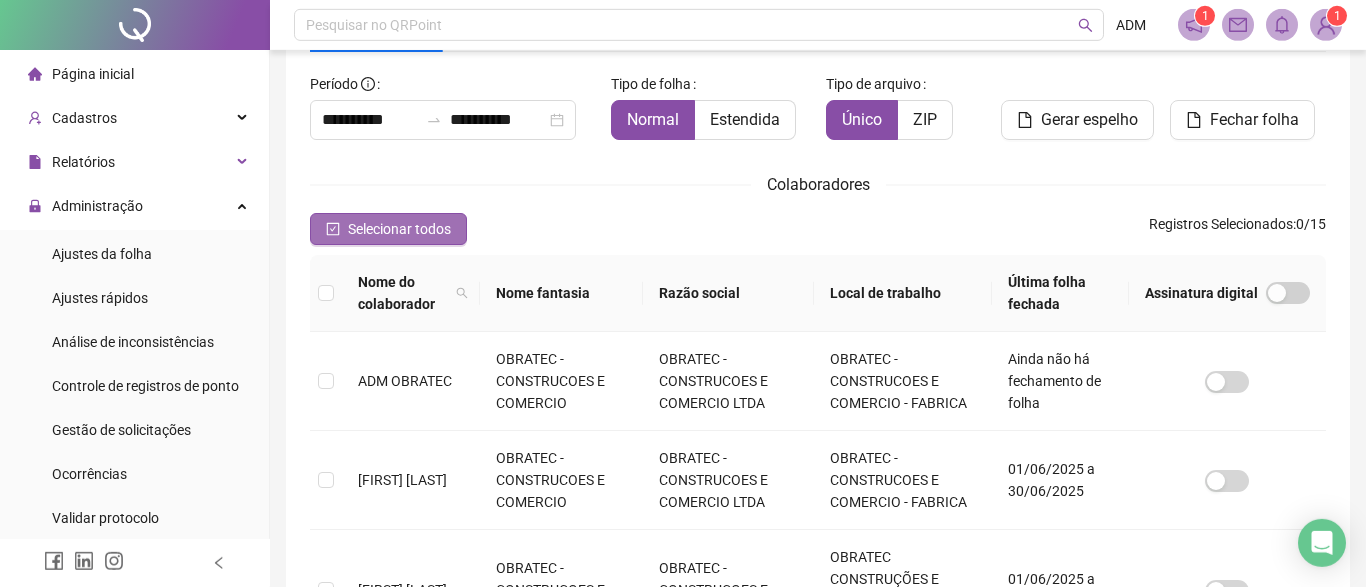 click on "Selecionar todos" at bounding box center [399, 229] 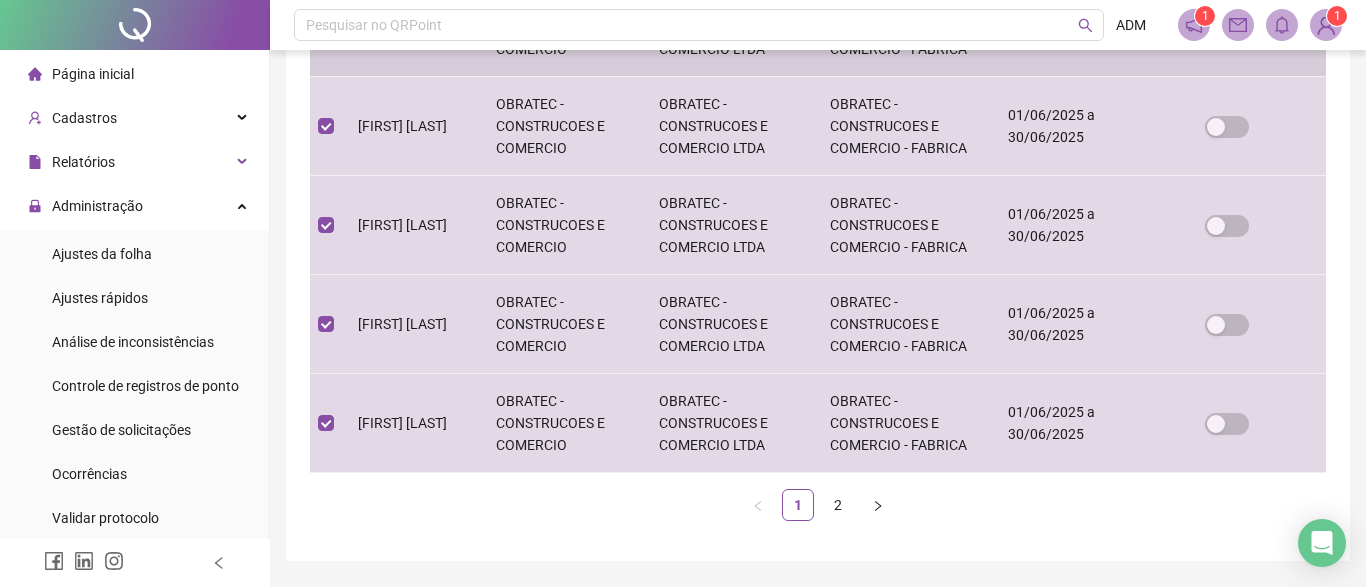 scroll, scrollTop: 1047, scrollLeft: 0, axis: vertical 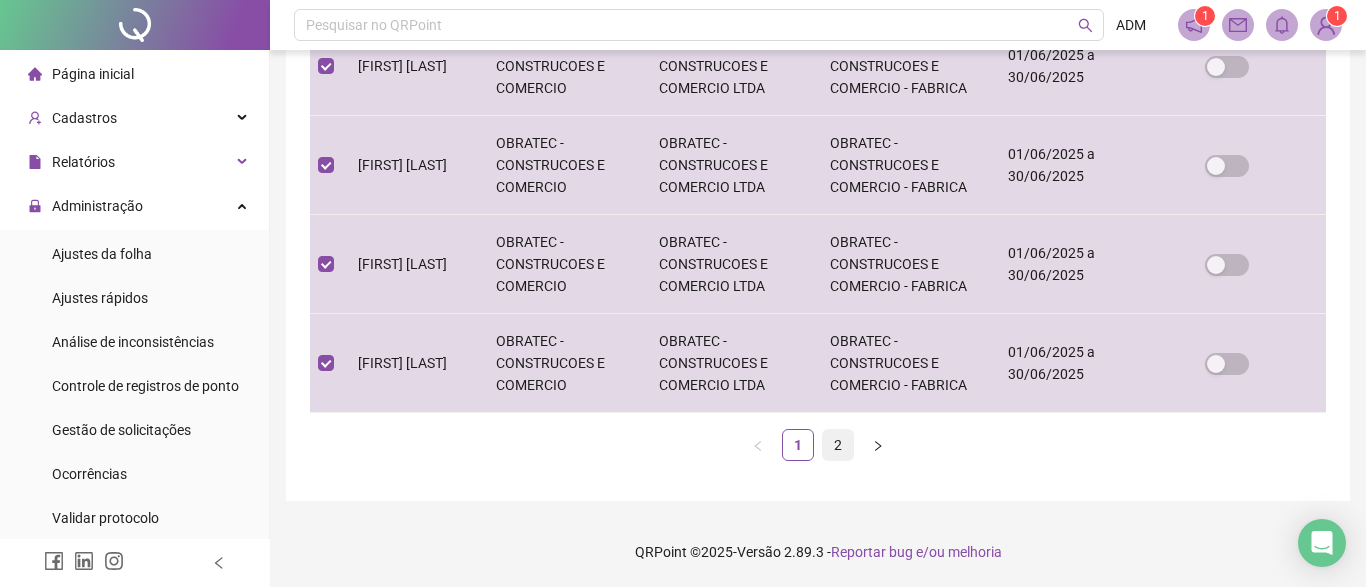 click on "2" at bounding box center [838, 445] 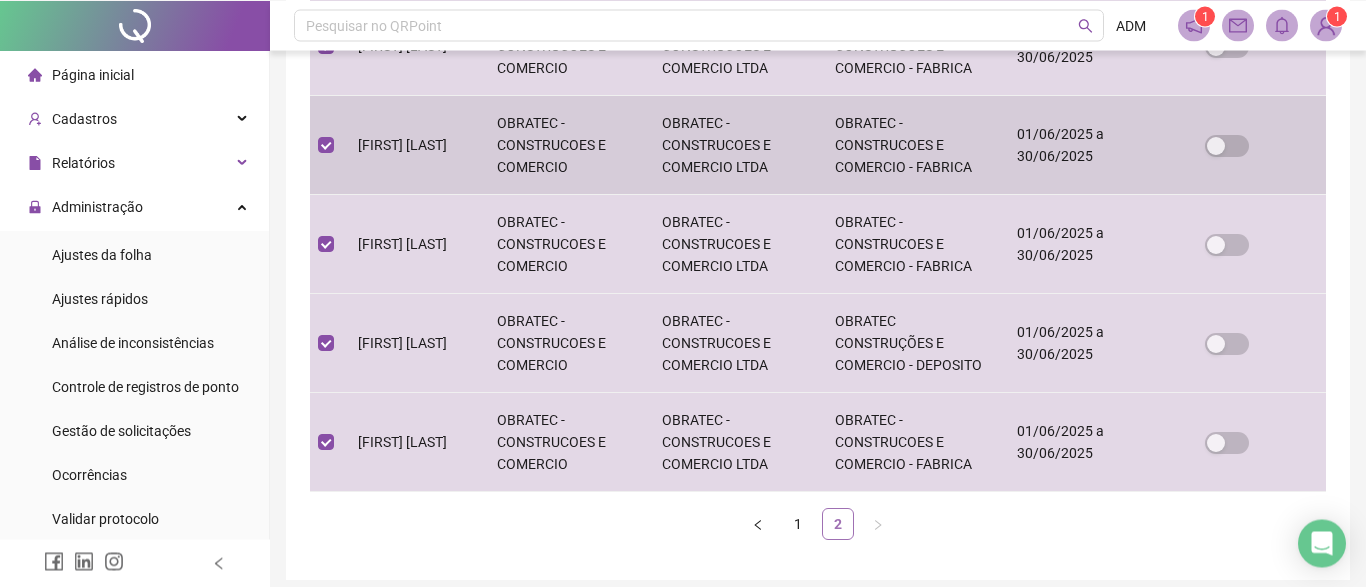 scroll, scrollTop: 454, scrollLeft: 0, axis: vertical 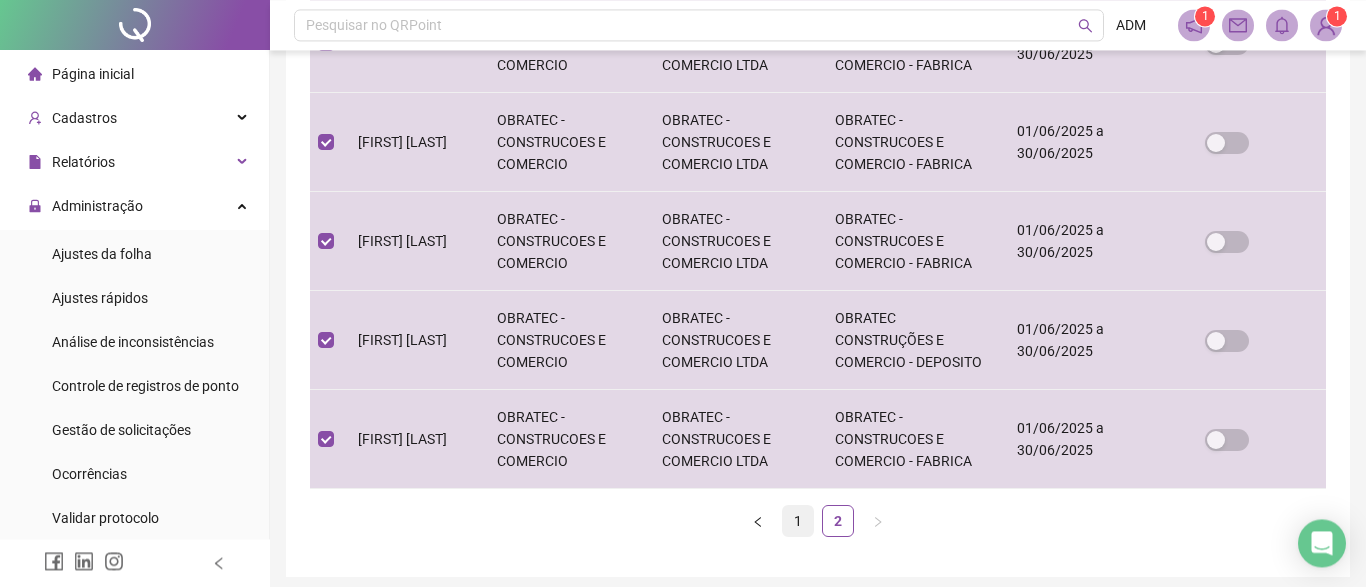 click on "1" at bounding box center [798, 521] 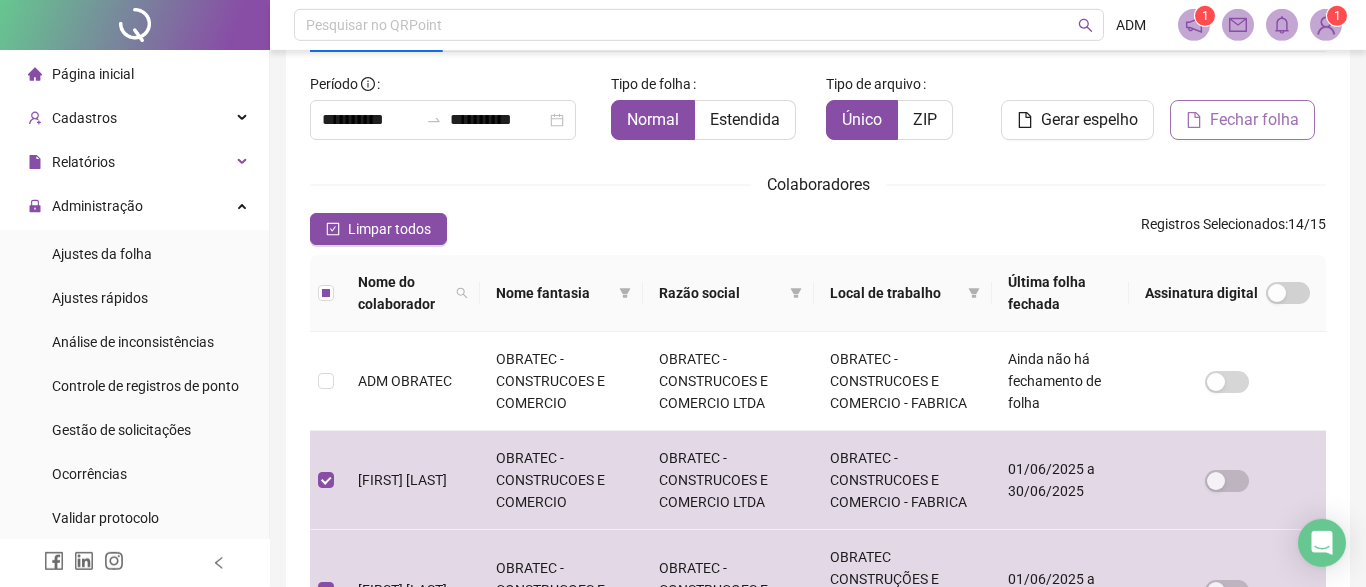 click on "Fechar folha" at bounding box center [1254, 120] 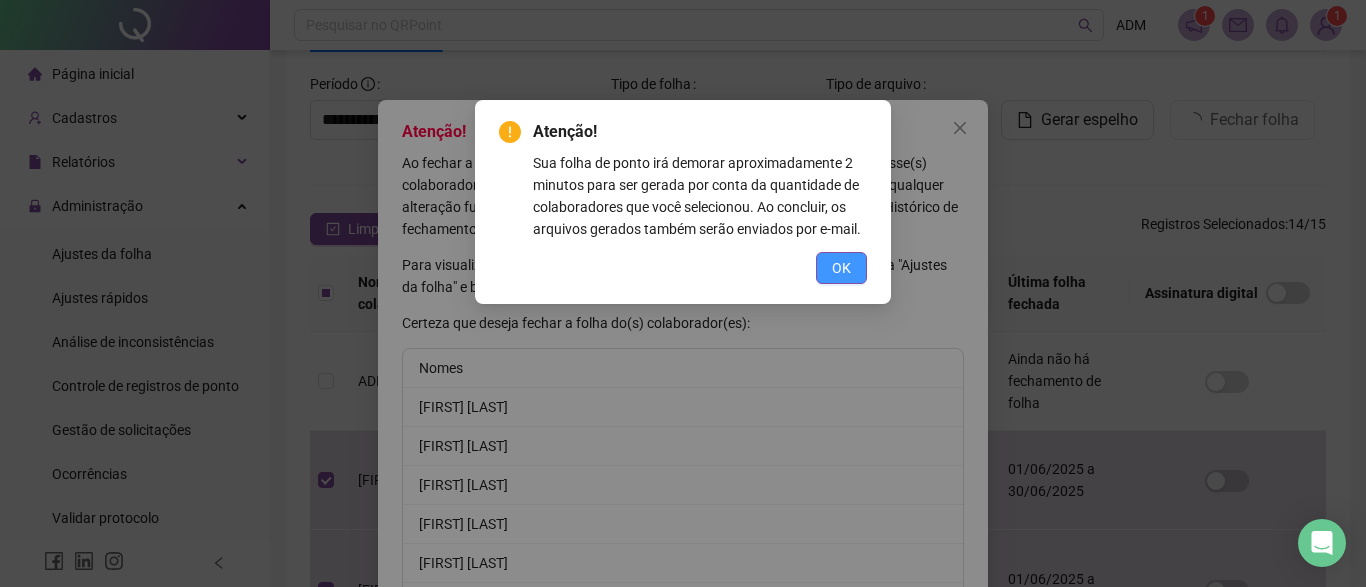 click on "OK" at bounding box center [841, 268] 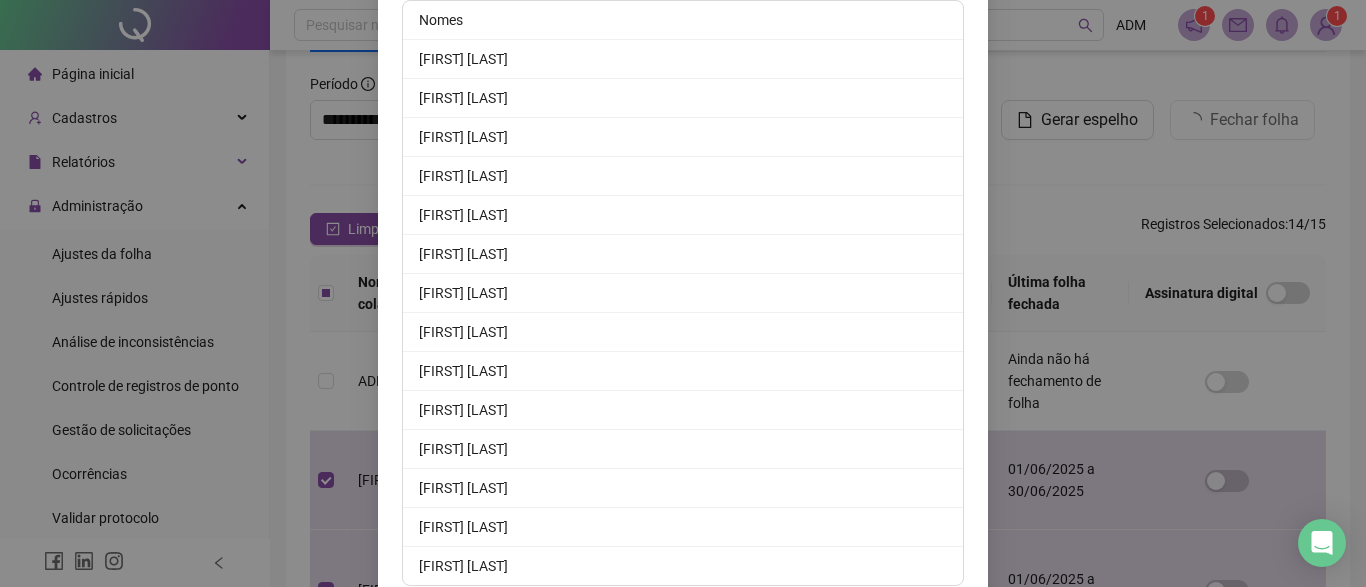 scroll, scrollTop: 435, scrollLeft: 0, axis: vertical 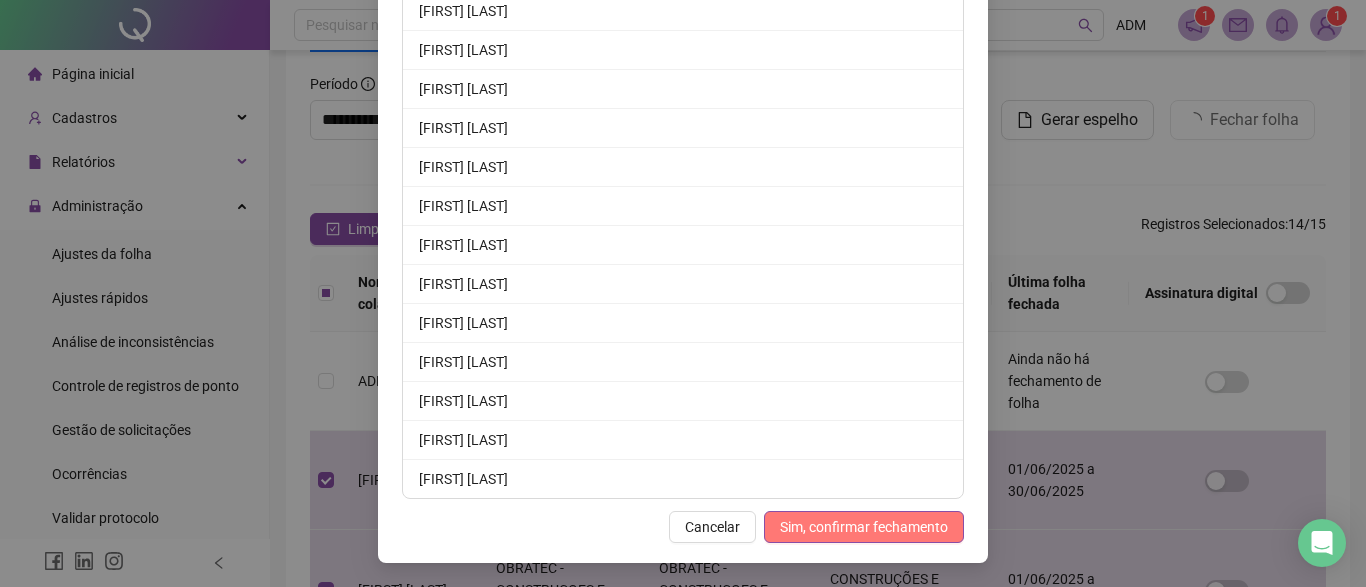click on "Sim, confirmar fechamento" at bounding box center (864, 527) 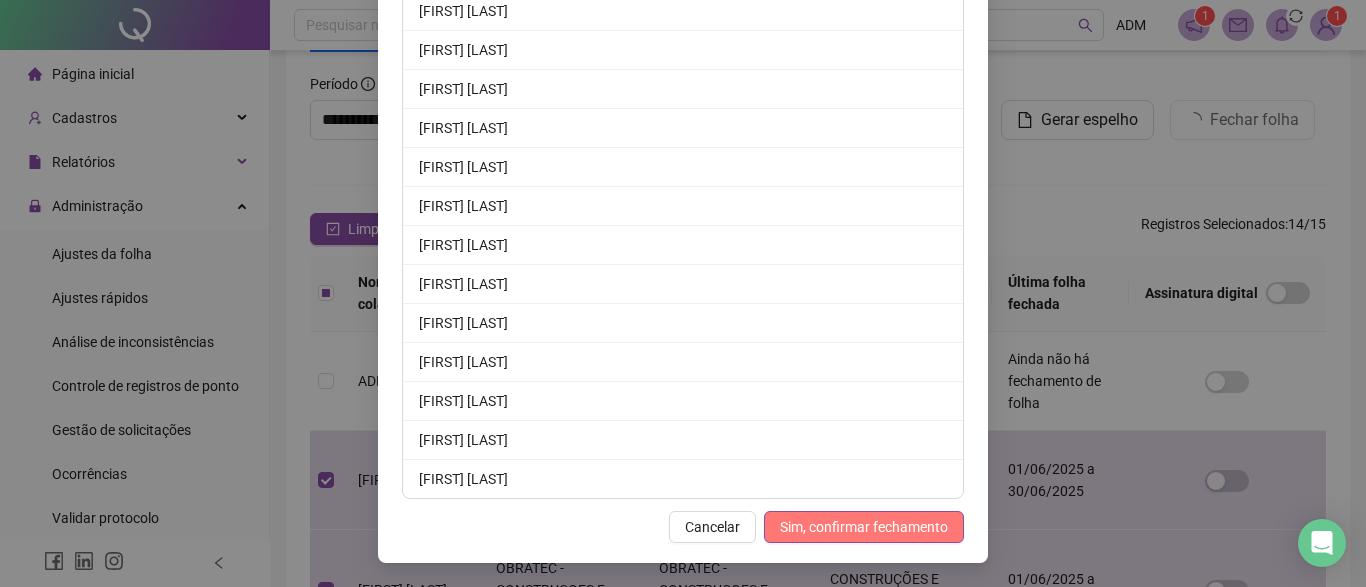 scroll, scrollTop: 337, scrollLeft: 0, axis: vertical 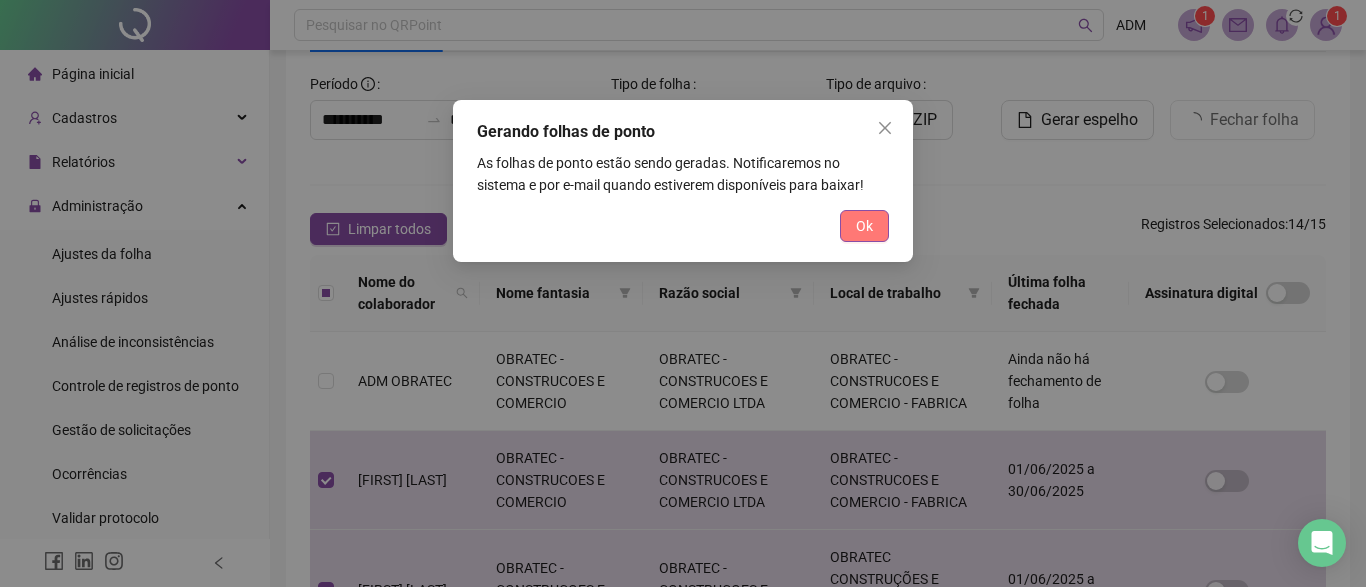 click on "Ok" at bounding box center [864, 226] 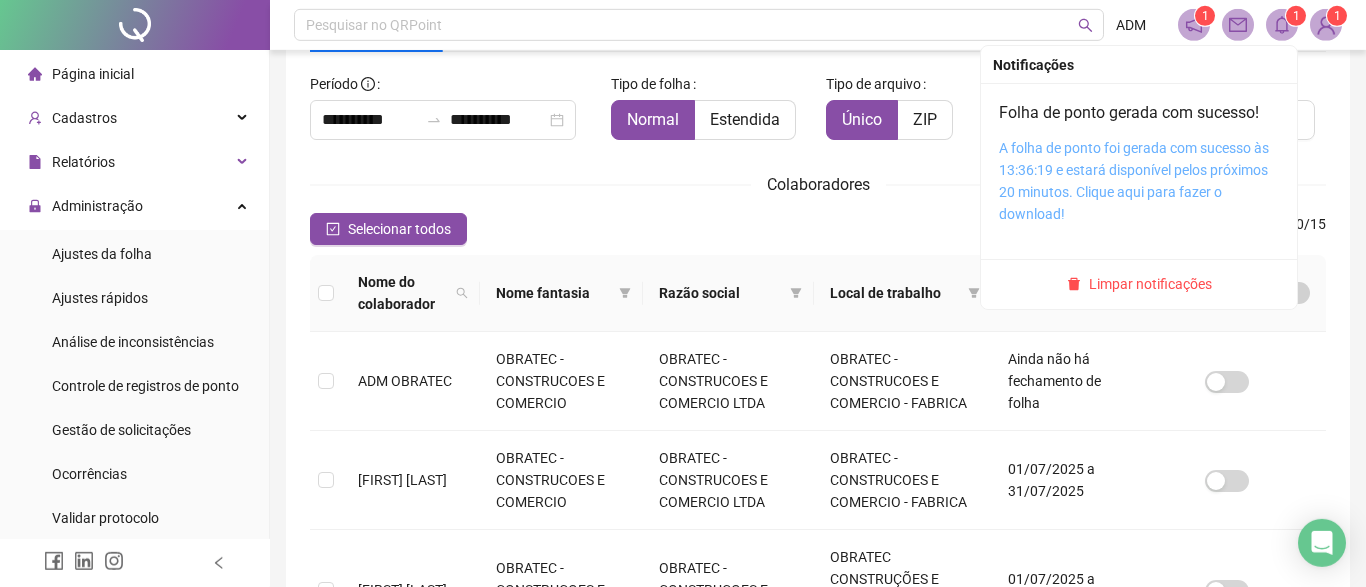 click on "A folha de ponto foi gerada com sucesso às 13:36:19 e estará disponível pelos próximos 20 minutos.
Clique aqui para fazer o download!" at bounding box center (1134, 181) 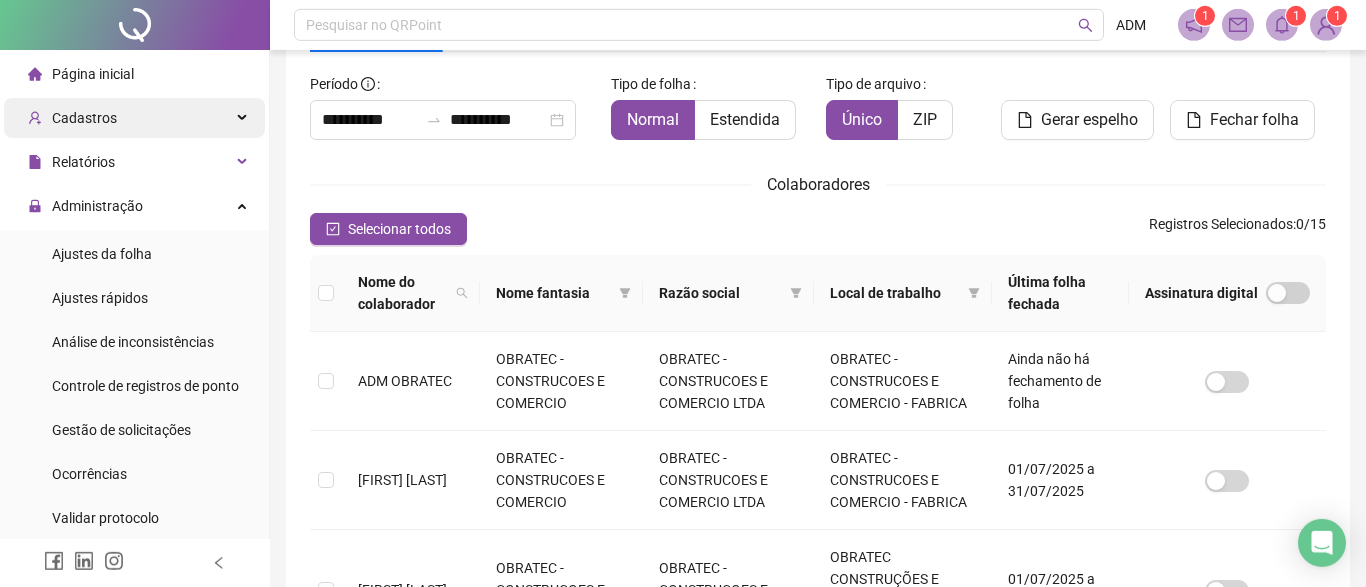 click on "Cadastros" at bounding box center (134, 118) 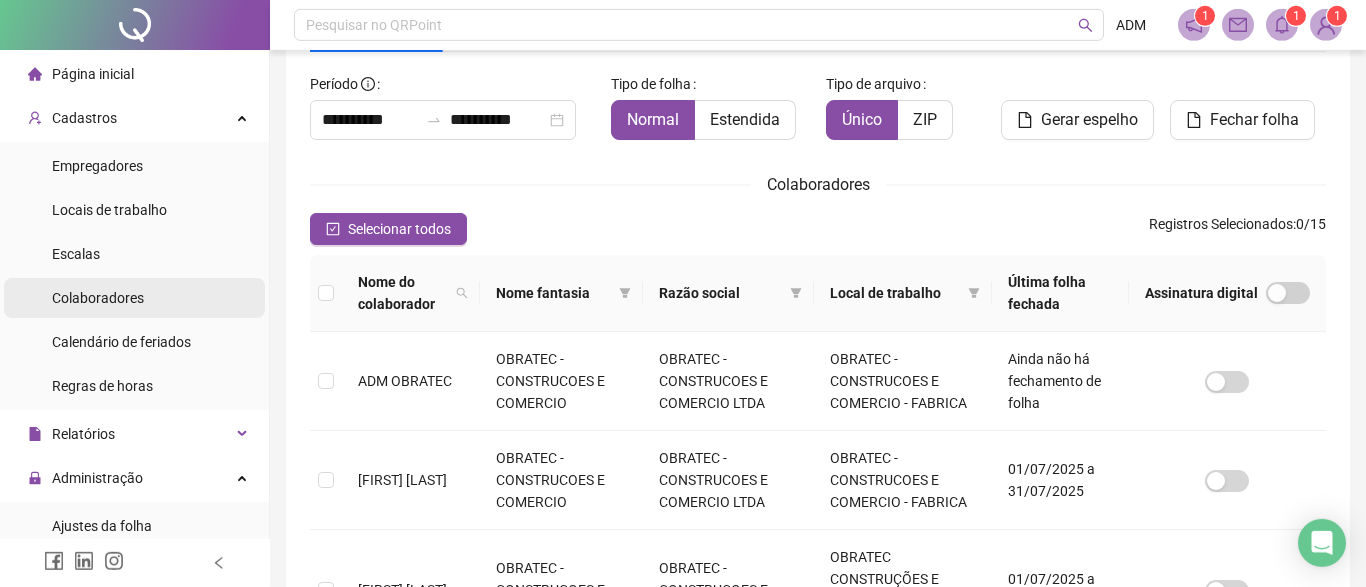 click on "Colaboradores" at bounding box center (98, 298) 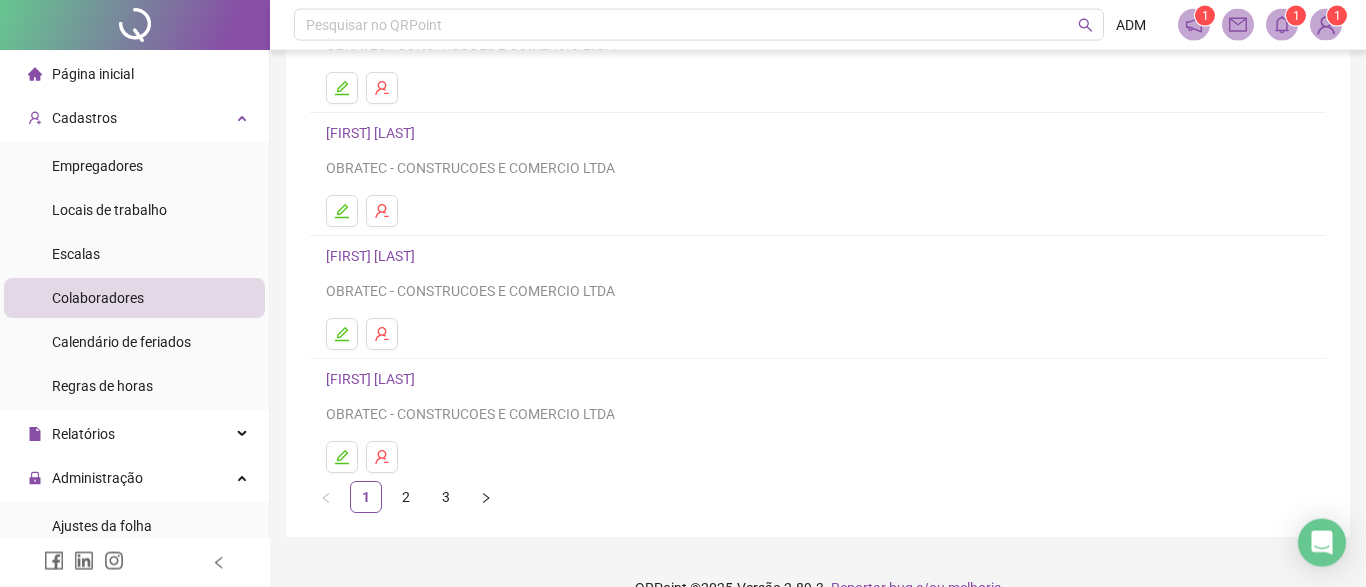 scroll, scrollTop: 347, scrollLeft: 0, axis: vertical 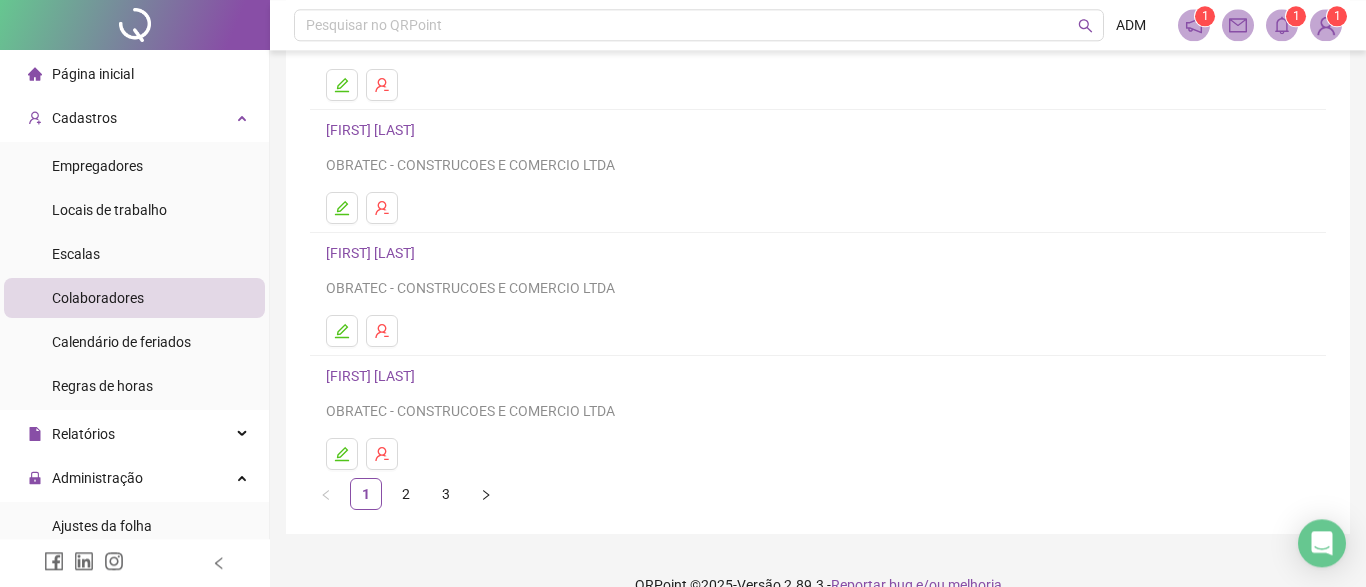 click on "[FIRST] [LAST]" at bounding box center [373, 253] 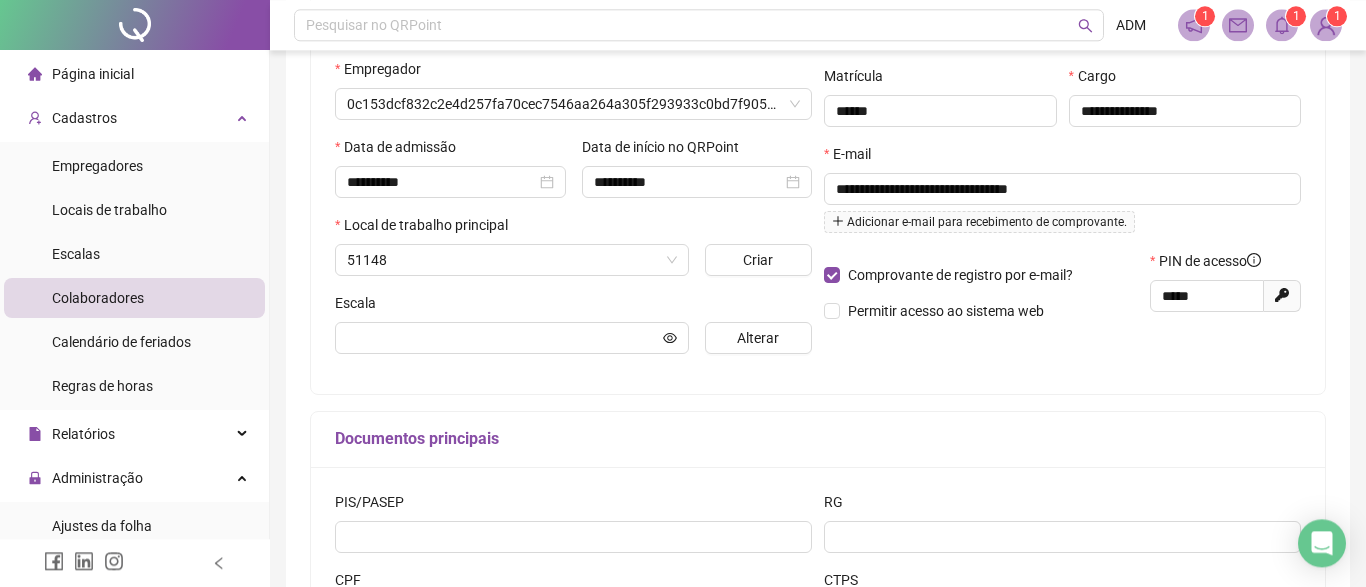 scroll, scrollTop: 357, scrollLeft: 0, axis: vertical 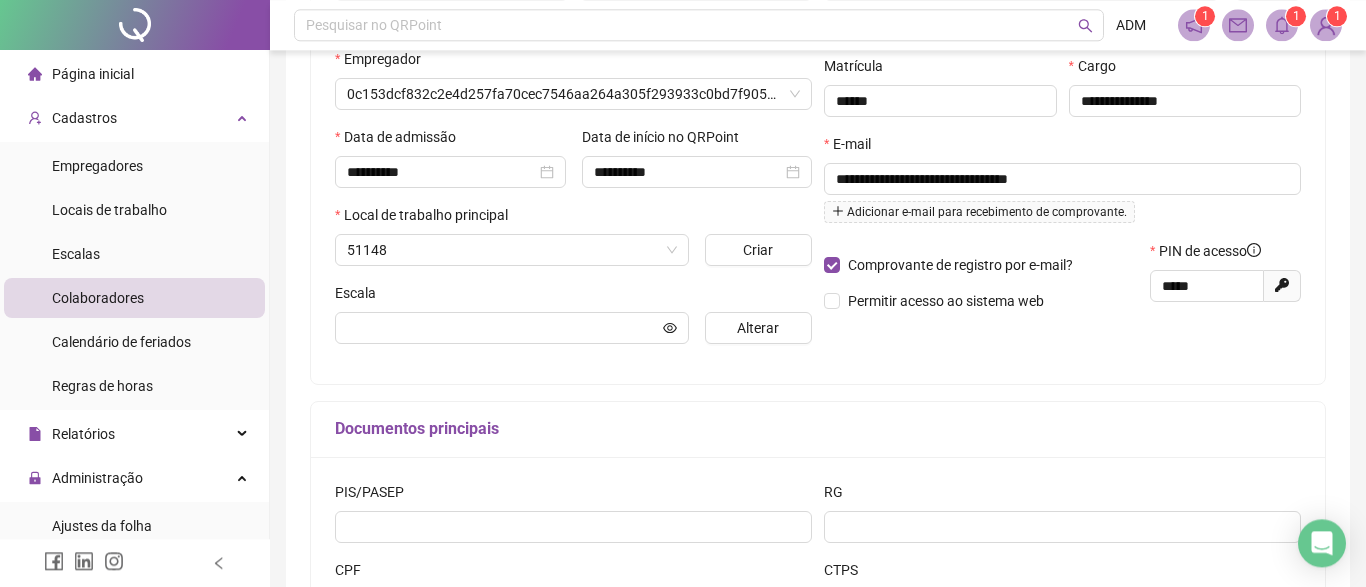 type on "**********" 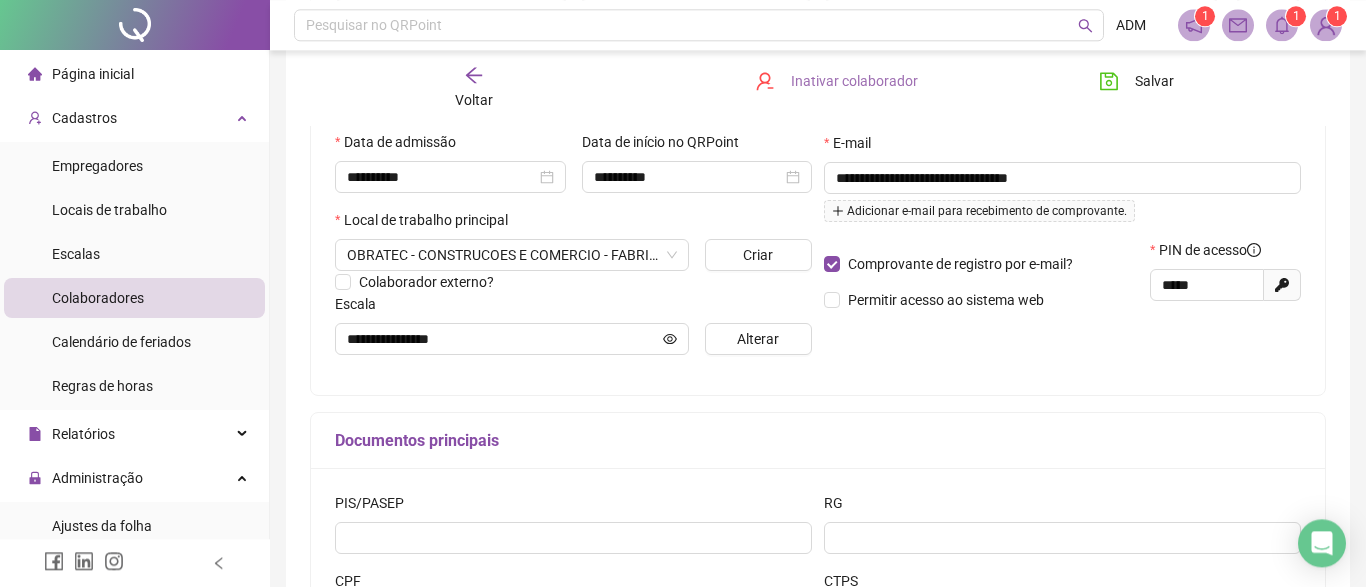 click on "Inativar colaborador" at bounding box center [854, 81] 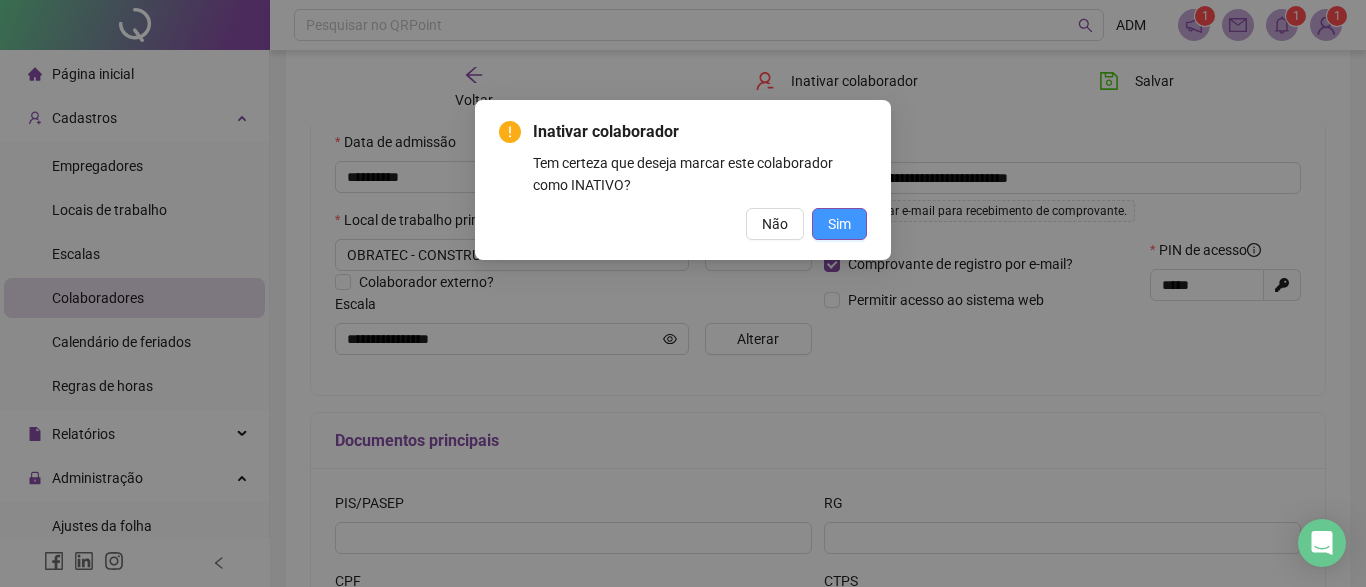 click on "Sim" at bounding box center [839, 224] 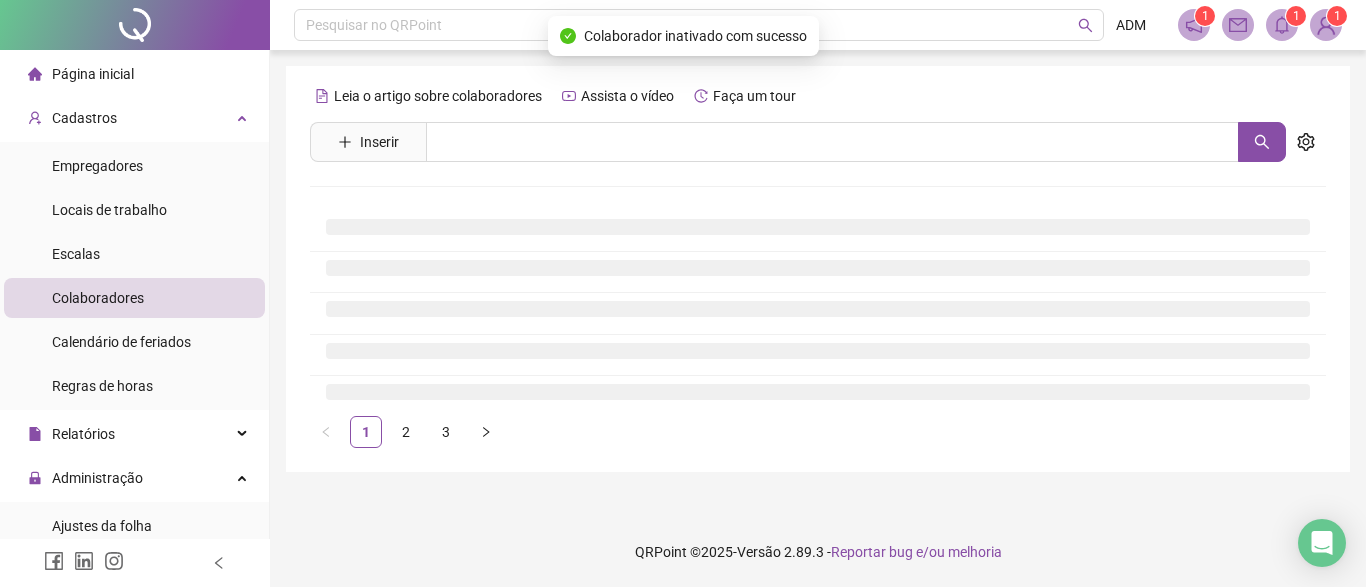 scroll, scrollTop: 0, scrollLeft: 0, axis: both 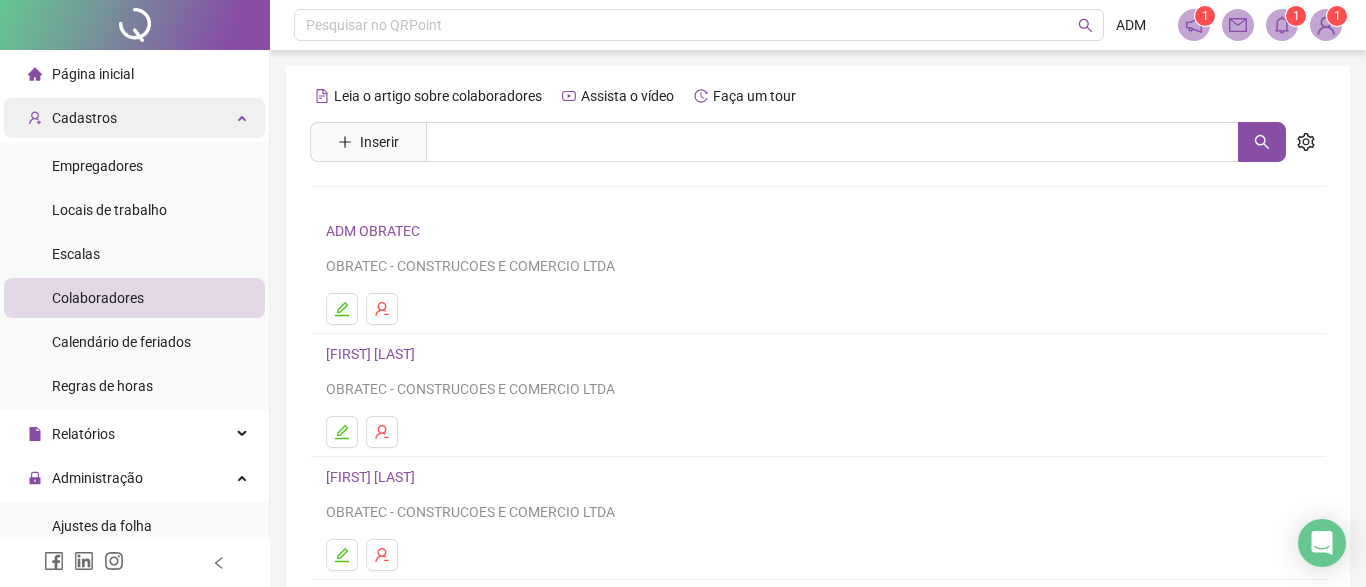 click on "Cadastros" at bounding box center [134, 118] 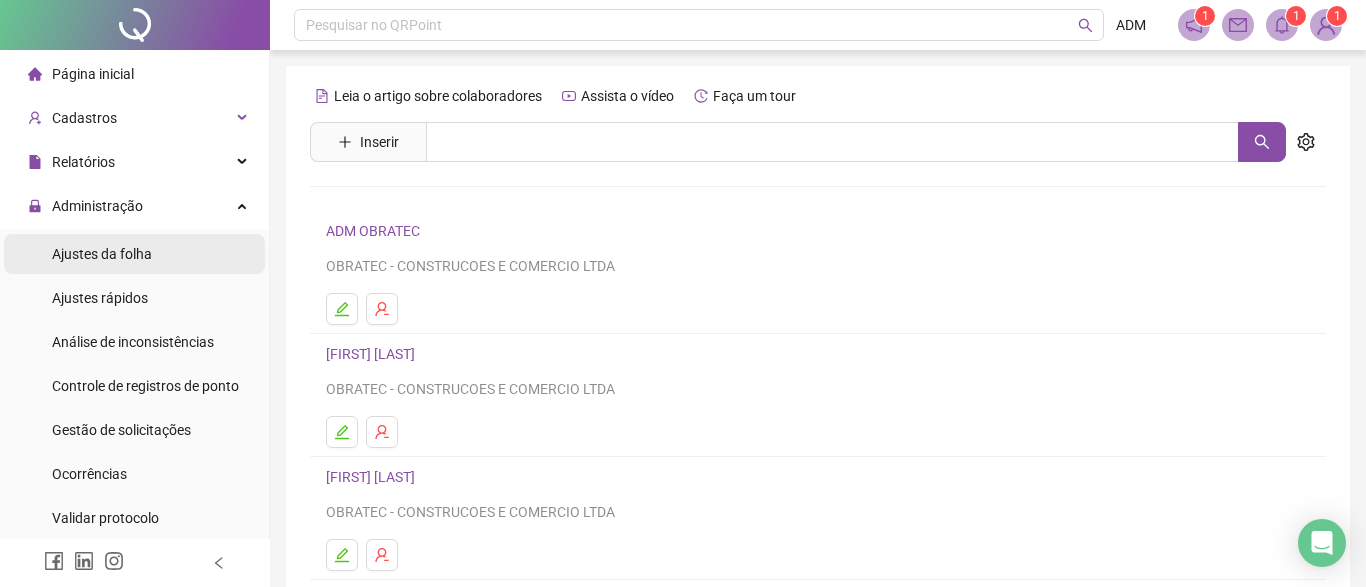 click on "Ajustes da folha" at bounding box center (102, 254) 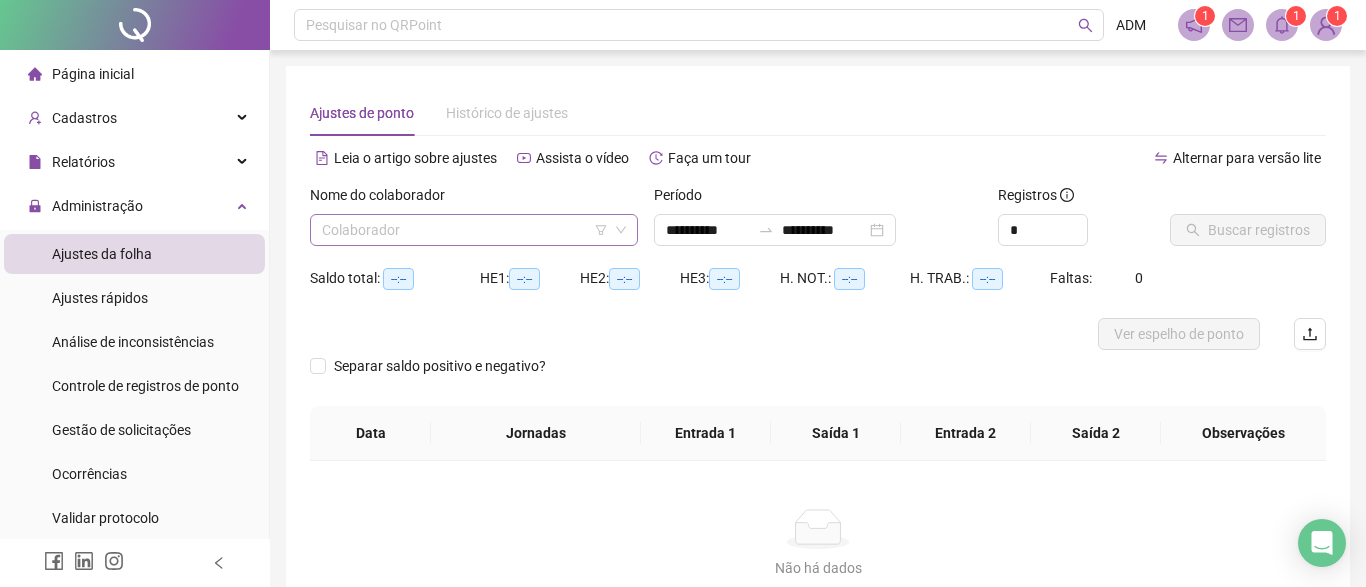 click at bounding box center [465, 230] 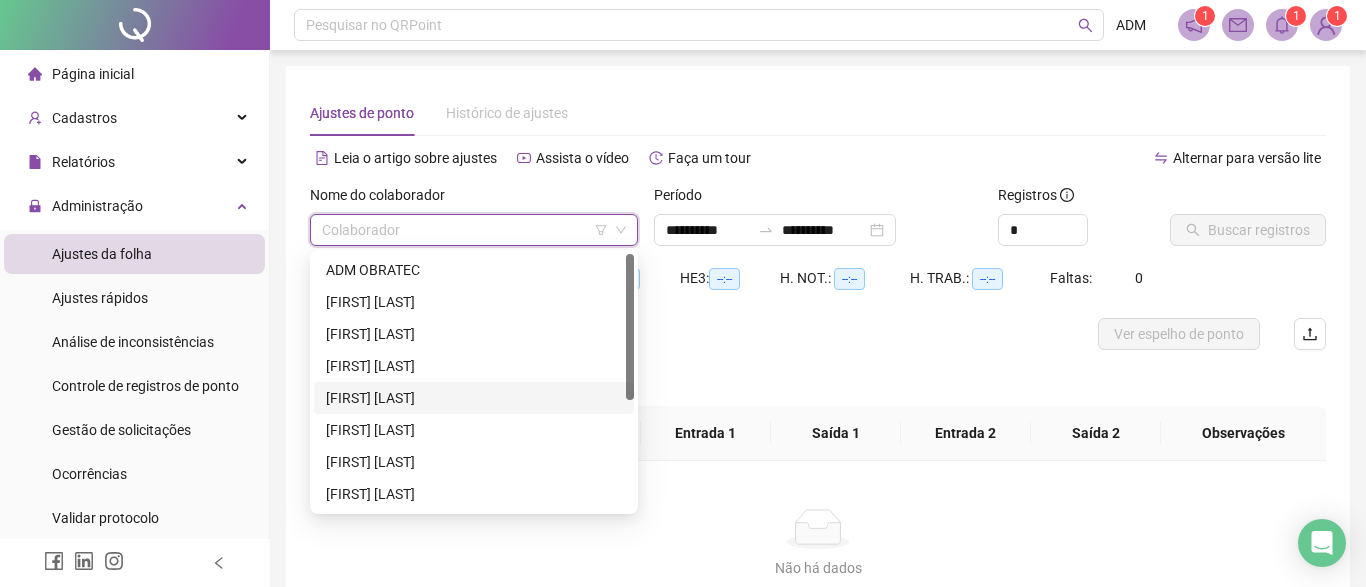 click on "[FIRST] [LAST]" at bounding box center [474, 398] 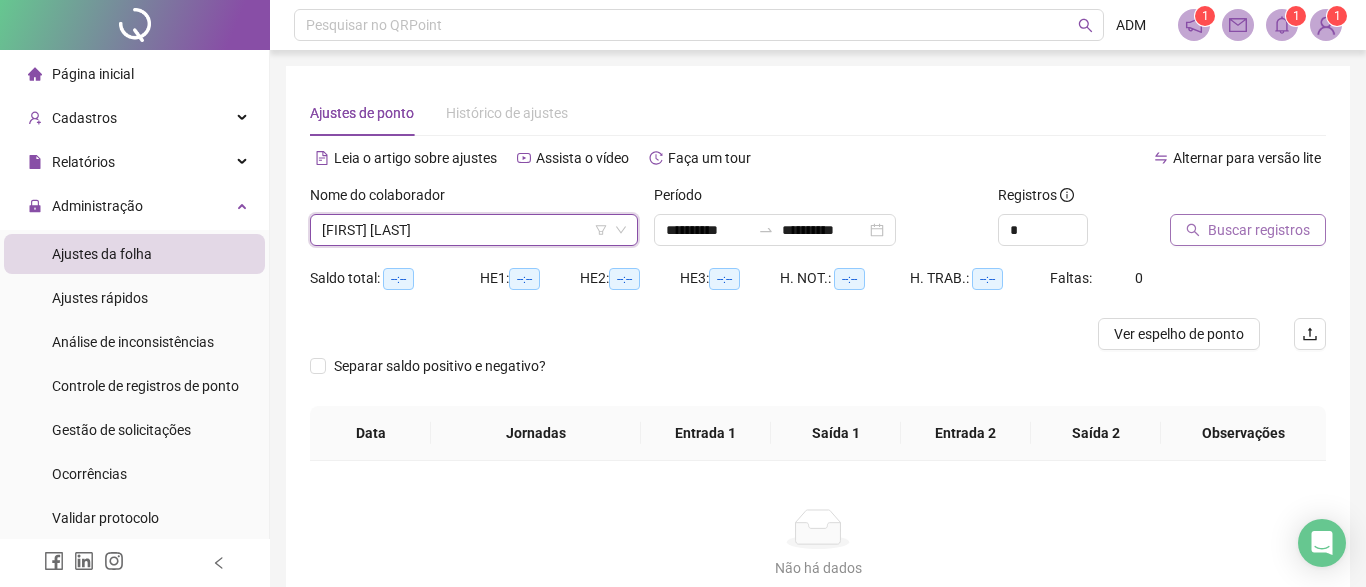 click on "Buscar registros" at bounding box center (1259, 230) 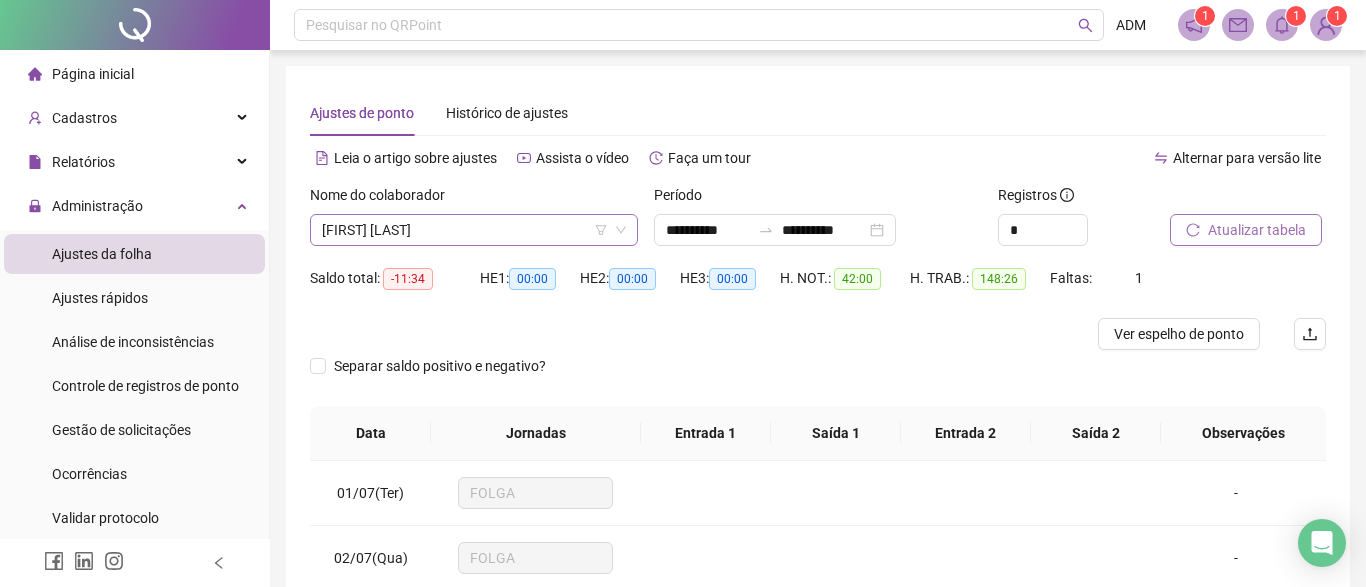 click on "[FIRST] [LAST]" at bounding box center [474, 230] 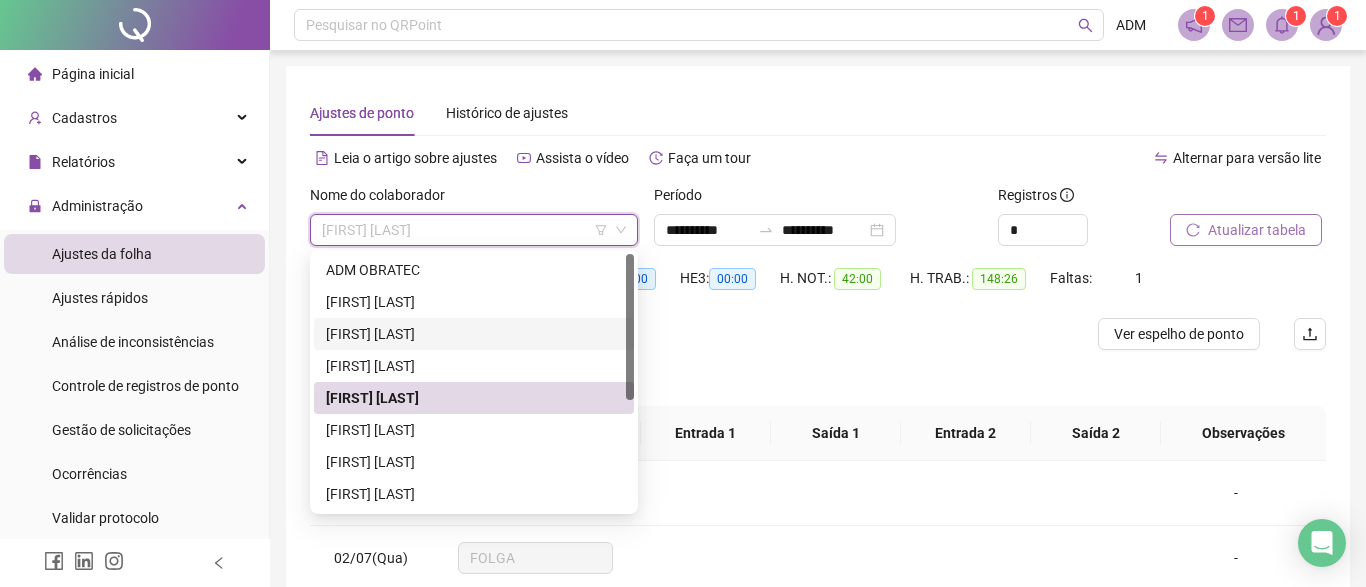 scroll, scrollTop: 192, scrollLeft: 0, axis: vertical 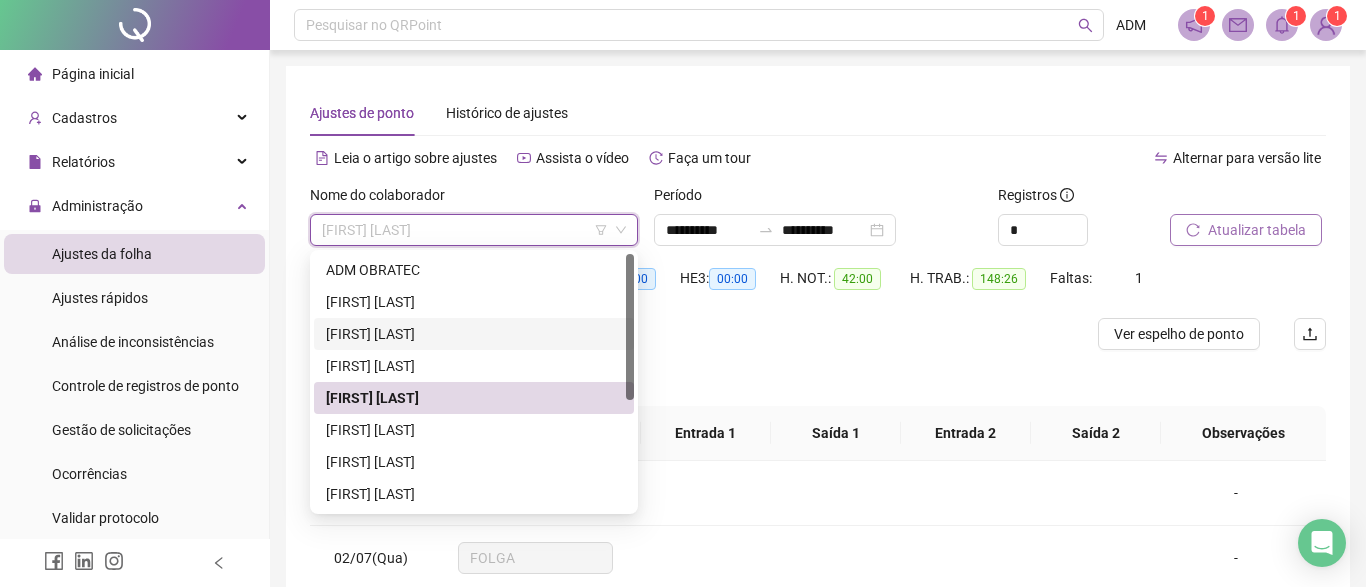 click on "[FIRST] [LAST]" at bounding box center (474, 334) 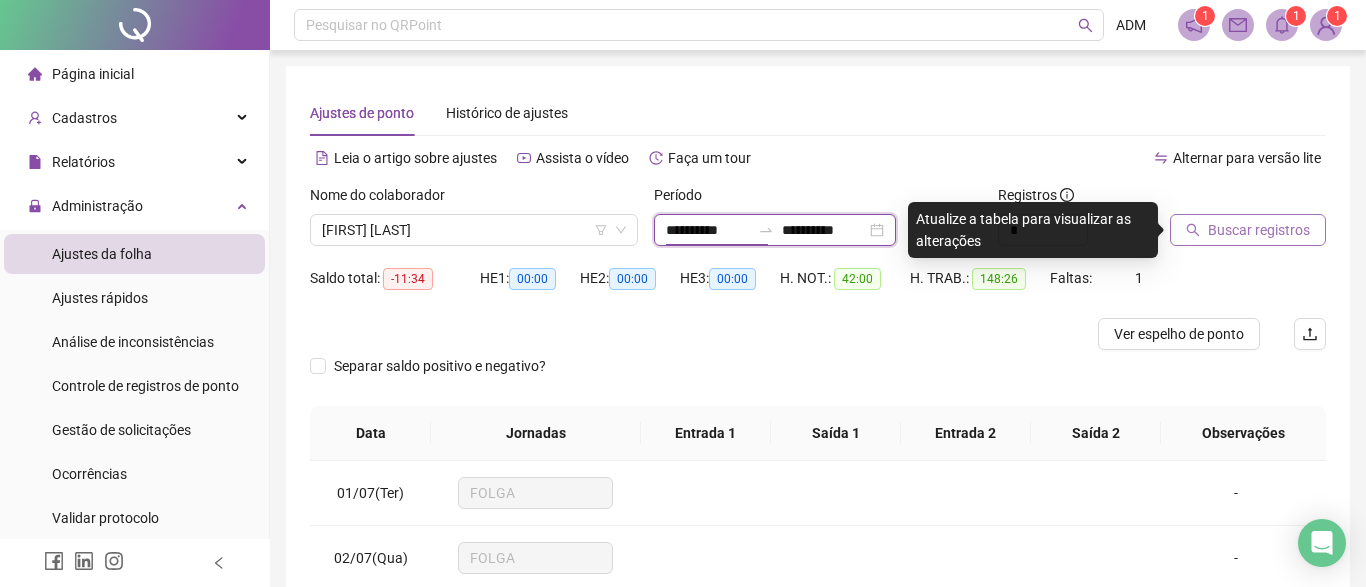 click on "**********" at bounding box center (708, 230) 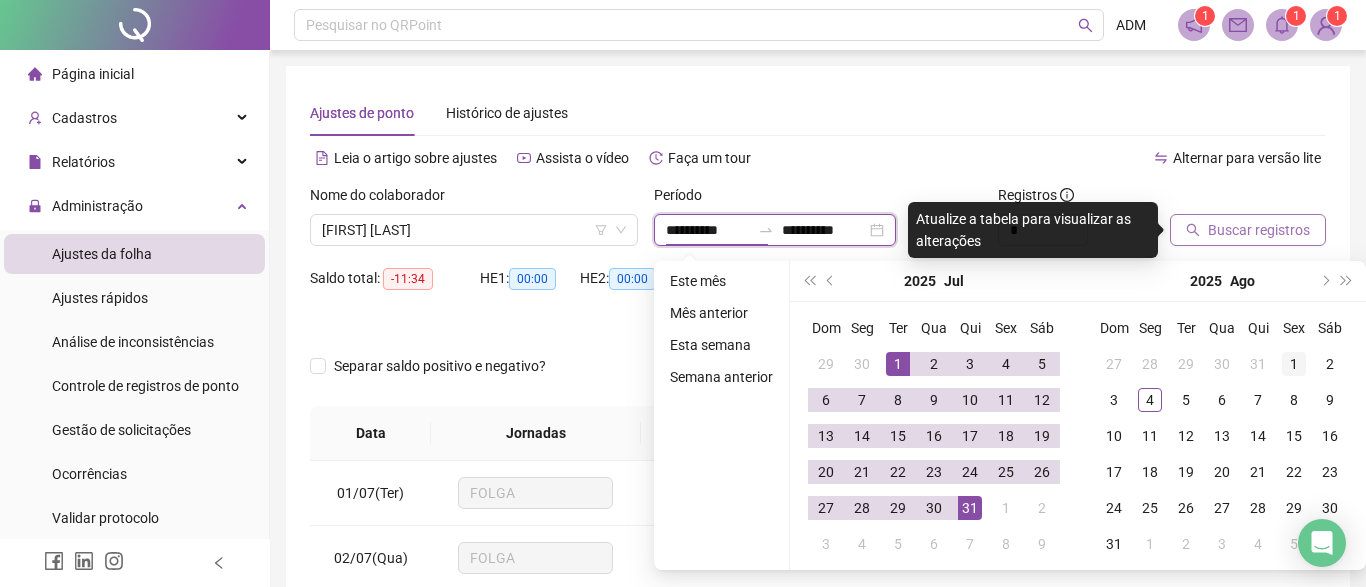 type on "**********" 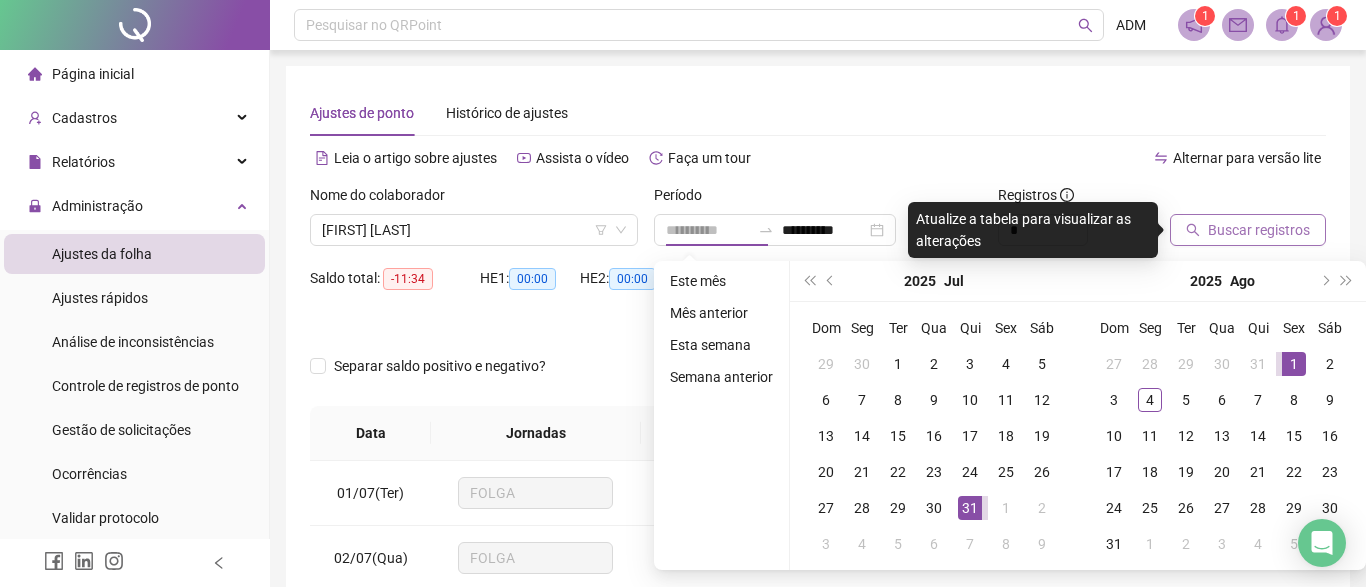 click on "1" at bounding box center (1294, 364) 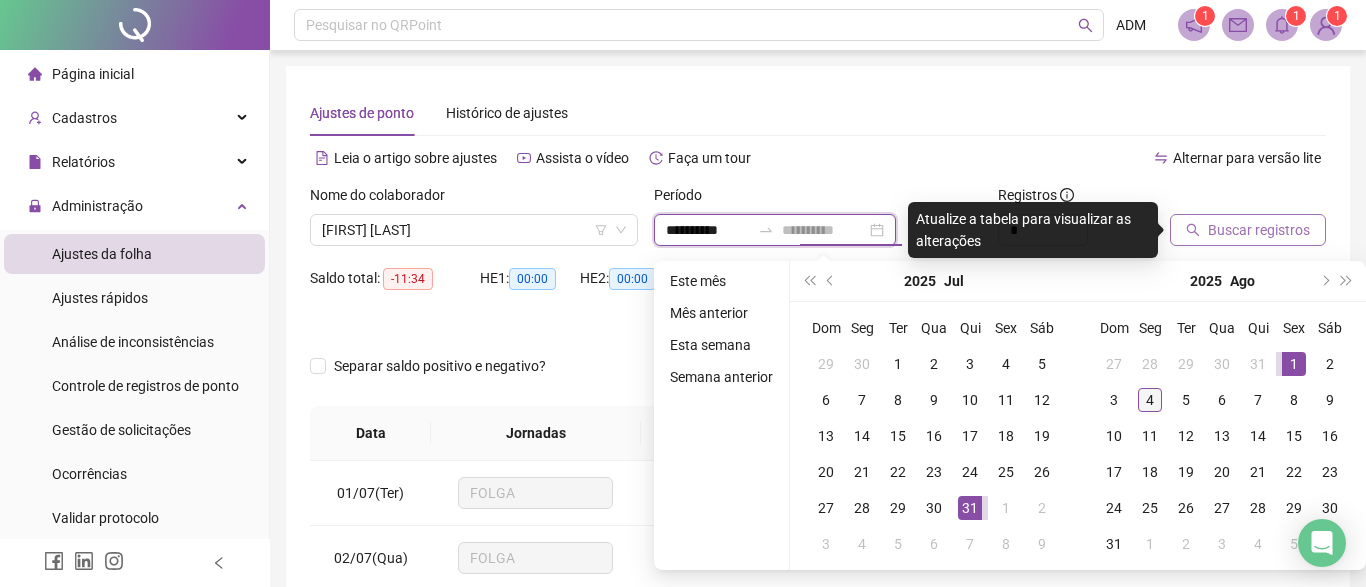 type on "**********" 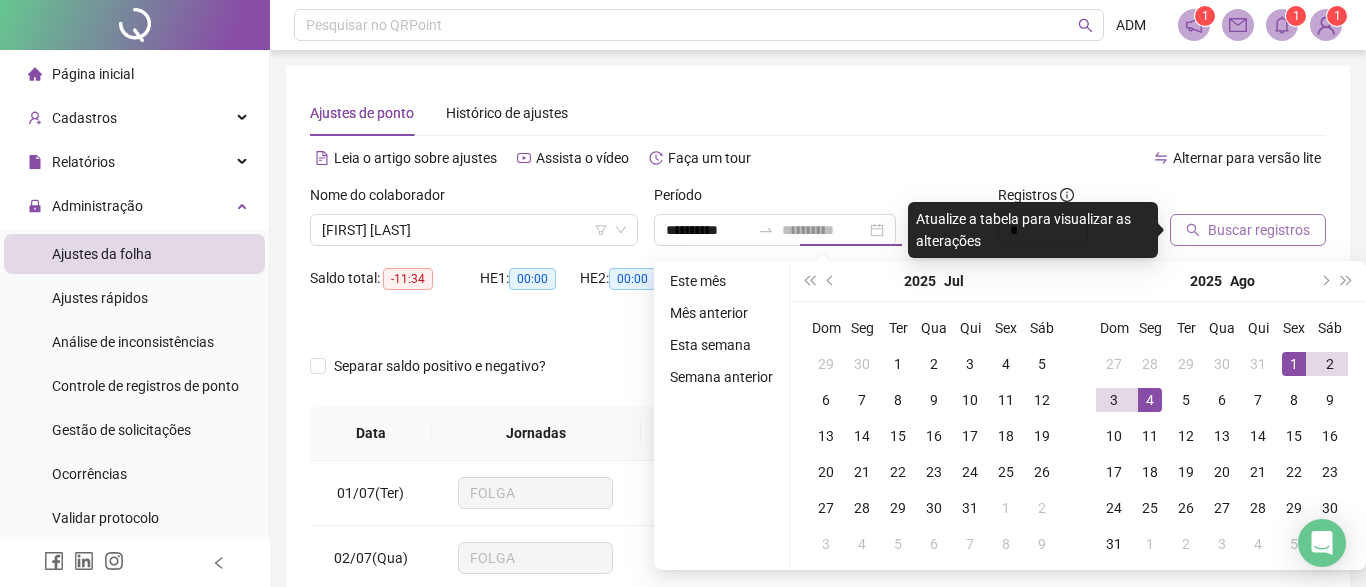 click on "4" at bounding box center [1150, 400] 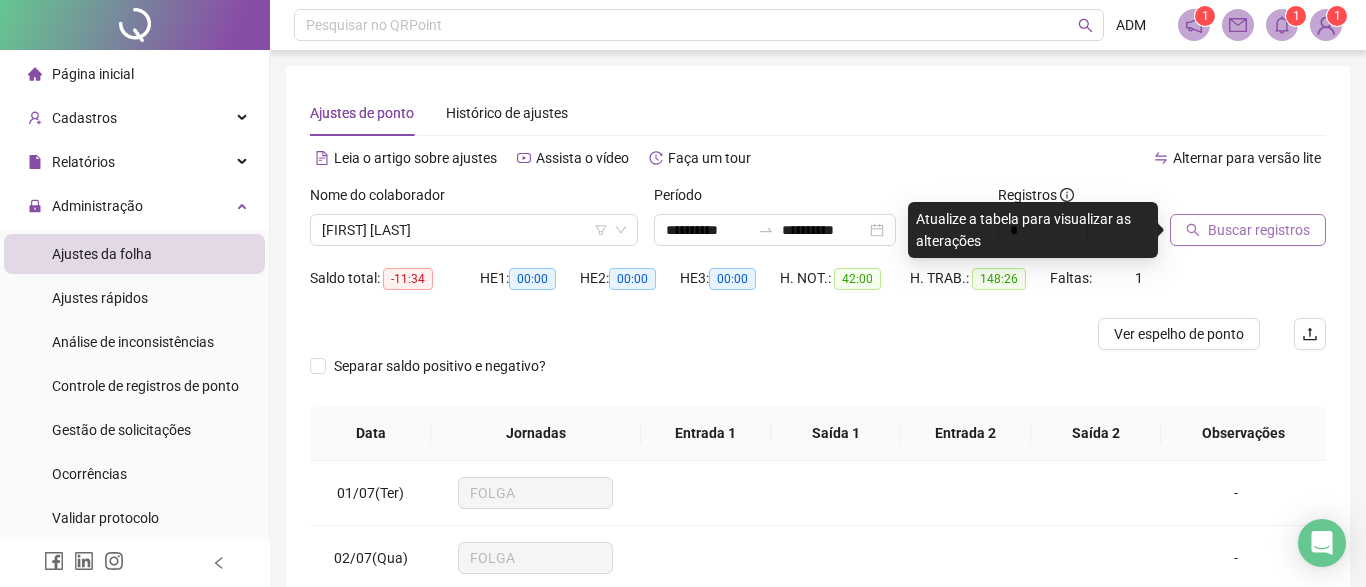 click on "Buscar registros" at bounding box center [1248, 230] 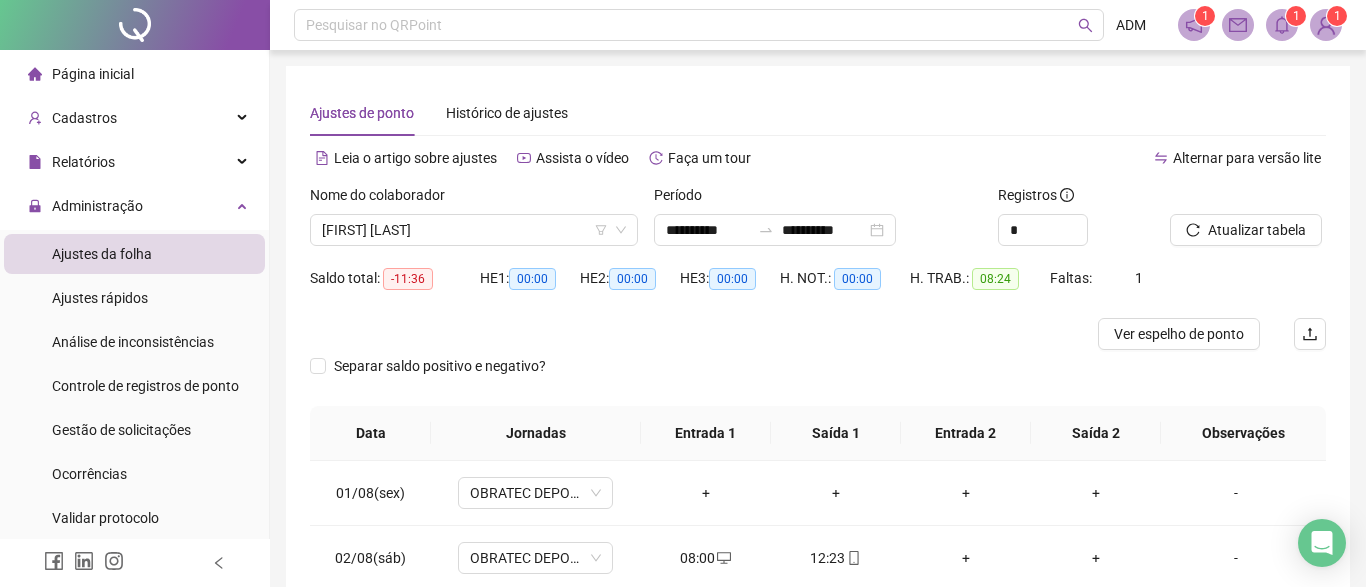 scroll, scrollTop: 244, scrollLeft: 0, axis: vertical 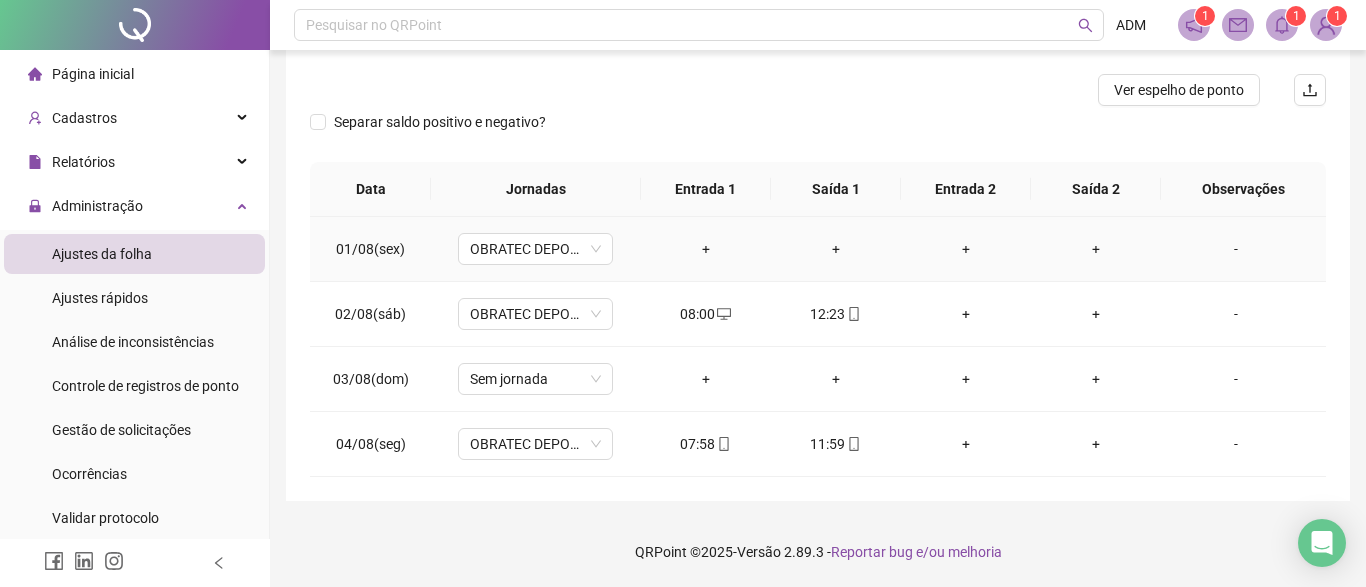 click on "-" at bounding box center (1236, 249) 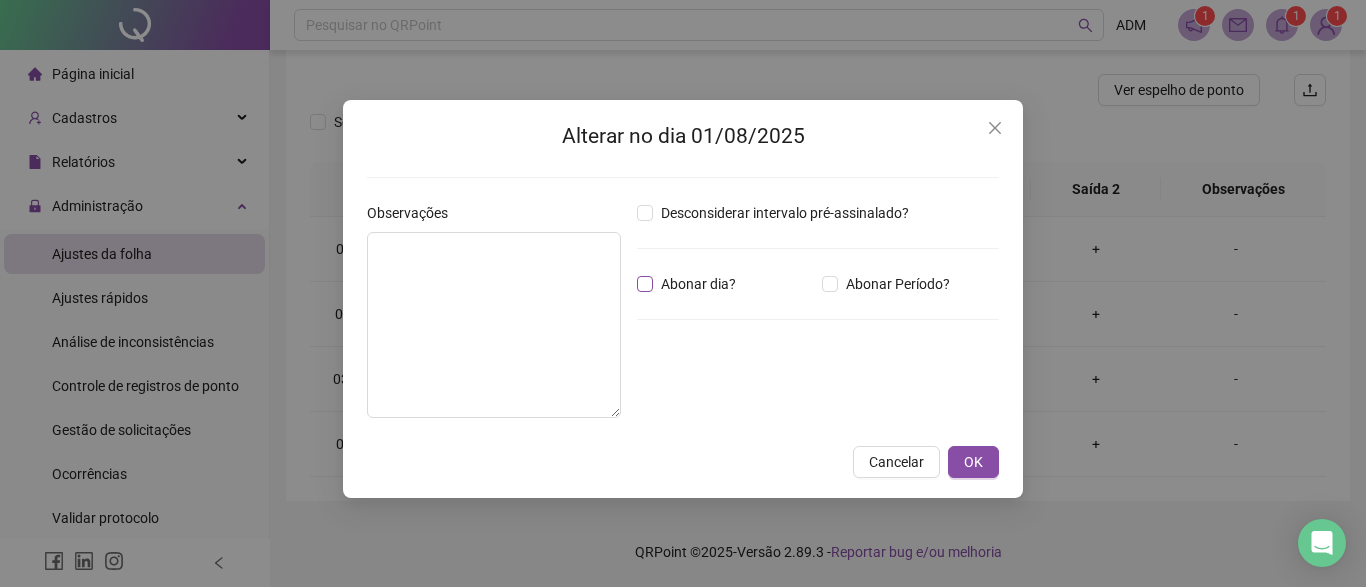 click on "Abonar dia?" at bounding box center [698, 284] 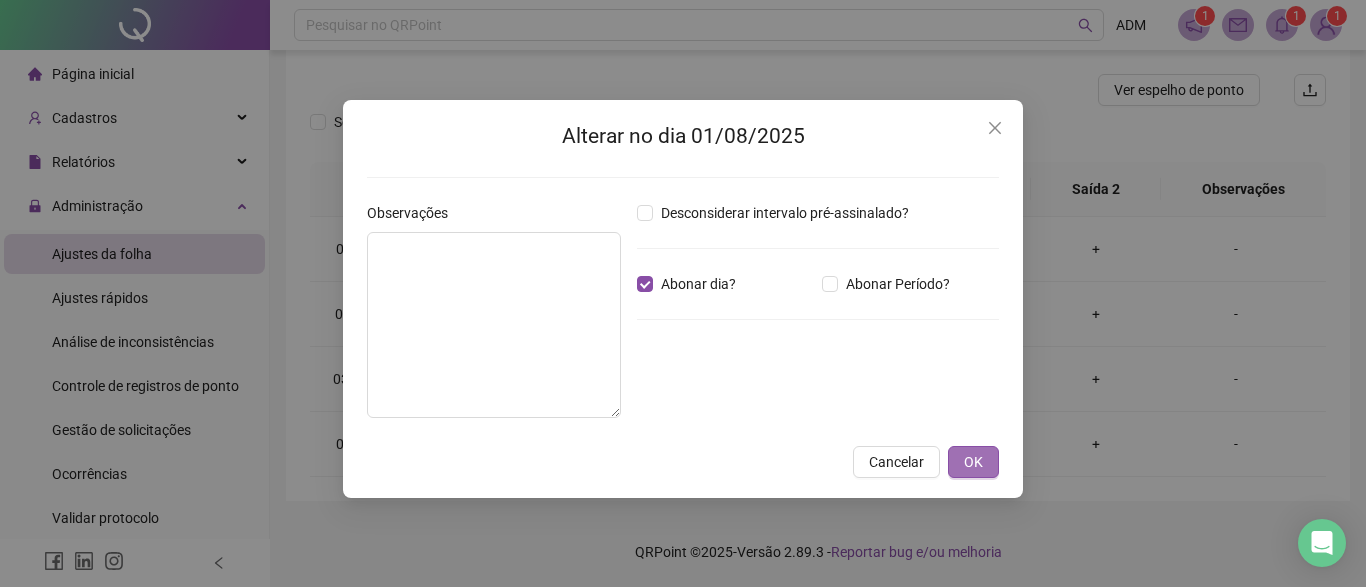 click on "OK" at bounding box center [973, 462] 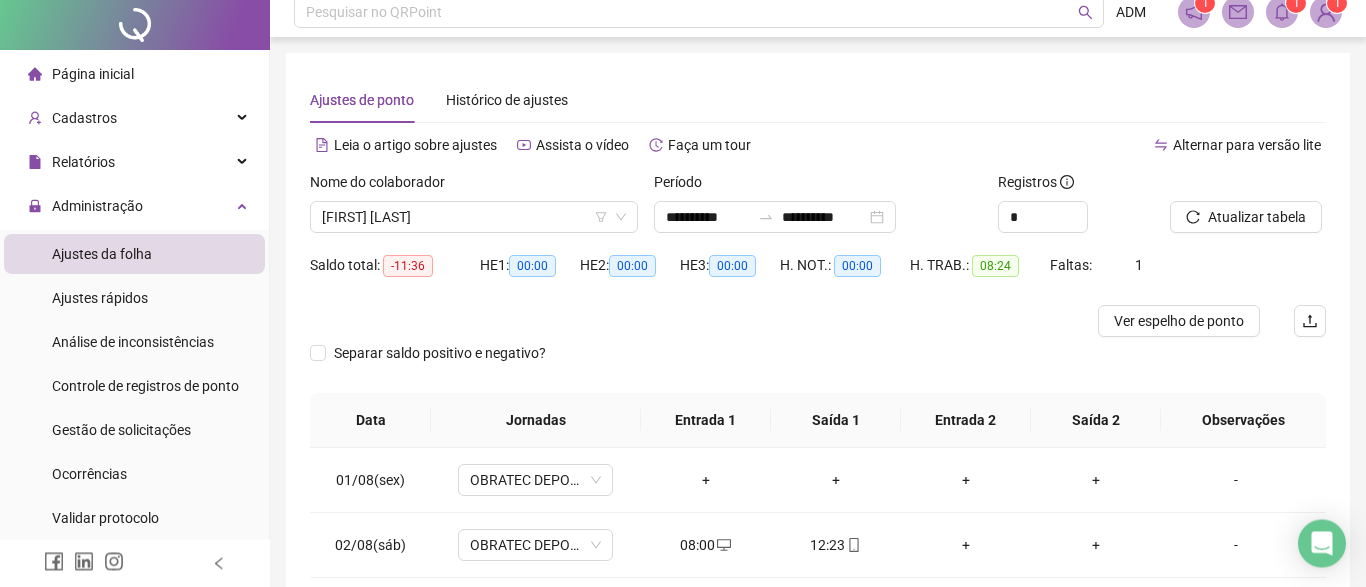 scroll, scrollTop: 0, scrollLeft: 0, axis: both 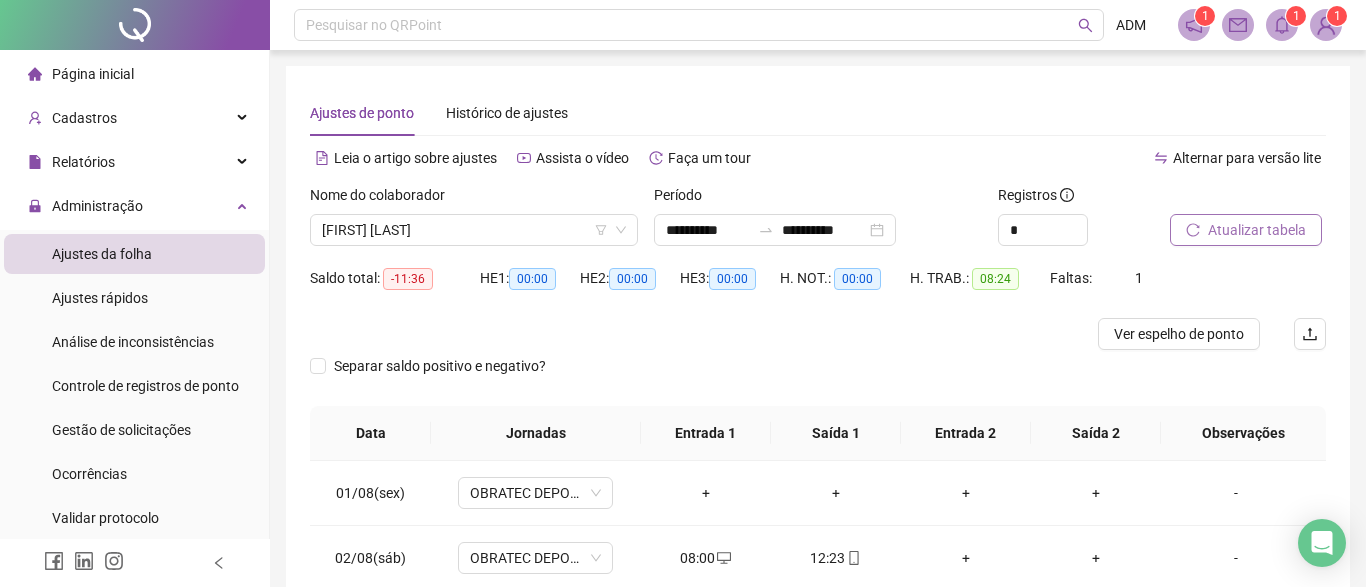 click on "Atualizar tabela" at bounding box center (1257, 230) 